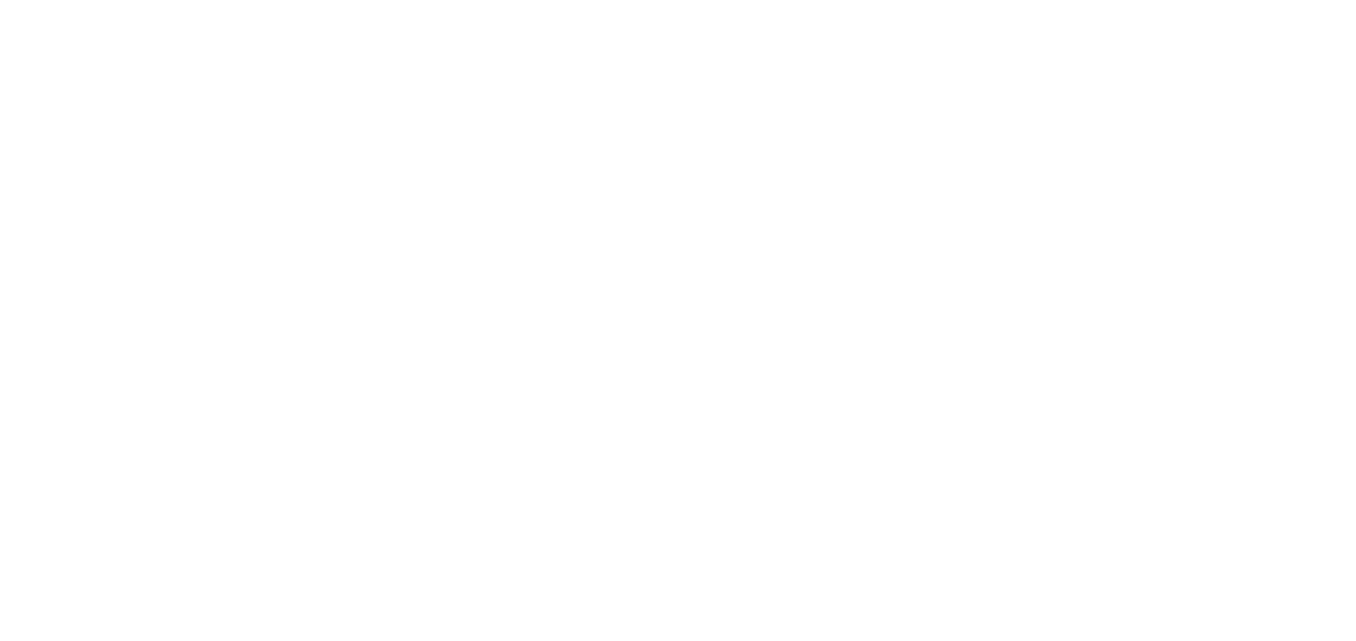 scroll, scrollTop: 0, scrollLeft: 0, axis: both 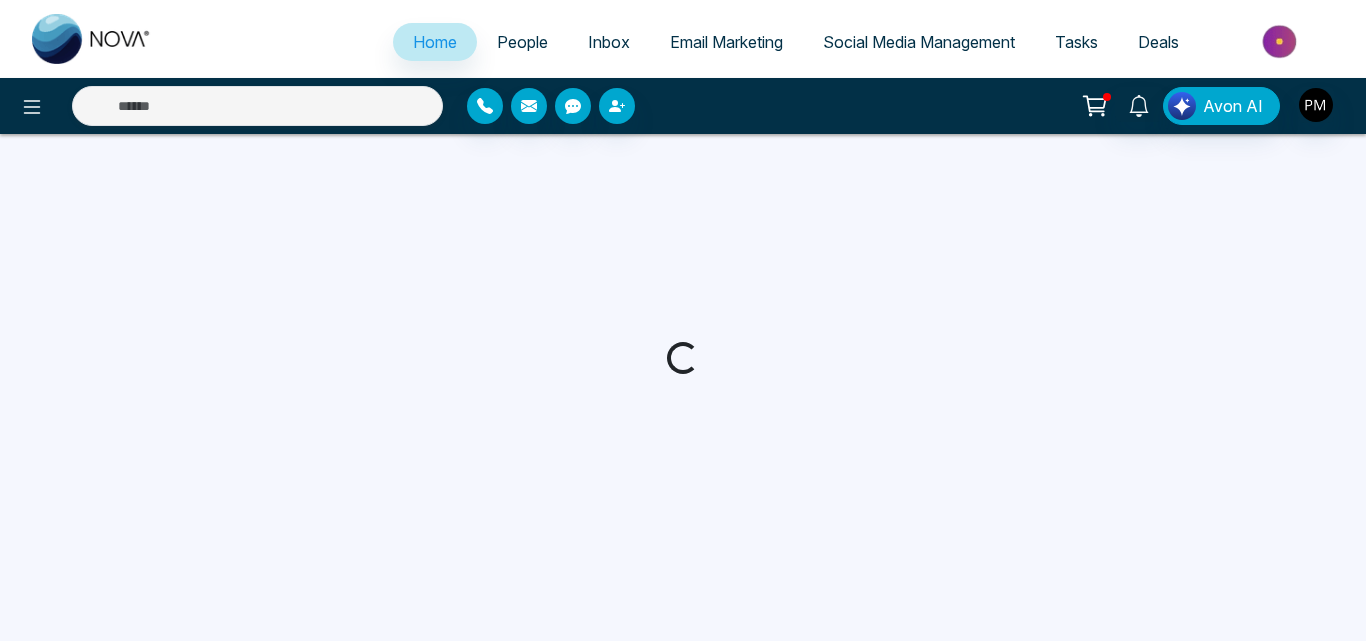 select on "*" 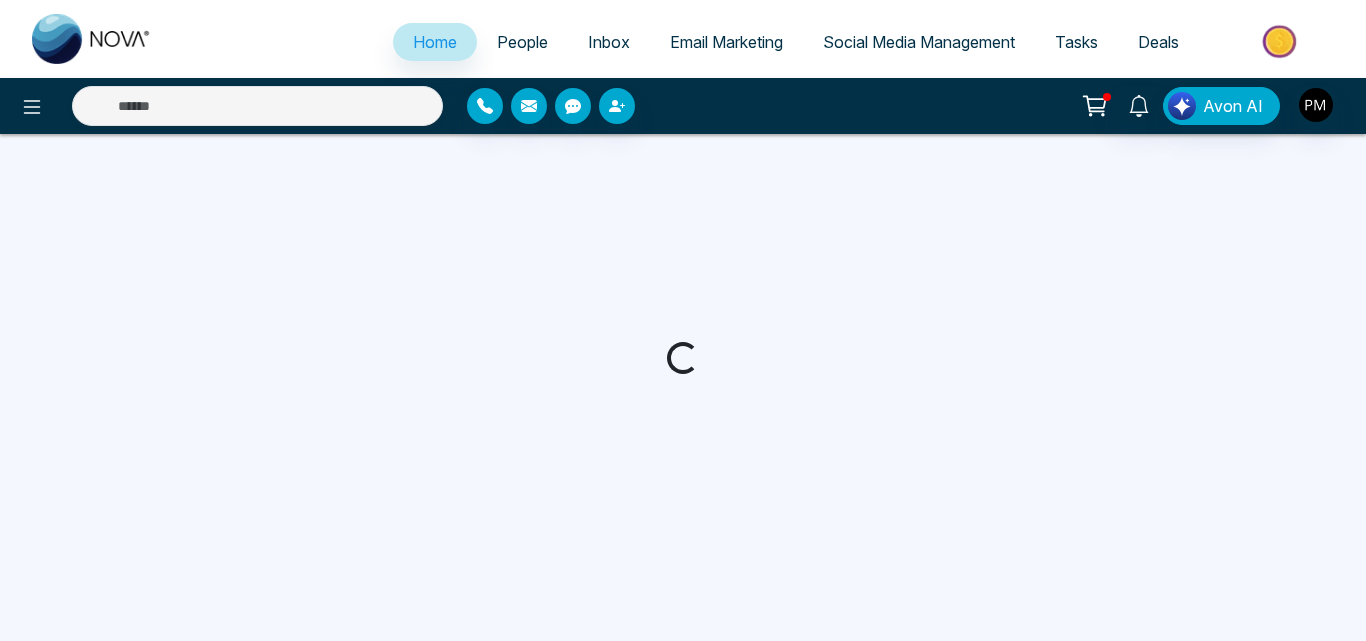 select on "*" 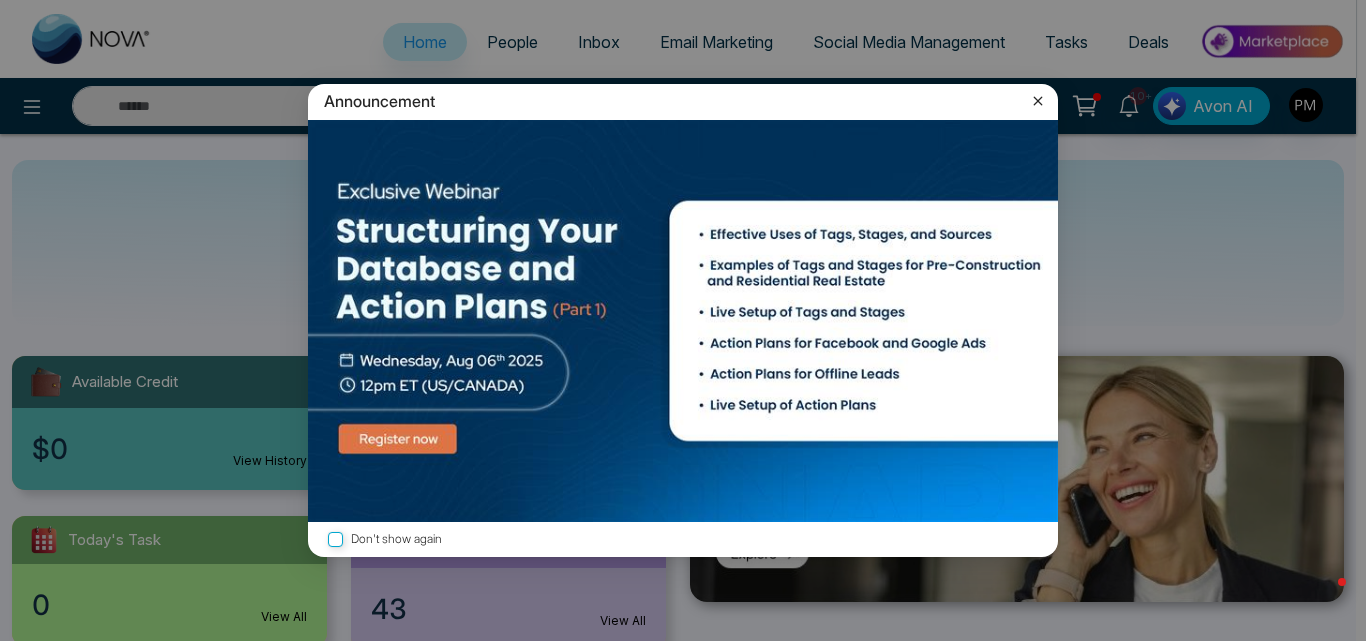 click 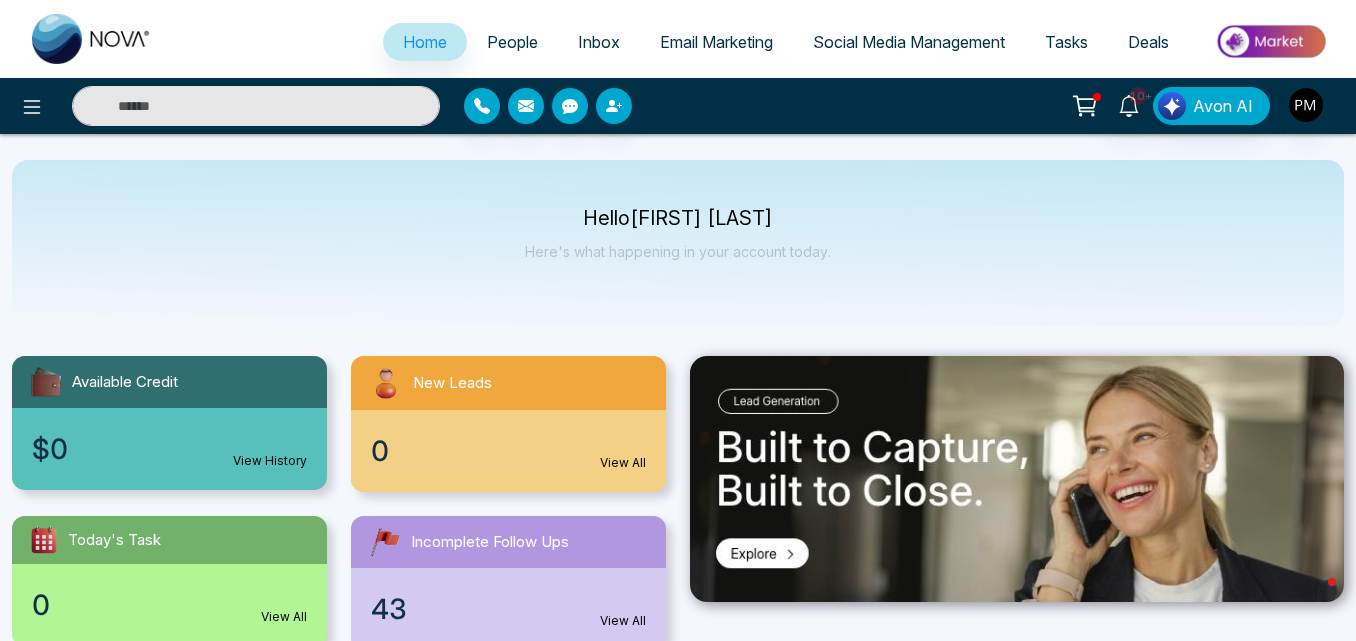 click on "Email Marketing" at bounding box center (716, 42) 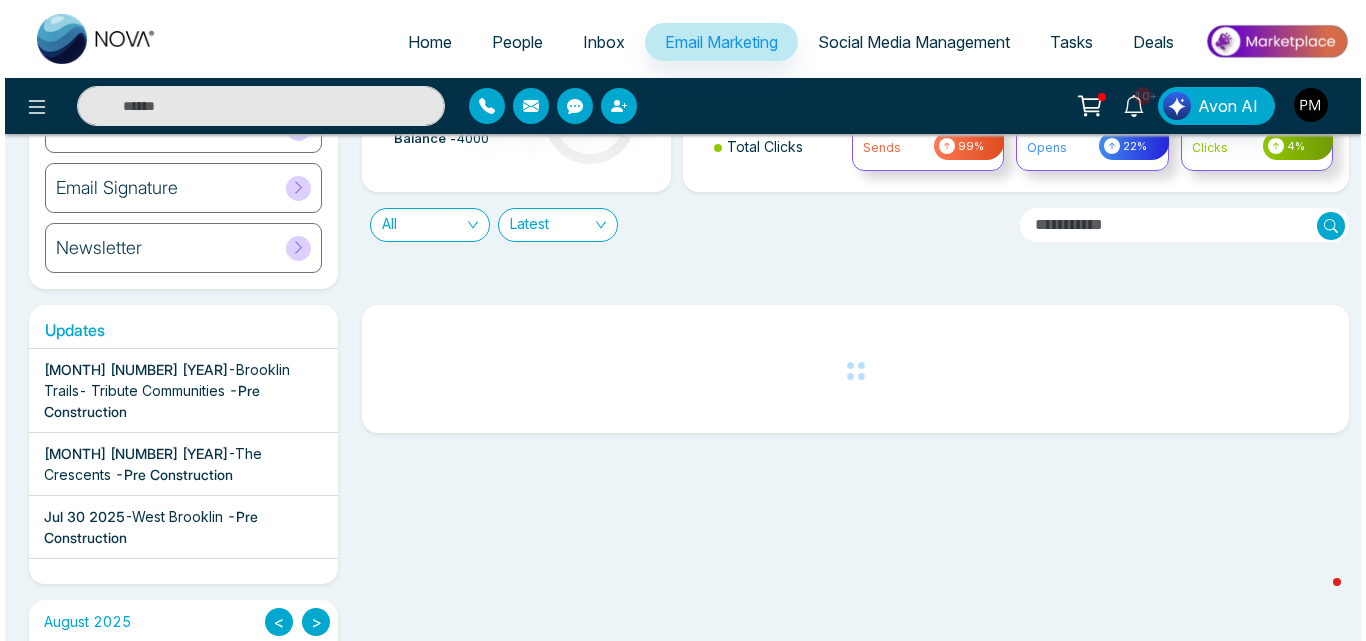scroll, scrollTop: 177, scrollLeft: 0, axis: vertical 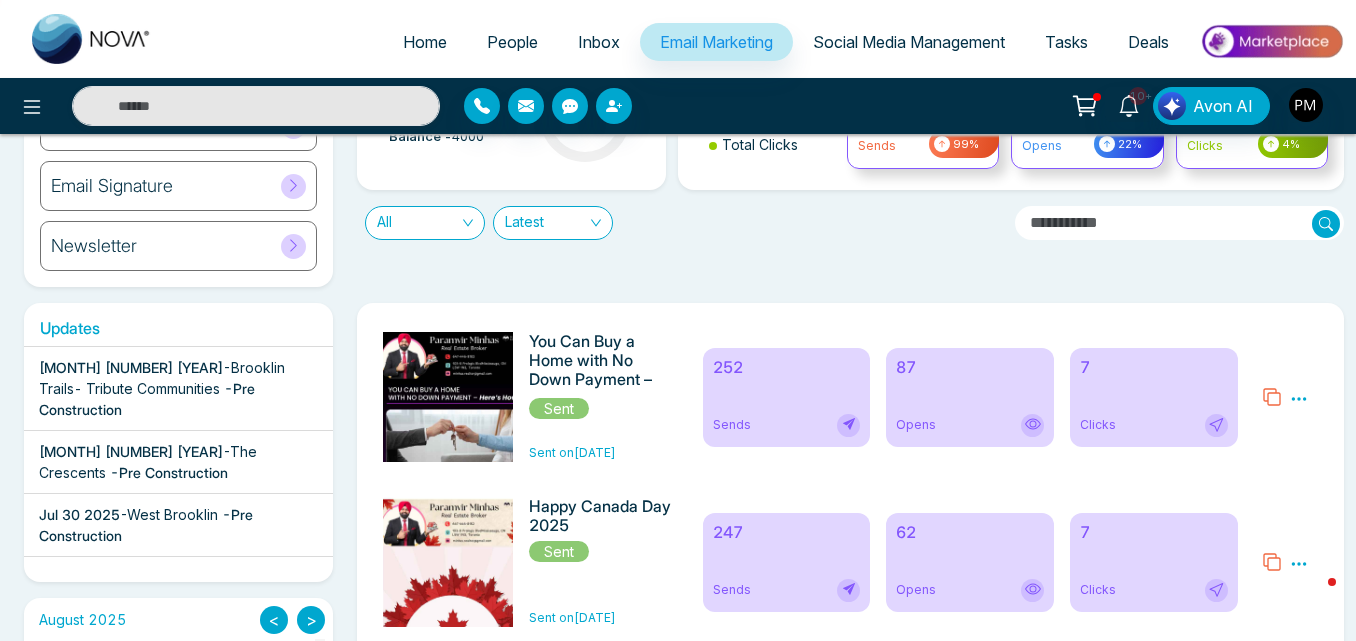 click 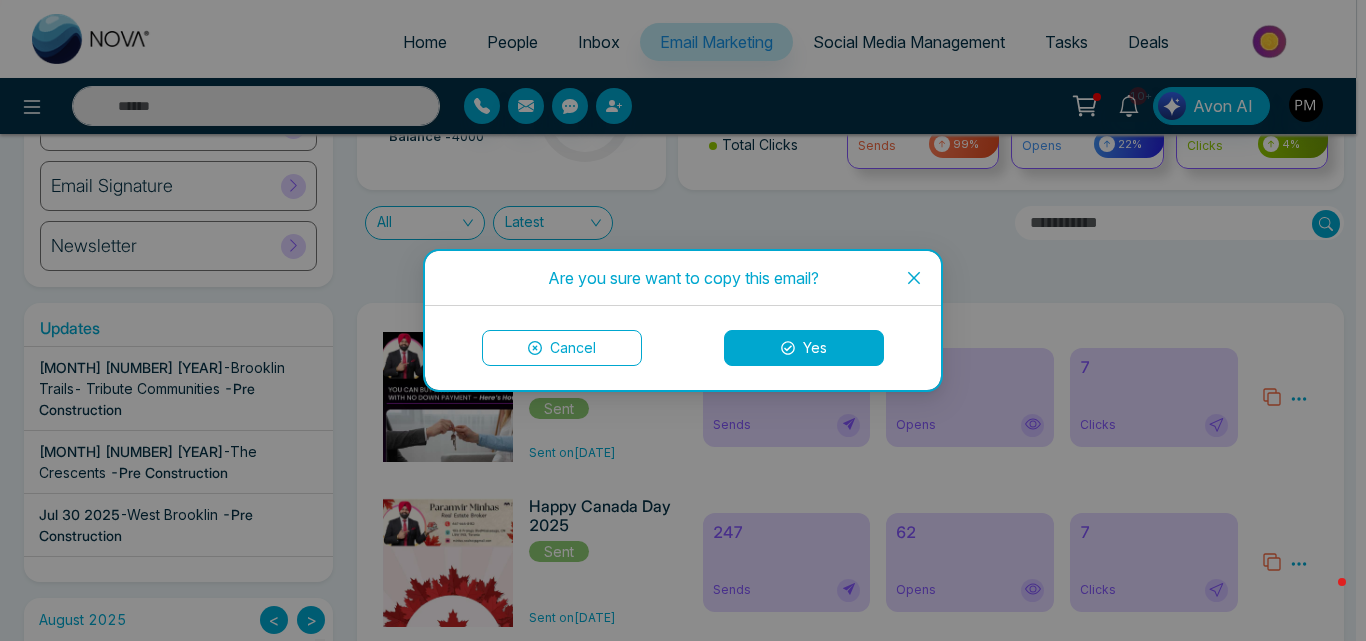 click on "Yes" at bounding box center [804, 348] 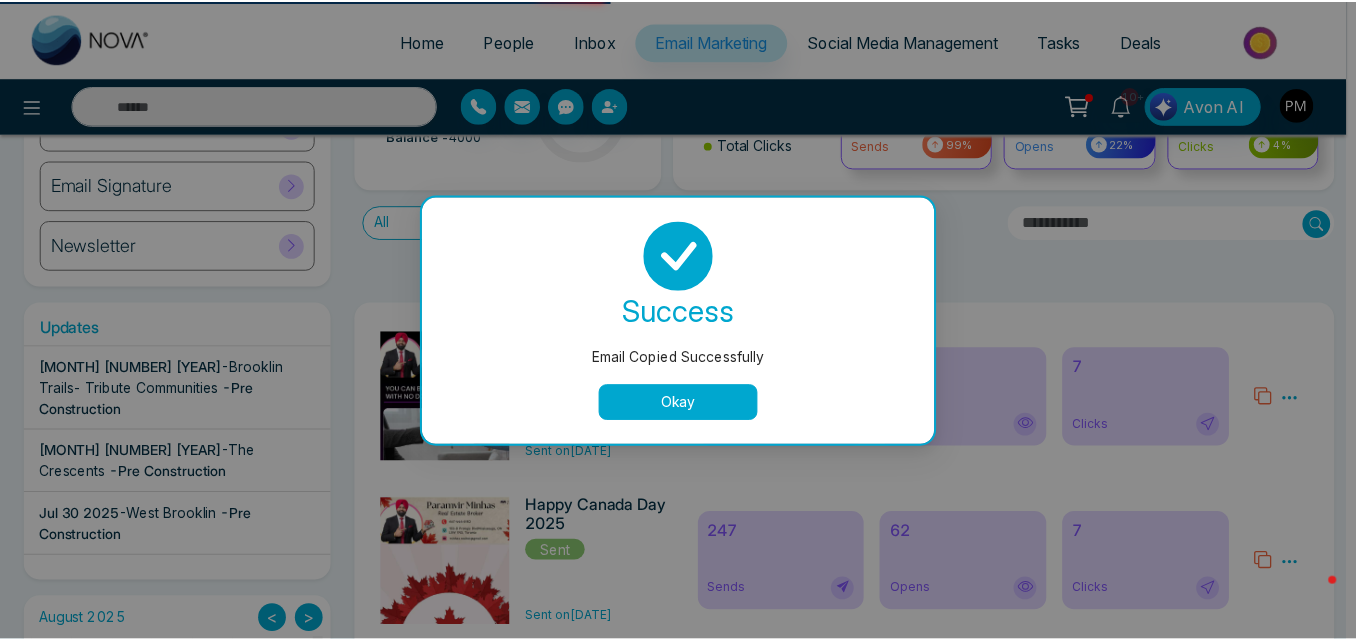 scroll, scrollTop: 0, scrollLeft: 0, axis: both 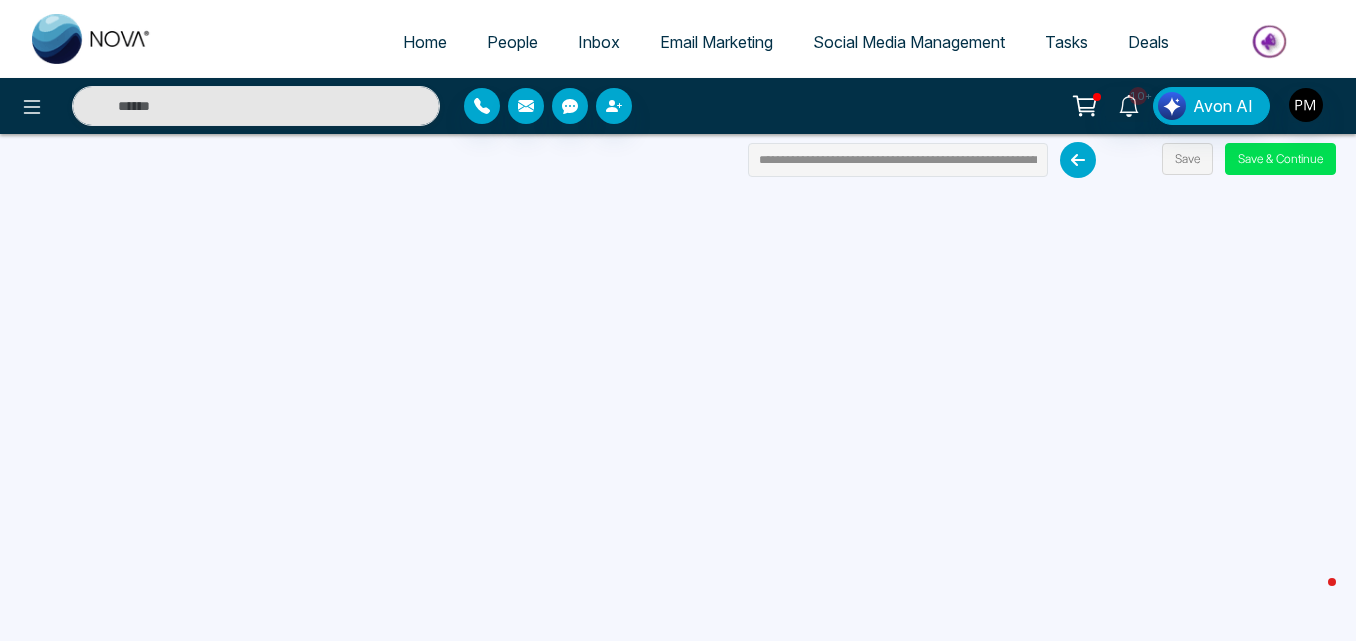 click on "Email Marketing" at bounding box center [716, 42] 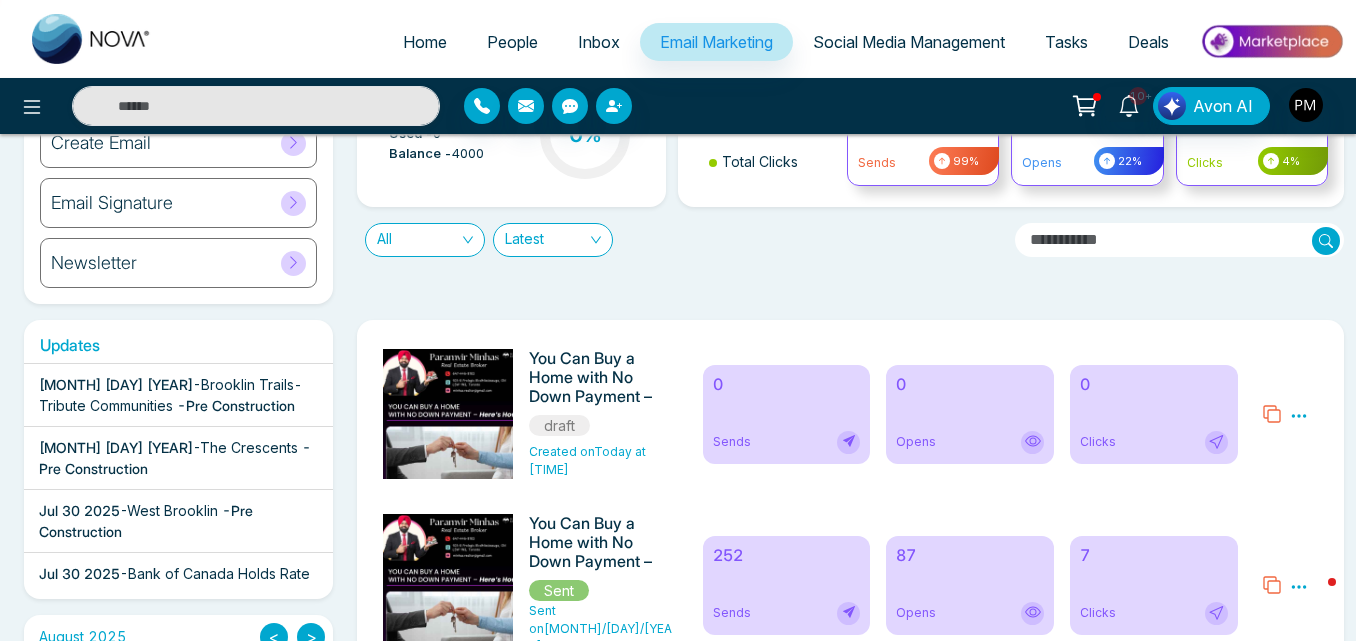 scroll, scrollTop: 0, scrollLeft: 0, axis: both 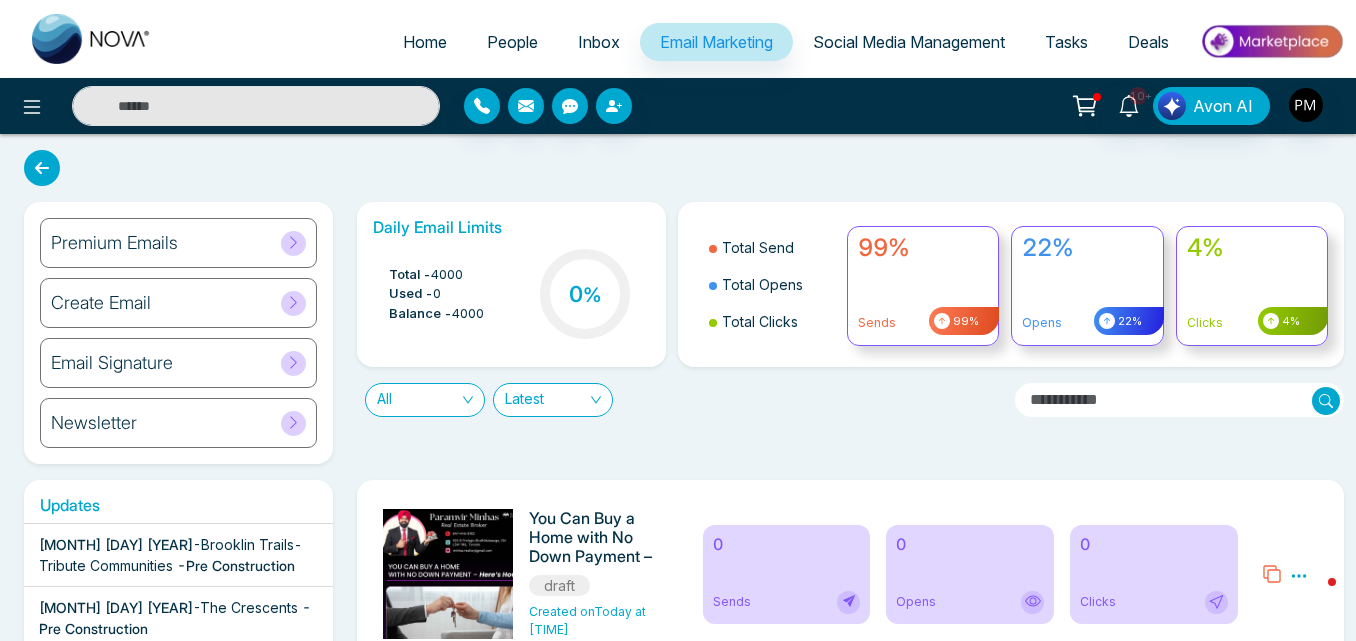 click on "Create Email" at bounding box center (178, 303) 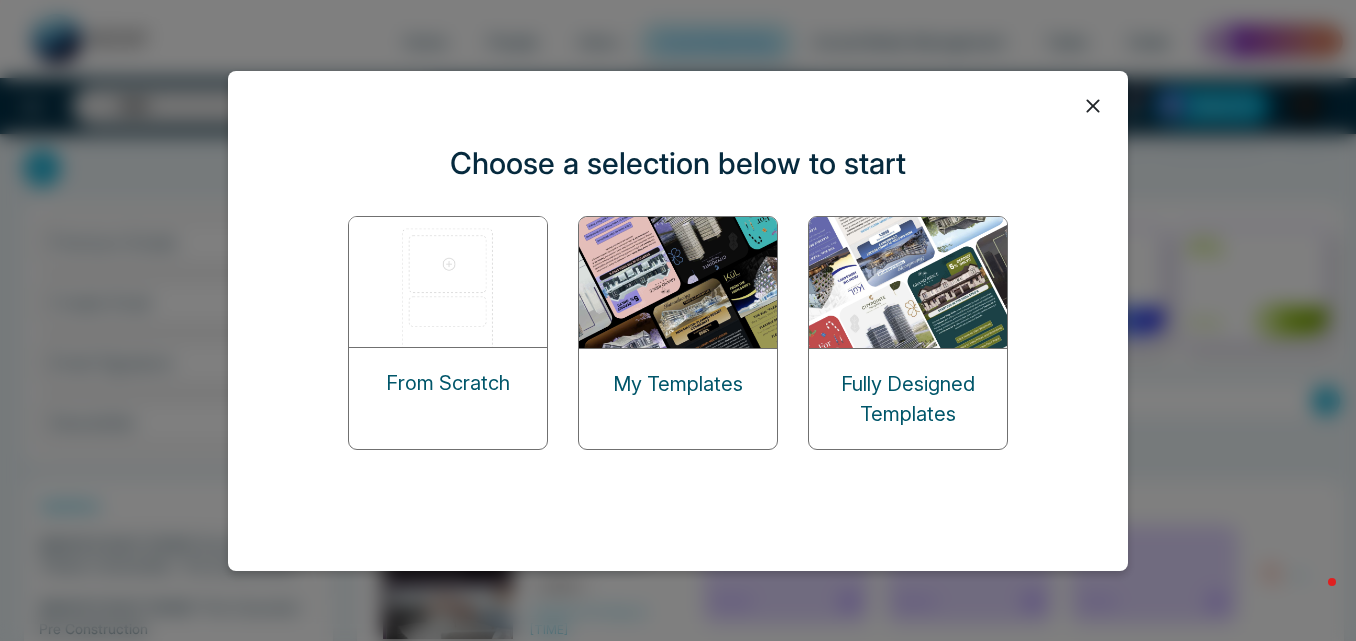 click 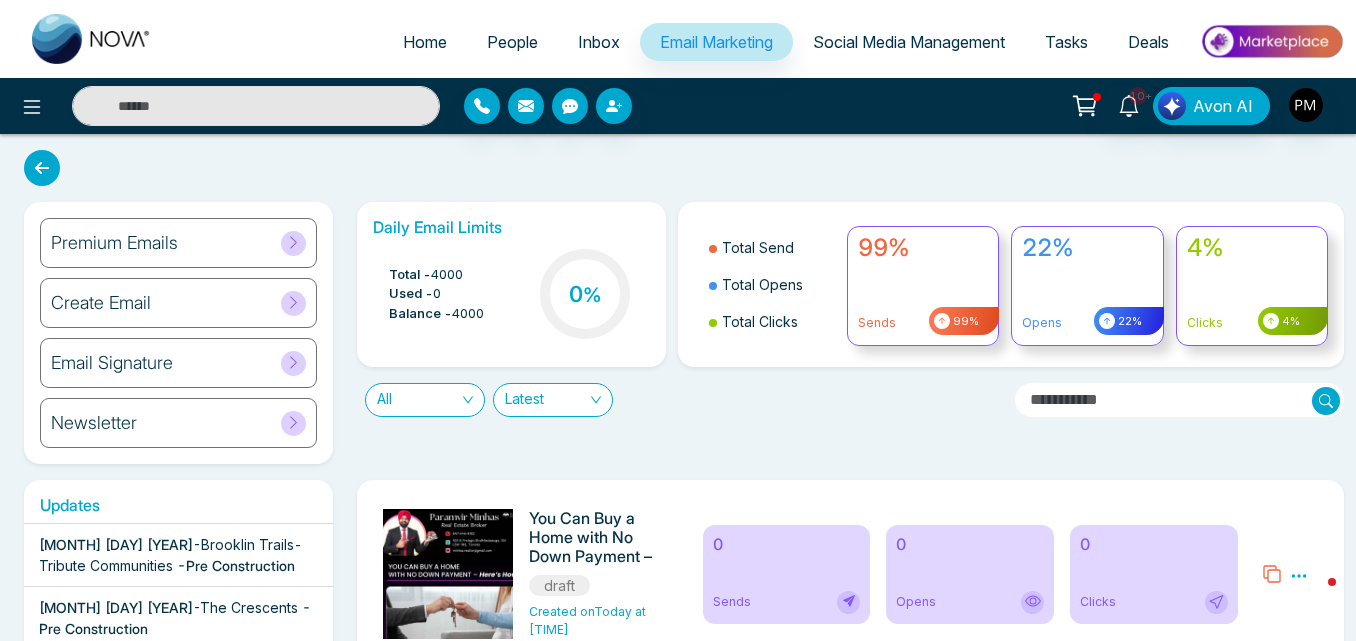 click on "Premium Emails" at bounding box center (114, 243) 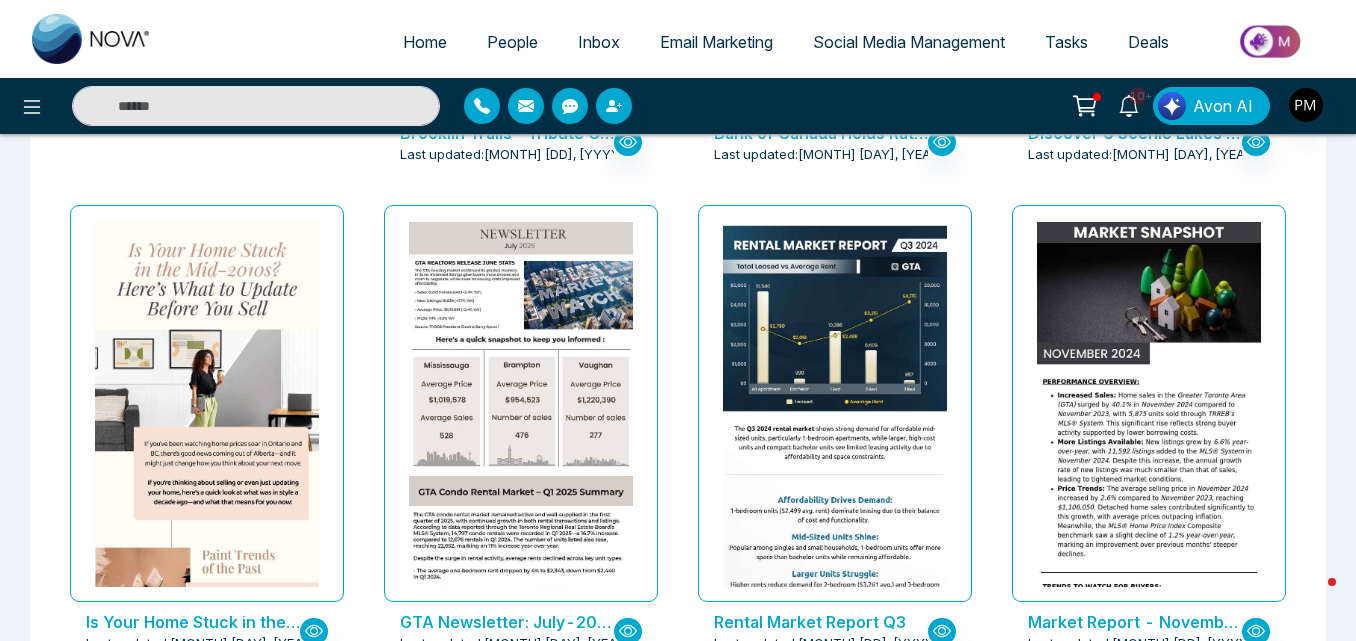 scroll, scrollTop: 555, scrollLeft: 0, axis: vertical 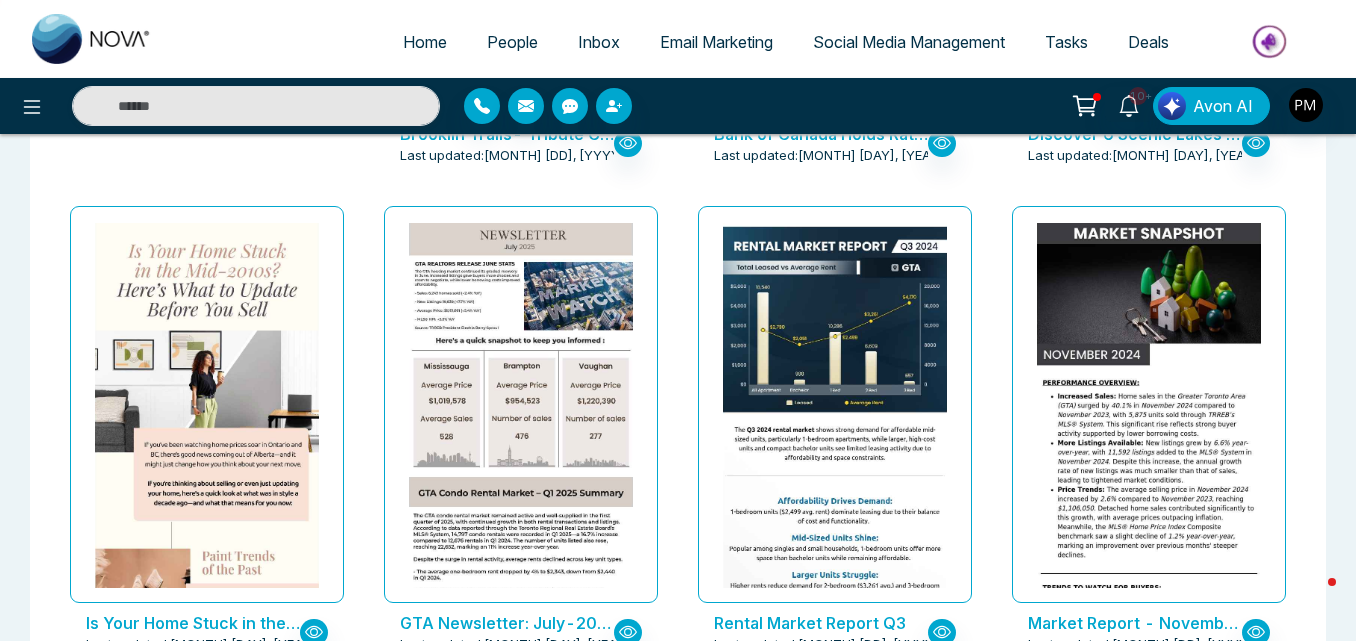 drag, startPoint x: 756, startPoint y: 405, endPoint x: 688, endPoint y: 370, distance: 76.47875 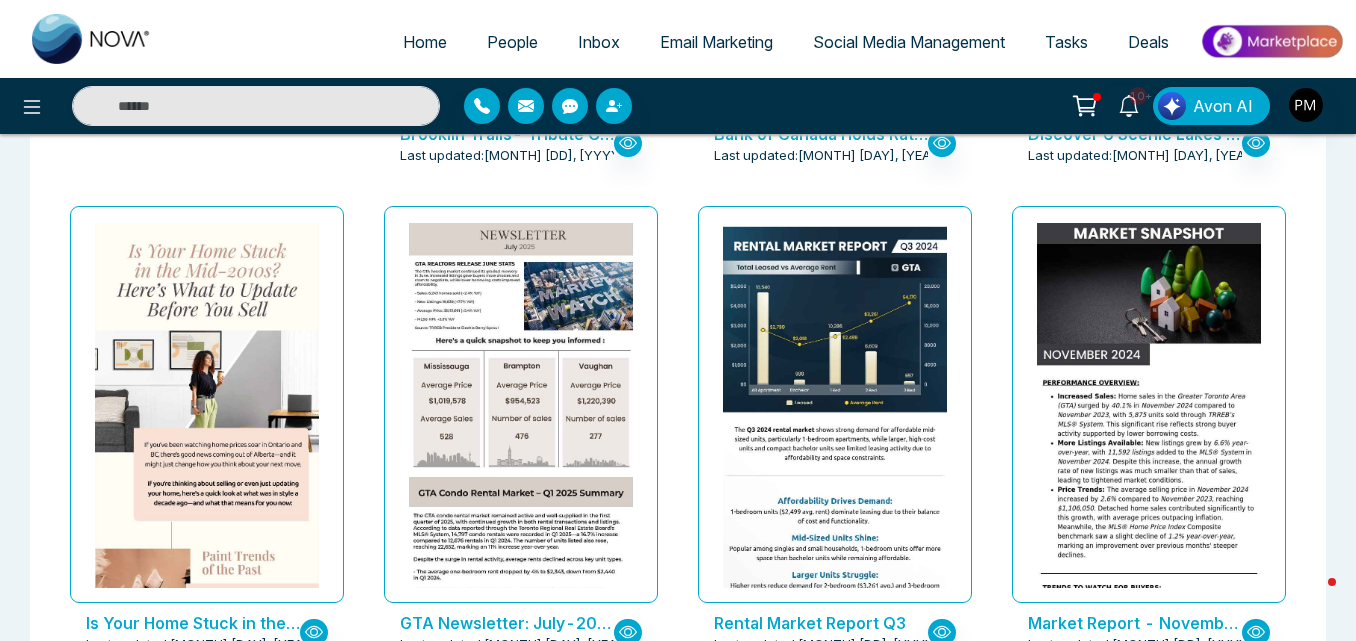 click on "Rental Market Report Q3 Last updated:  [MONTH] [DAY], [YEAR]" at bounding box center [835, 442] 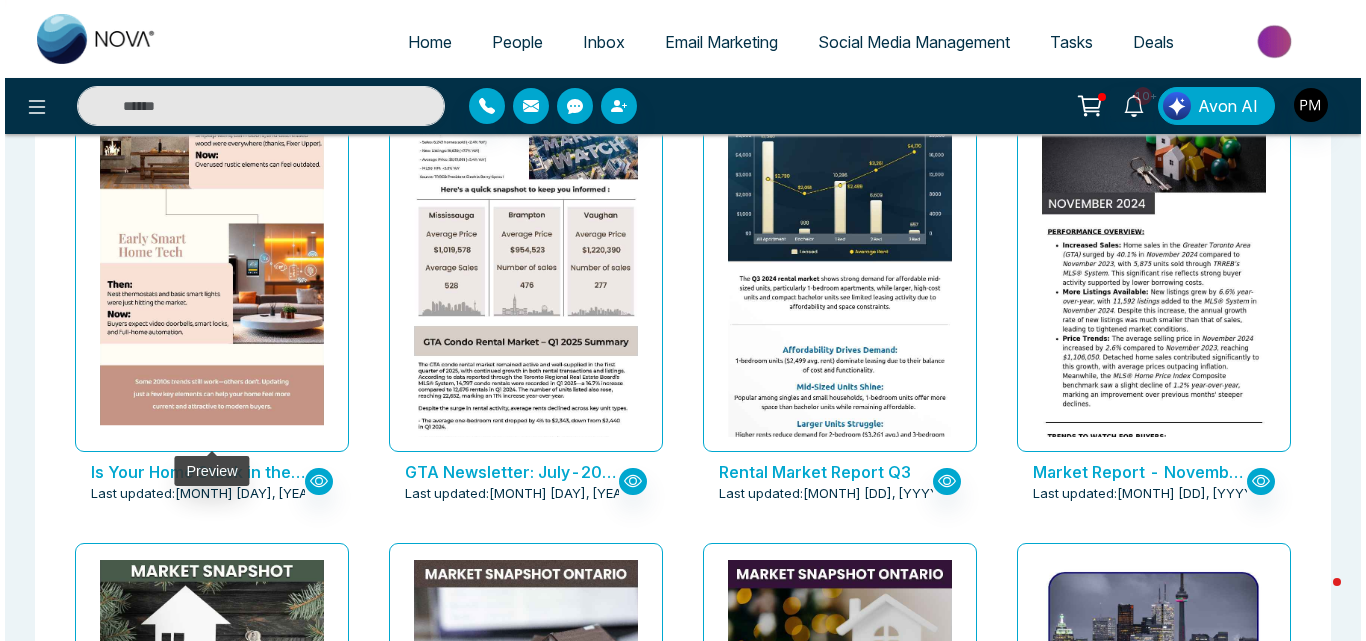 scroll, scrollTop: 639, scrollLeft: 0, axis: vertical 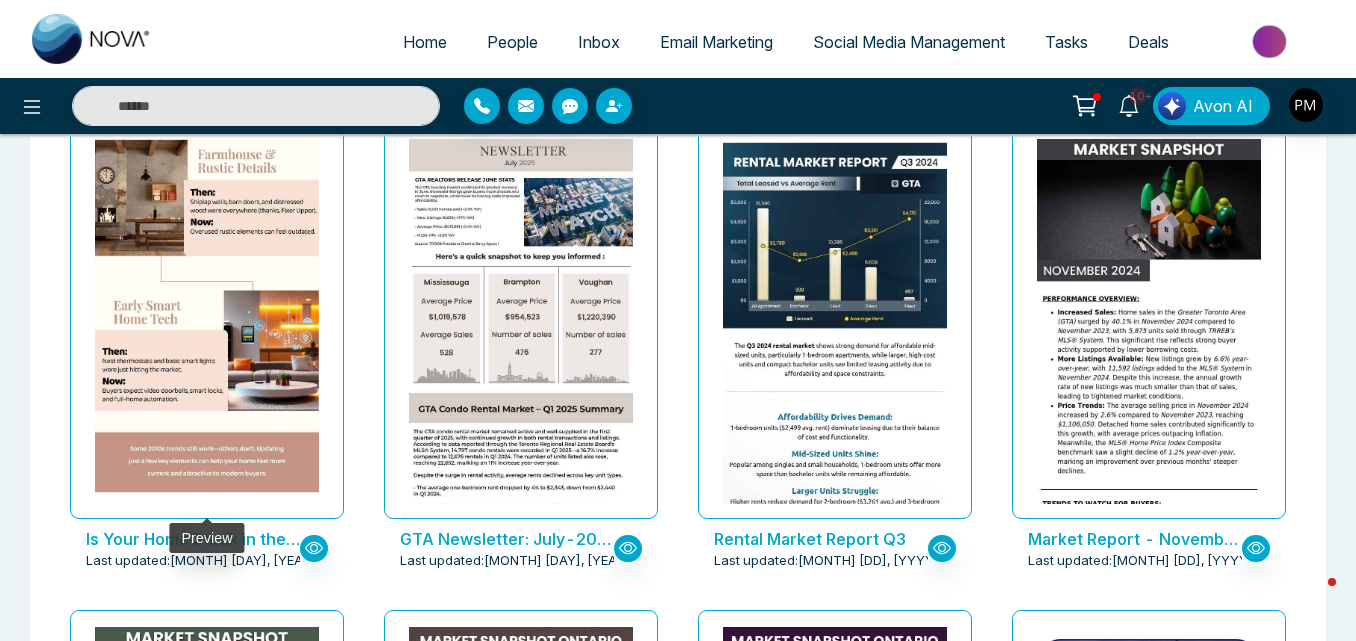 click at bounding box center (207, -2) 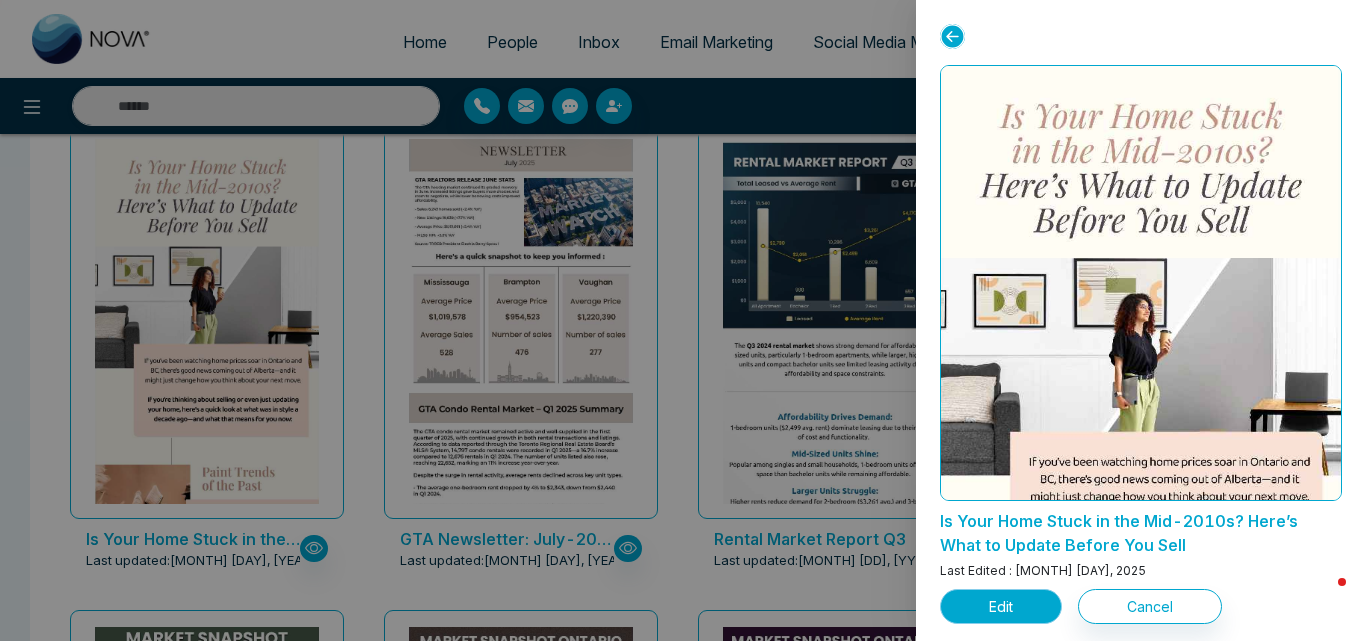 click on "Edit" at bounding box center [1001, 606] 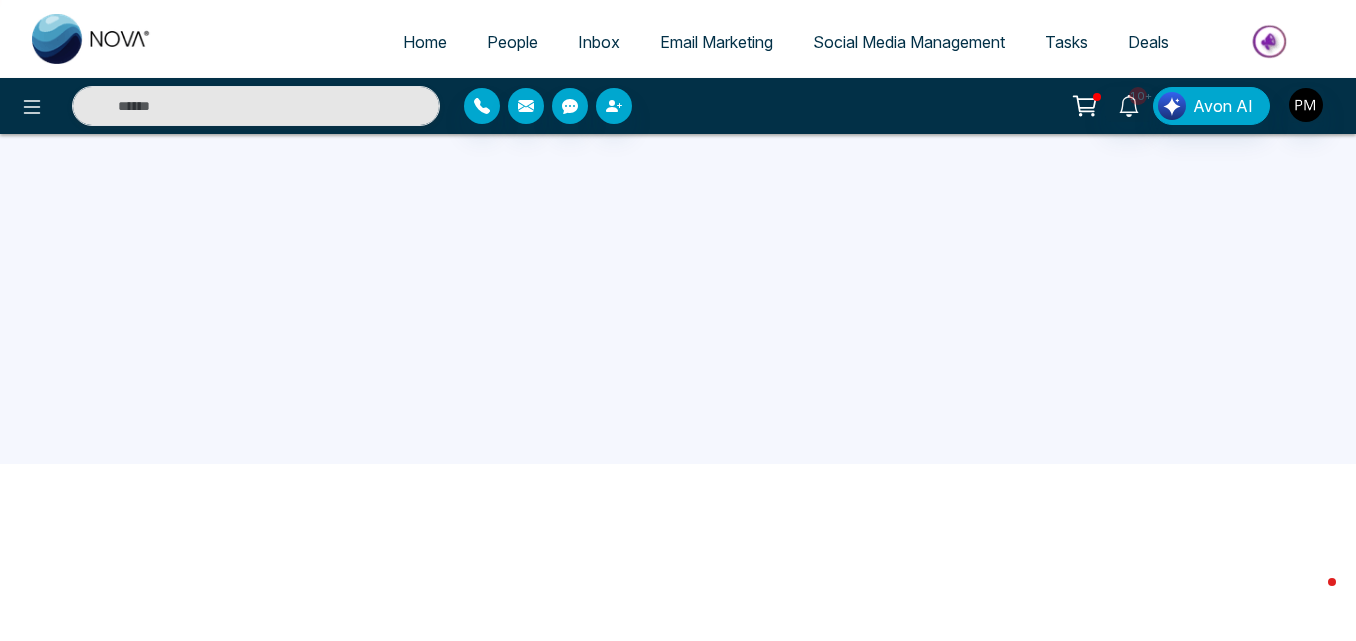 scroll, scrollTop: 190, scrollLeft: 0, axis: vertical 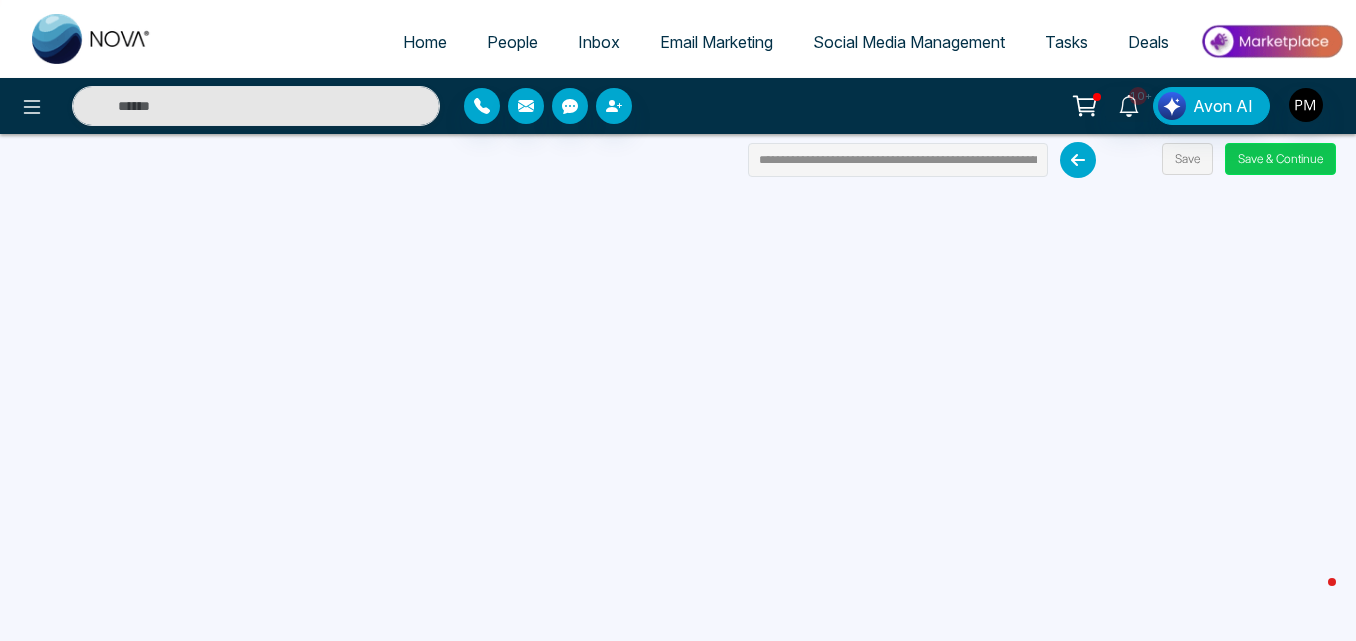 click on "Save & Continue" at bounding box center (1280, 159) 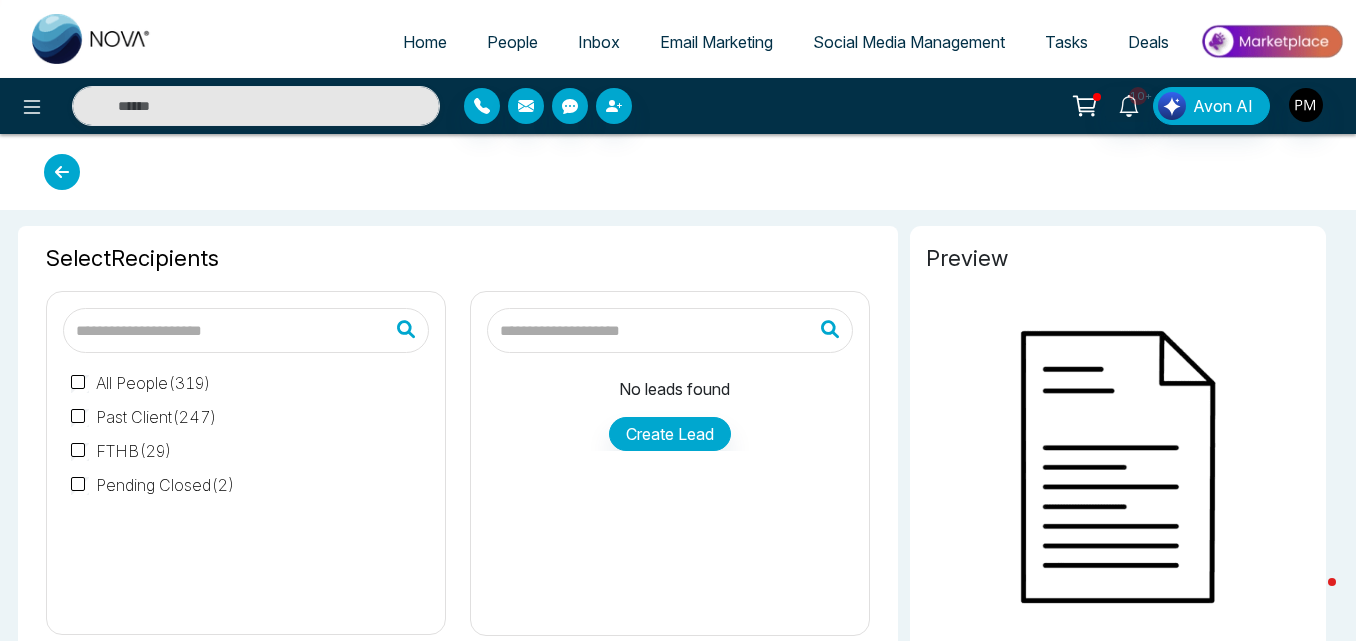 type on "**********" 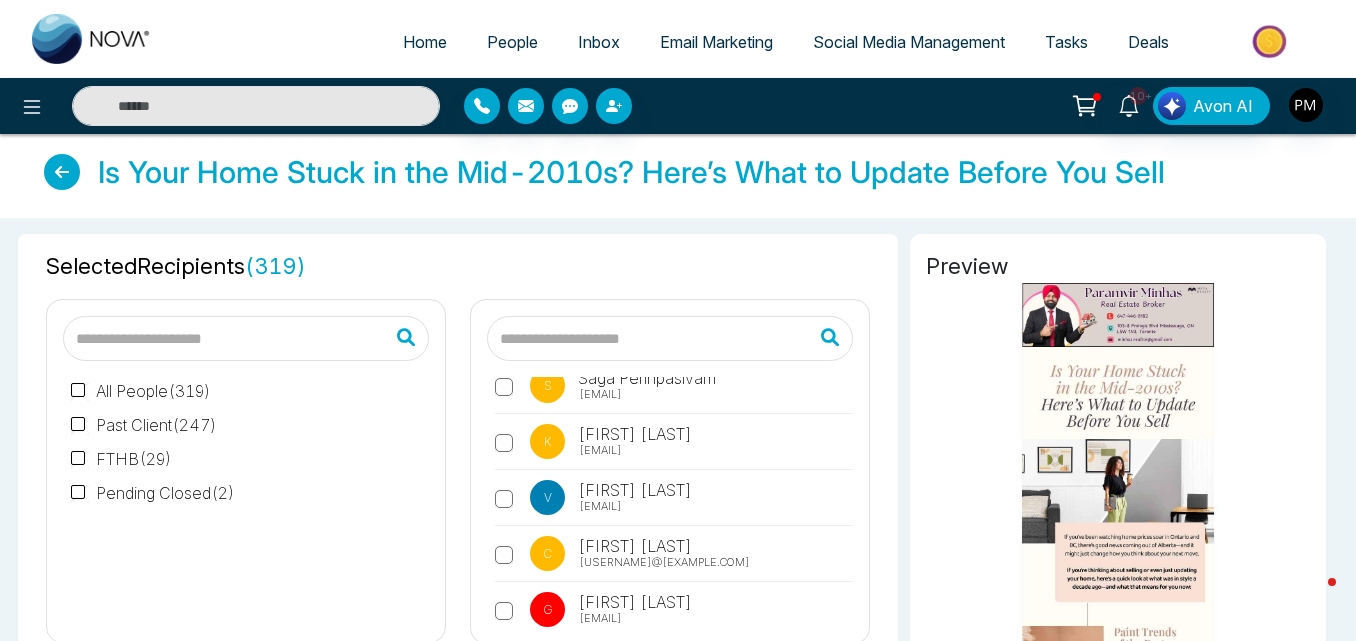 scroll, scrollTop: 0, scrollLeft: 0, axis: both 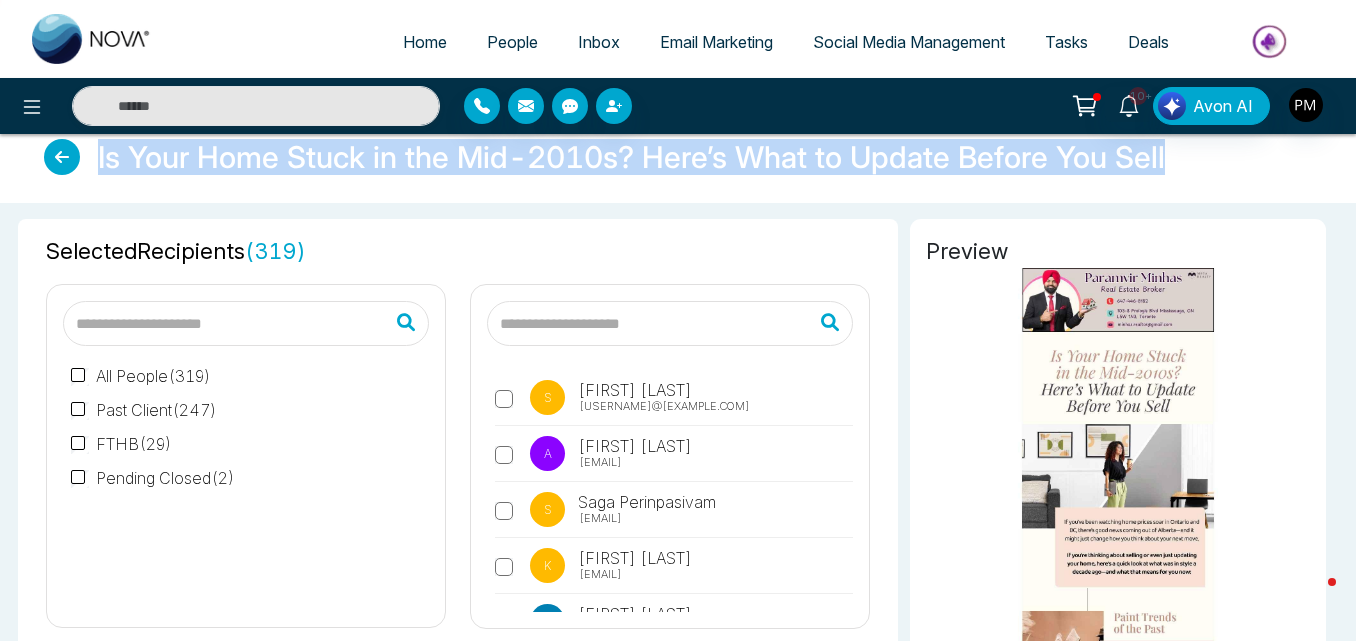 drag, startPoint x: 99, startPoint y: 161, endPoint x: 1233, endPoint y: 161, distance: 1134 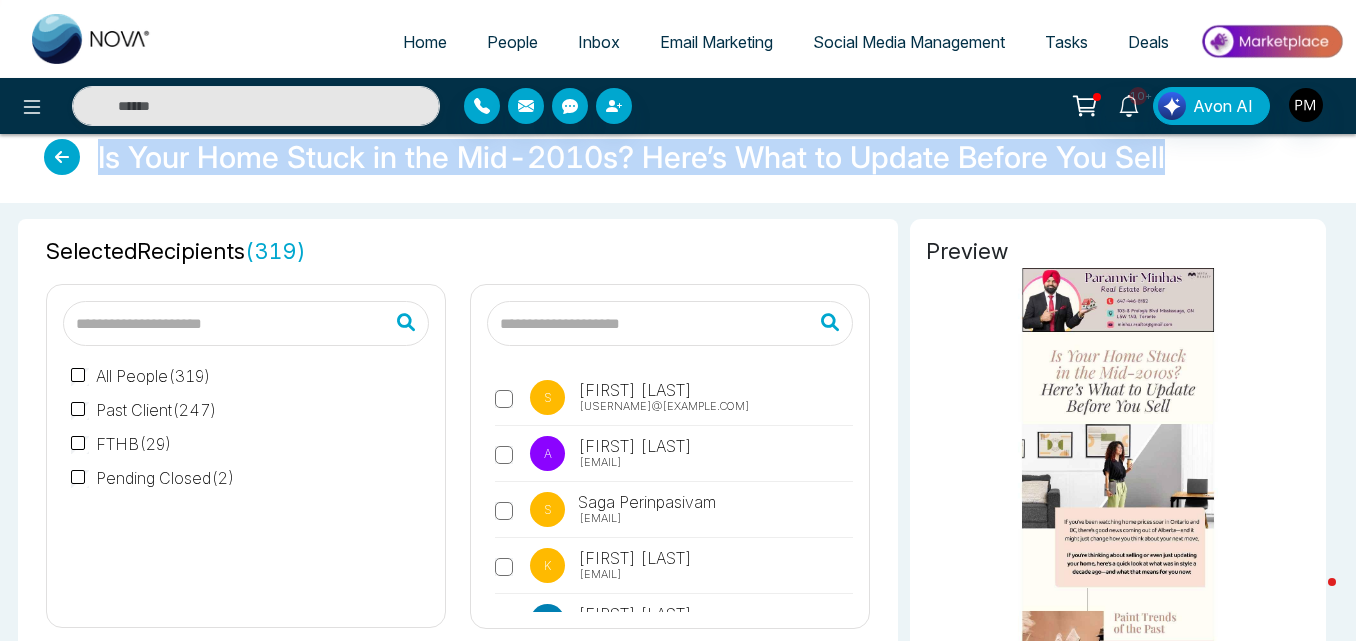 click on "Is Your Home Stuck in the Mid-2010s? Here’s What to Update Before You Sell" at bounding box center (678, 161) 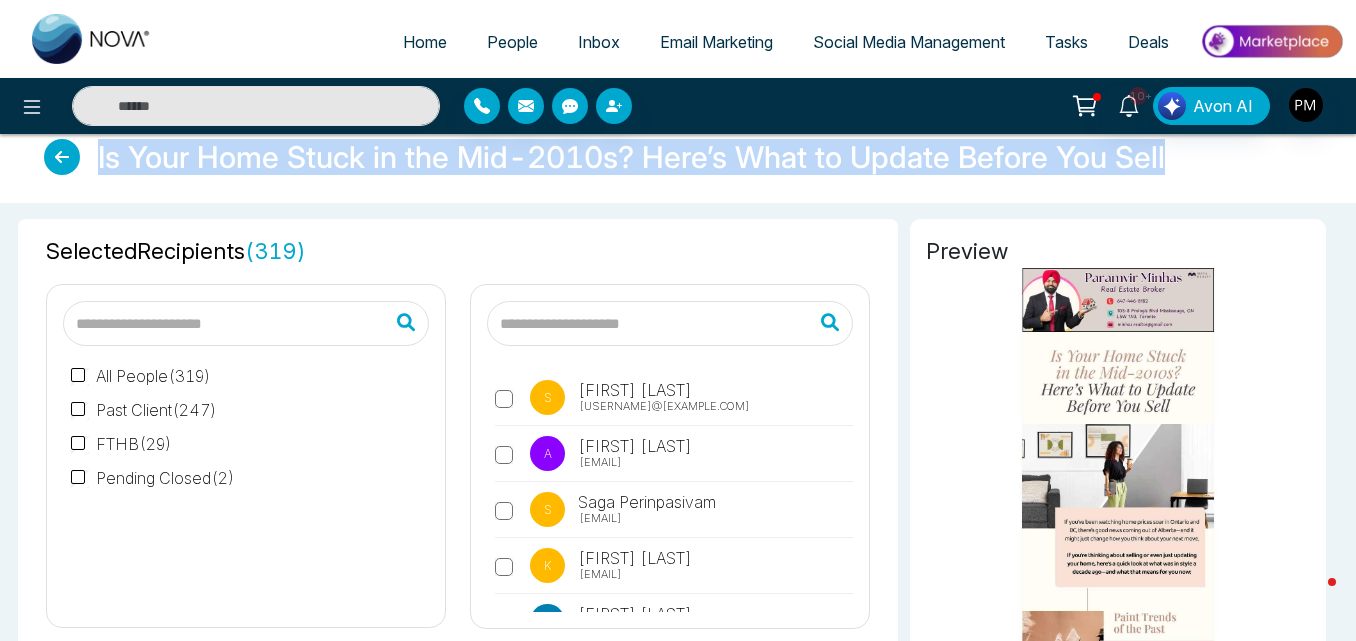 copy on "Is Your Home Stuck in the Mid-2010s? Here’s What to Update Before You Sell" 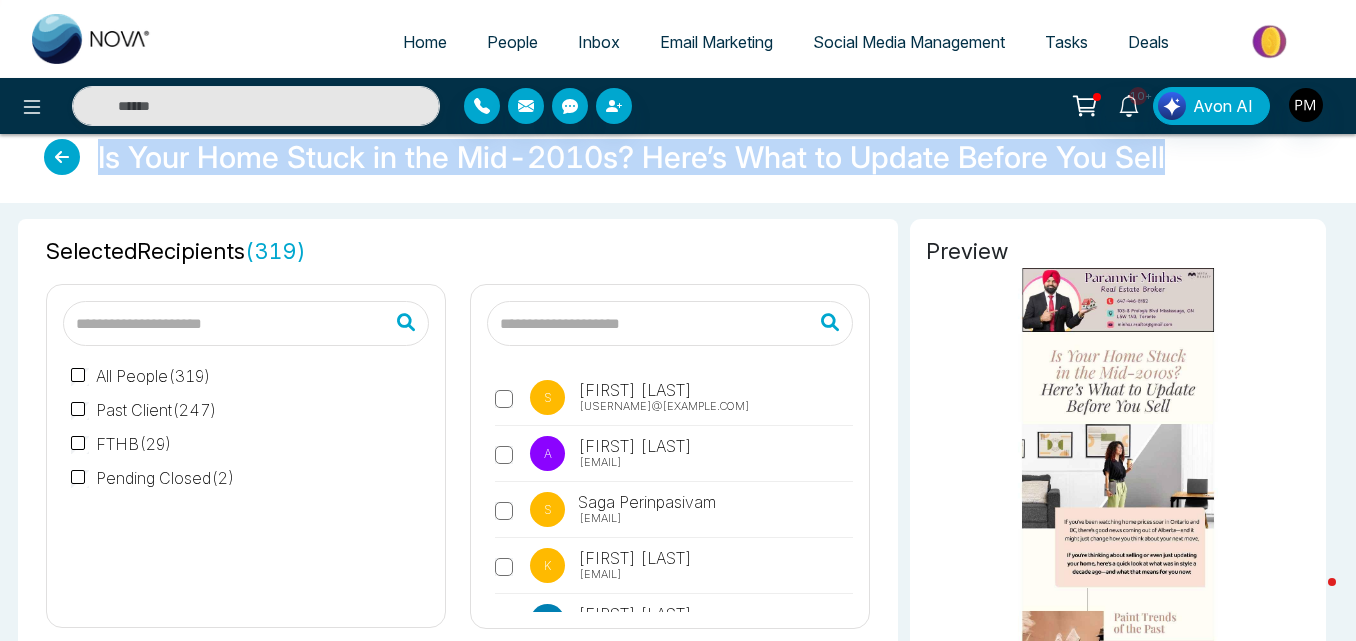 scroll, scrollTop: 99, scrollLeft: 0, axis: vertical 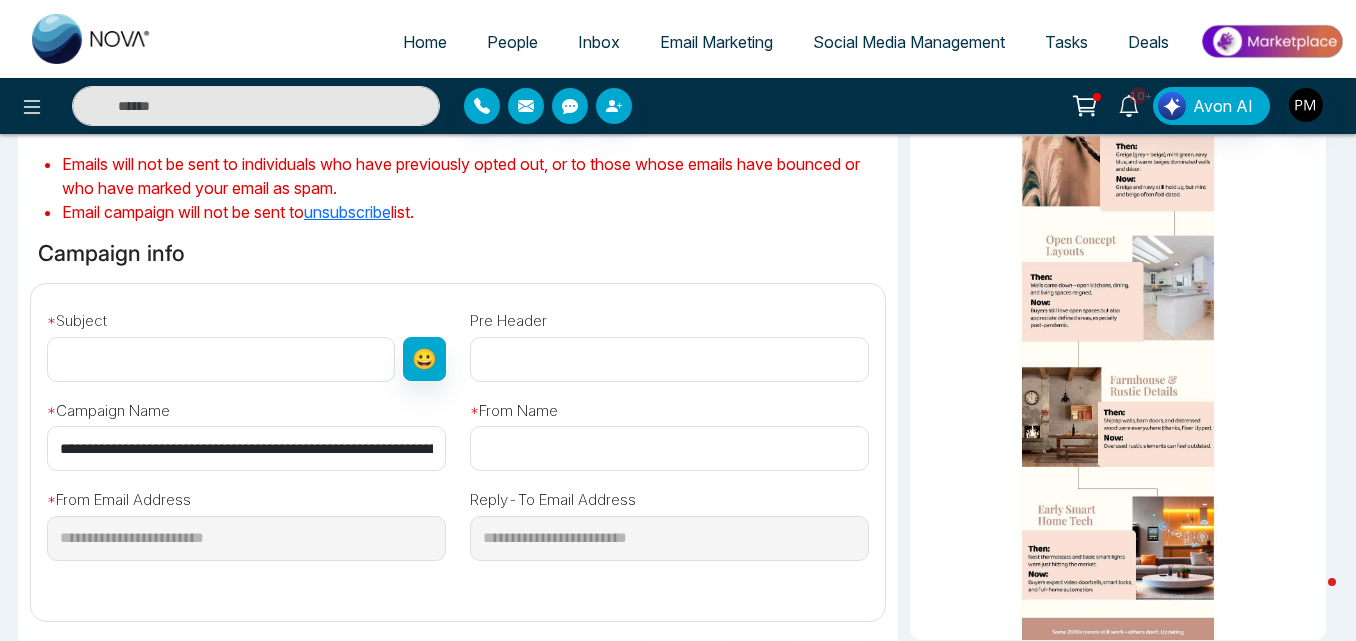 click at bounding box center [221, 359] 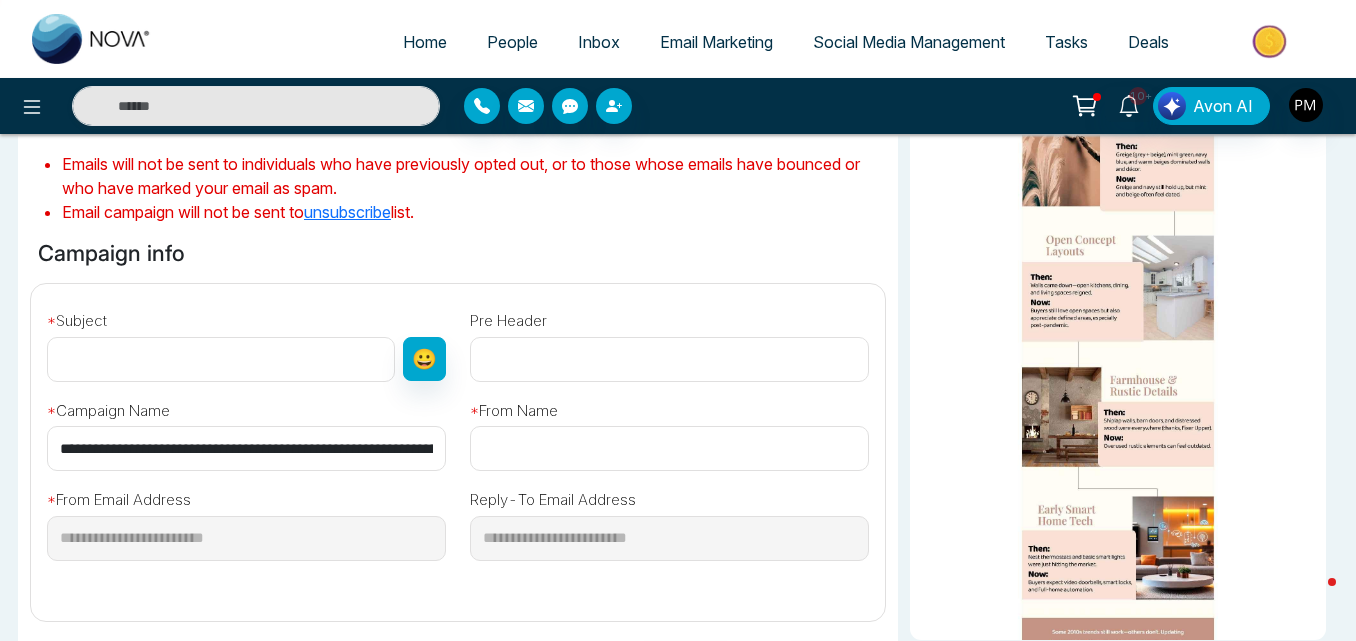 paste on "**********" 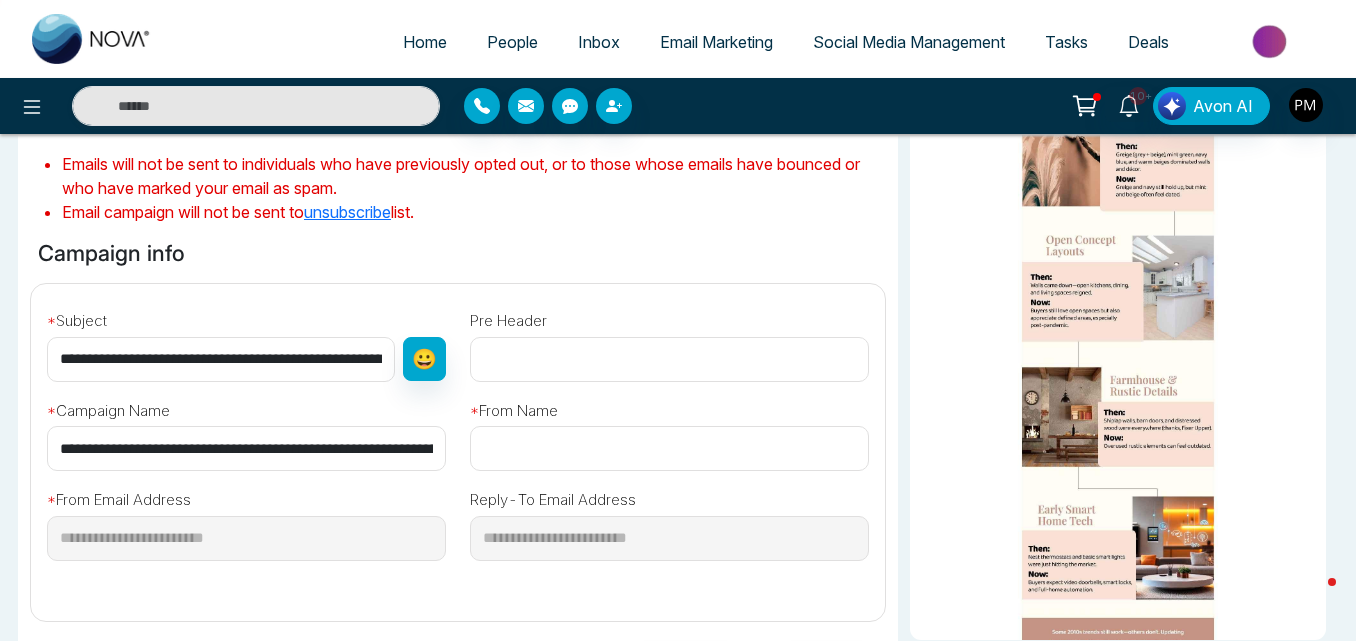 scroll, scrollTop: 0, scrollLeft: 217, axis: horizontal 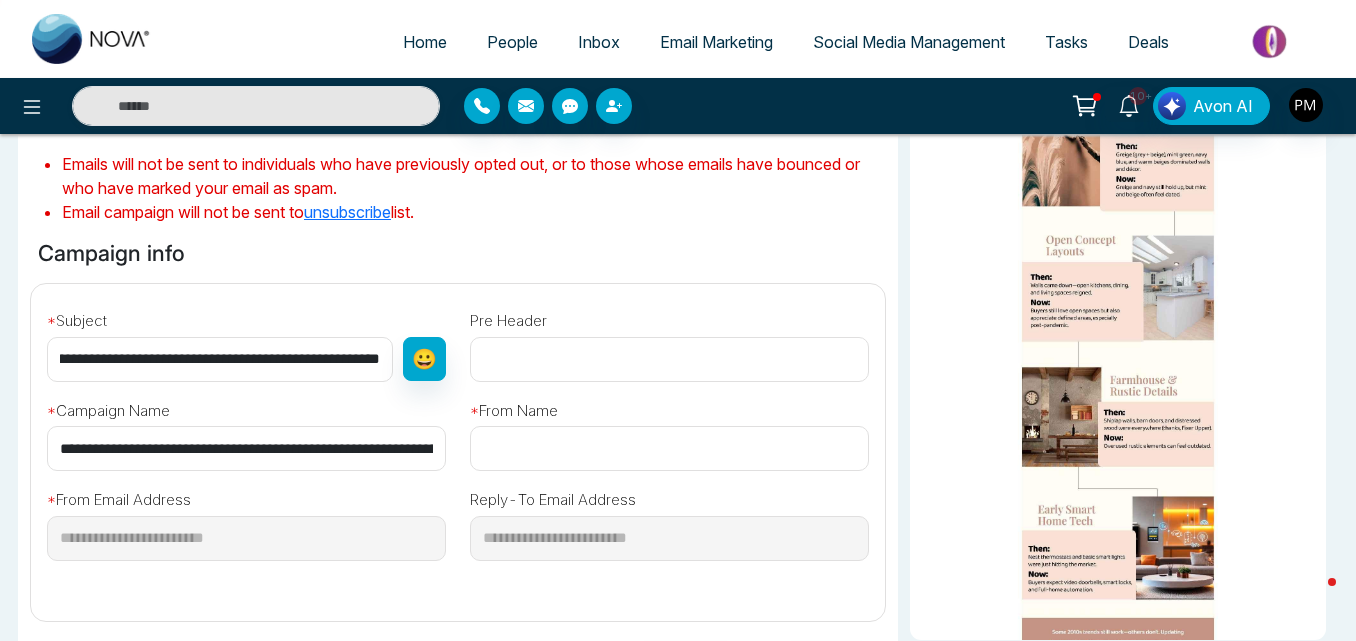 type on "**********" 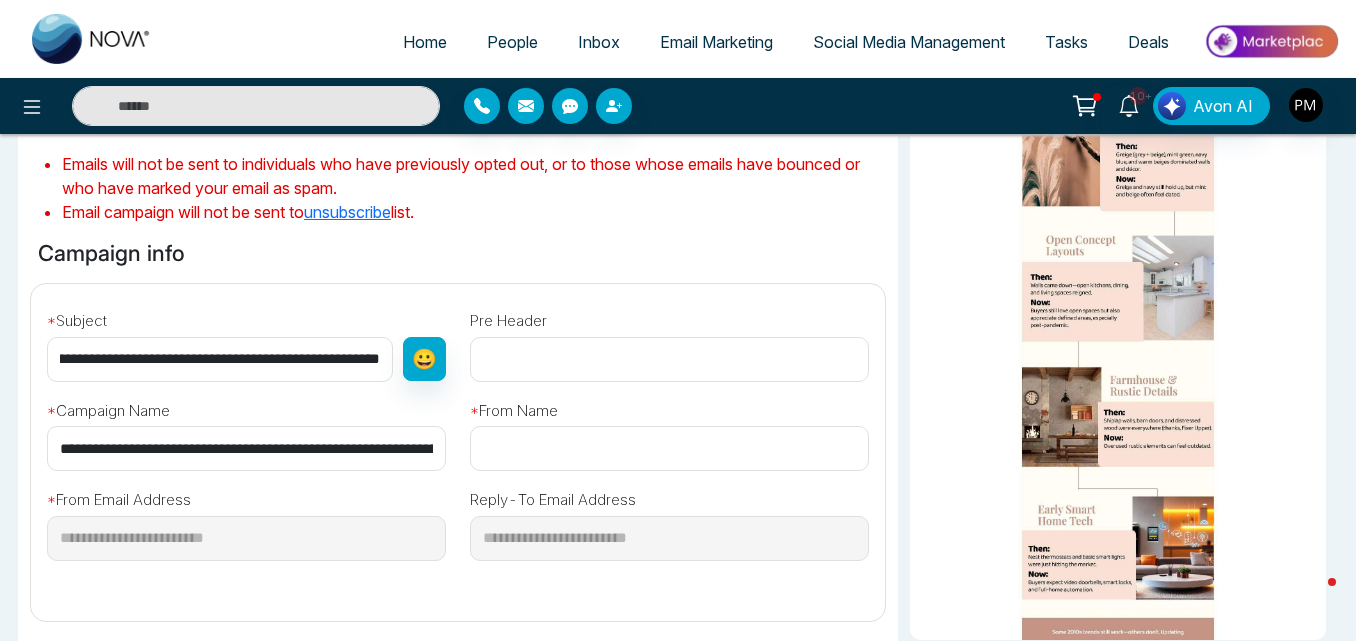 scroll, scrollTop: 0, scrollLeft: 0, axis: both 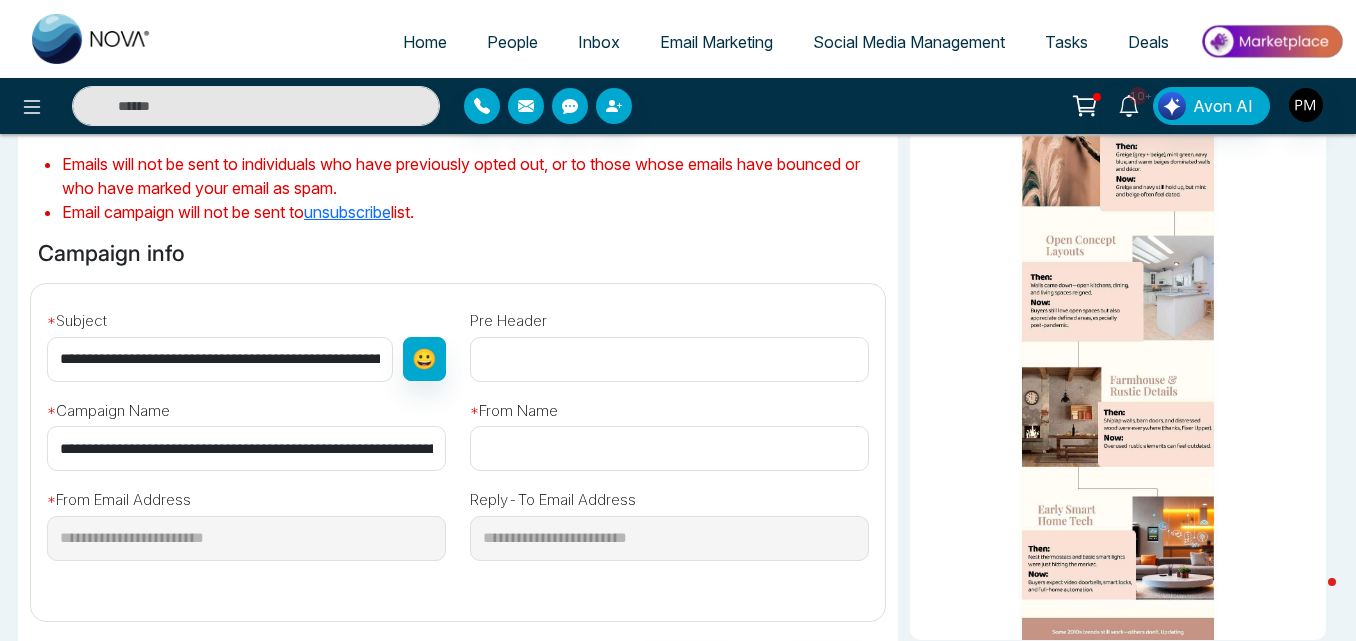 click at bounding box center [669, 448] 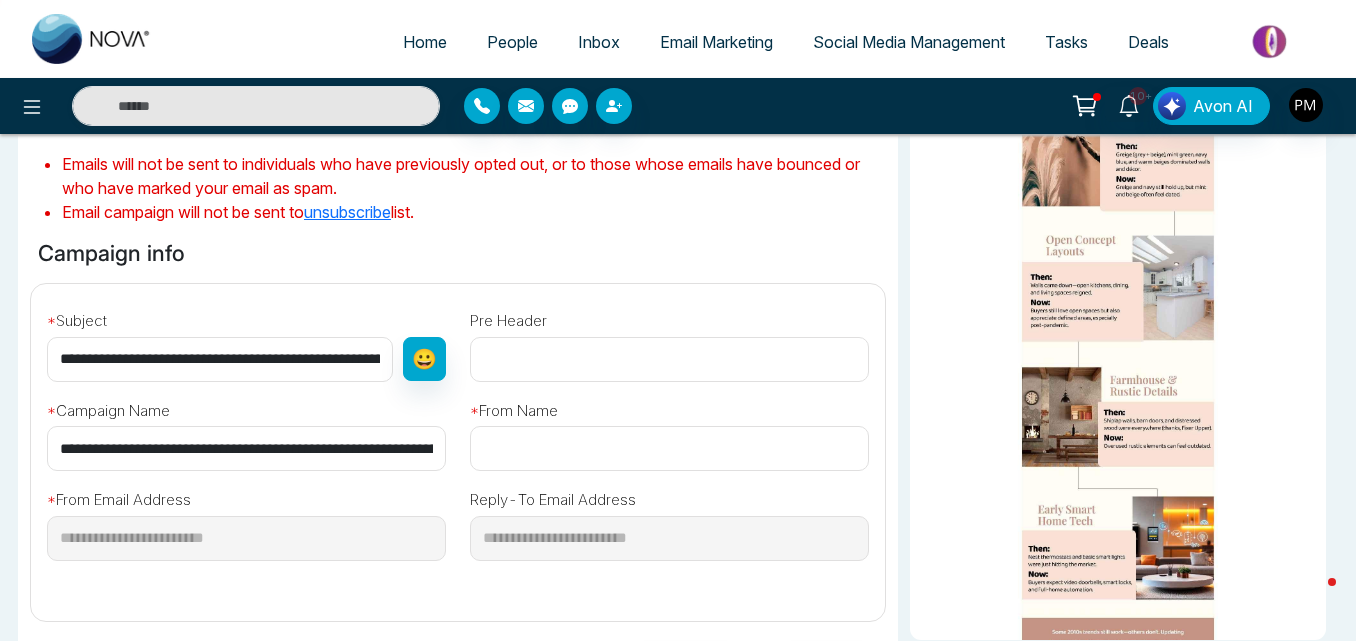 type on "**********" 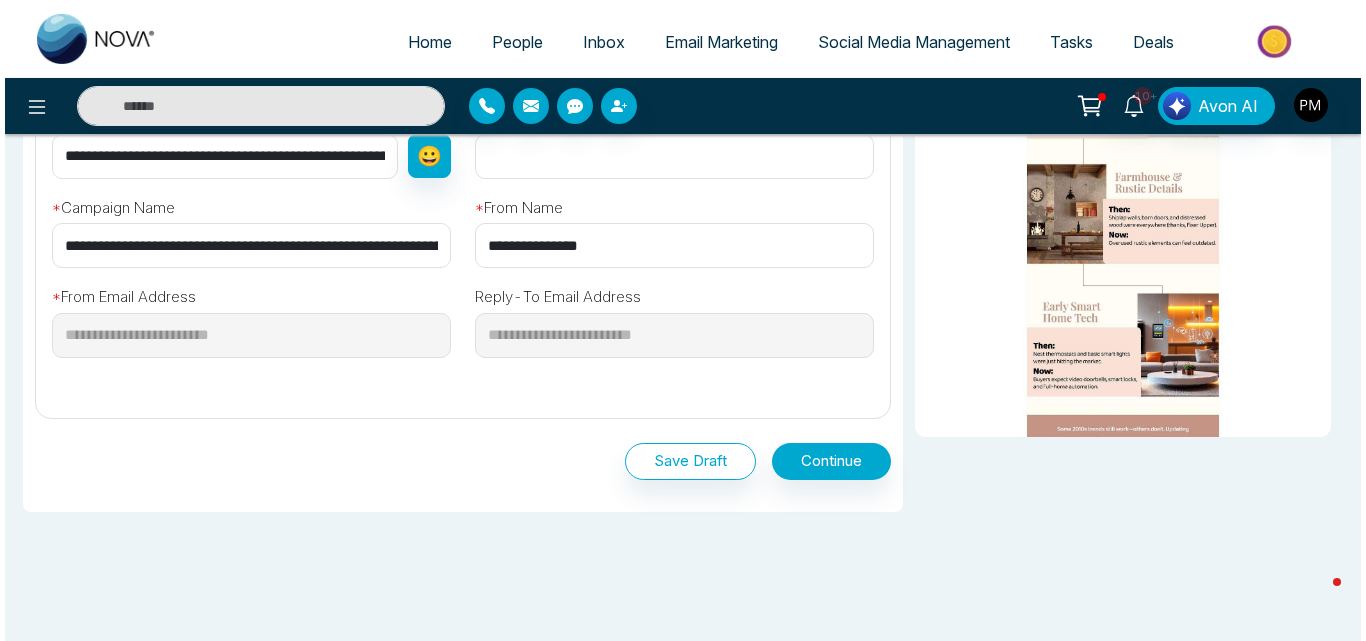 scroll, scrollTop: 772, scrollLeft: 0, axis: vertical 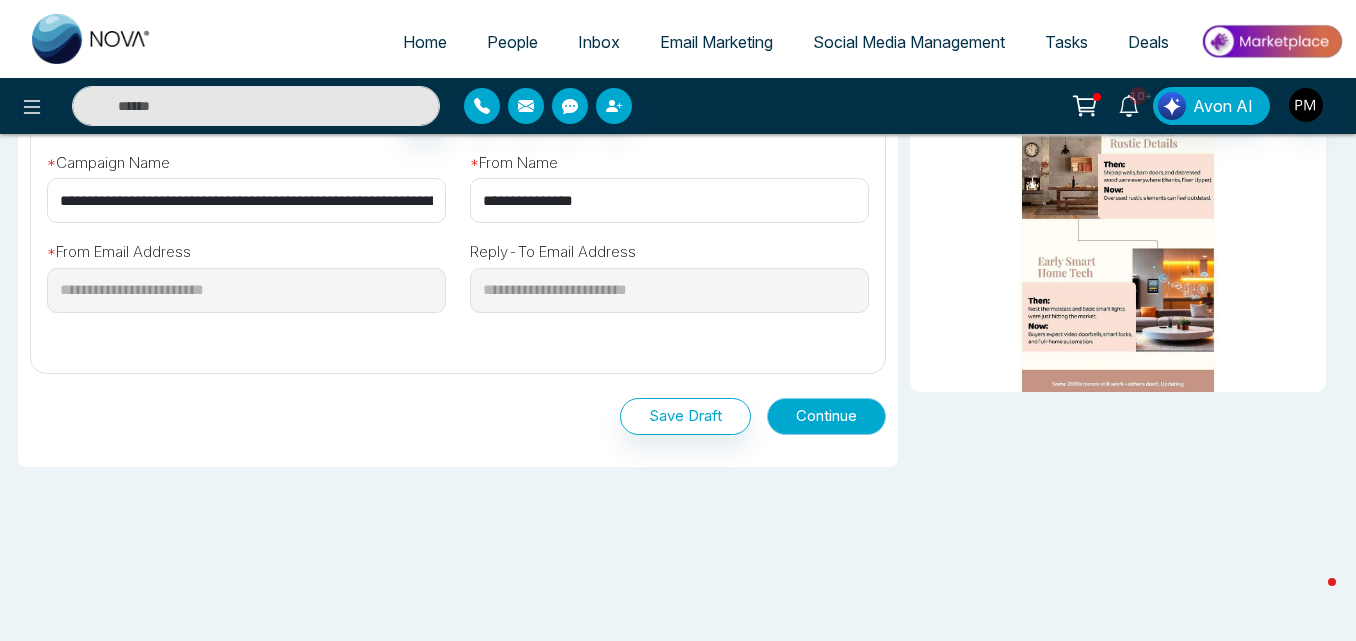 click on "Continue" at bounding box center [826, 416] 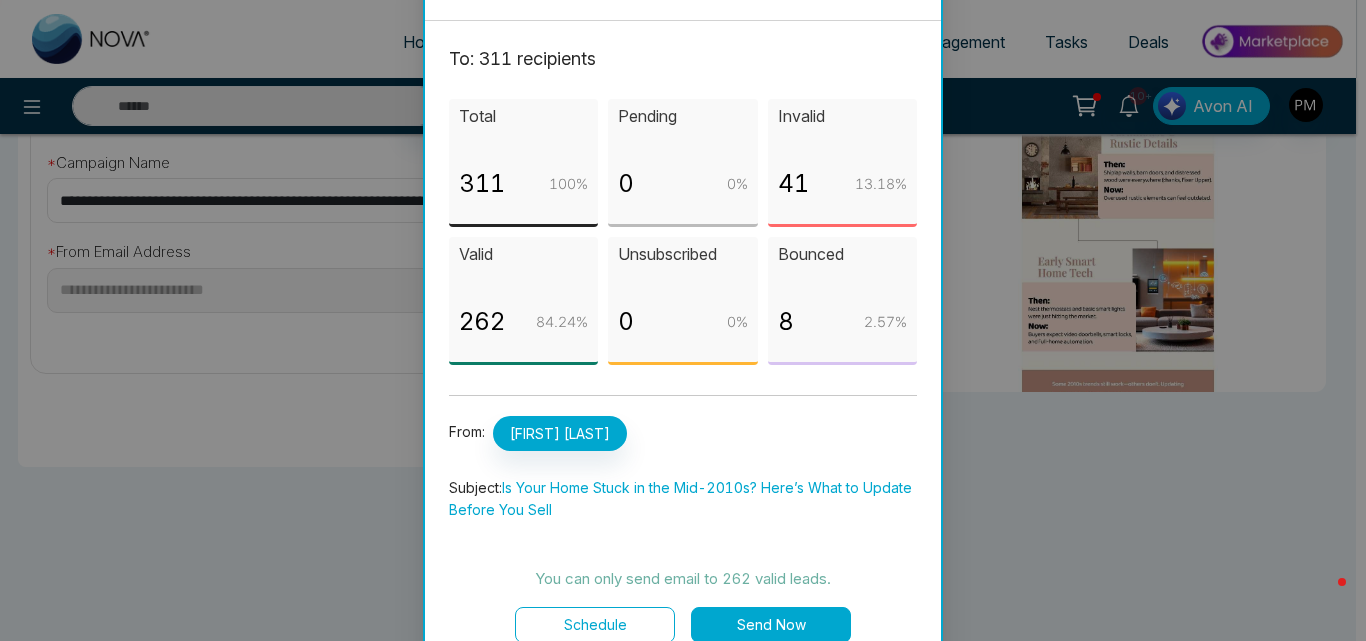 scroll, scrollTop: 64, scrollLeft: 0, axis: vertical 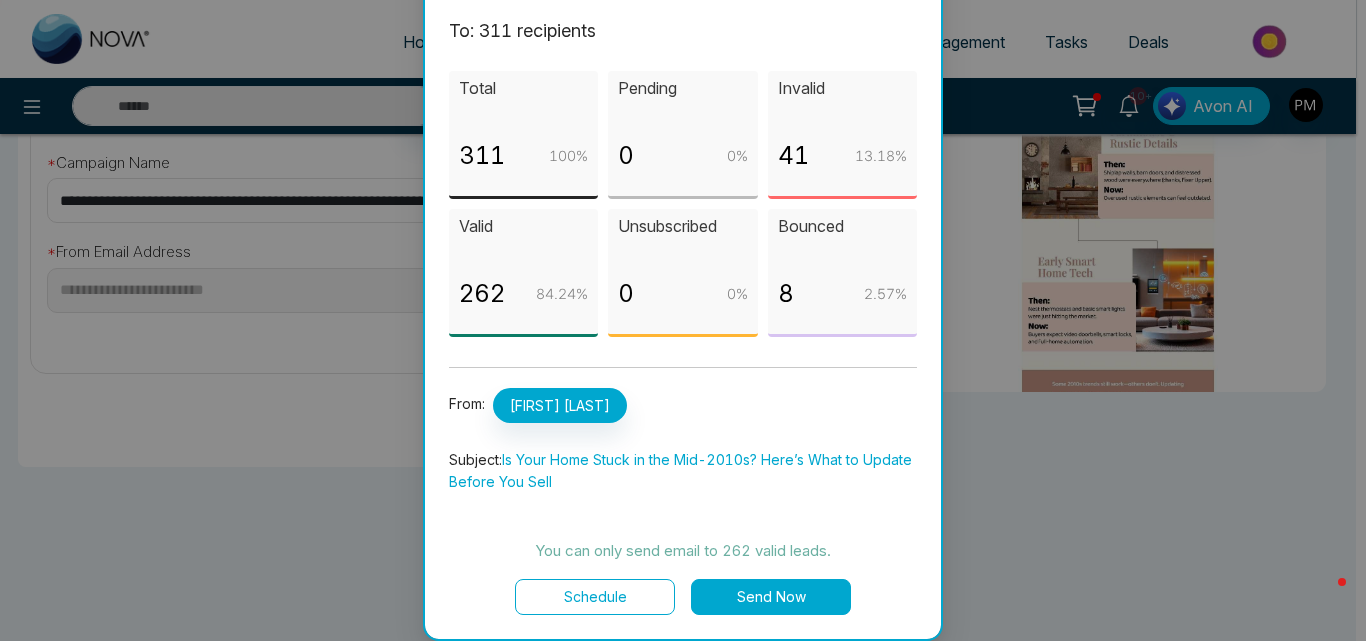 click on "Schedule" at bounding box center [595, 597] 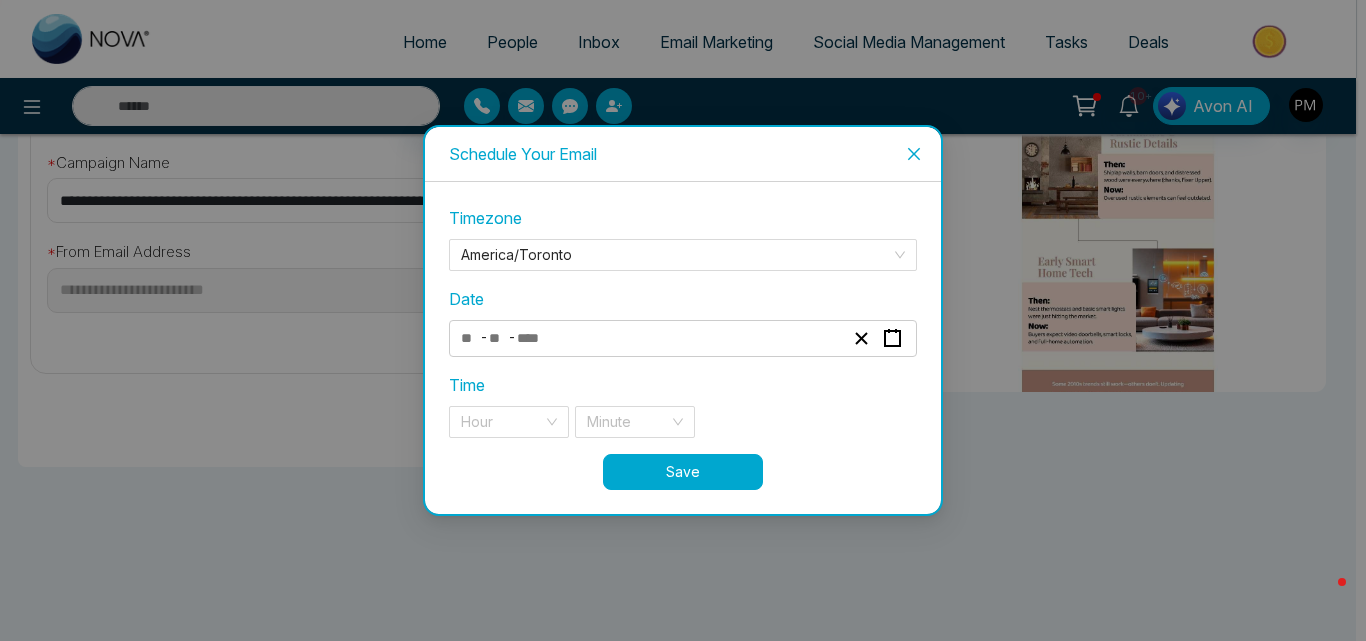 click on "- -" at bounding box center [652, 338] 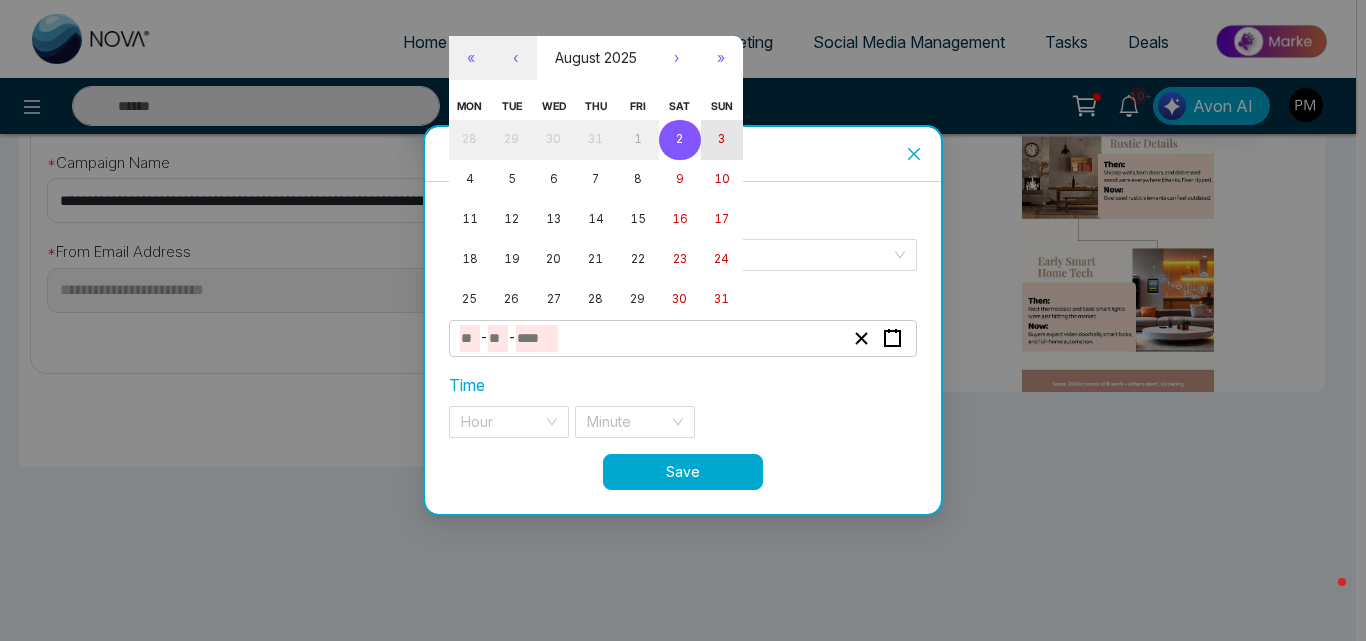 click on "3" at bounding box center (722, 140) 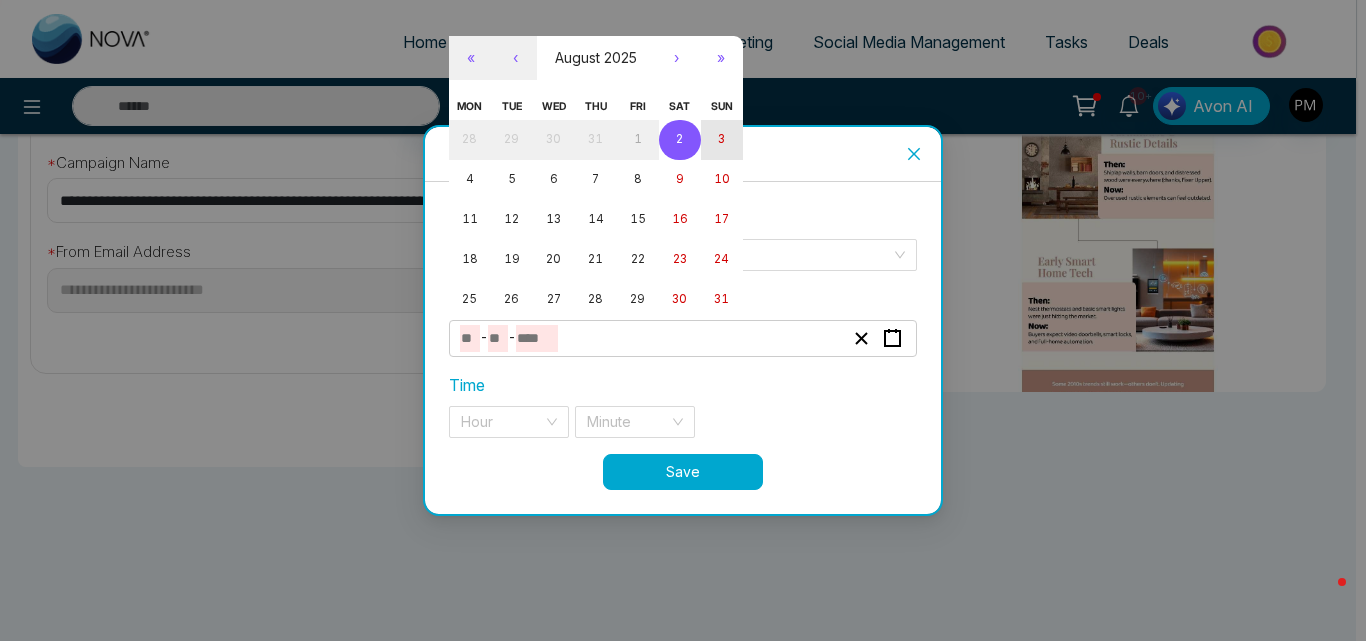 type on "*" 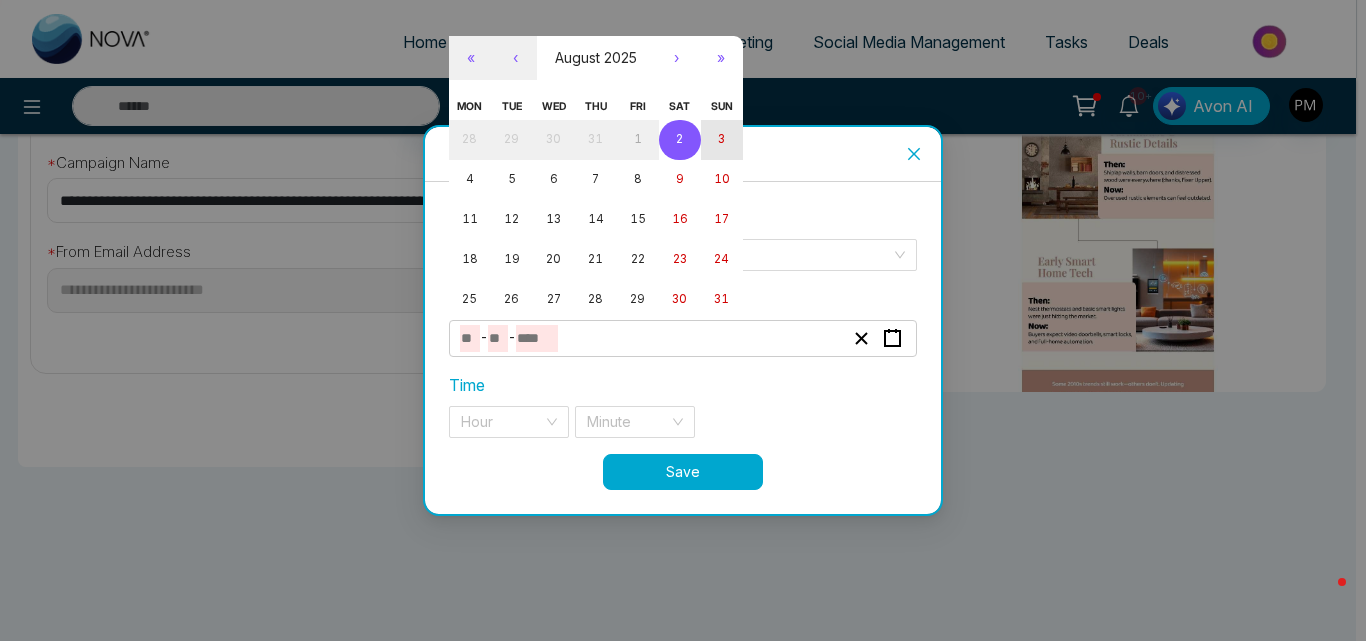type on "*" 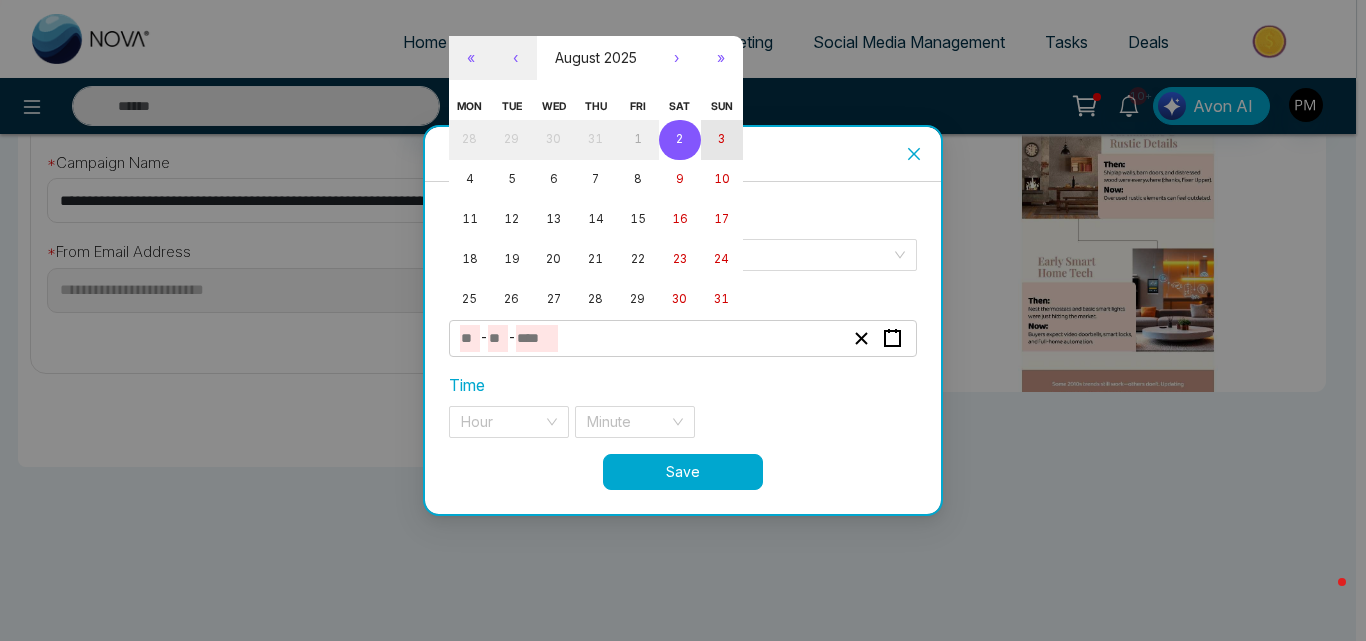 type on "****" 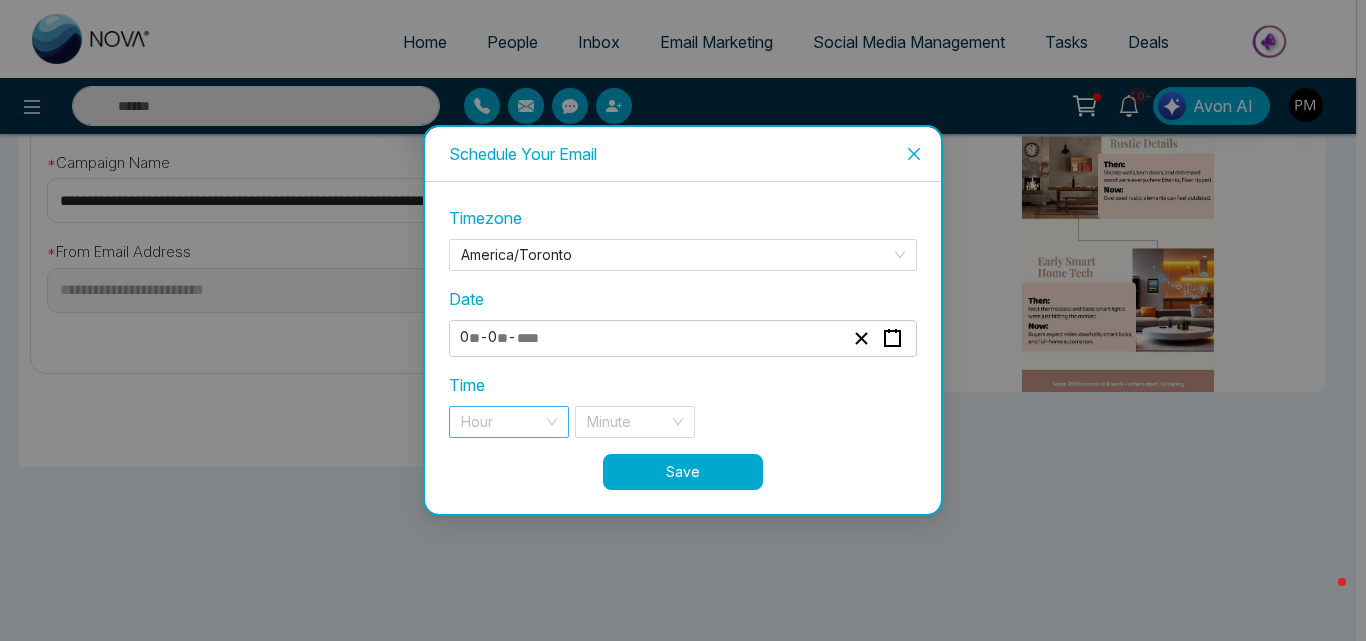 click at bounding box center (502, 422) 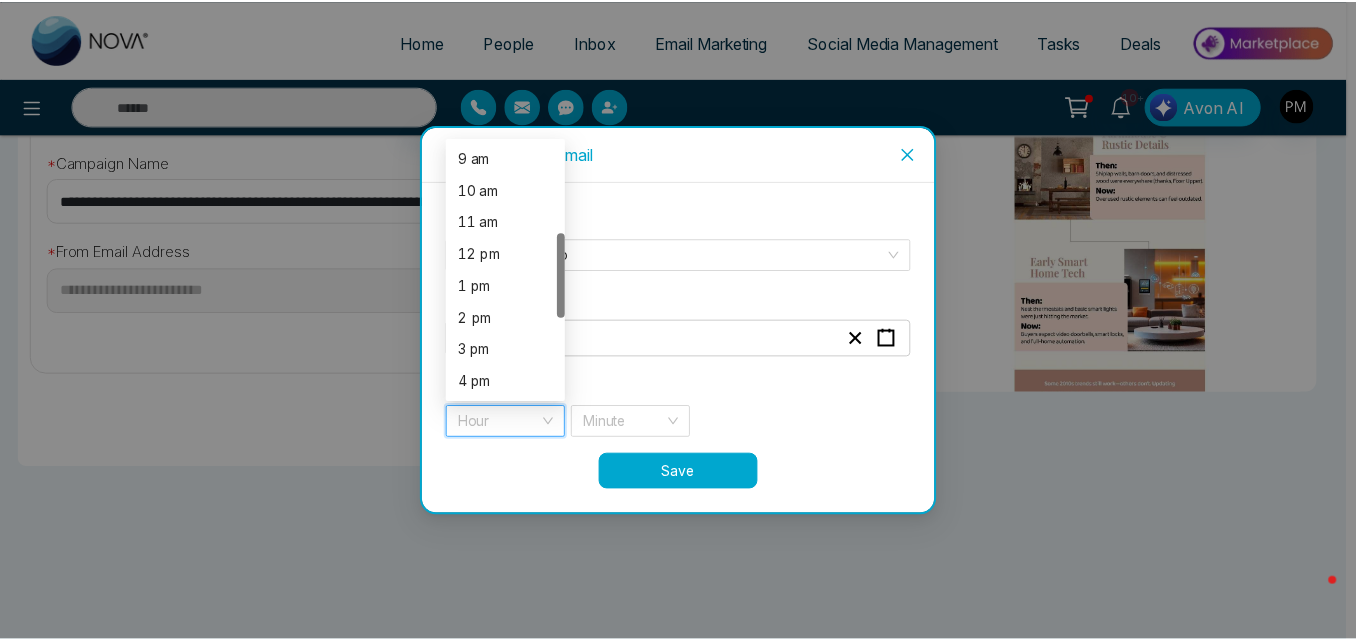 scroll, scrollTop: 289, scrollLeft: 0, axis: vertical 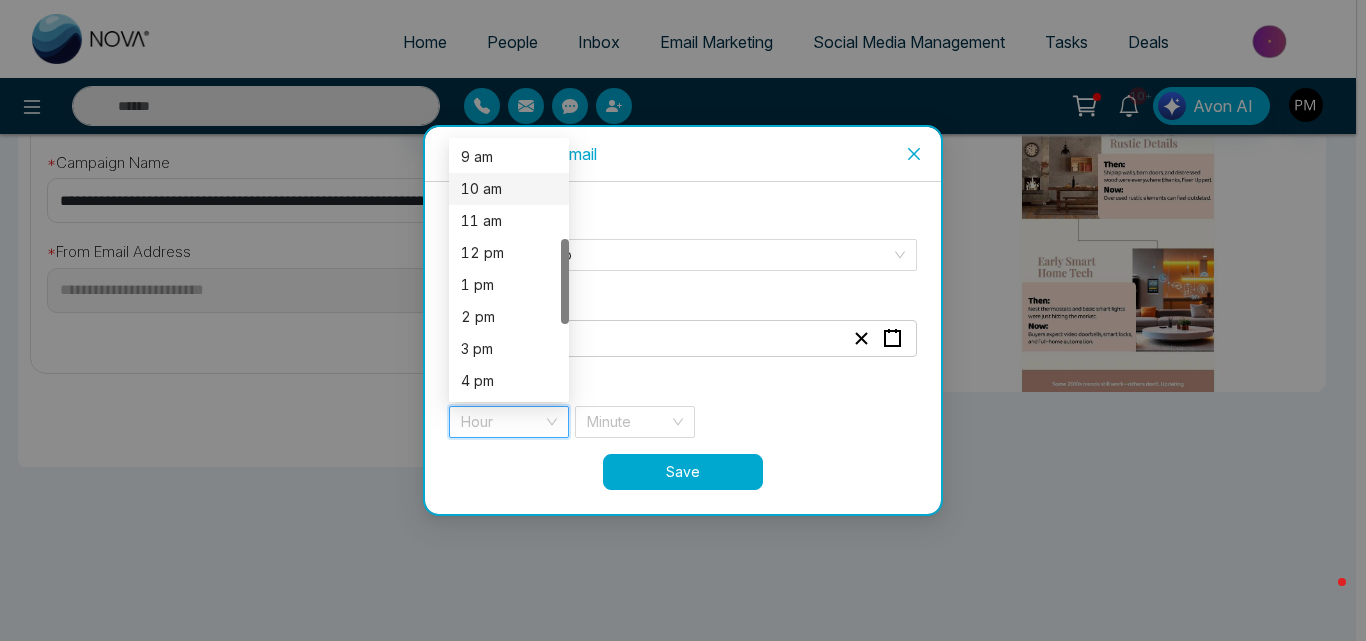 click on "10 am" at bounding box center (509, 189) 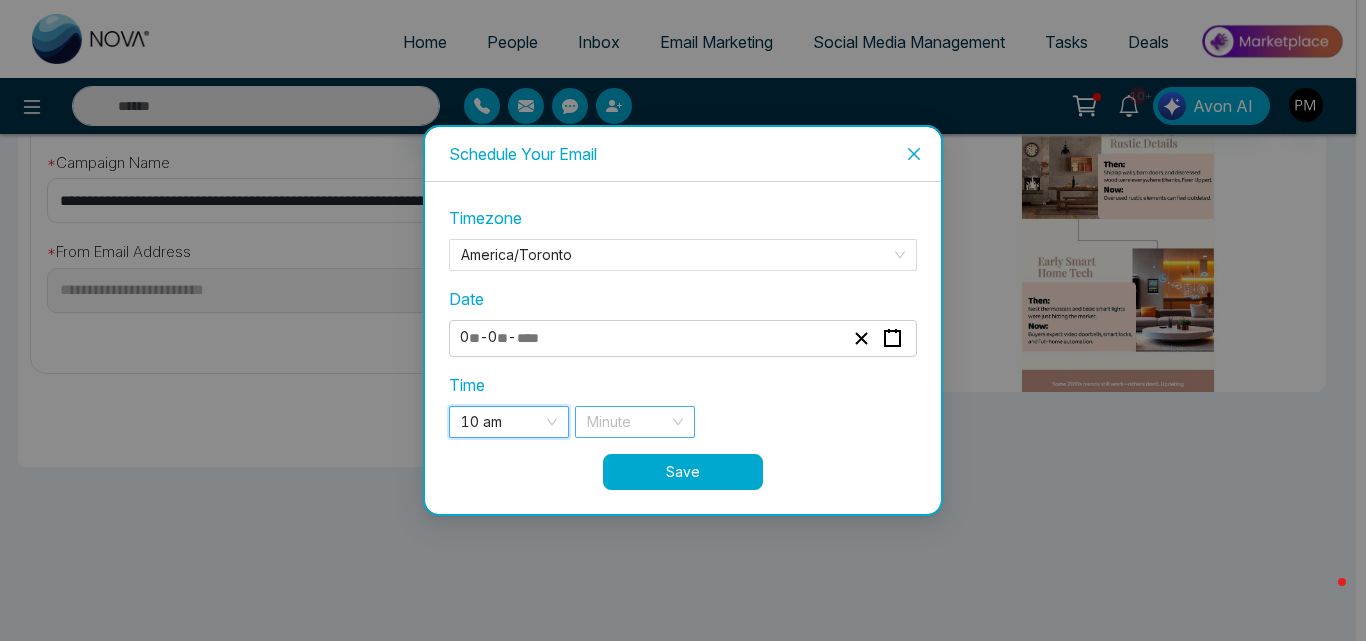 click at bounding box center (628, 422) 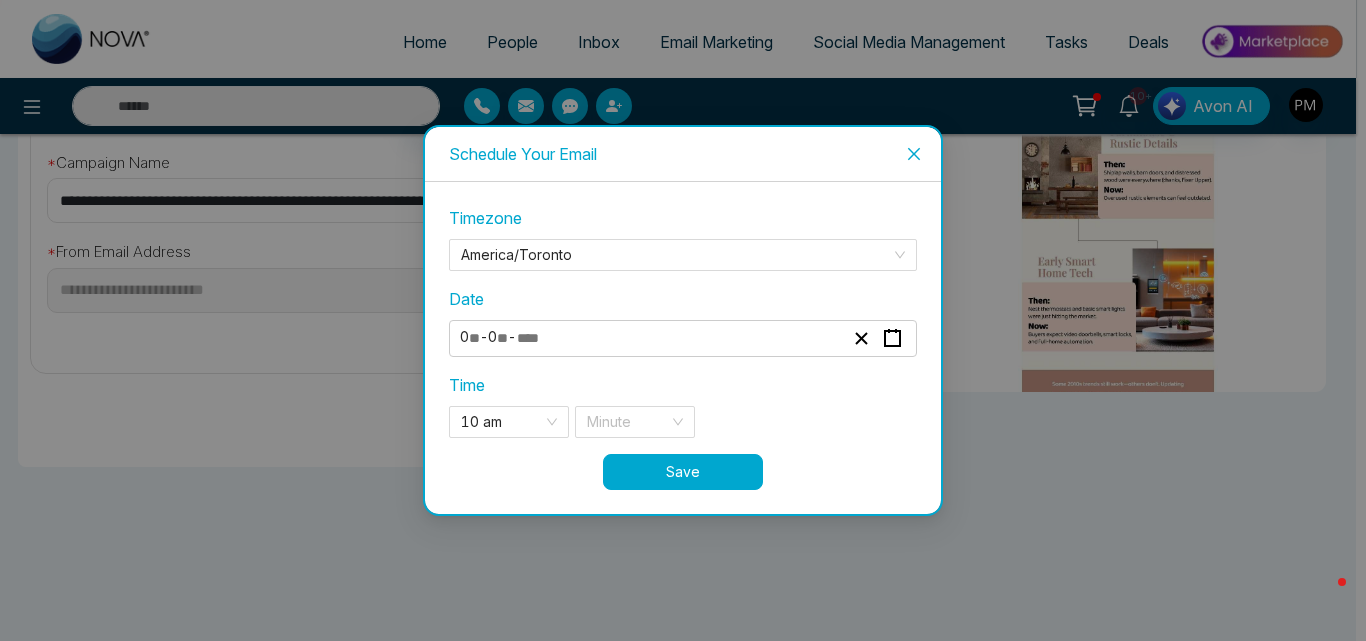 click on "Save" at bounding box center (683, 472) 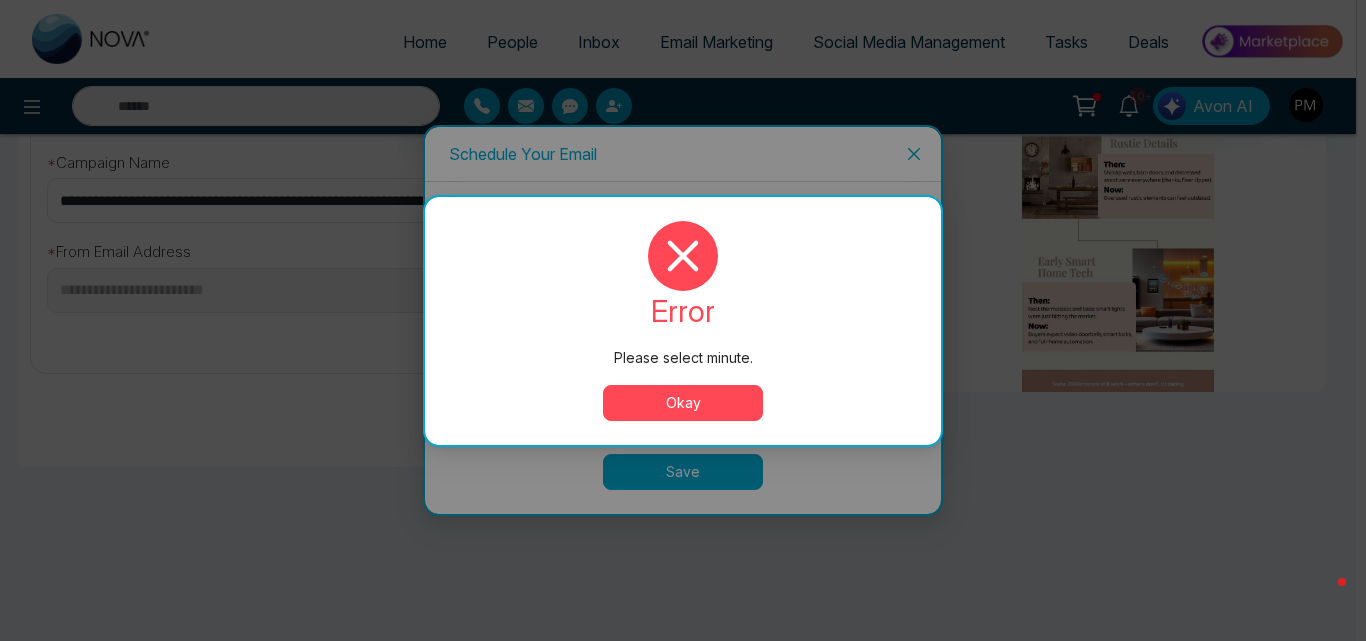 click on "Okay" at bounding box center [683, 403] 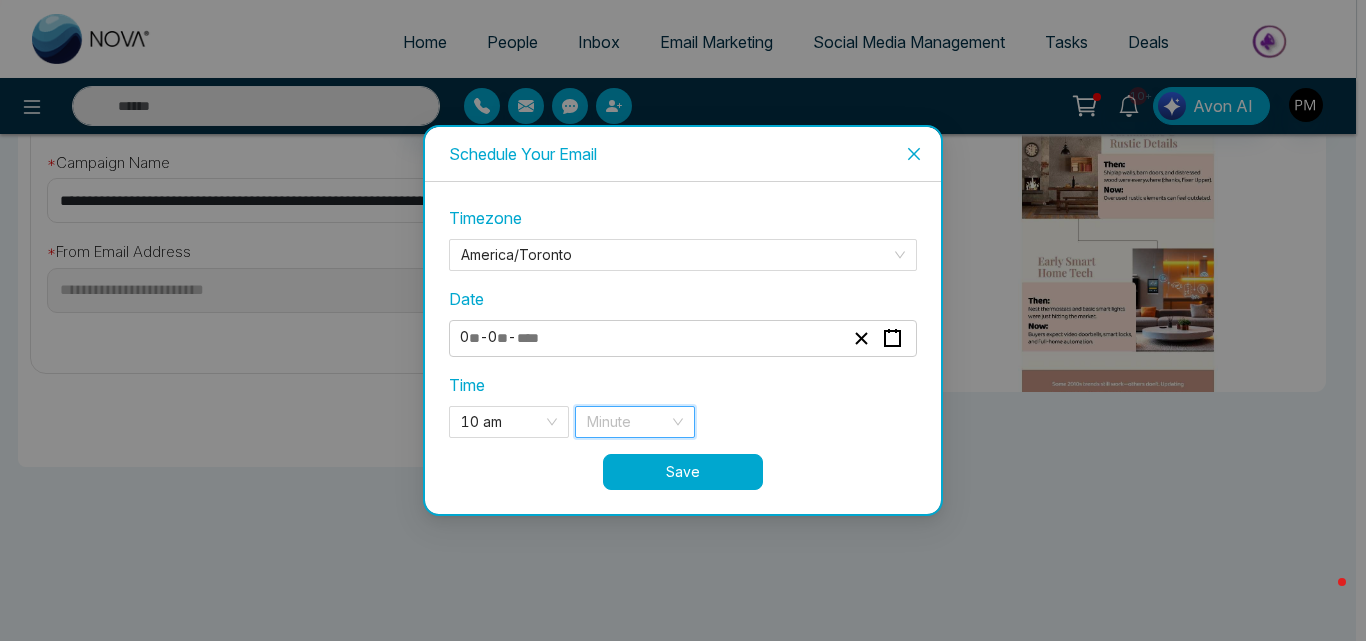 click at bounding box center [628, 422] 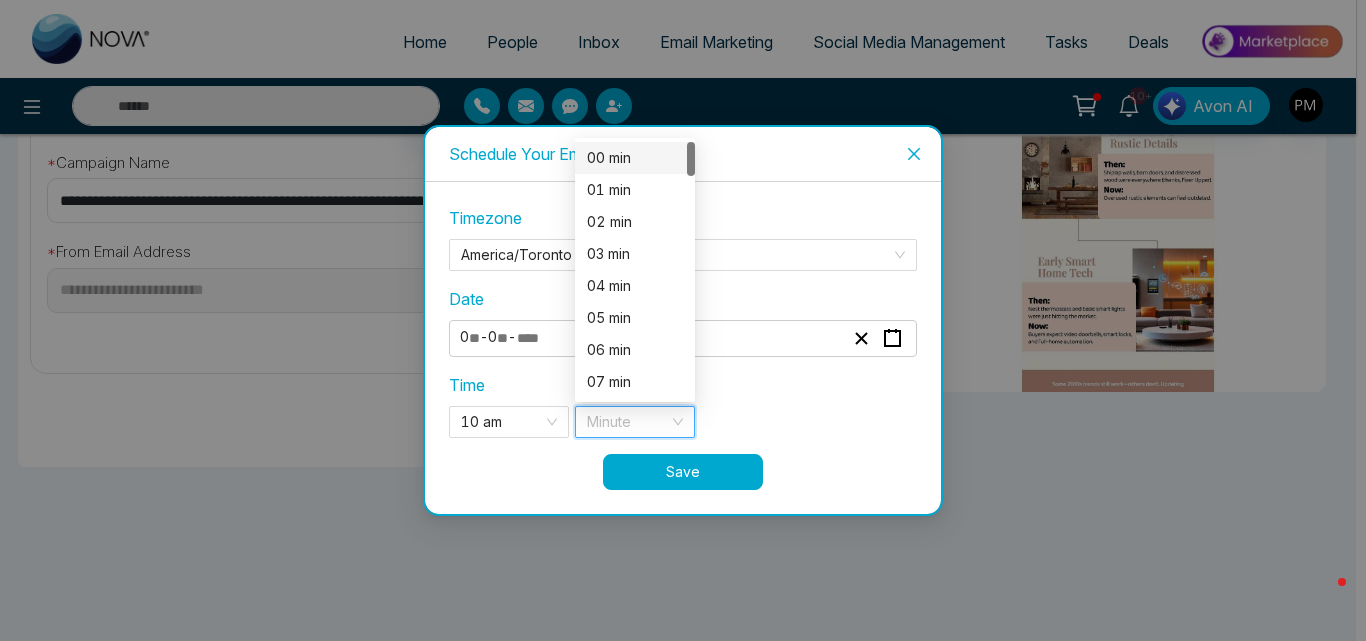click on "00 min" at bounding box center (635, 158) 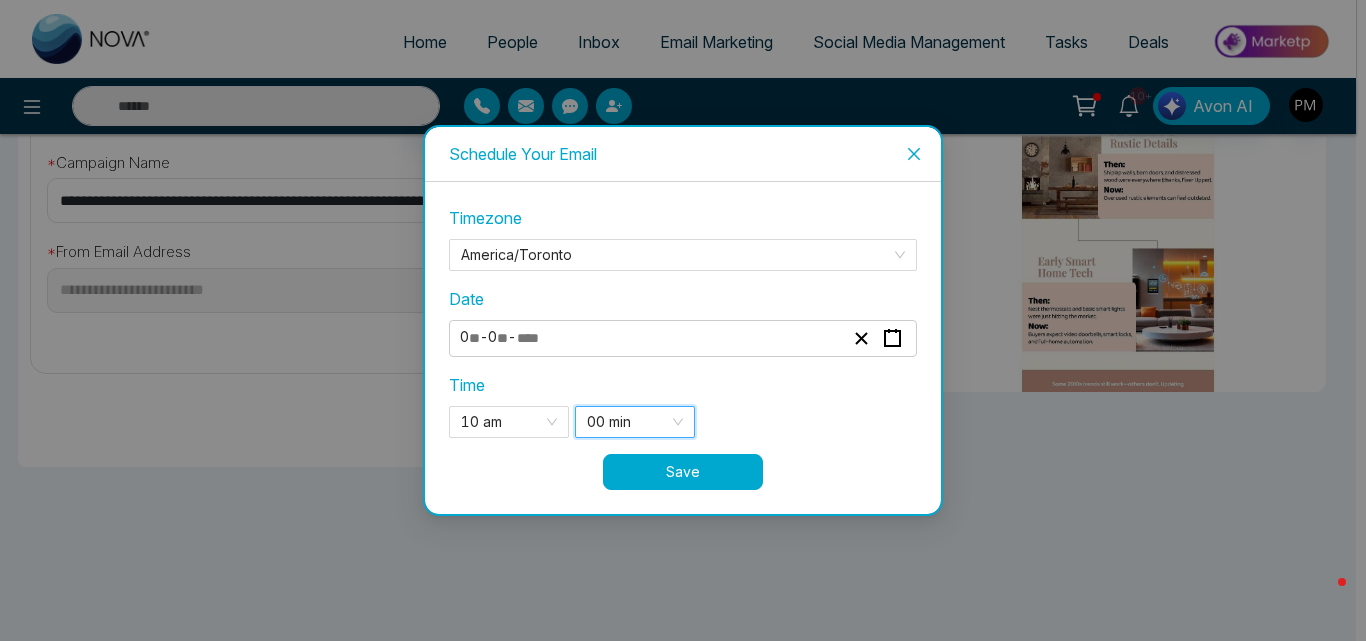 click on "Save" at bounding box center (683, 472) 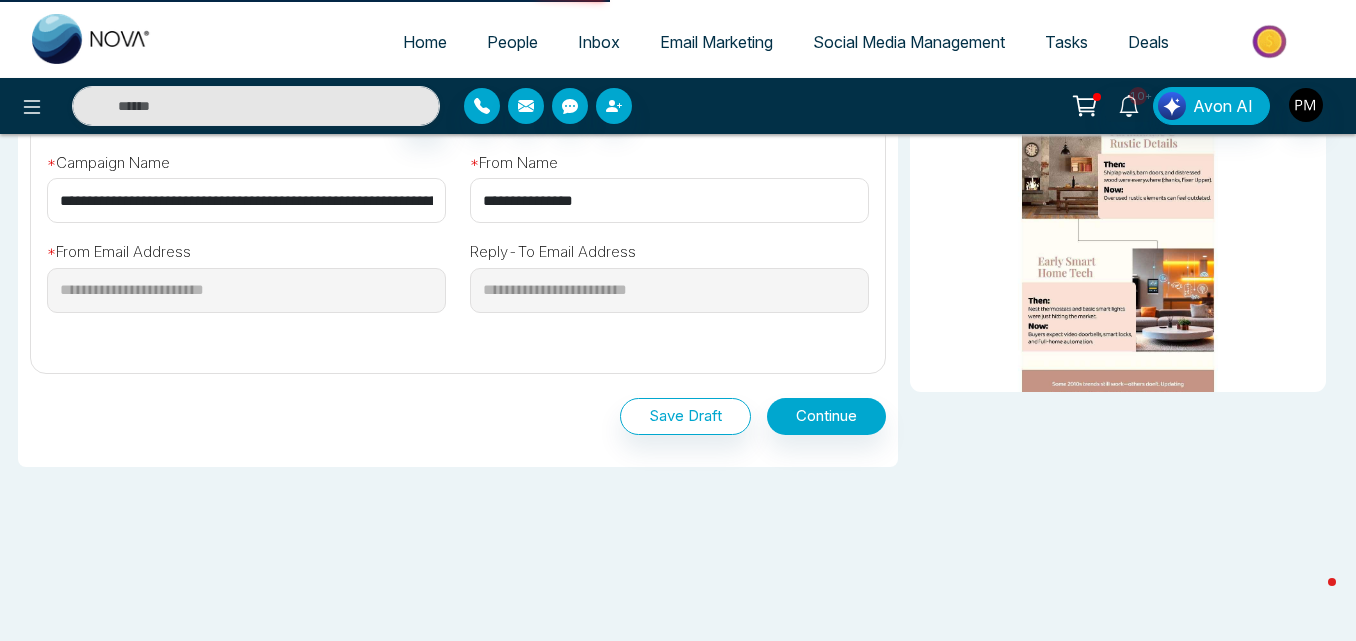 scroll, scrollTop: 0, scrollLeft: 0, axis: both 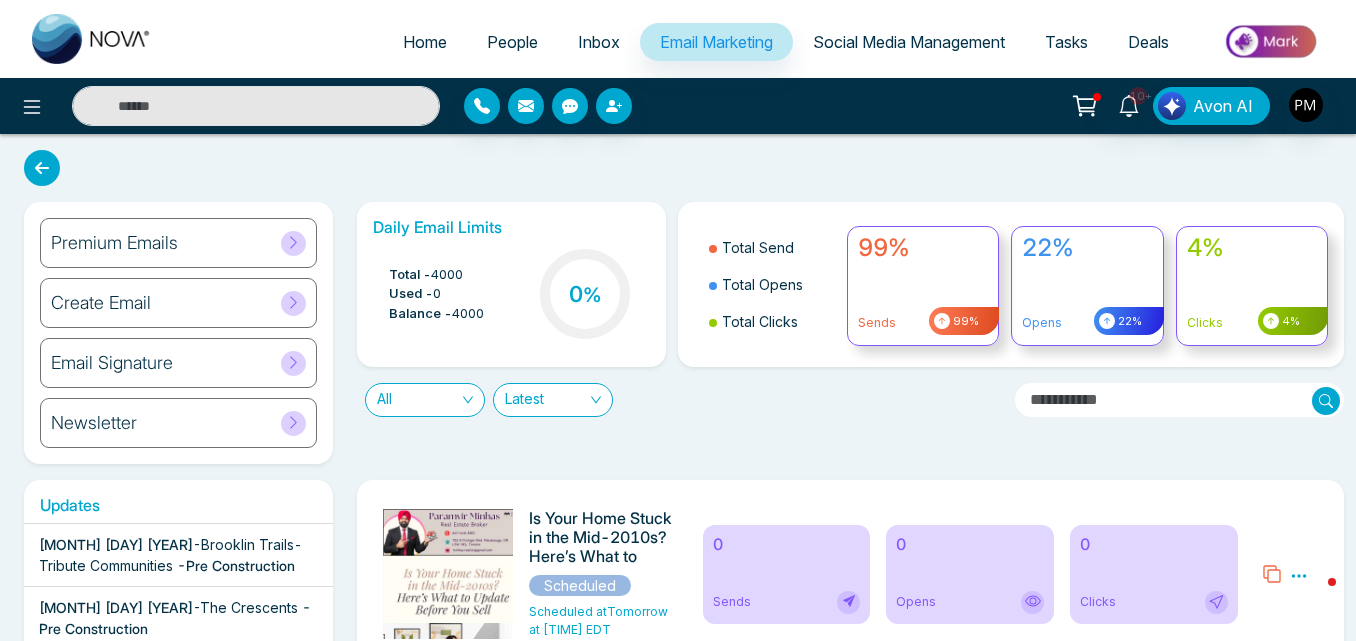 click on "Social Media Management" at bounding box center [909, 42] 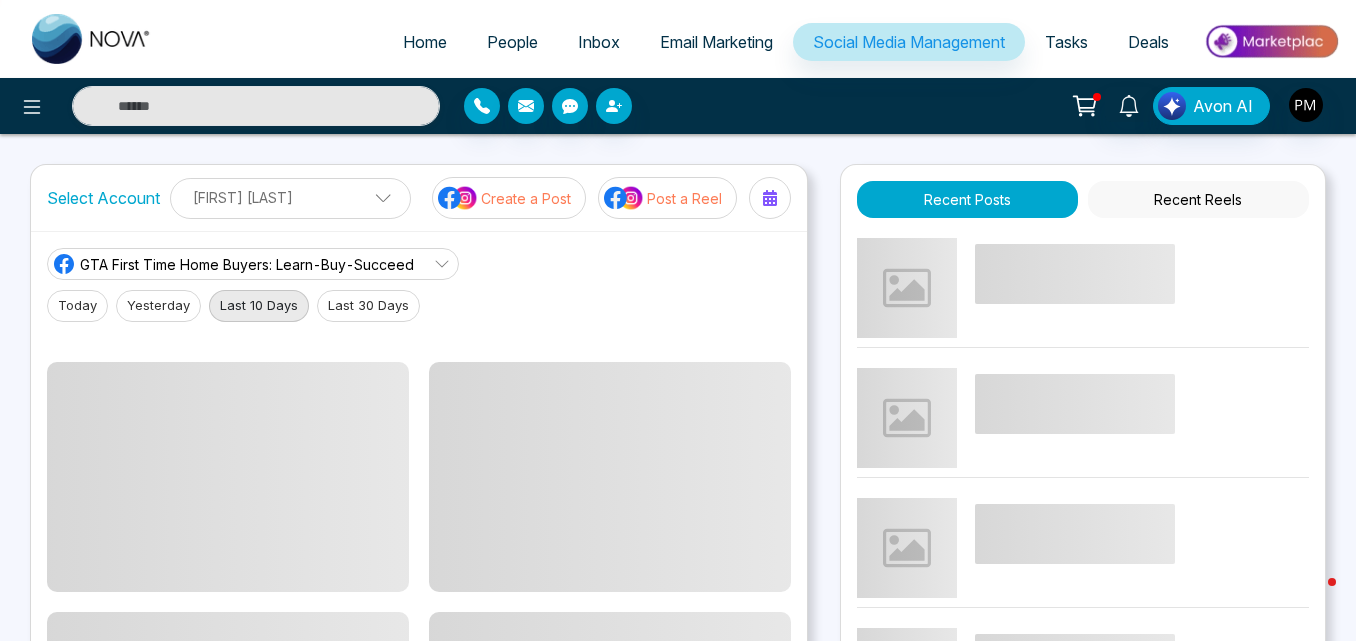 click on "Email Marketing" at bounding box center (716, 42) 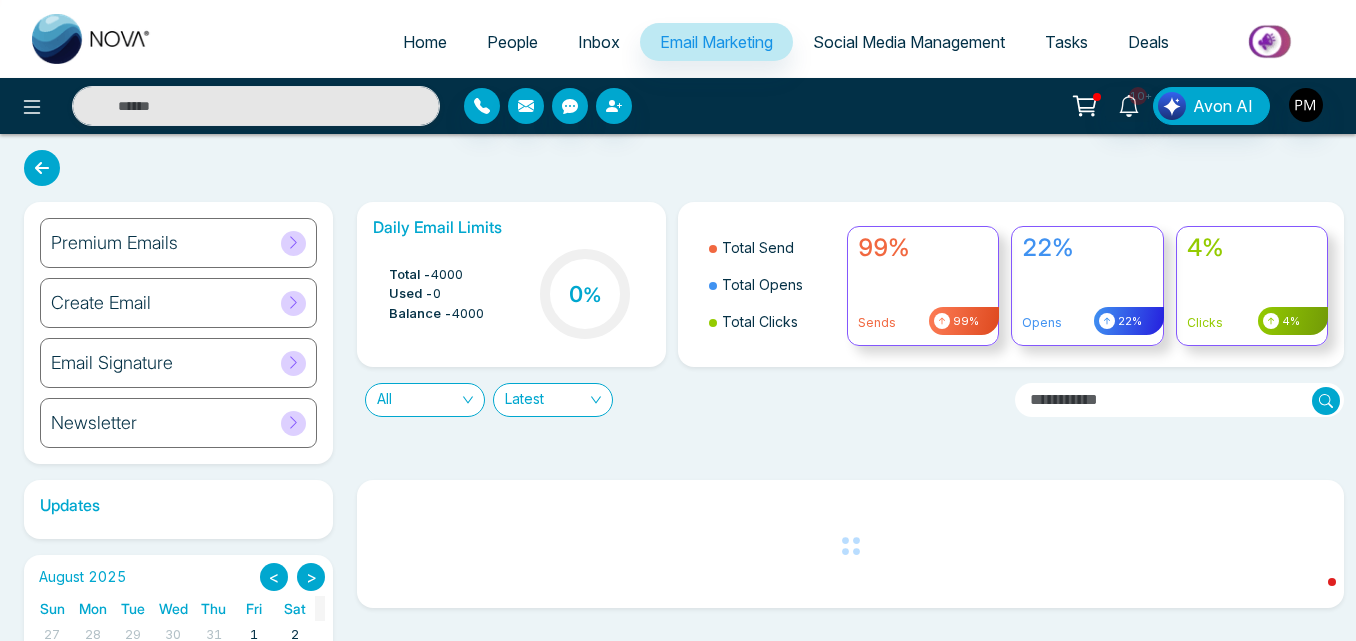 click on "People" at bounding box center [512, 42] 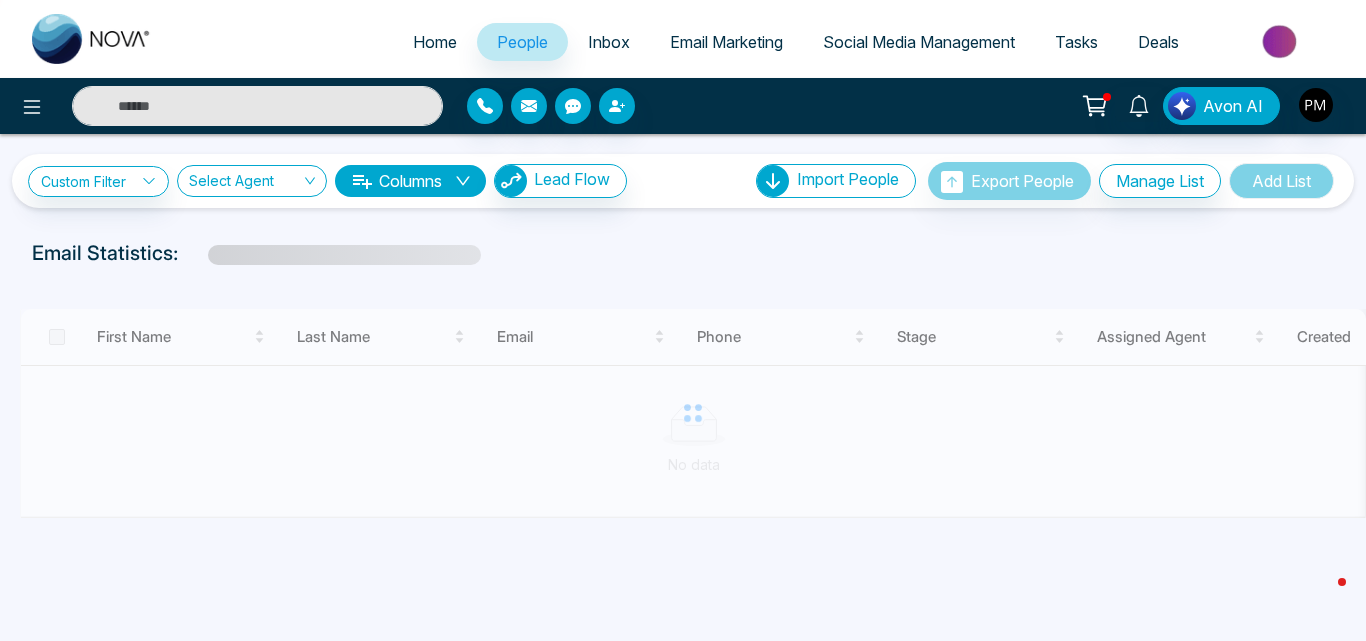 click at bounding box center (257, 106) 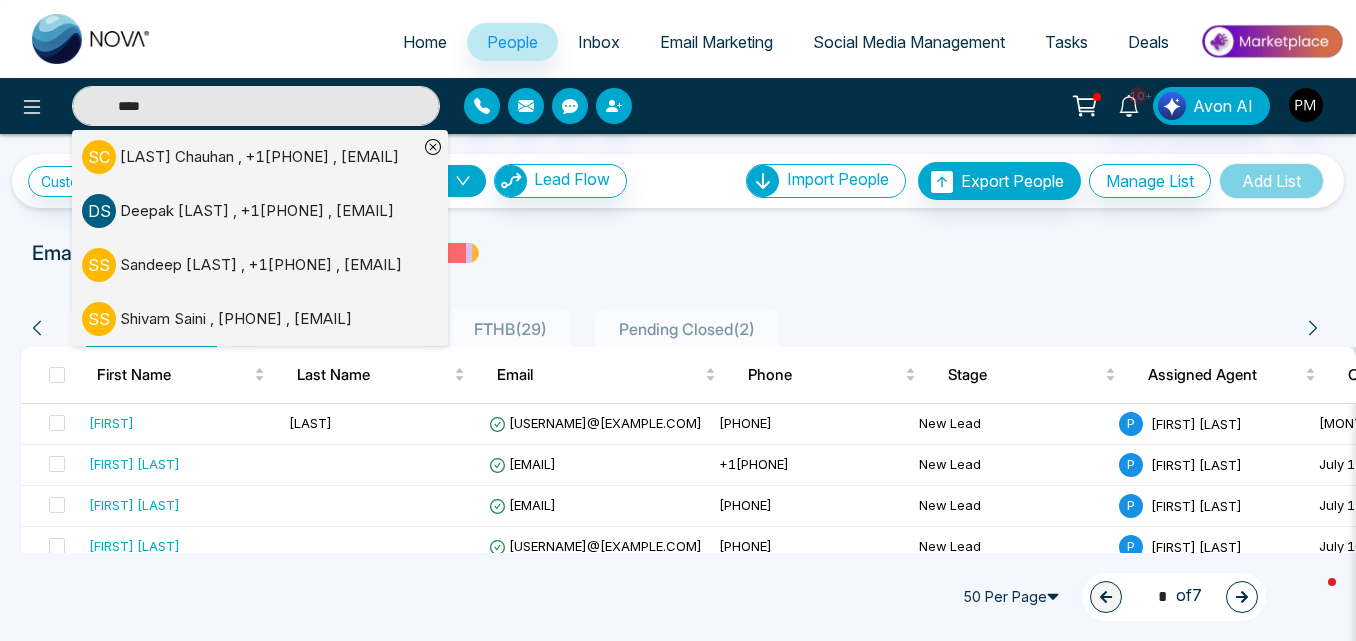 type on "****" 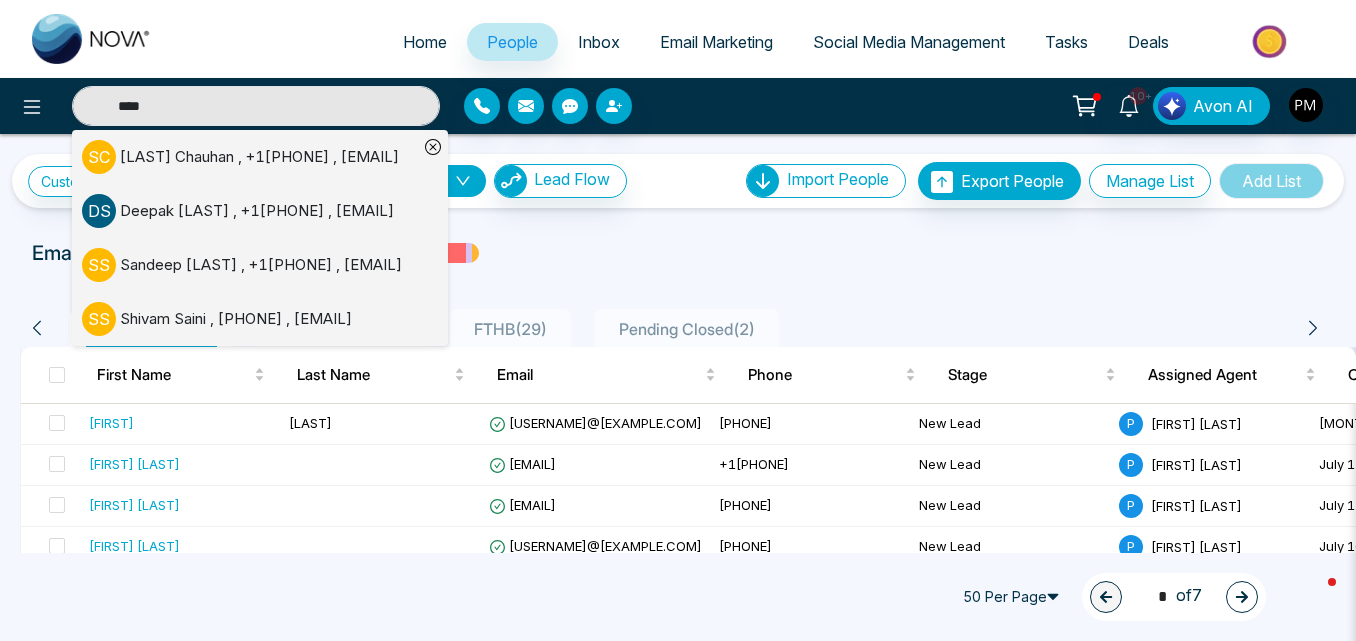 click on "[FIRST] [LAST]   , [PHONE]   , [EMAIL]@[EXAMPLE.COM]" at bounding box center (259, 157) 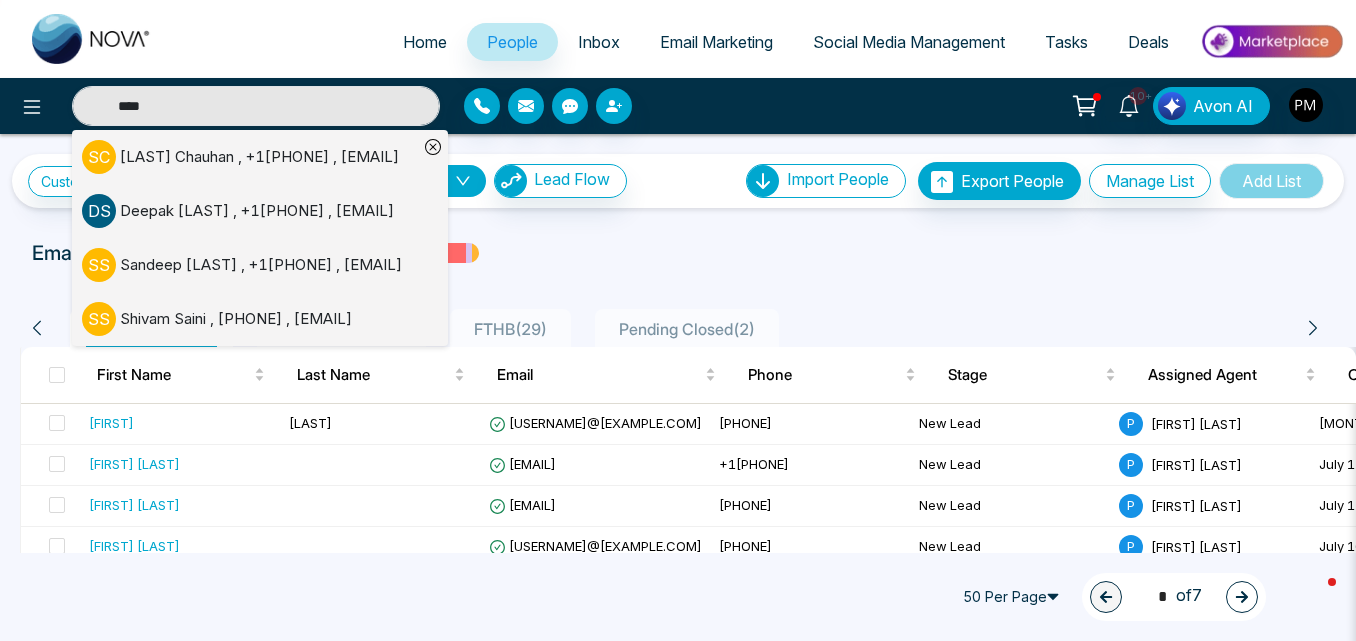 type 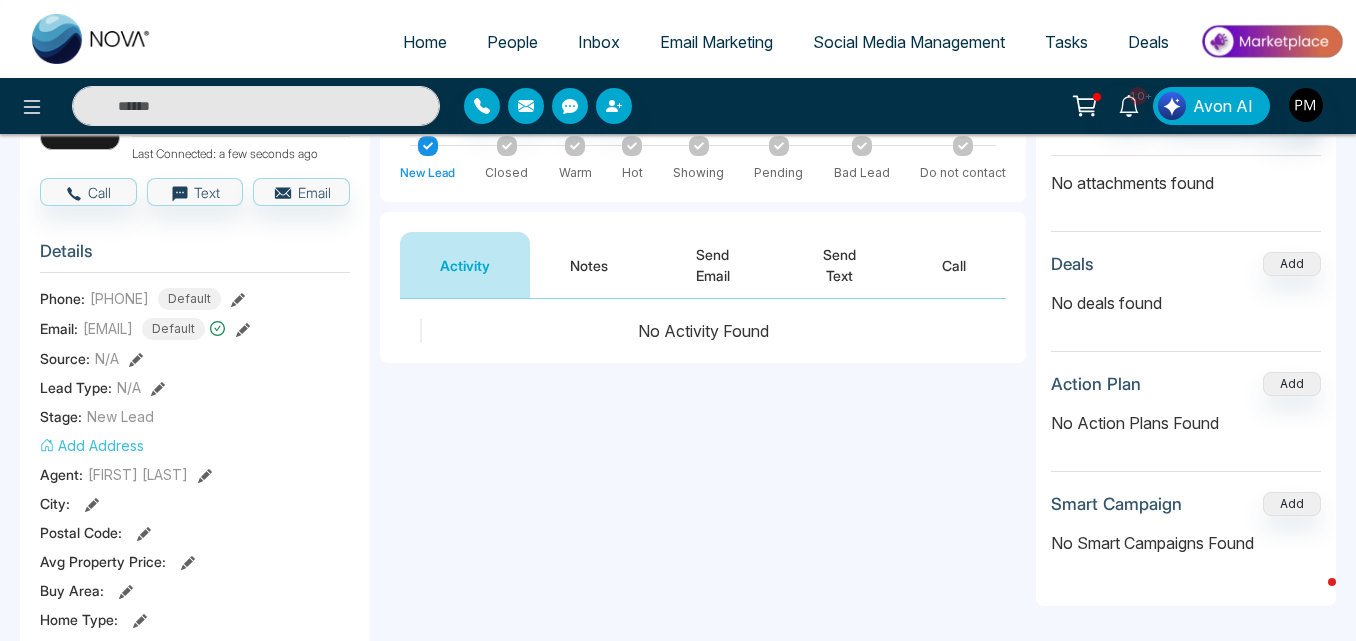 scroll, scrollTop: 182, scrollLeft: 0, axis: vertical 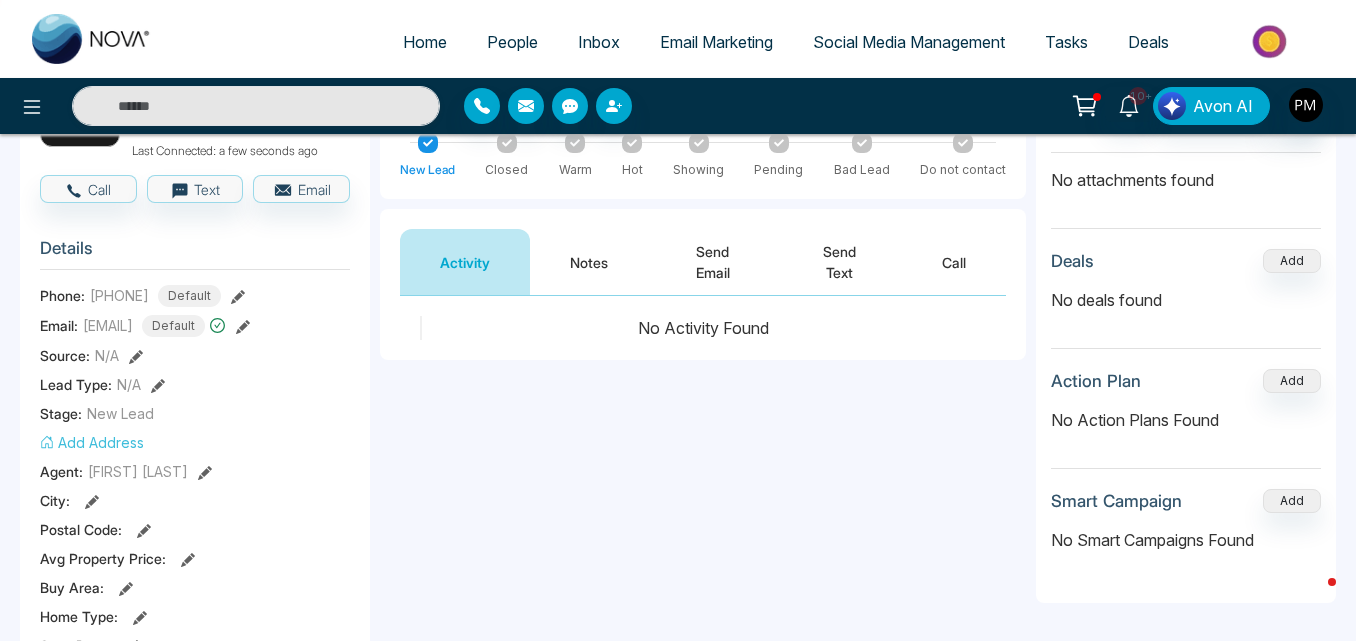 click 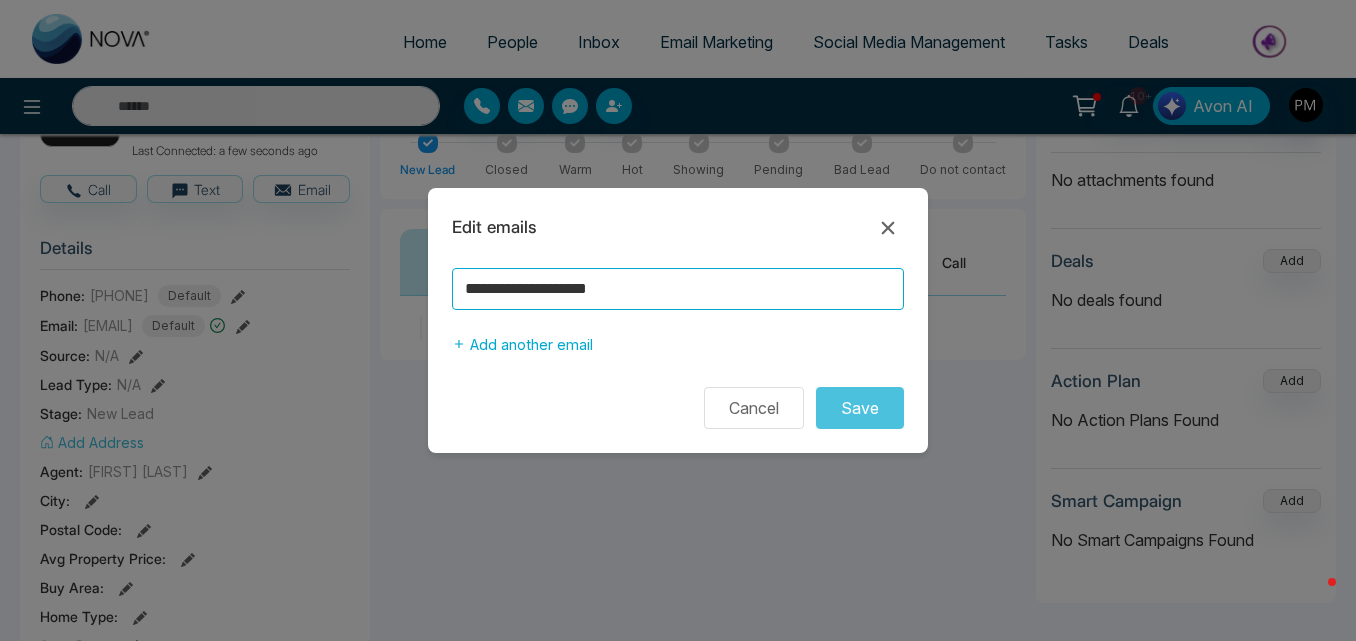 drag, startPoint x: 686, startPoint y: 281, endPoint x: 384, endPoint y: 299, distance: 302.53595 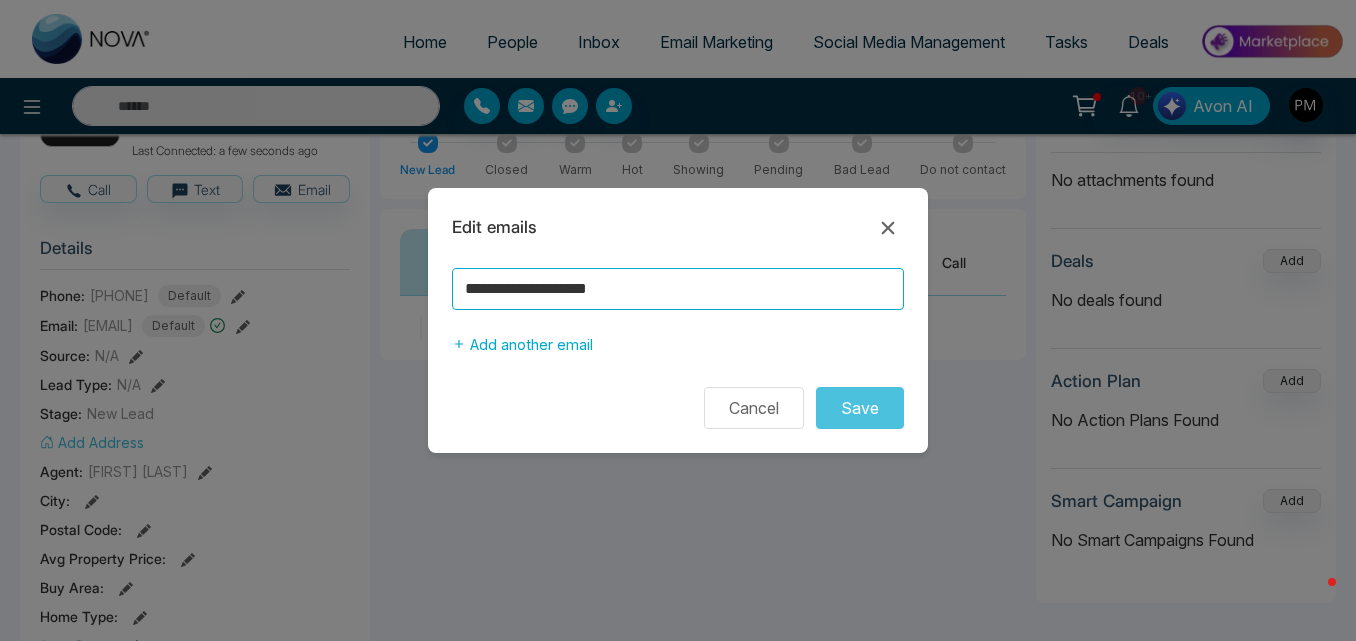 click on "**********" at bounding box center [678, 320] 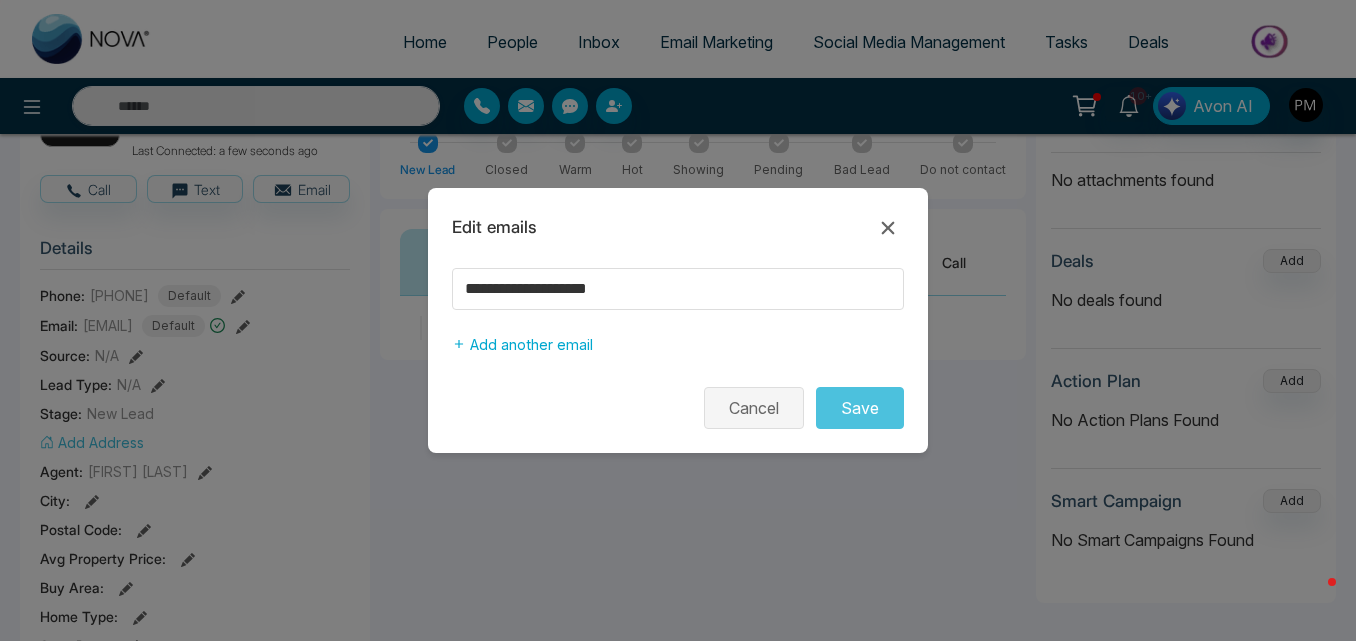 click on "Cancel" at bounding box center (754, 408) 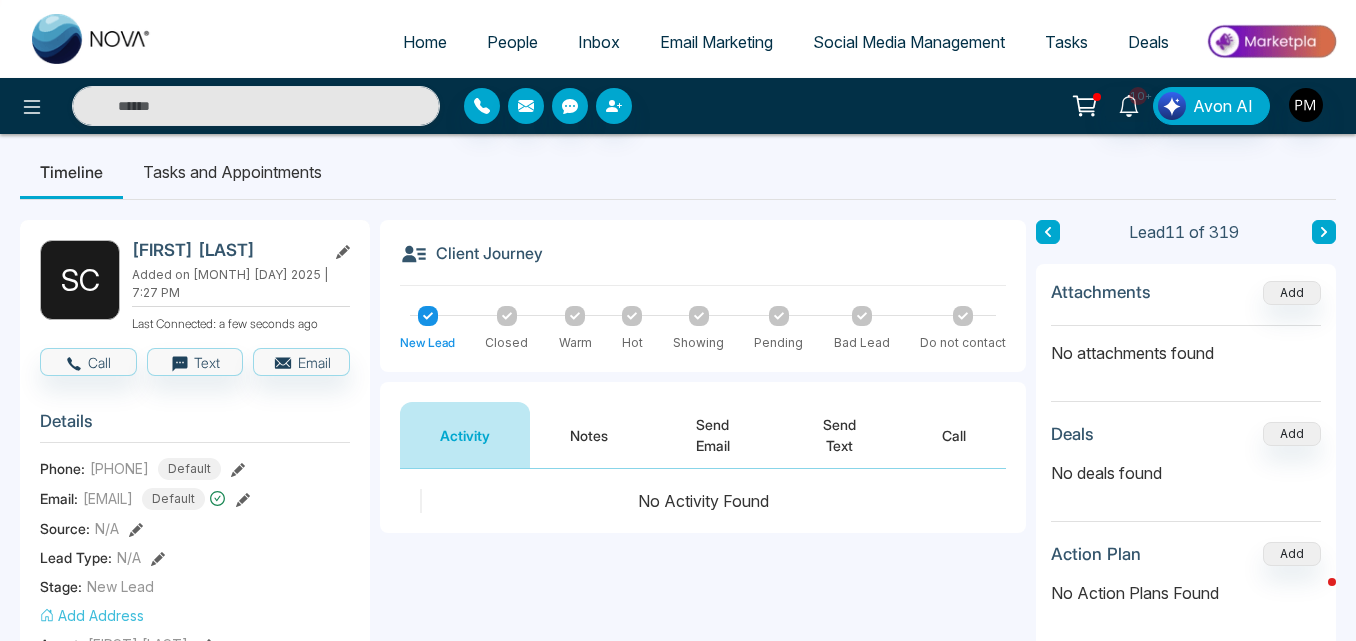scroll, scrollTop: 0, scrollLeft: 0, axis: both 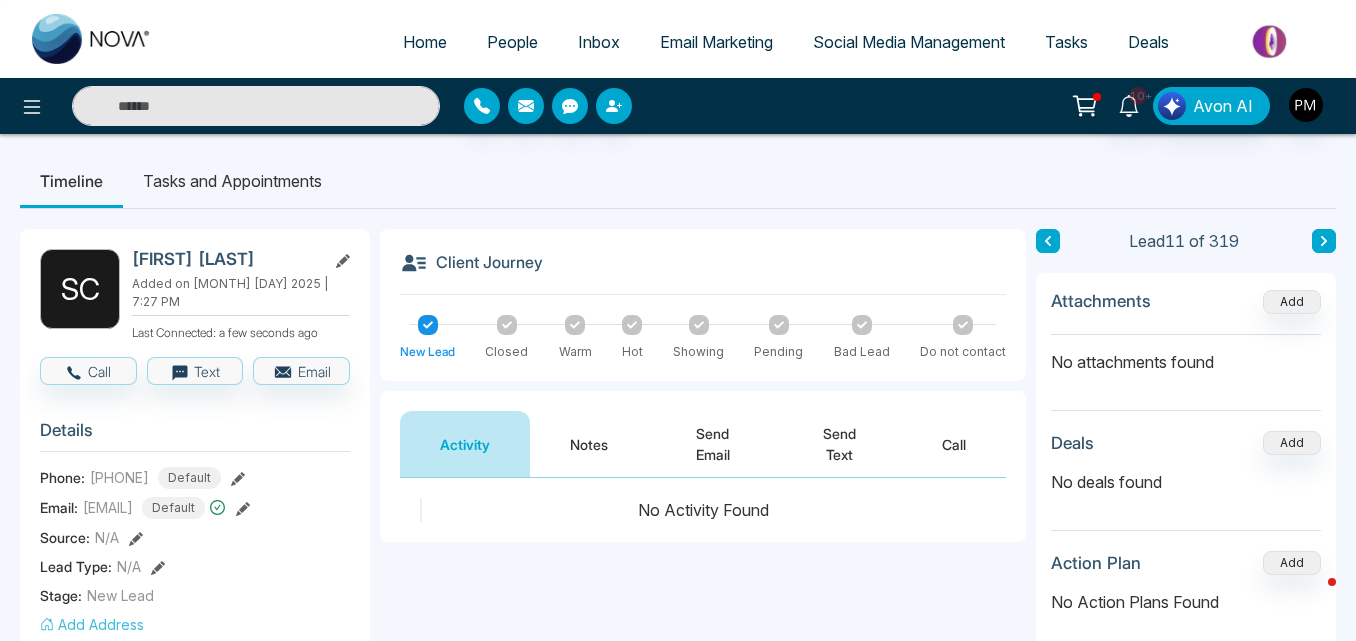 click at bounding box center [256, 106] 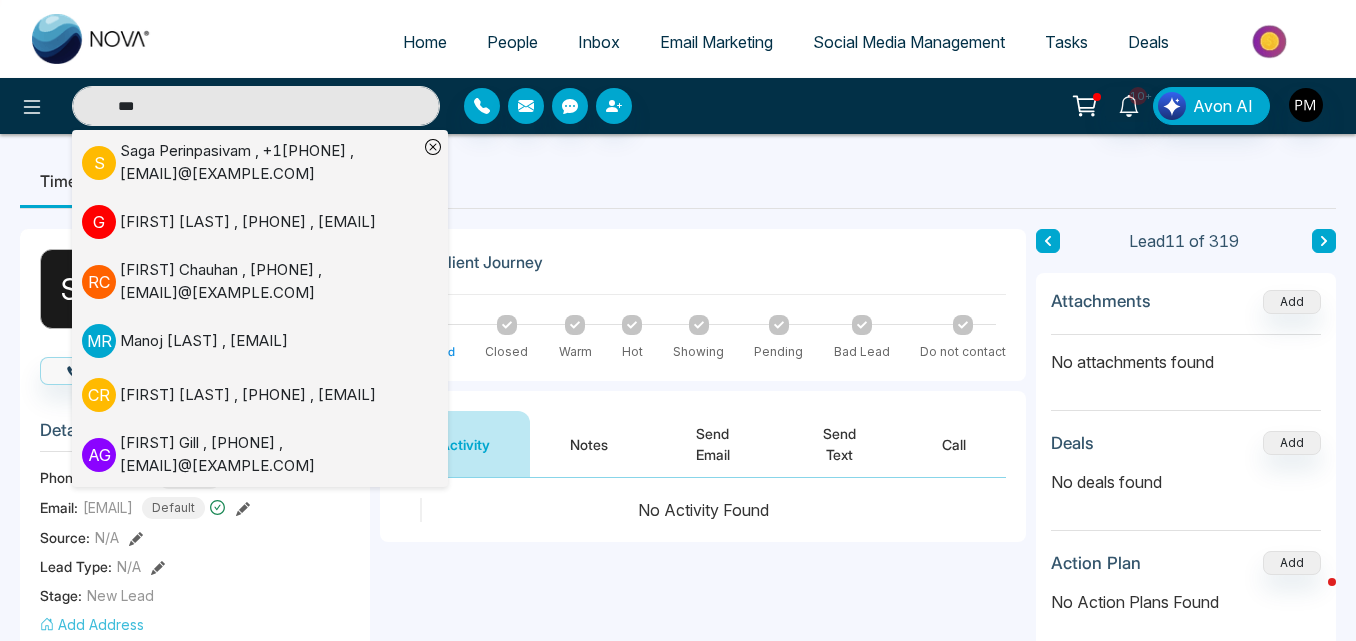 type on "***" 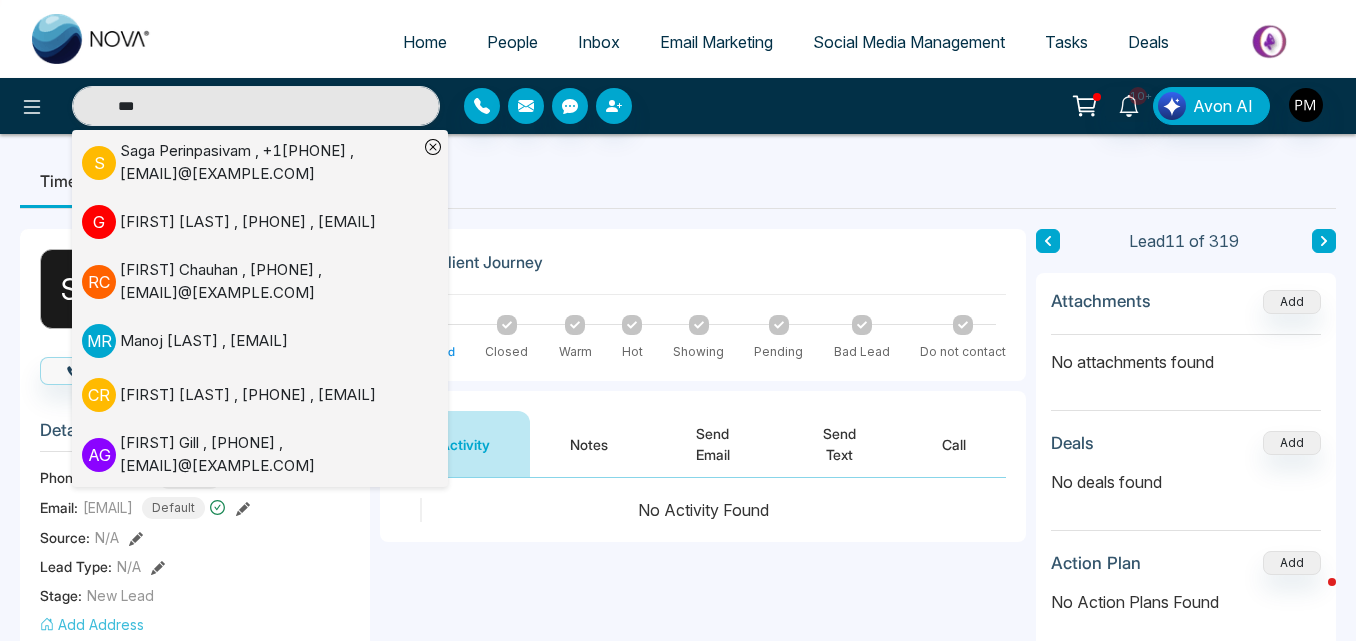 click on "[FIRST] [LAST] , +1[PHONE] , [USERNAME]@[EXAMPLE.COM]" at bounding box center [269, 281] 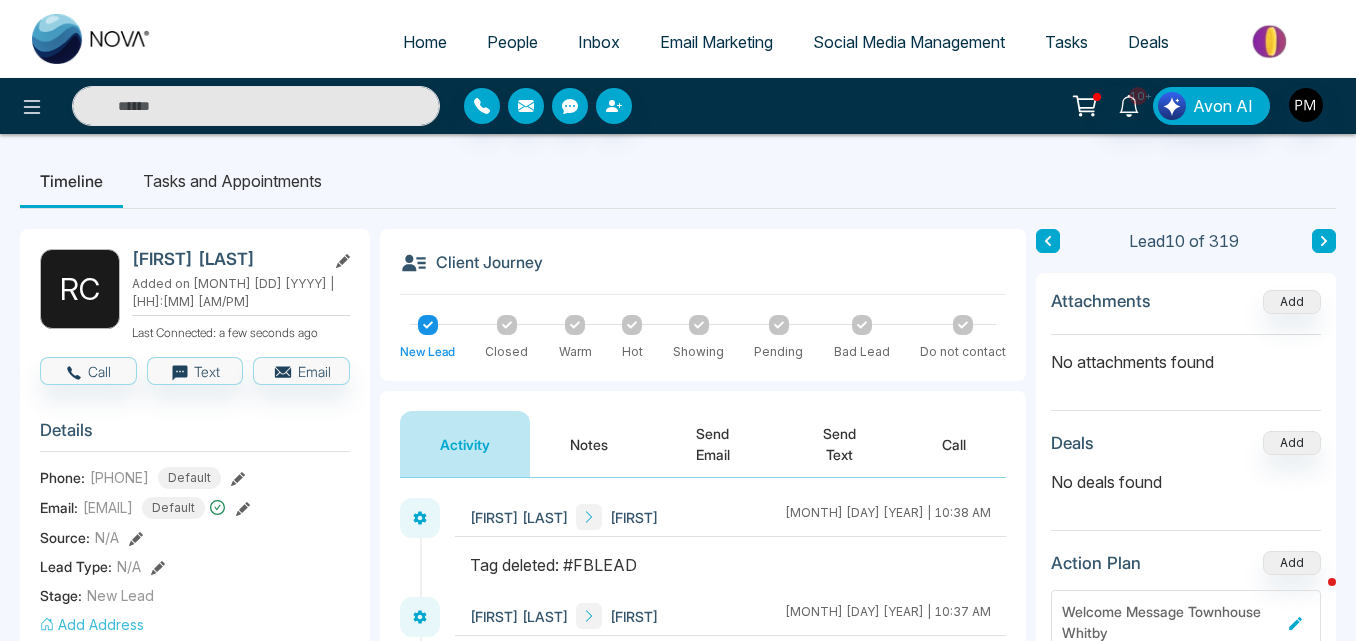 click 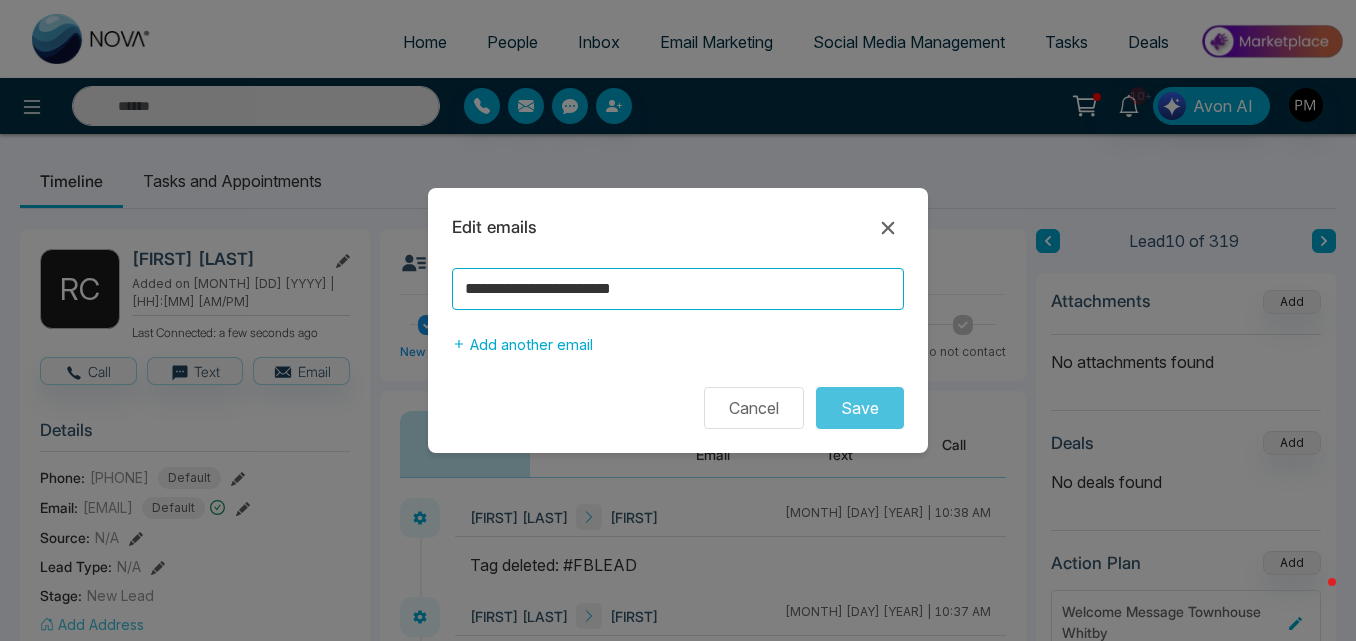 drag, startPoint x: 689, startPoint y: 281, endPoint x: 284, endPoint y: 288, distance: 405.0605 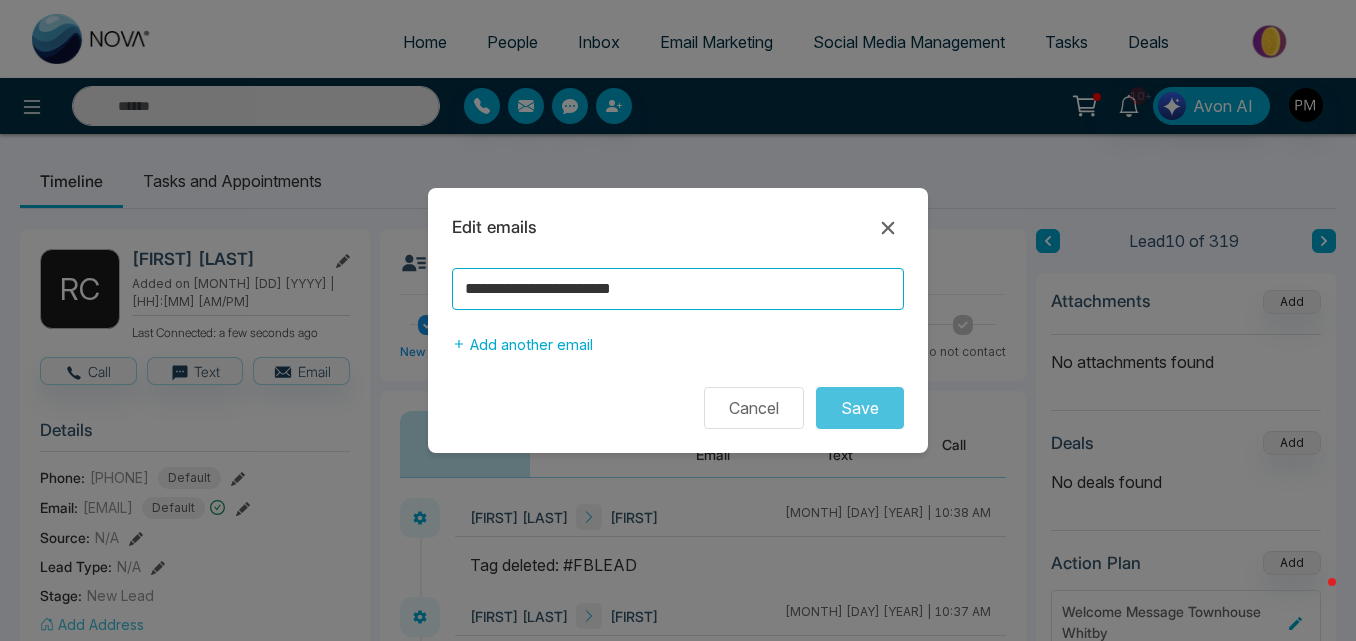 click on "**********" at bounding box center (678, 320) 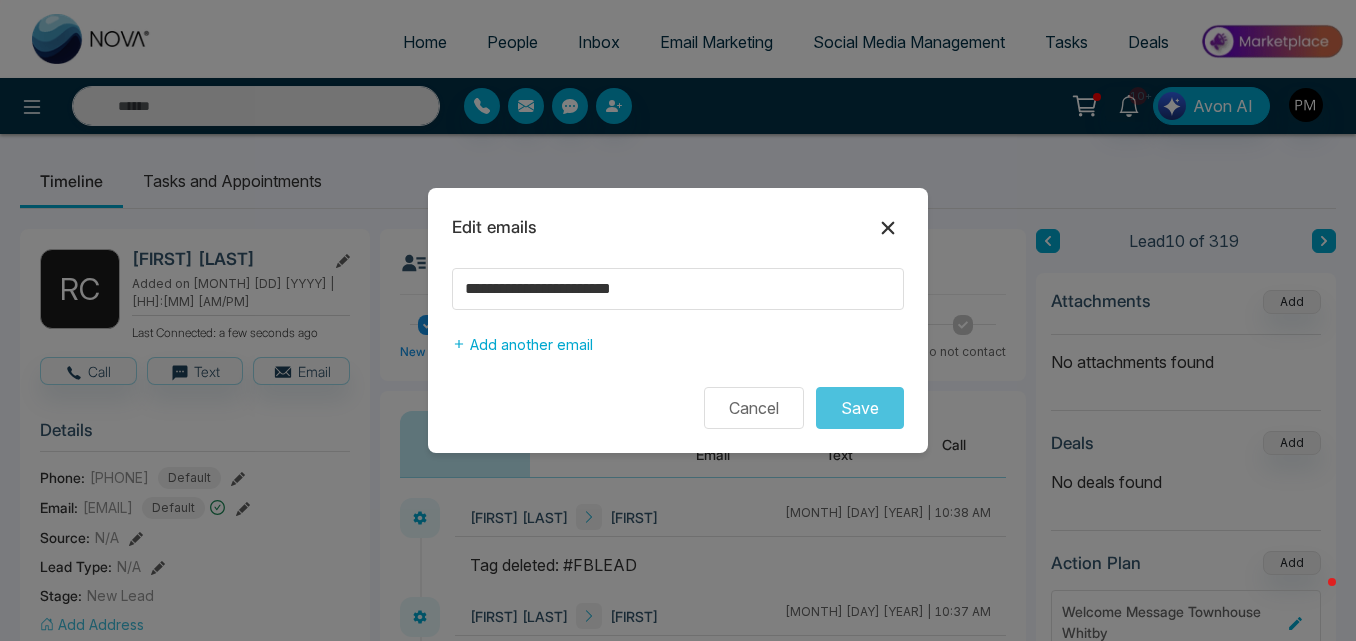 click 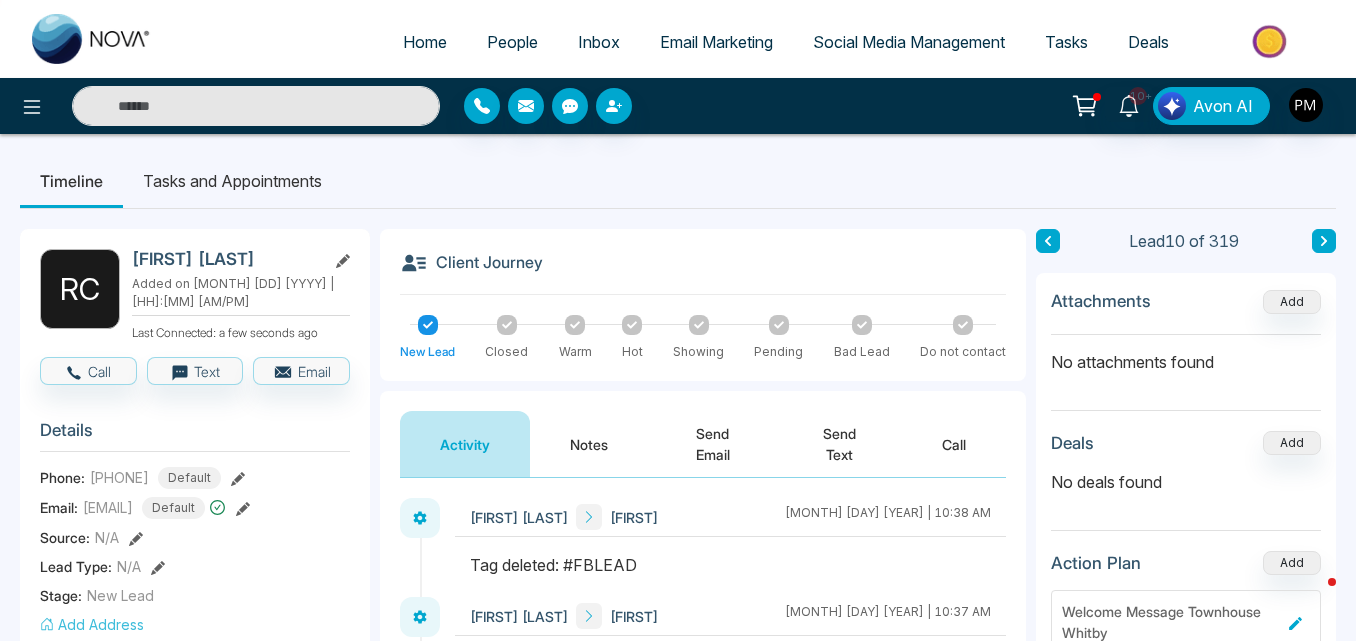click at bounding box center [256, 106] 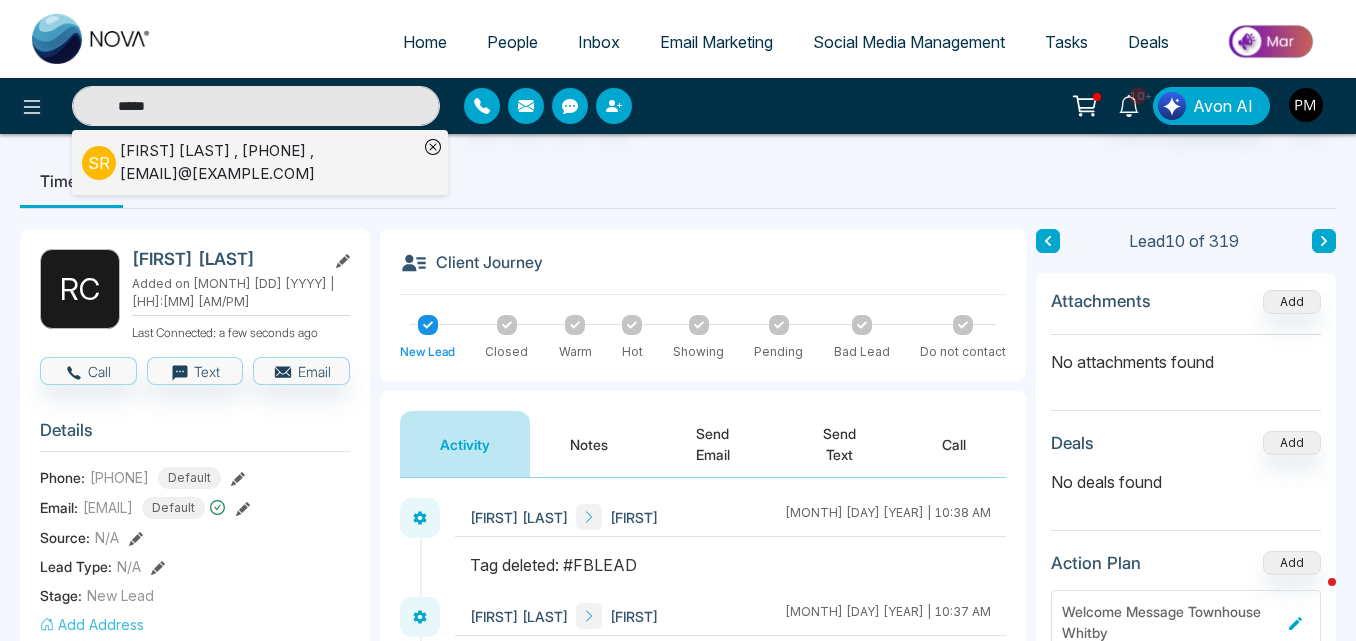 type on "*****" 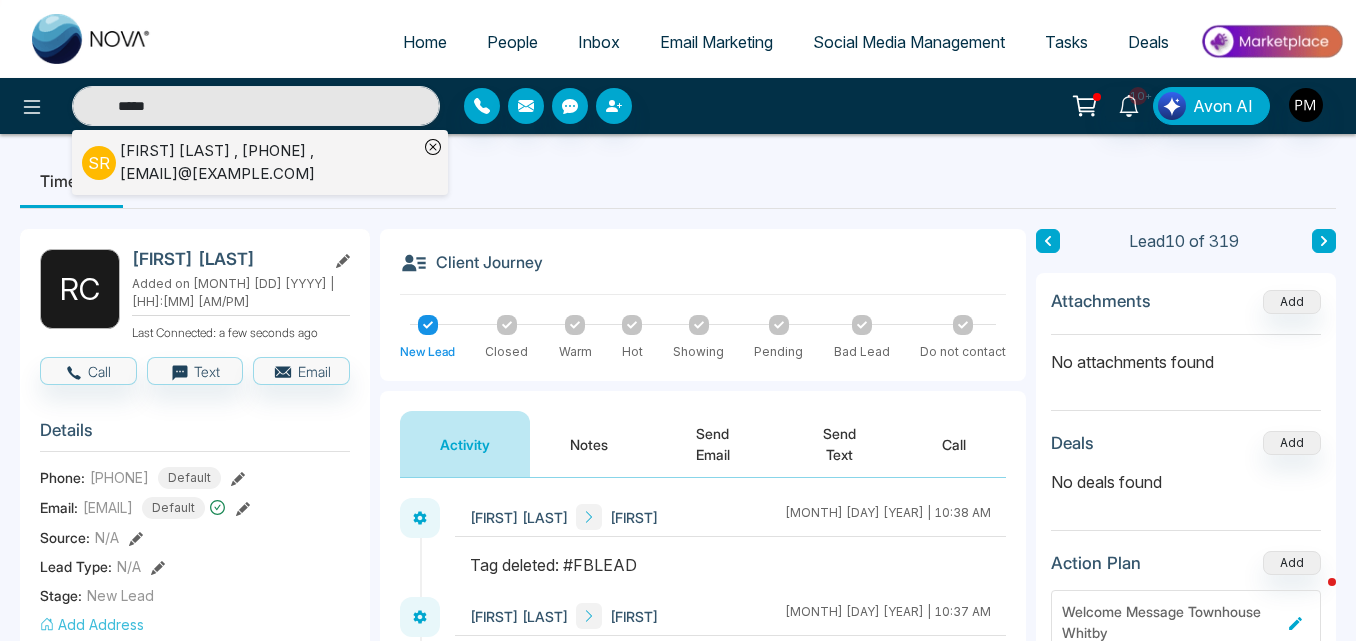click on "[FIRST] [LAST] , +1[PHONE]   , [EMAIL]" at bounding box center [269, 162] 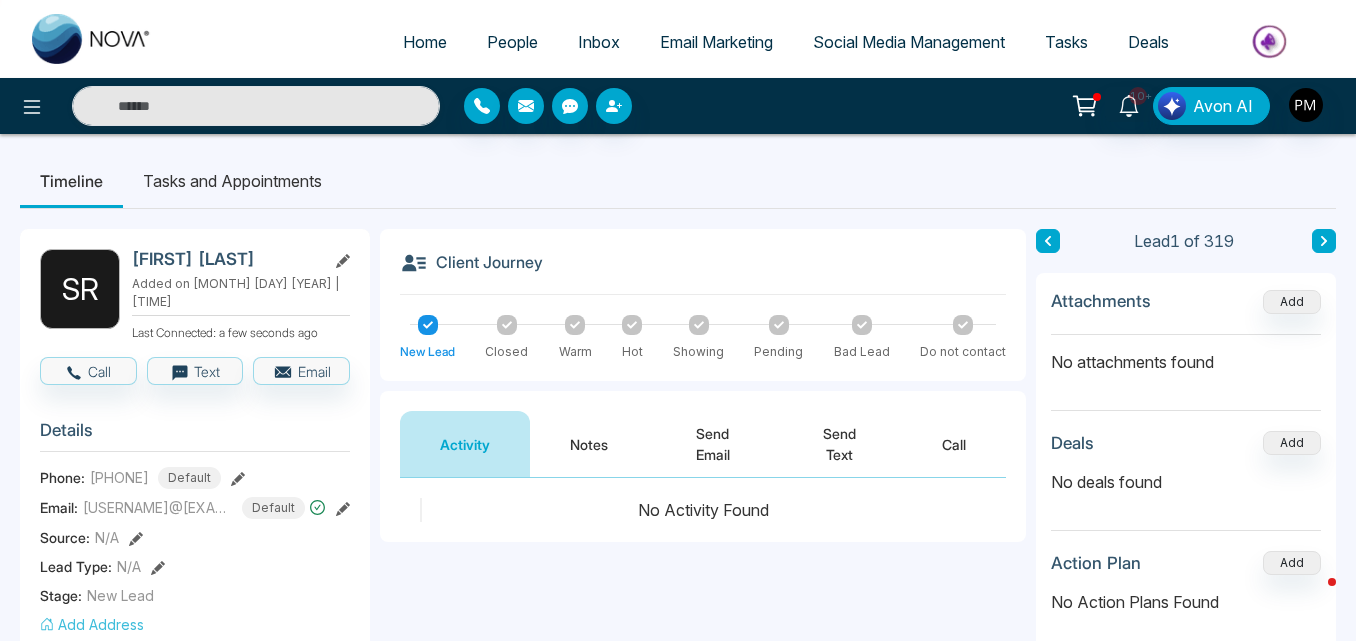 click 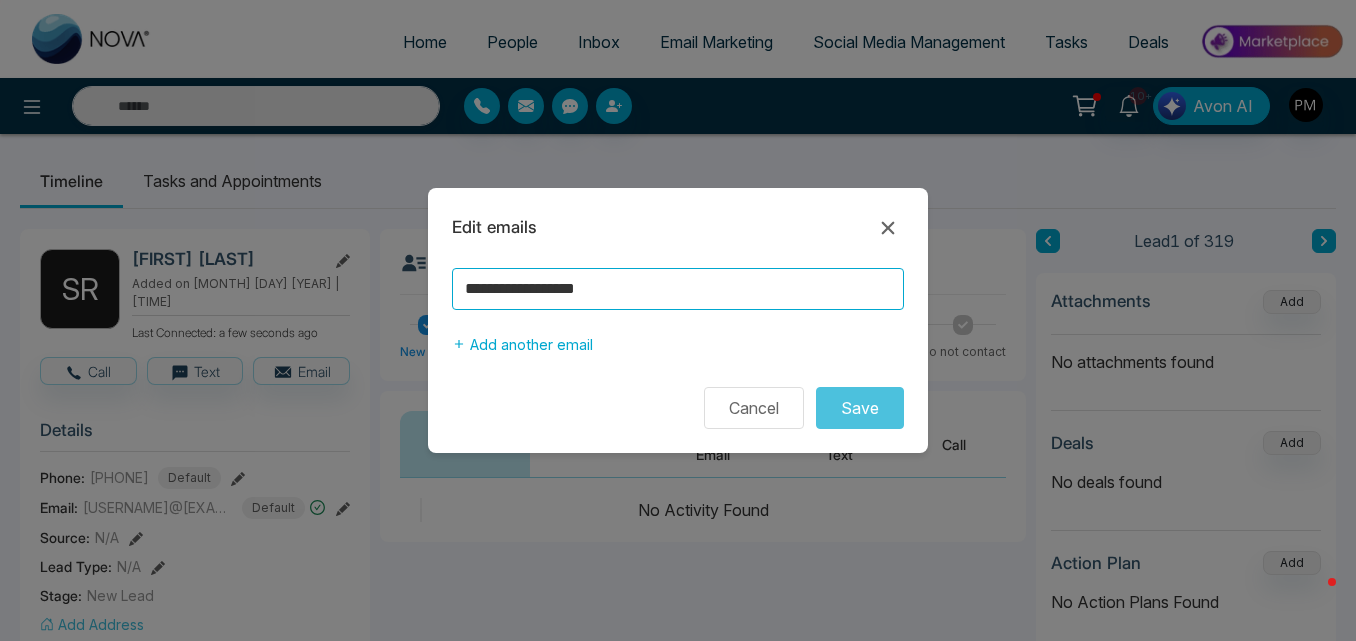 drag, startPoint x: 676, startPoint y: 290, endPoint x: 198, endPoint y: 429, distance: 497.80017 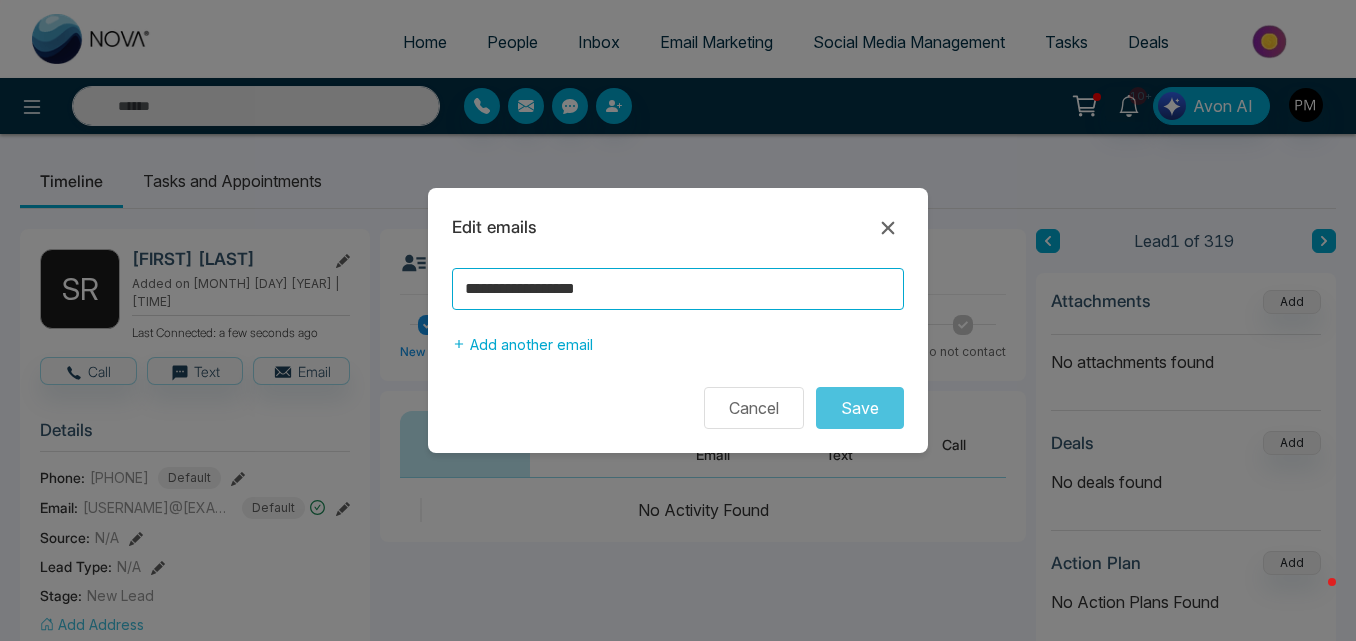 click on "**********" at bounding box center [678, 320] 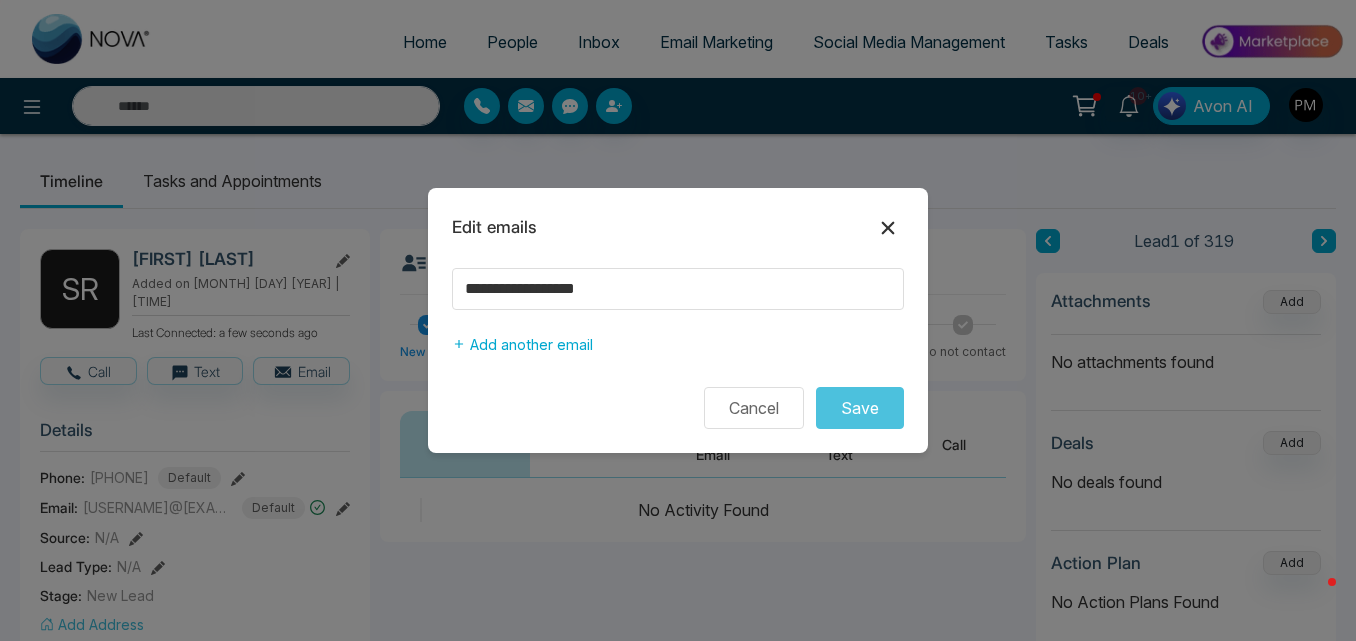 click 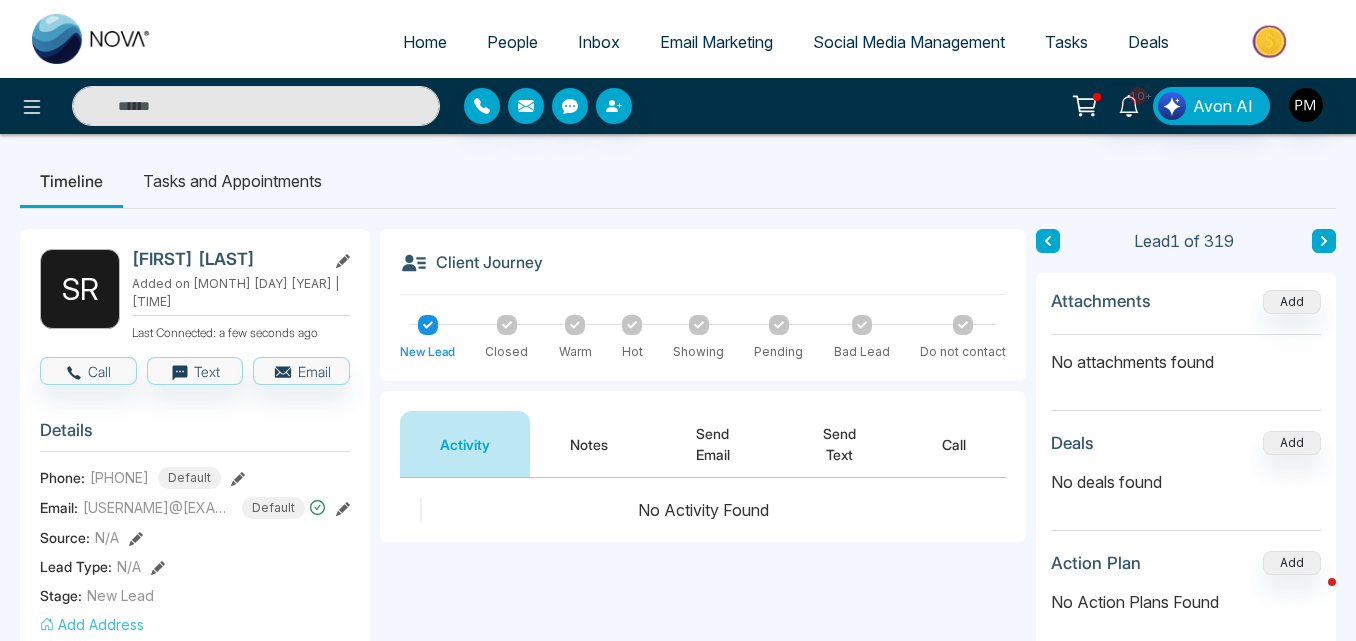click on "Social Media Management" at bounding box center (909, 42) 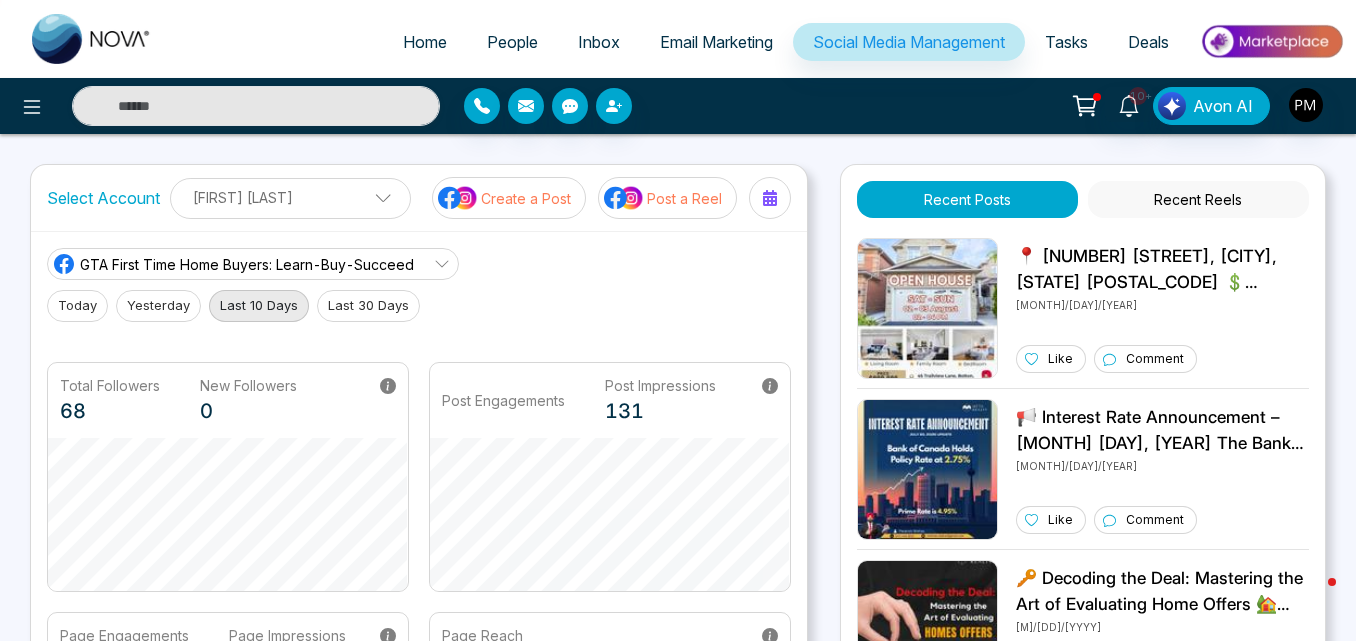 click on "Post a Reel" at bounding box center (684, 198) 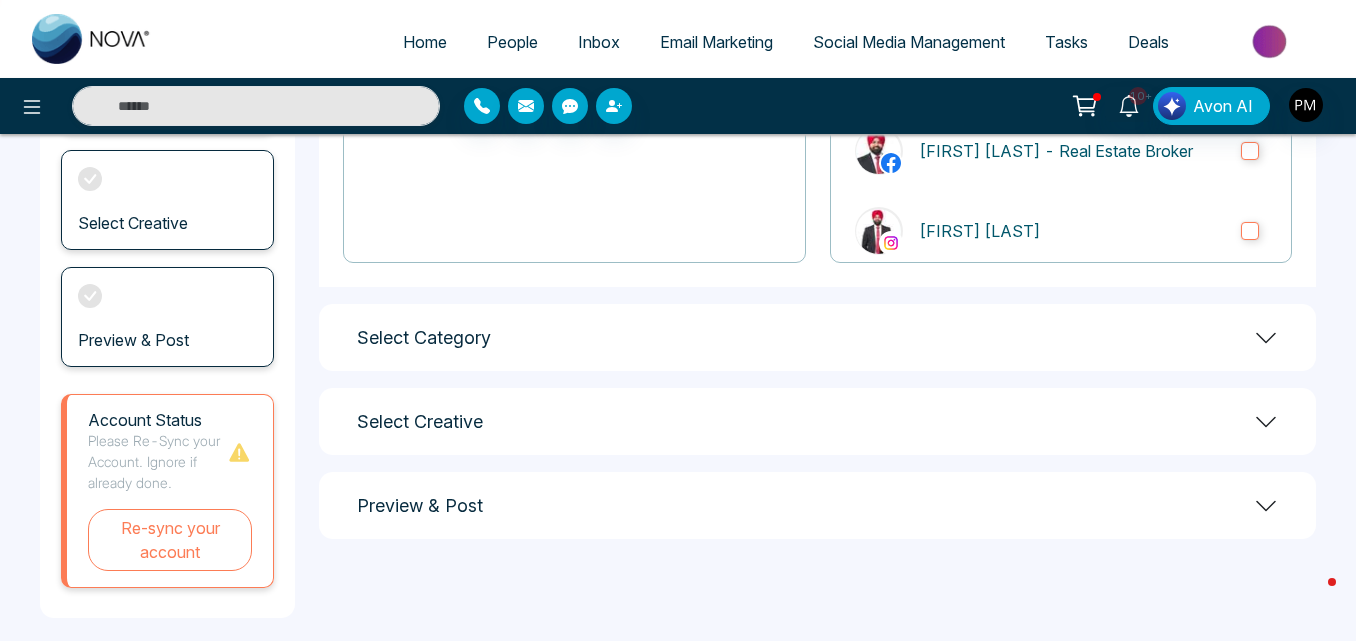 scroll, scrollTop: 369, scrollLeft: 0, axis: vertical 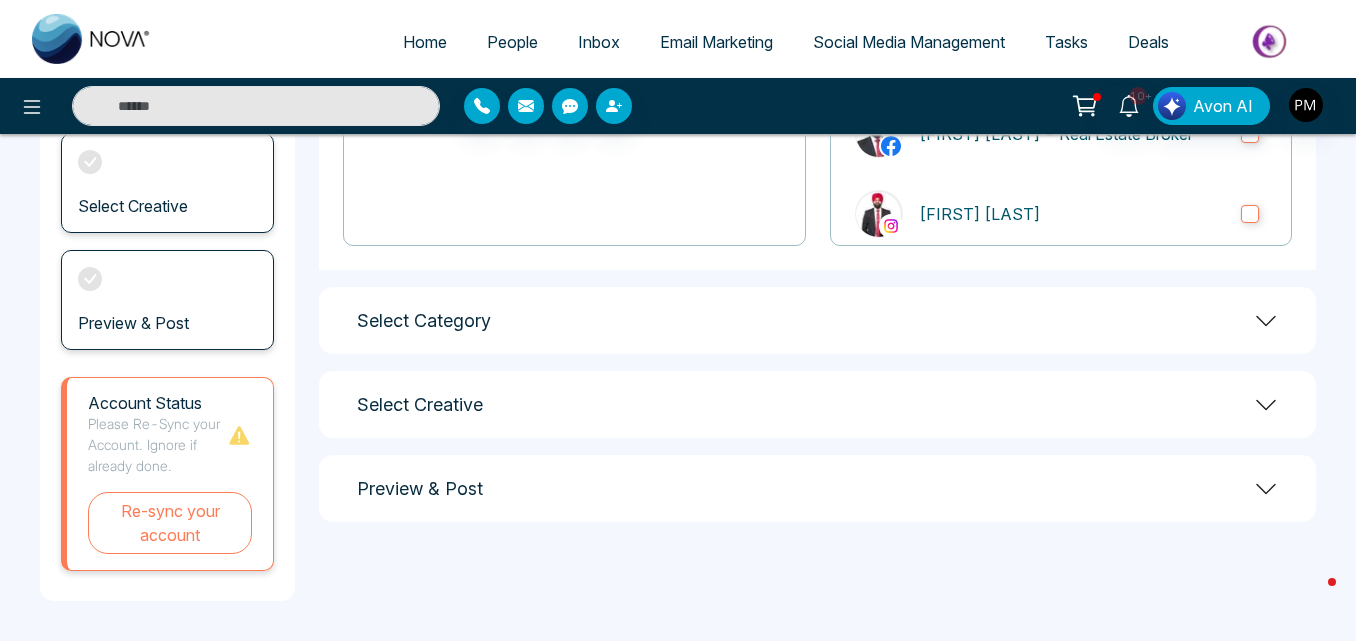 click on "Select Category" at bounding box center [817, 320] 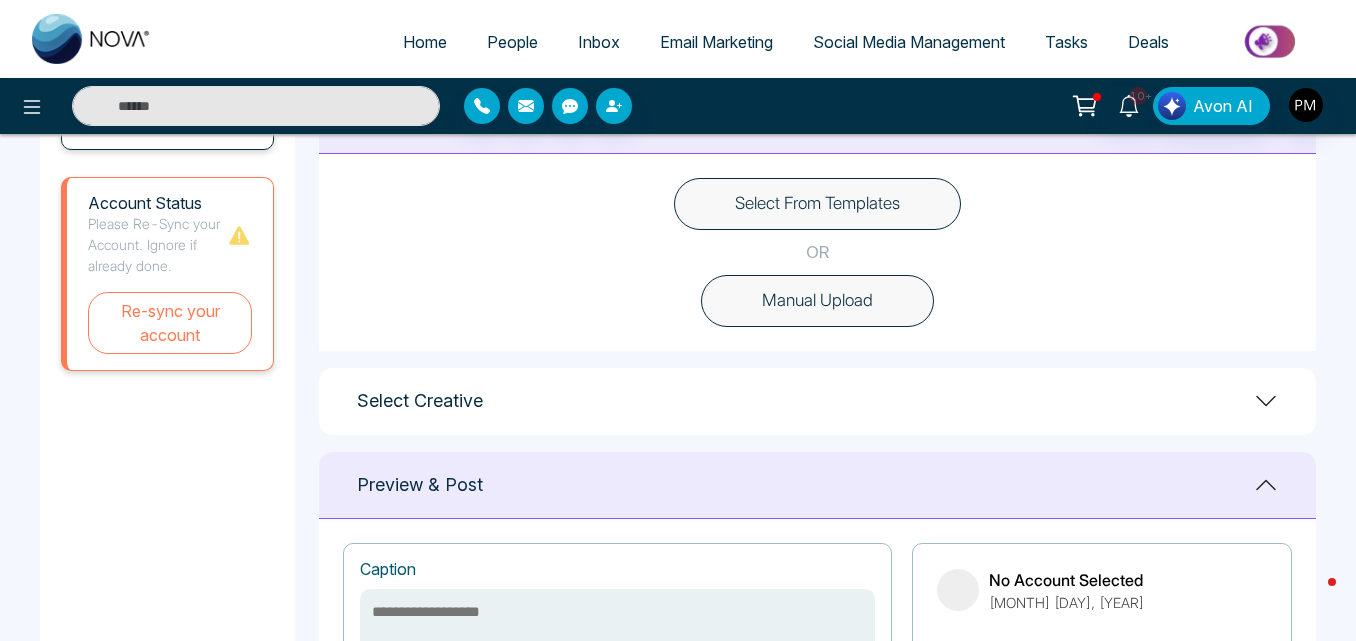 scroll, scrollTop: 600, scrollLeft: 0, axis: vertical 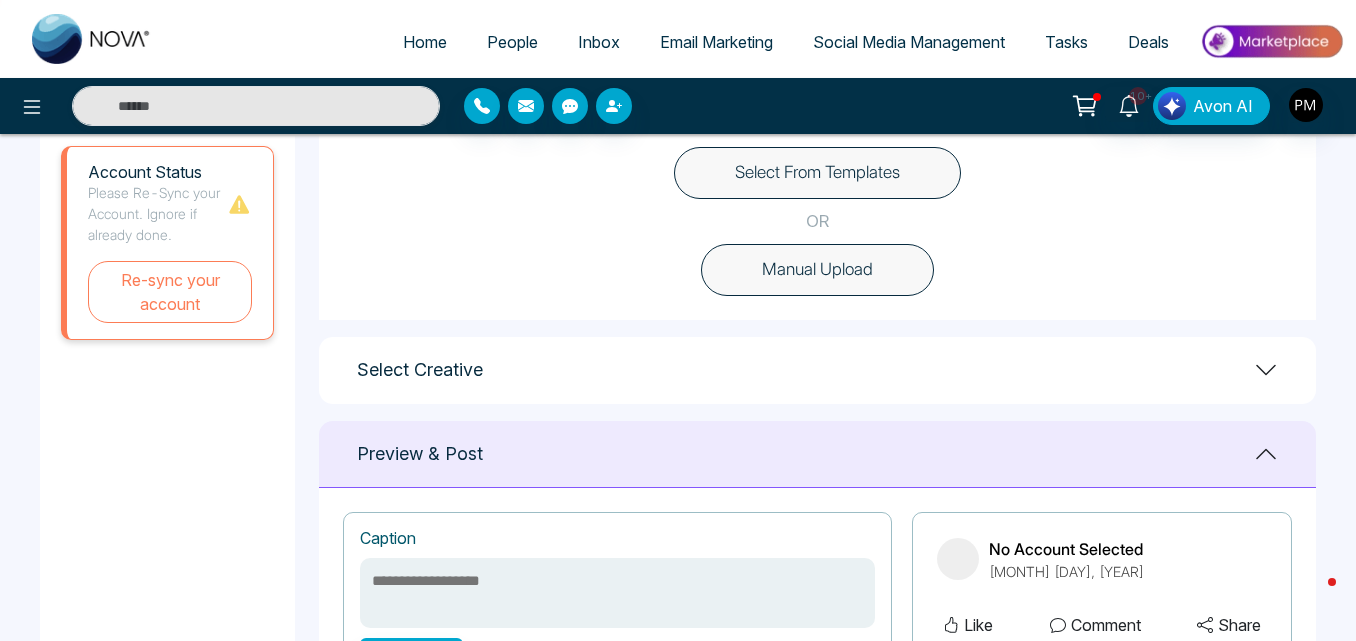 click on "Select Creative" at bounding box center [817, 370] 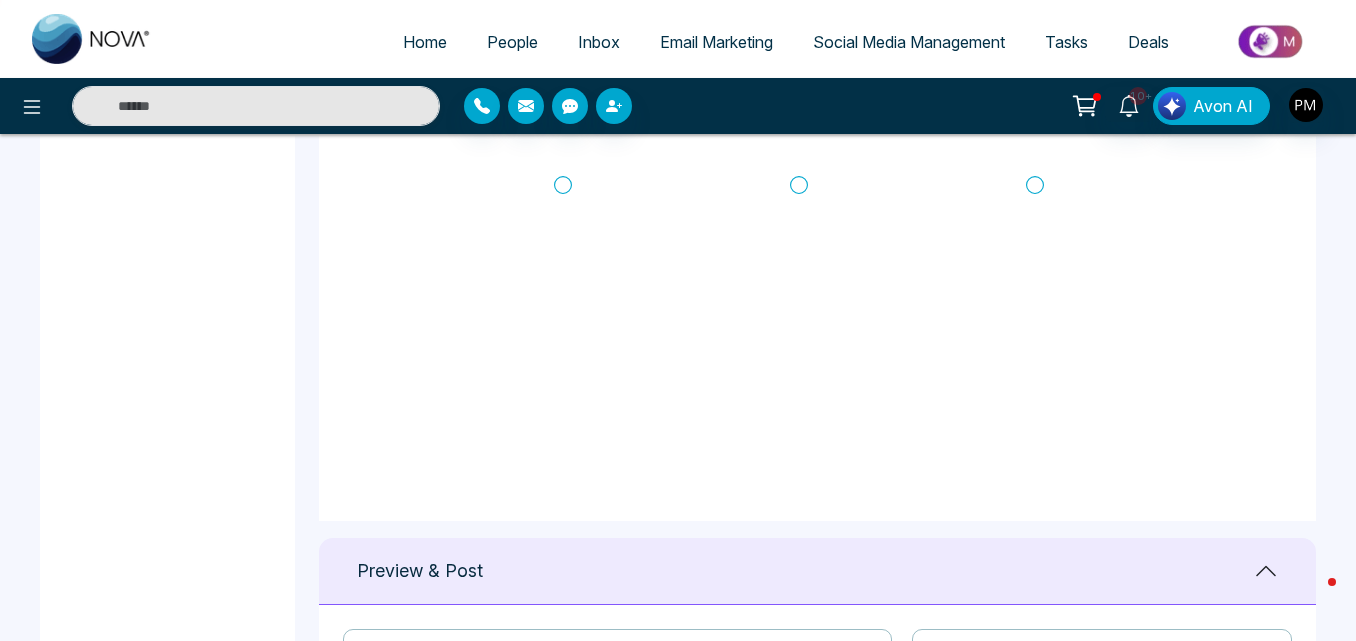 scroll, scrollTop: 879, scrollLeft: 0, axis: vertical 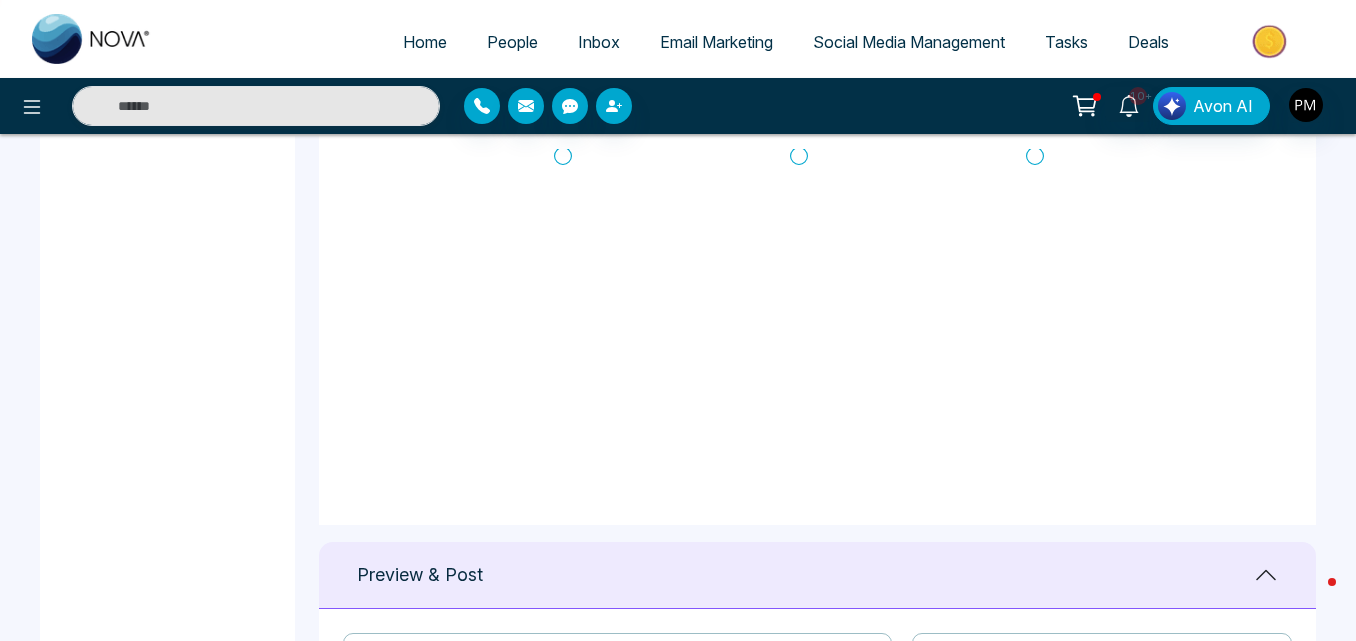 click 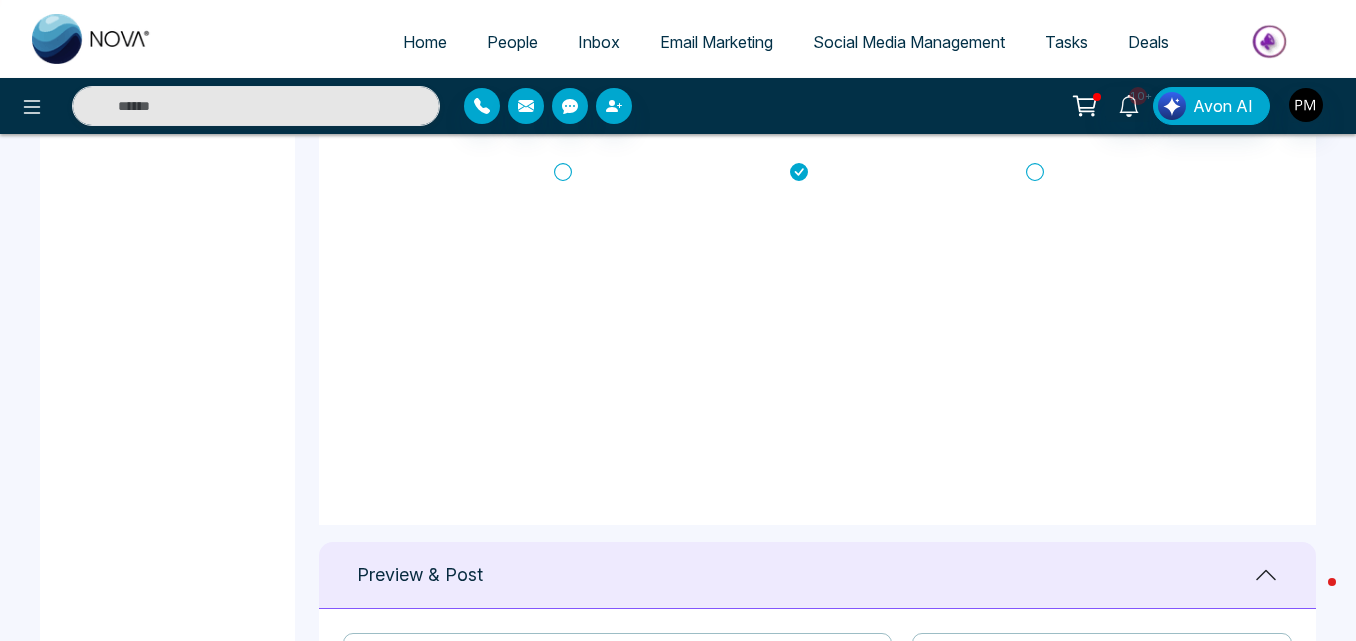 scroll, scrollTop: 0, scrollLeft: 0, axis: both 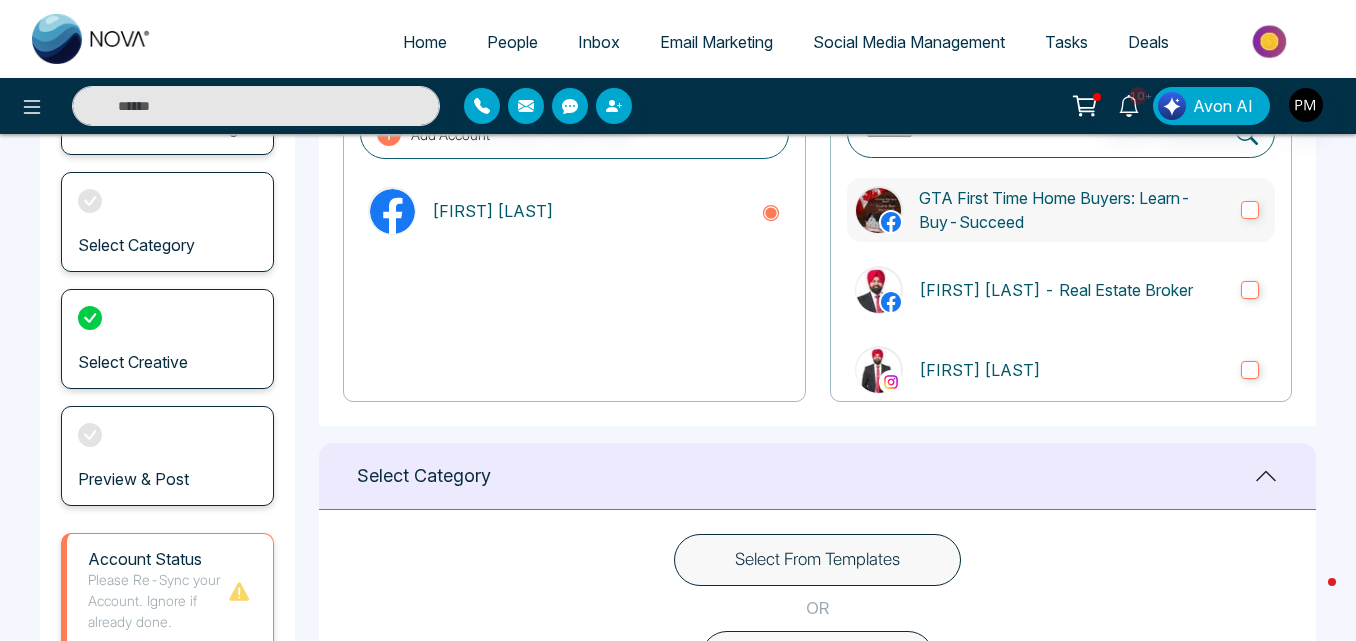 click on "GTA First Time Home Buyers: Learn-Buy-Succeed" at bounding box center (1072, 210) 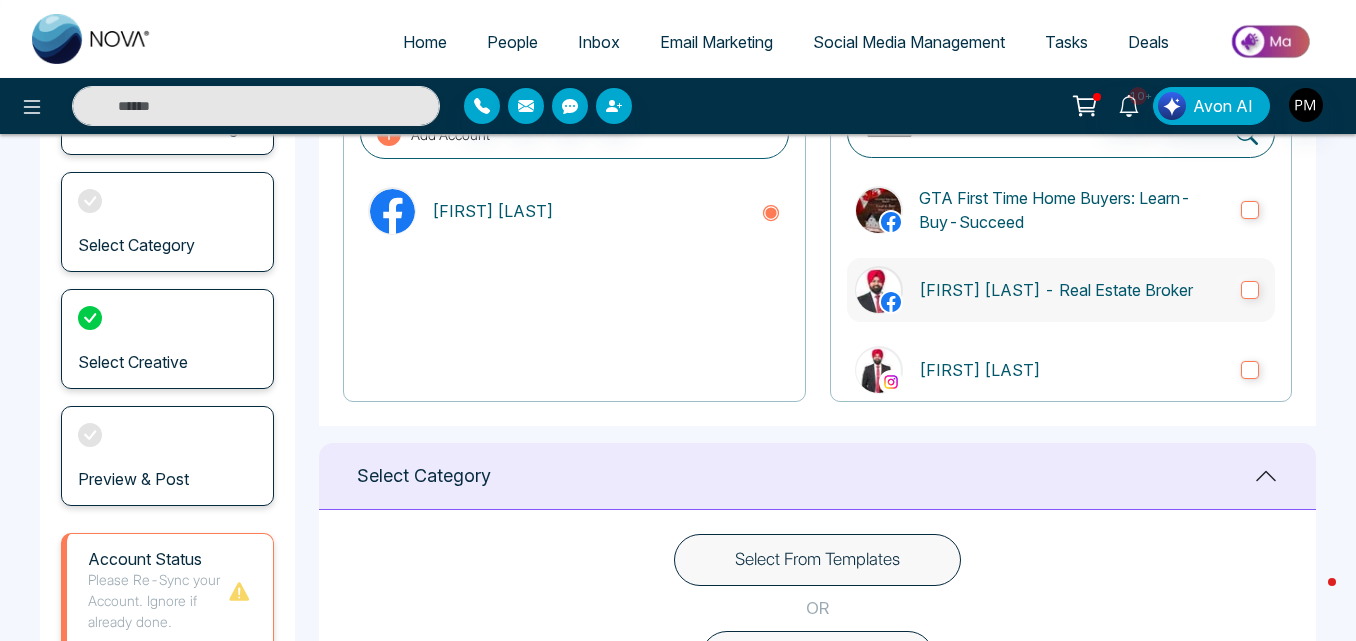 click on "[FIRST] [LAST] - Real Estate Broker" at bounding box center [1072, 290] 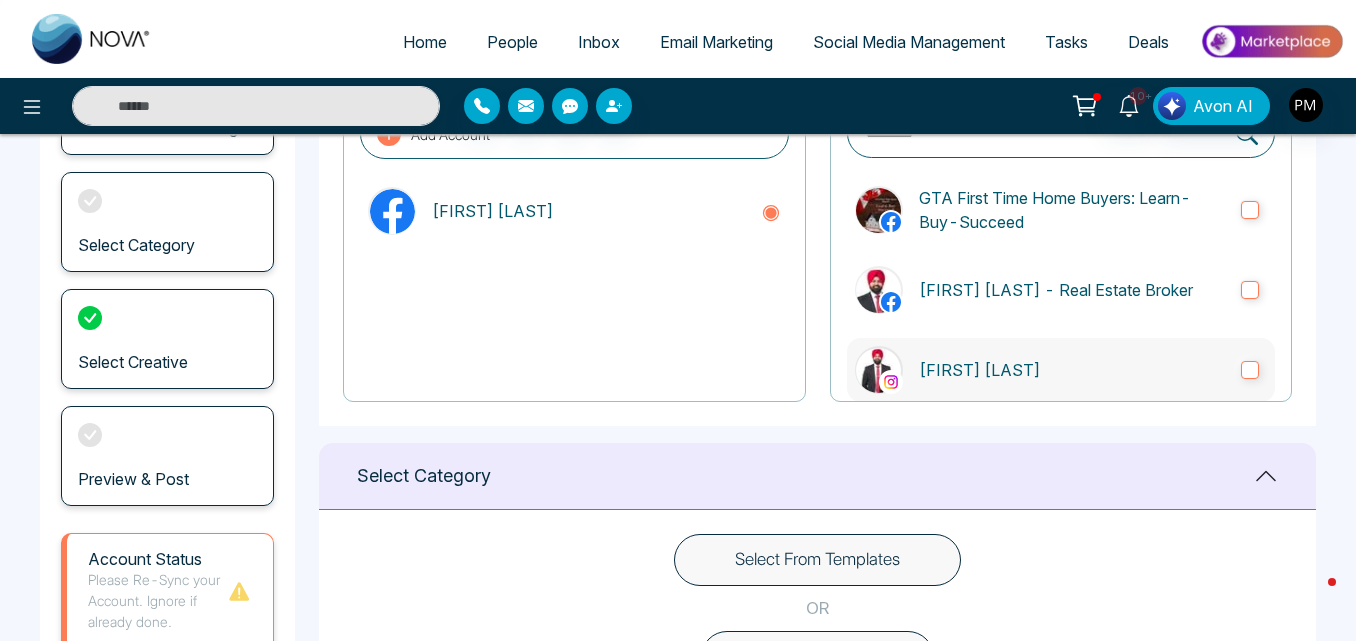 click on "[FIRST] [LAST]" at bounding box center [1072, 370] 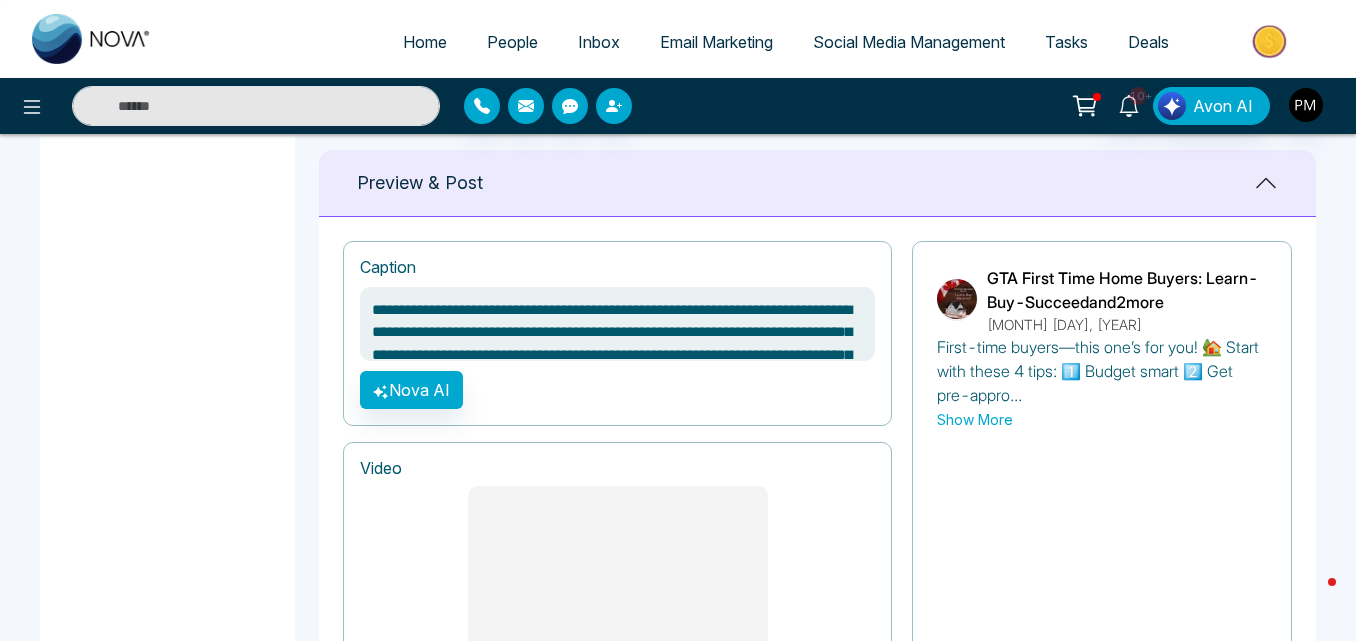 scroll, scrollTop: 1257, scrollLeft: 0, axis: vertical 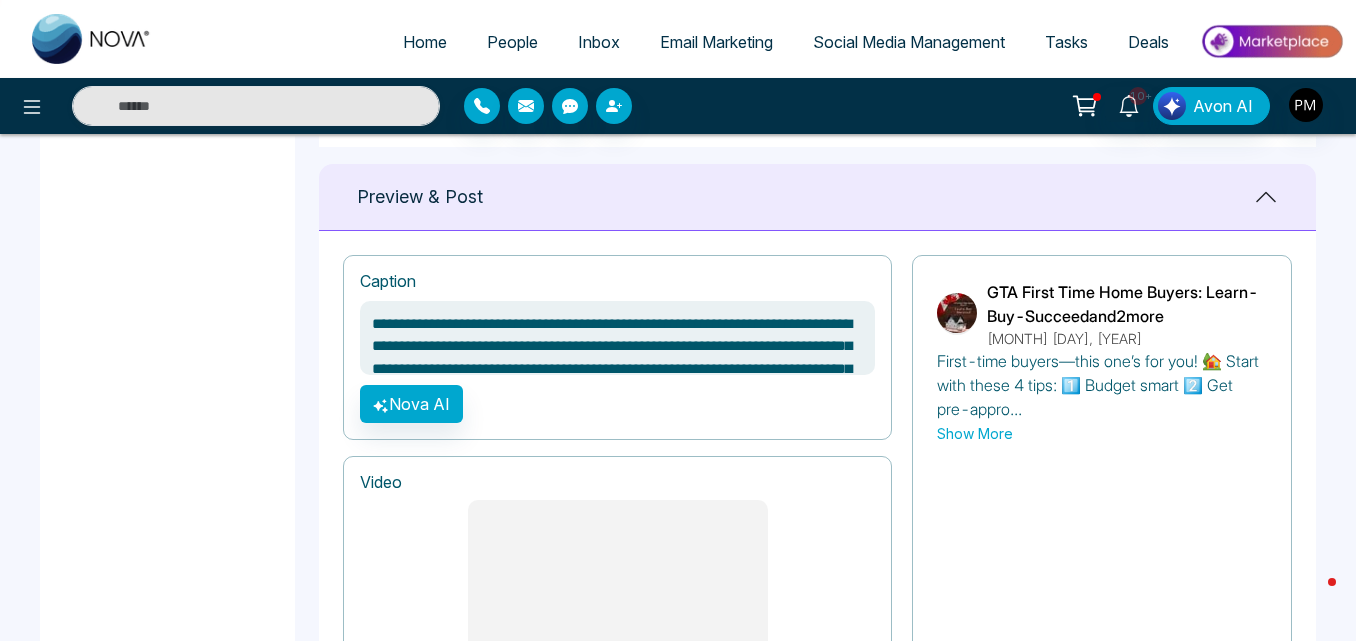 click on "Show More" at bounding box center [975, 433] 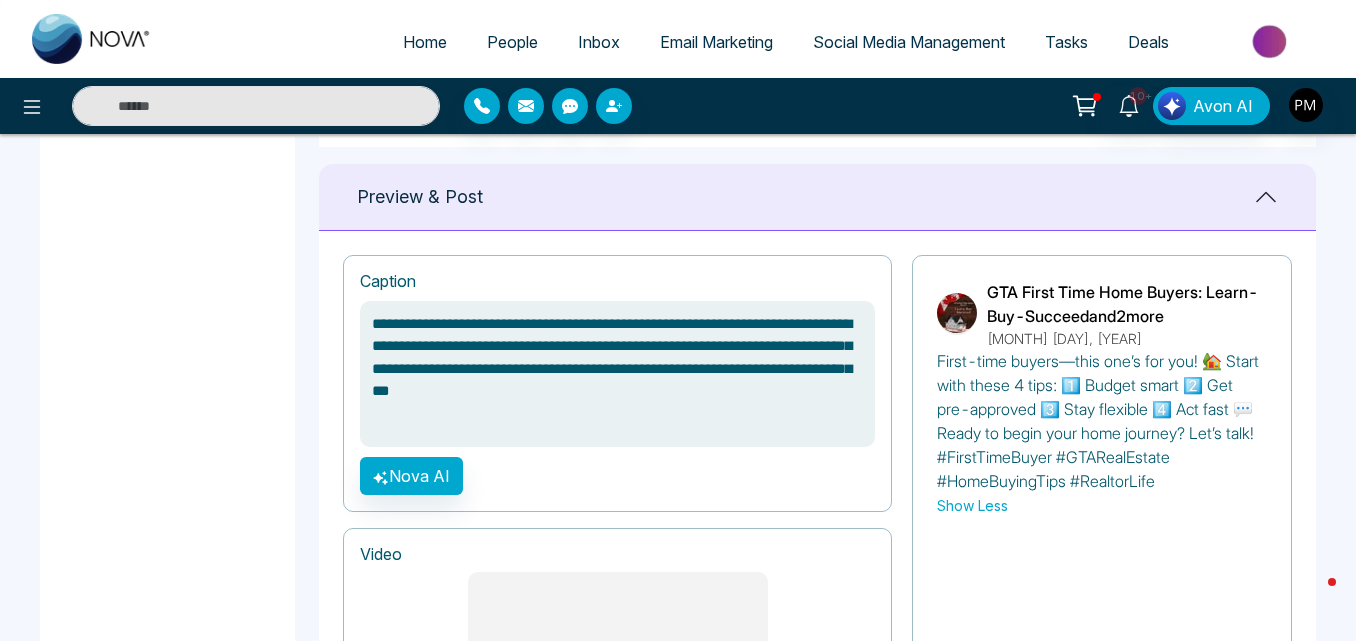 click on "**********" at bounding box center (617, 374) 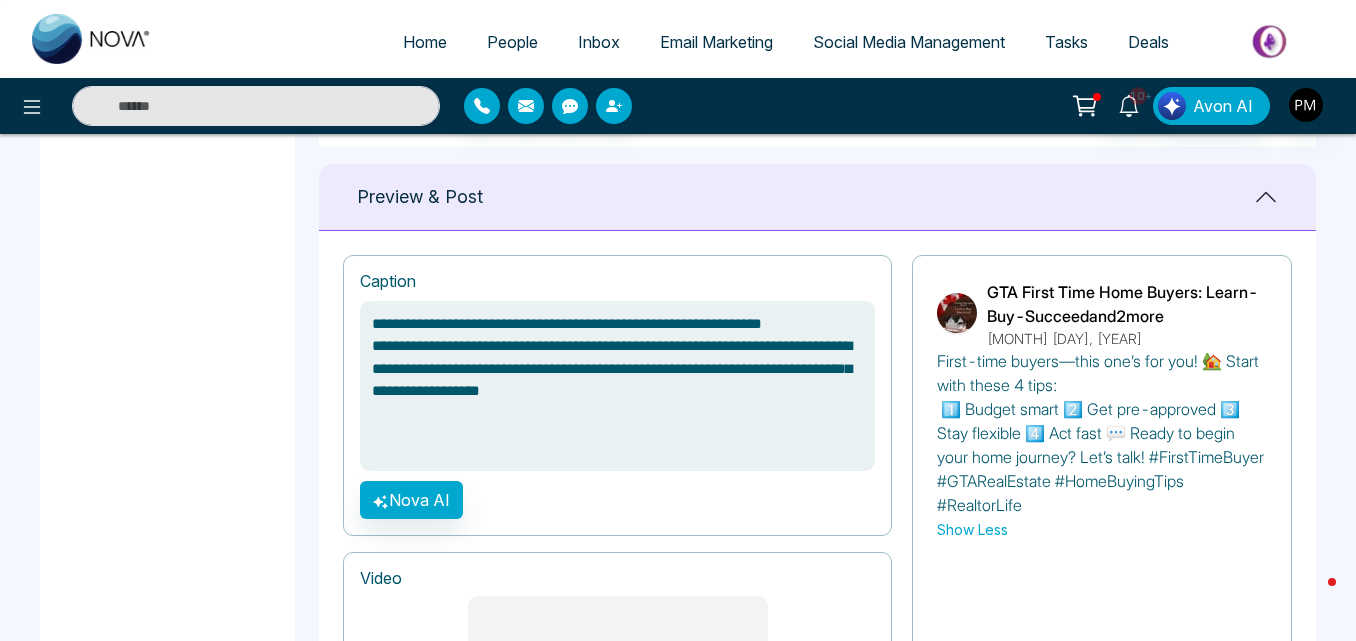 click on "**********" at bounding box center (617, 386) 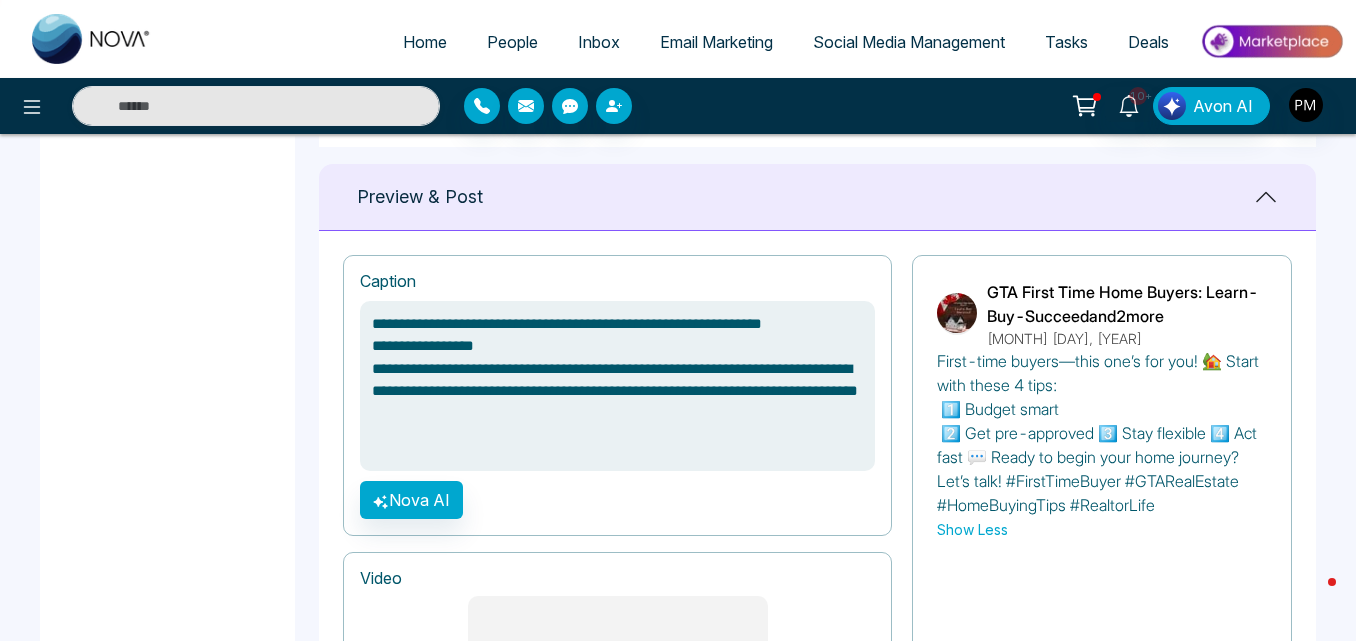 click on "**********" at bounding box center (617, 386) 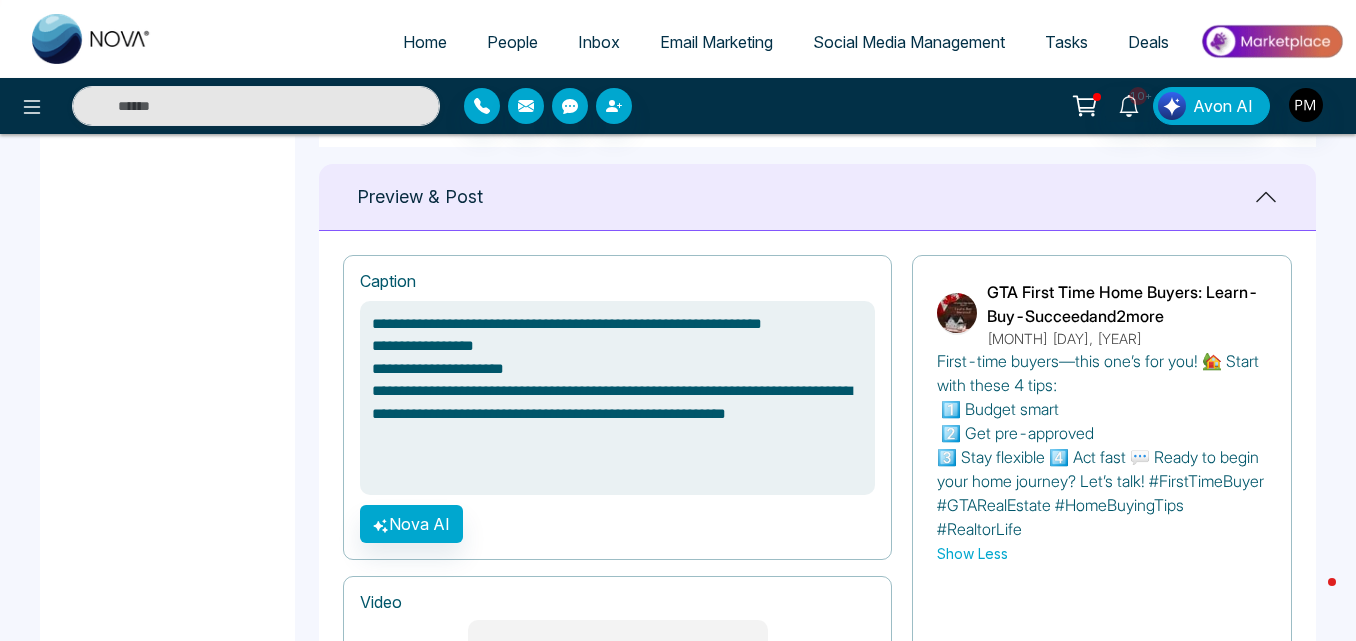 drag, startPoint x: 466, startPoint y: 389, endPoint x: 478, endPoint y: 391, distance: 12.165525 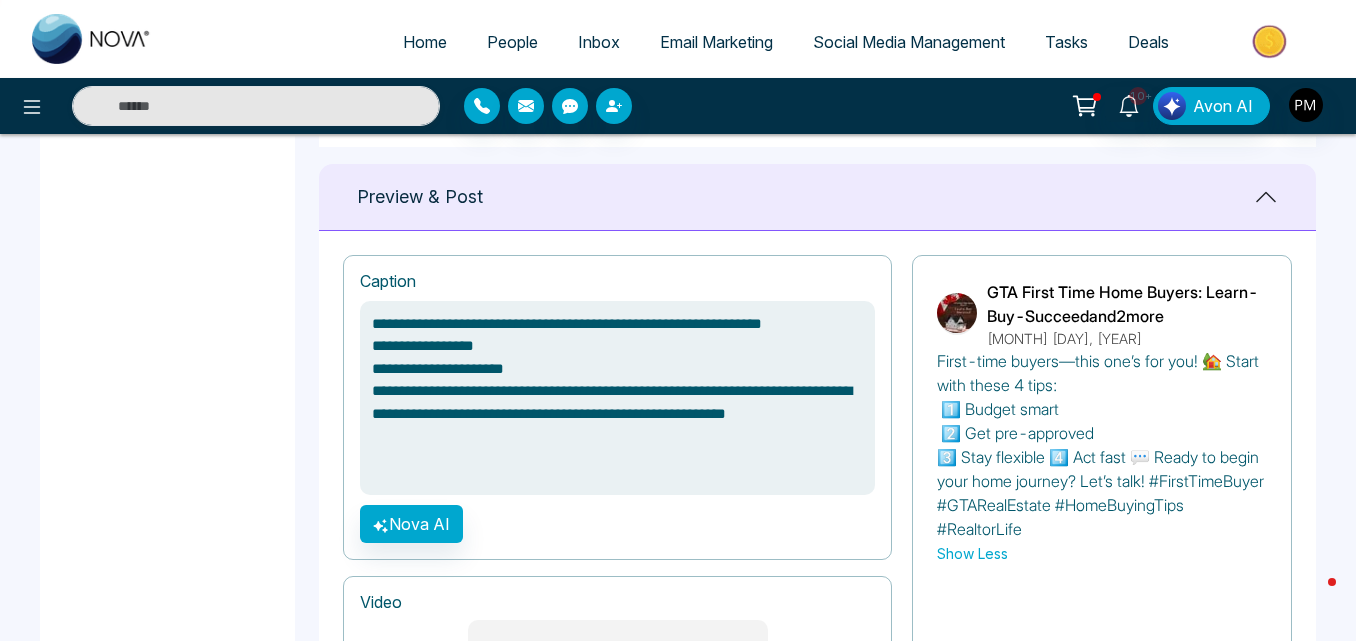click on "**********" at bounding box center [617, 398] 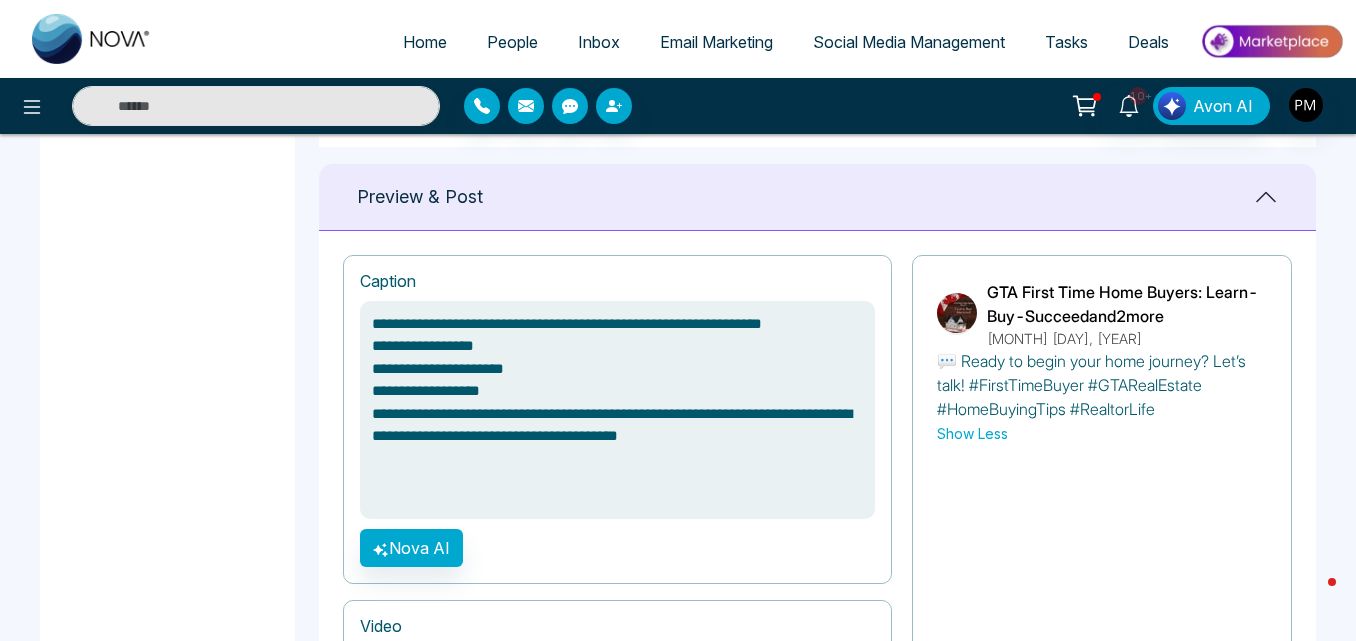 click on "**********" at bounding box center [617, 410] 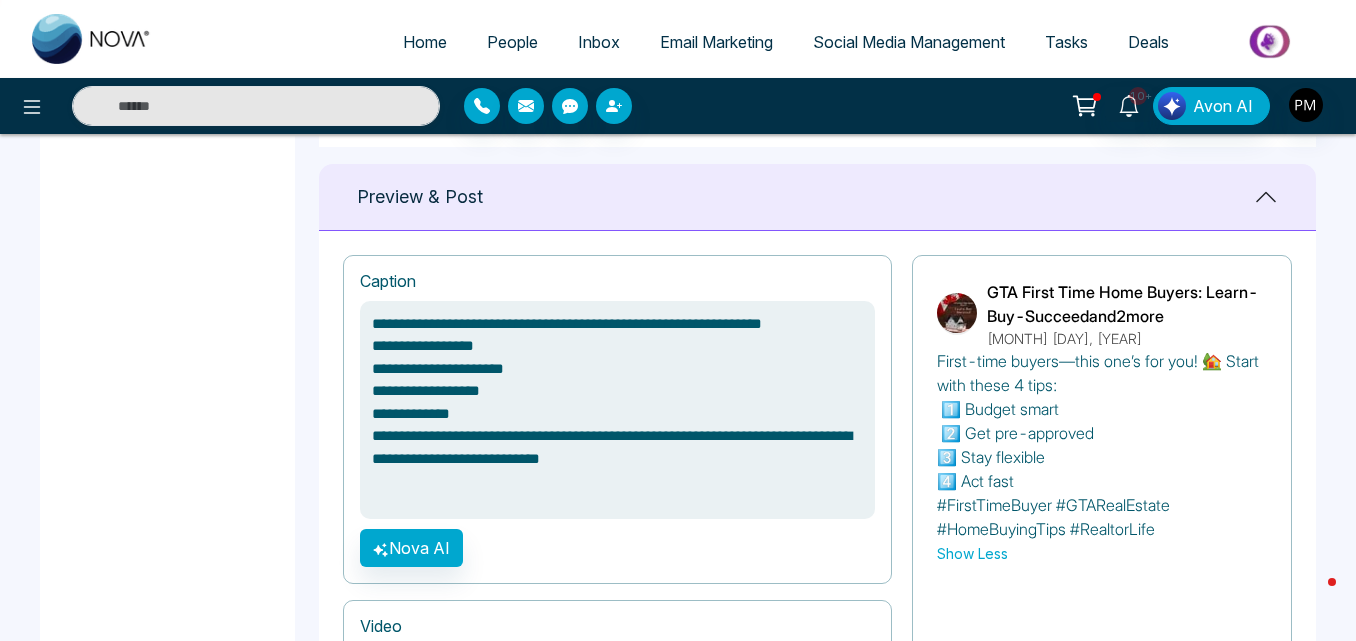 click on "**********" at bounding box center [617, 410] 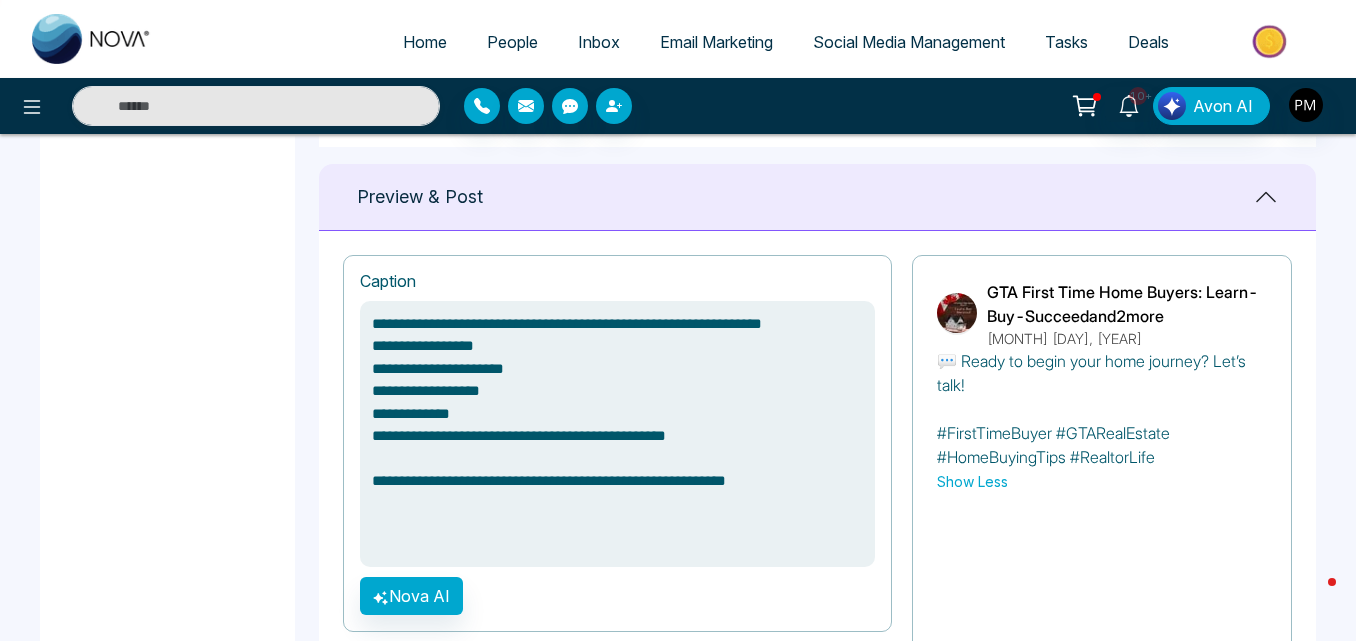 click on "**********" at bounding box center (617, 434) 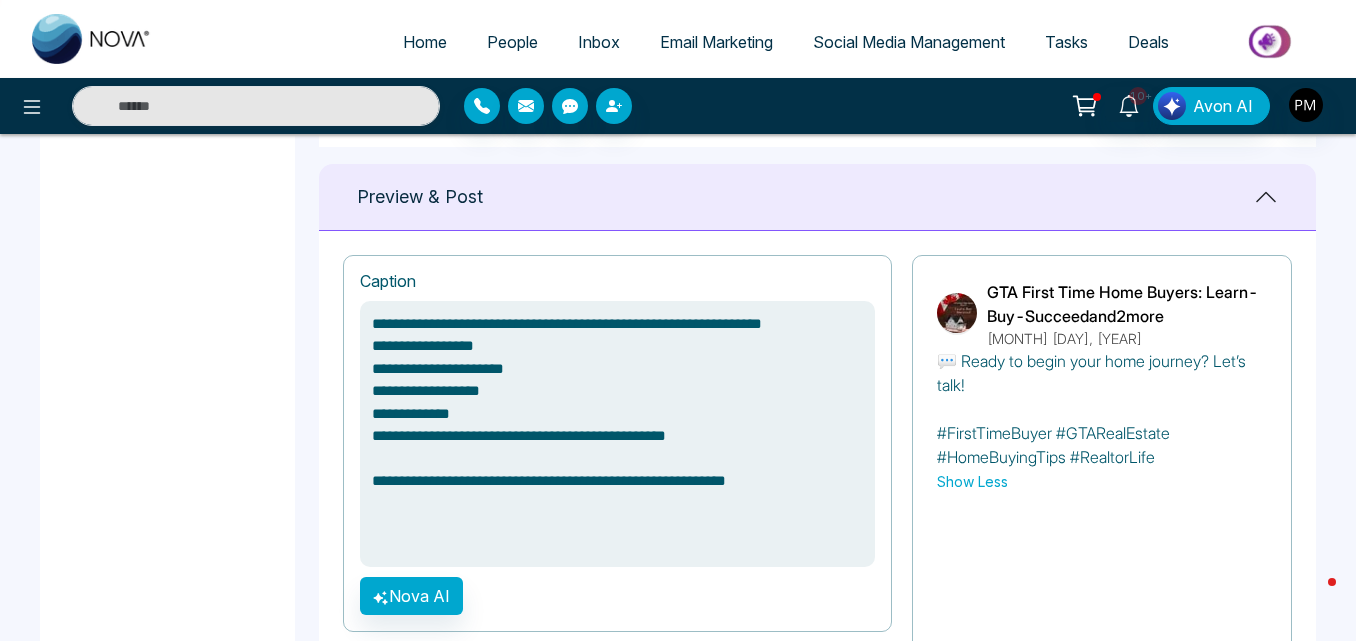 paste on "**********" 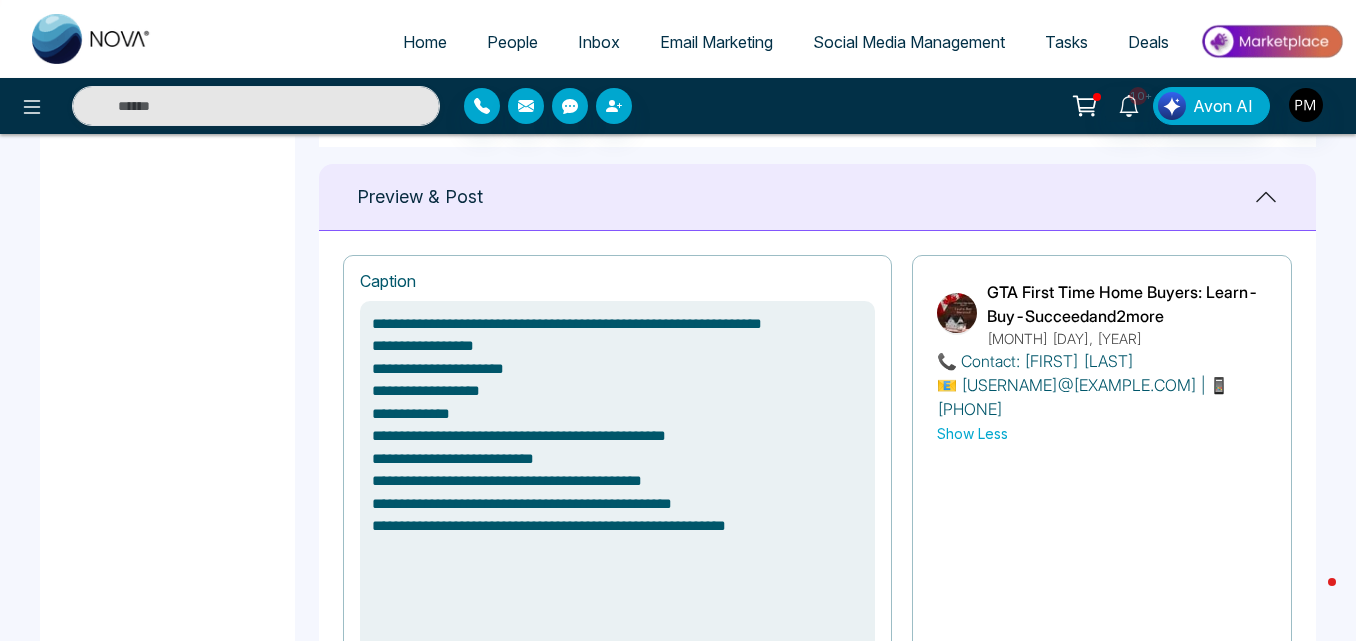 click on "**********" at bounding box center [617, 482] 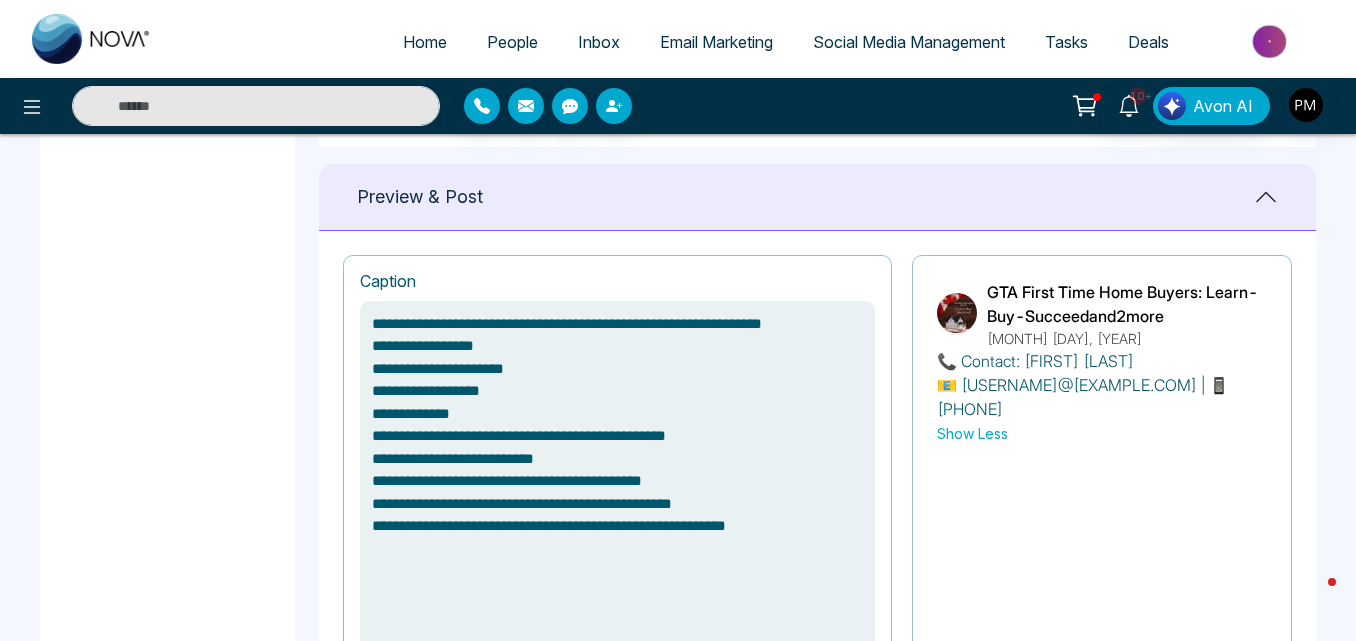 click on "**********" at bounding box center (617, 482) 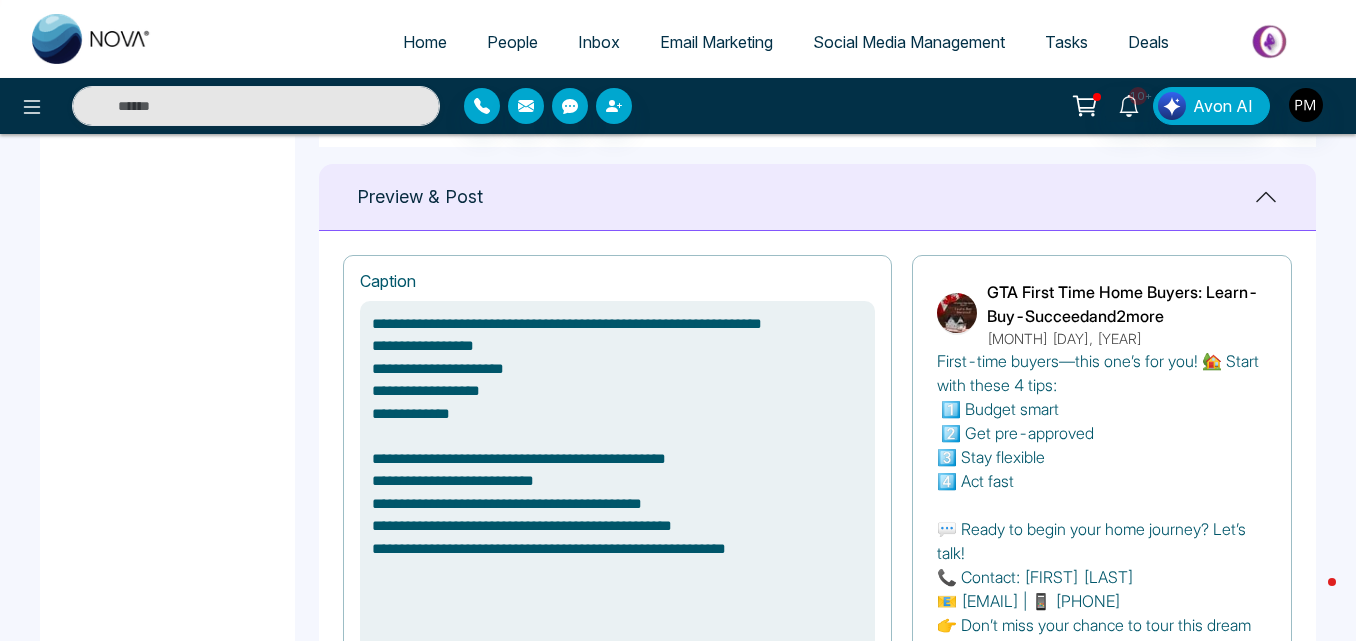 click on "**********" at bounding box center (617, 494) 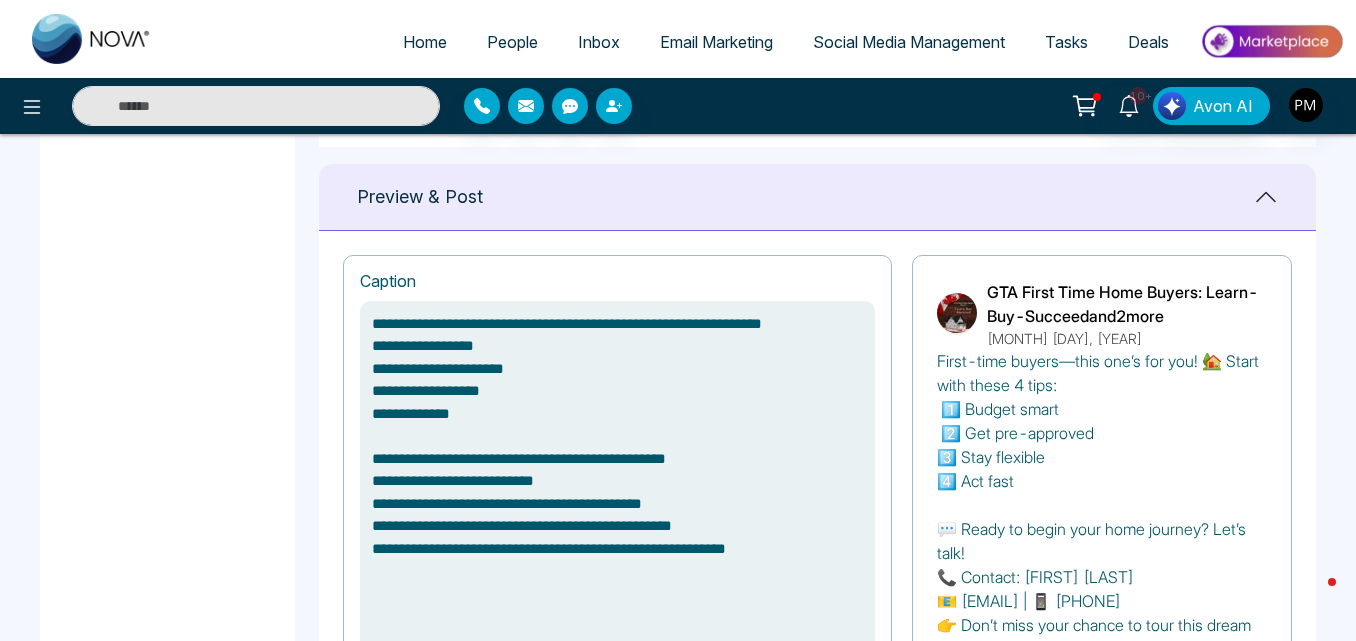 click on "**********" at bounding box center [617, 494] 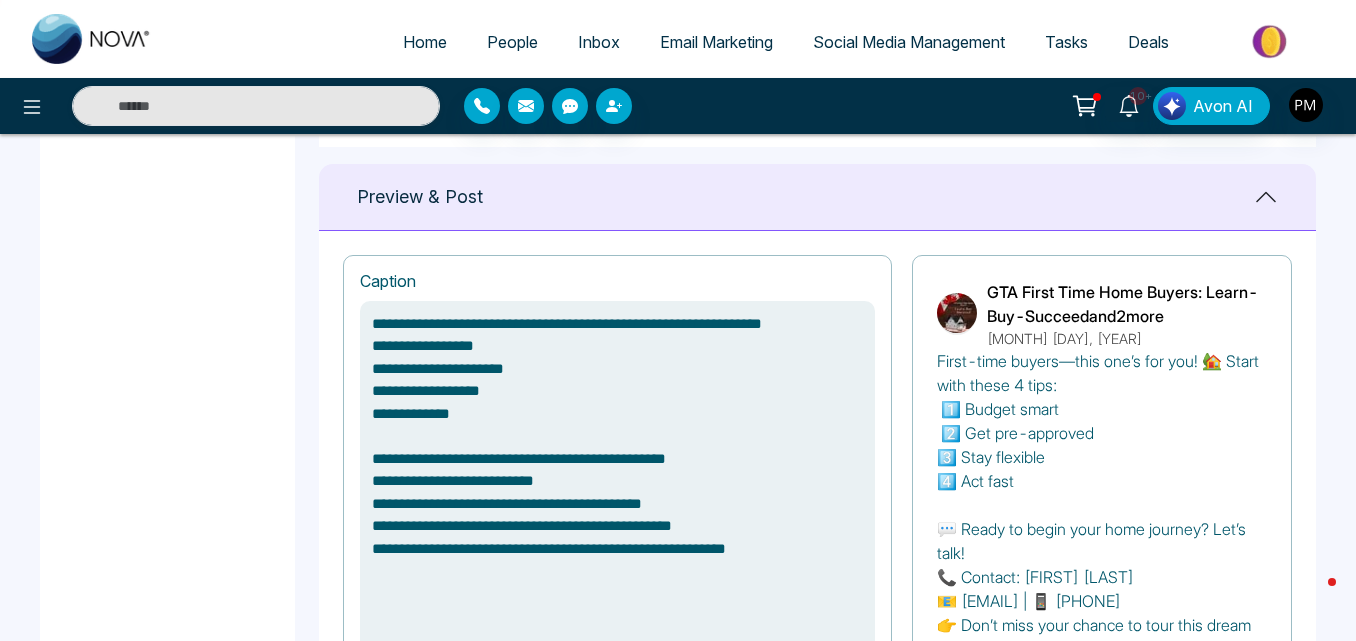 click on "**********" at bounding box center (617, 494) 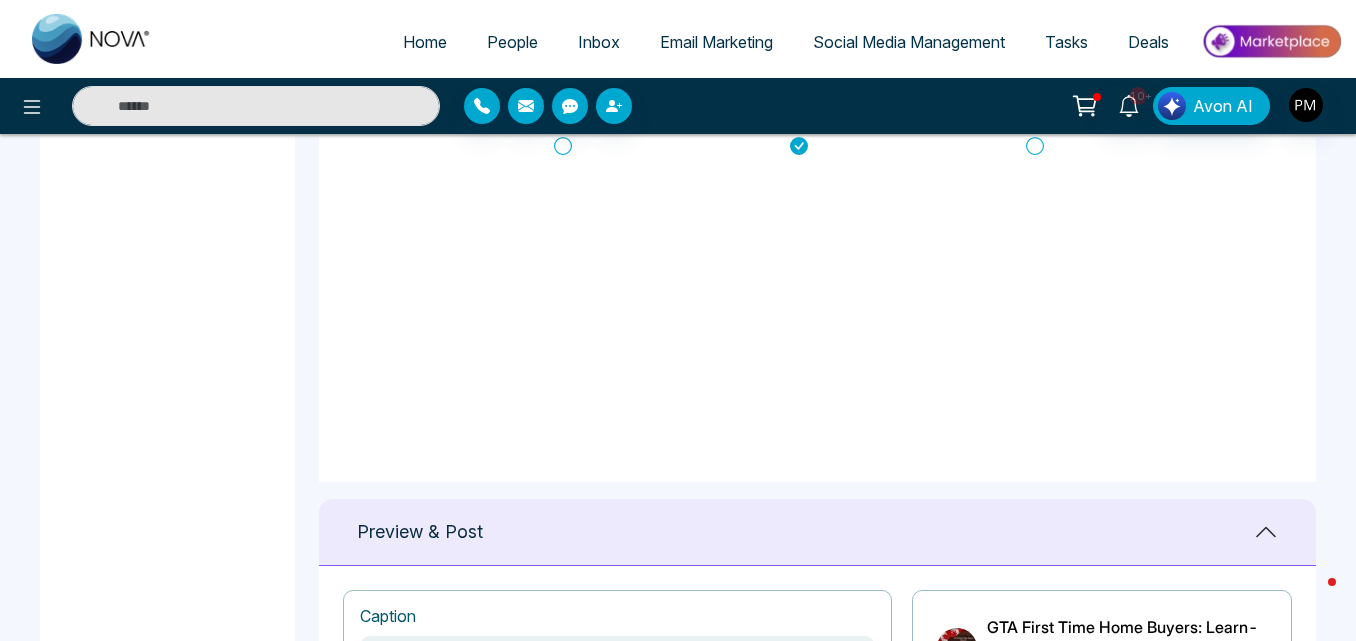 scroll, scrollTop: 915, scrollLeft: 0, axis: vertical 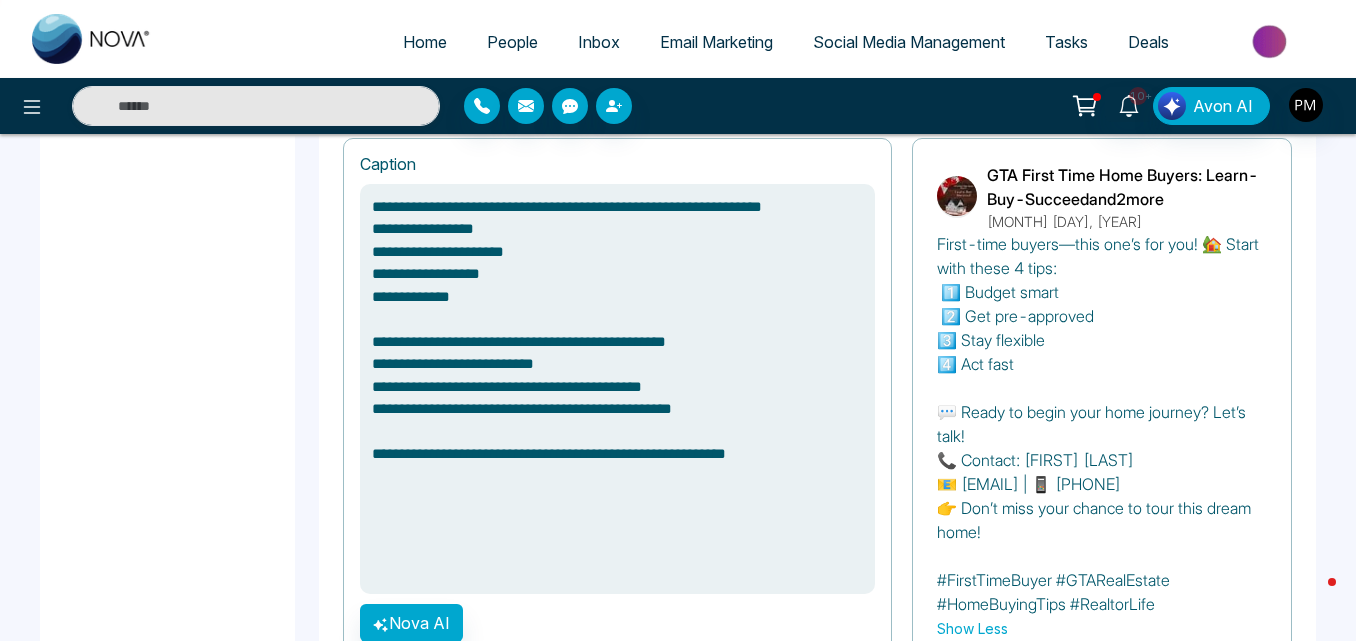 click on "**********" at bounding box center [617, 389] 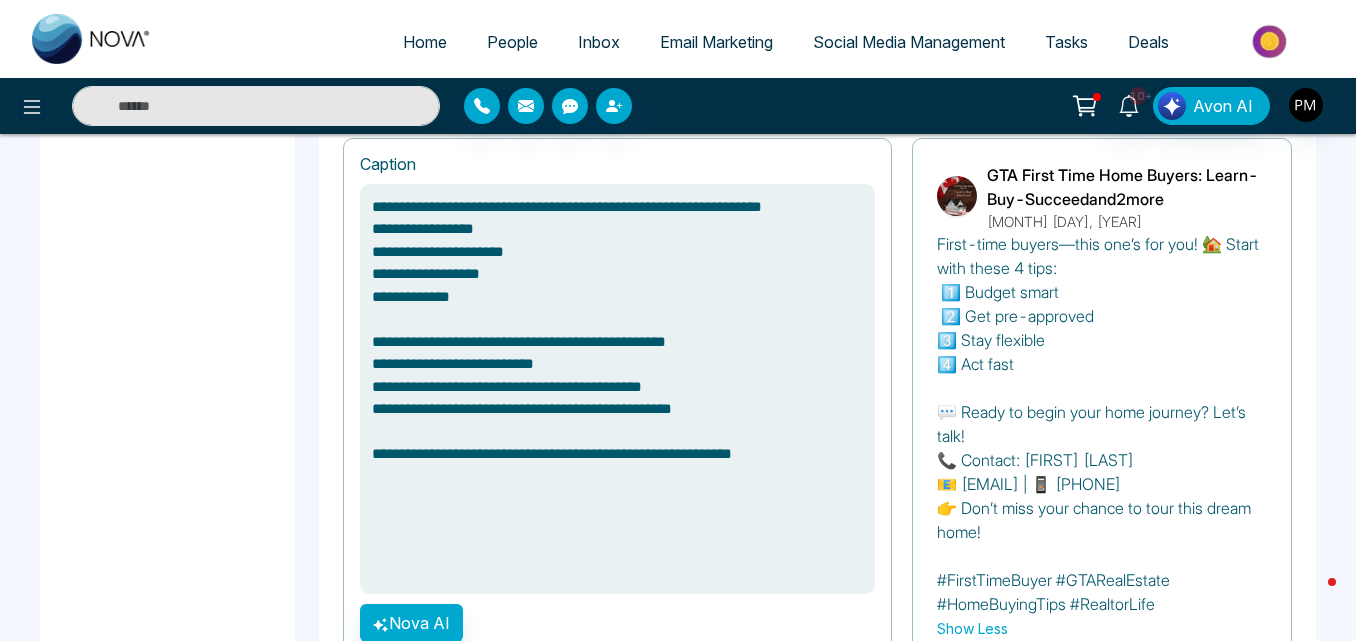 paste on "**********" 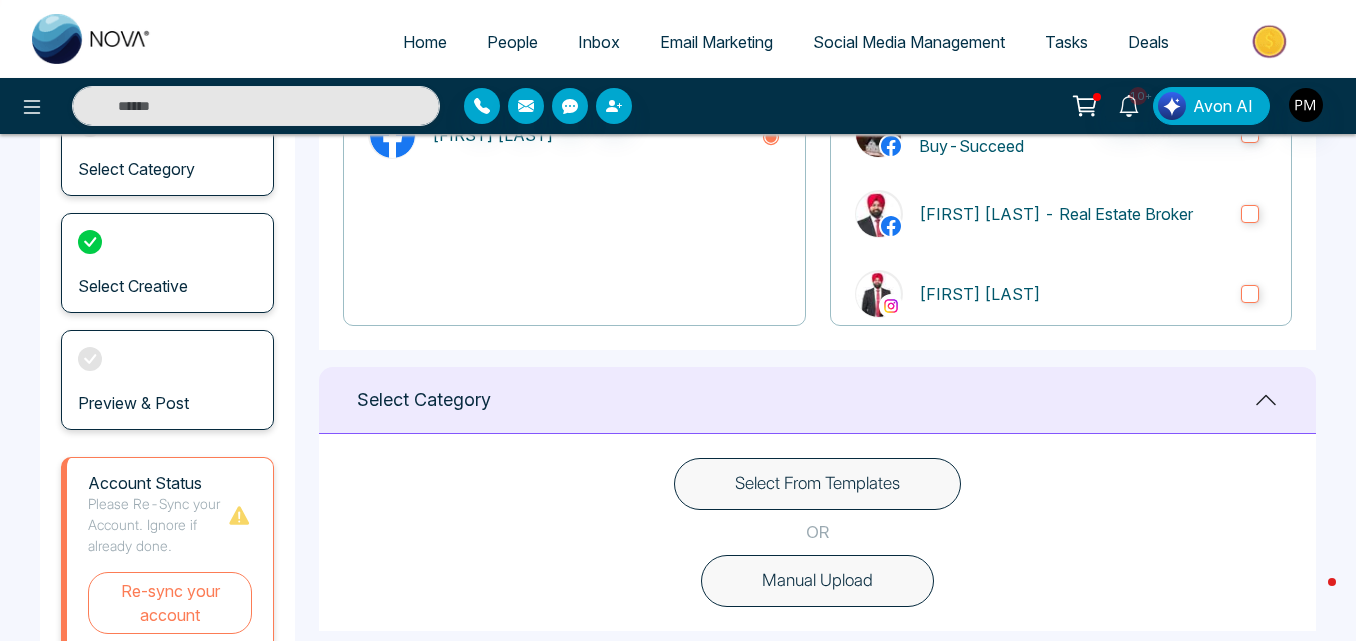 scroll, scrollTop: 294, scrollLeft: 0, axis: vertical 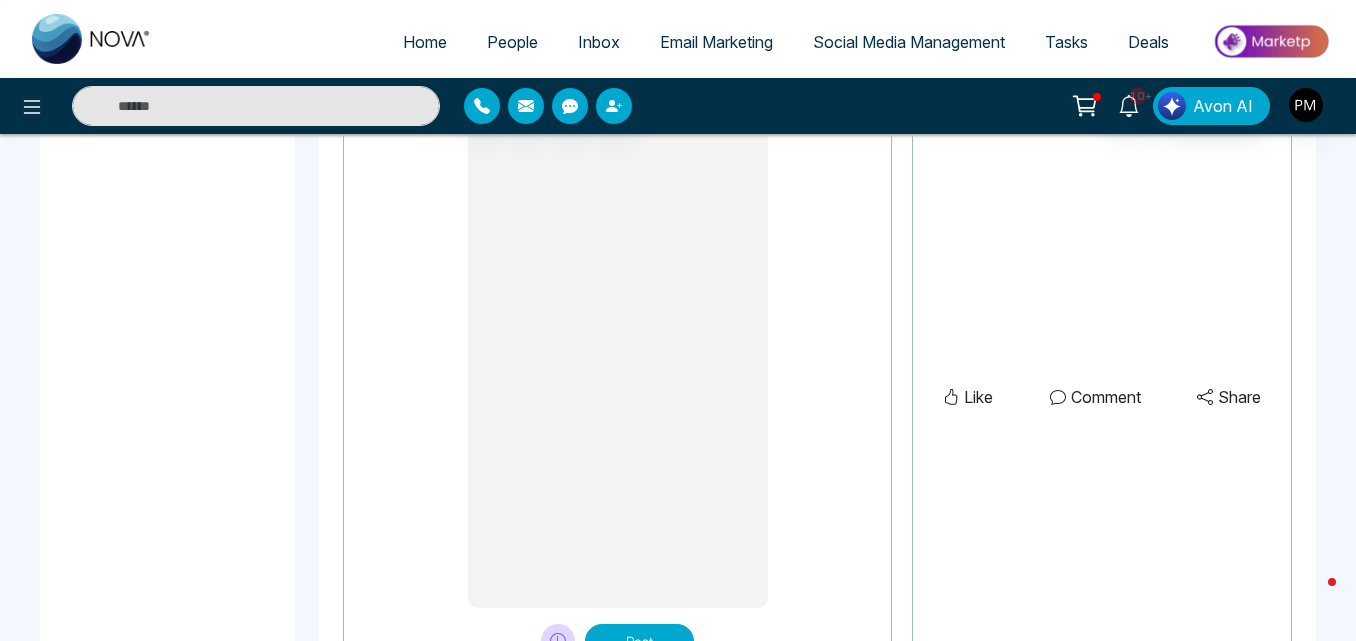 type on "**********" 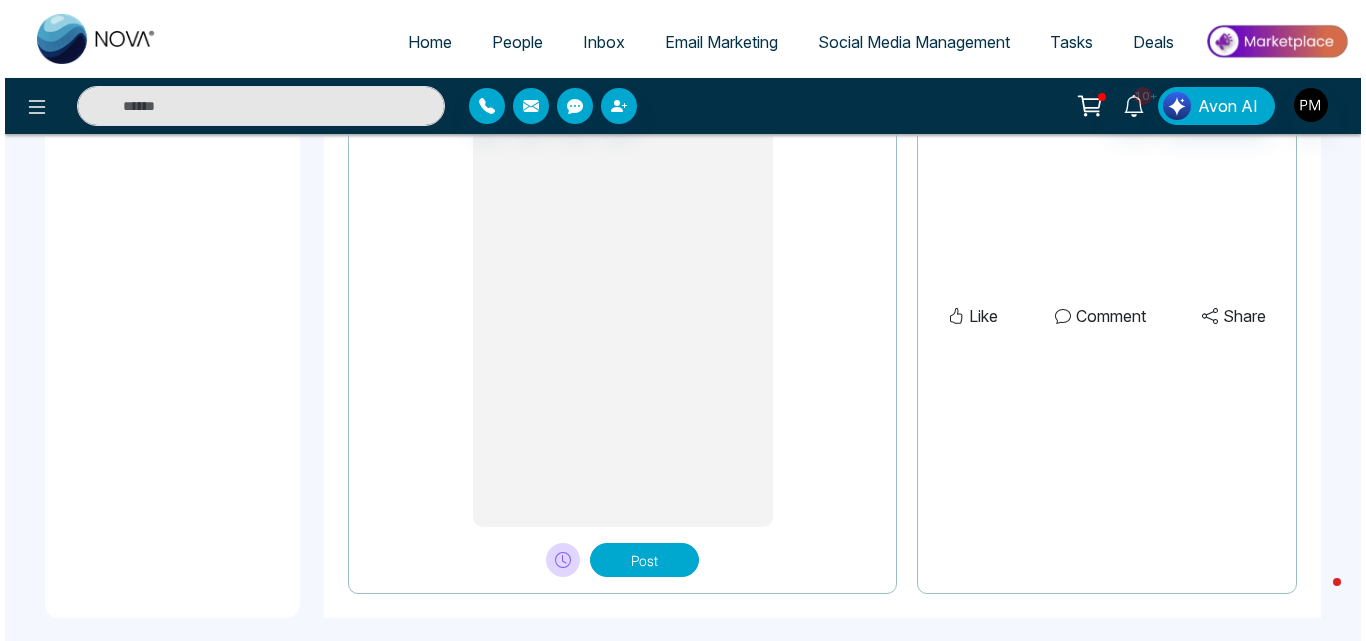 scroll, scrollTop: 2428, scrollLeft: 0, axis: vertical 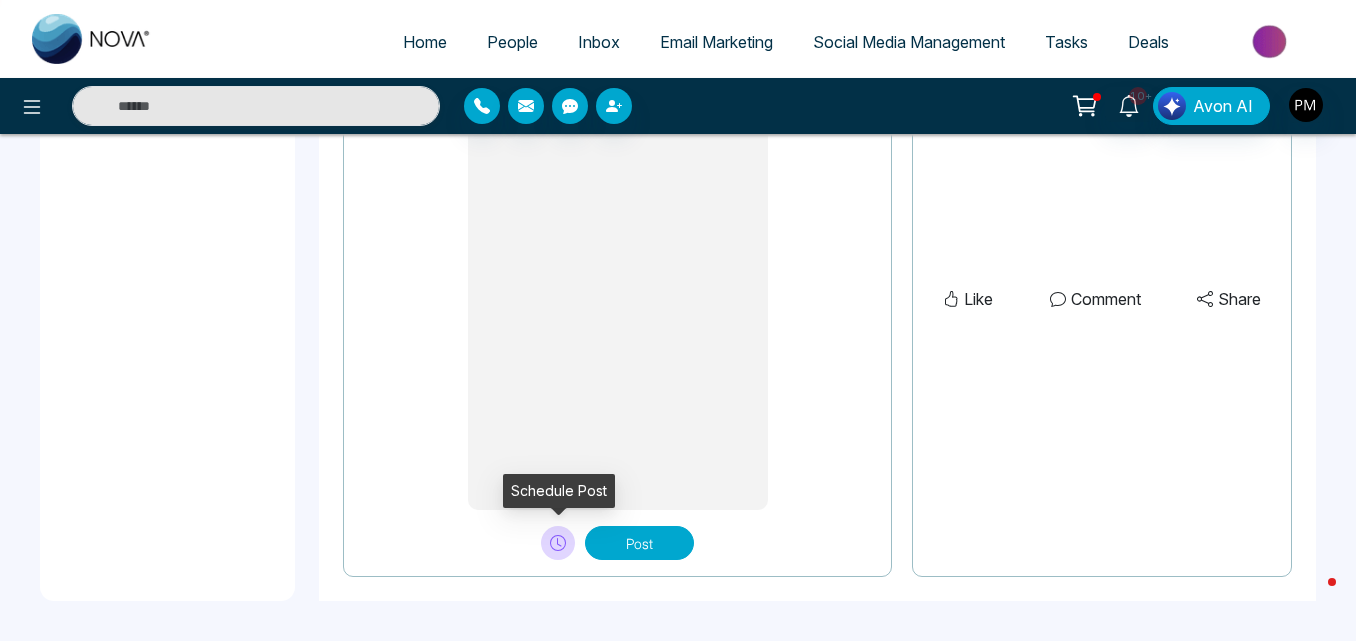 click at bounding box center [558, 543] 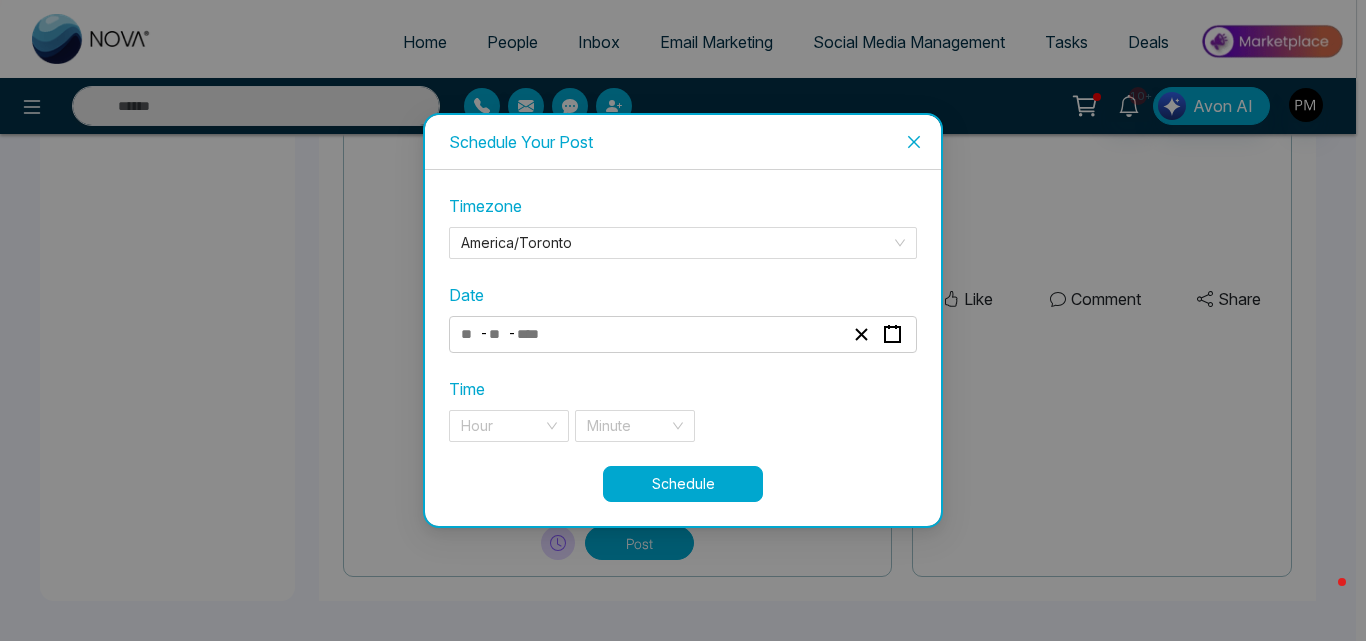 click on "- -" at bounding box center (683, 334) 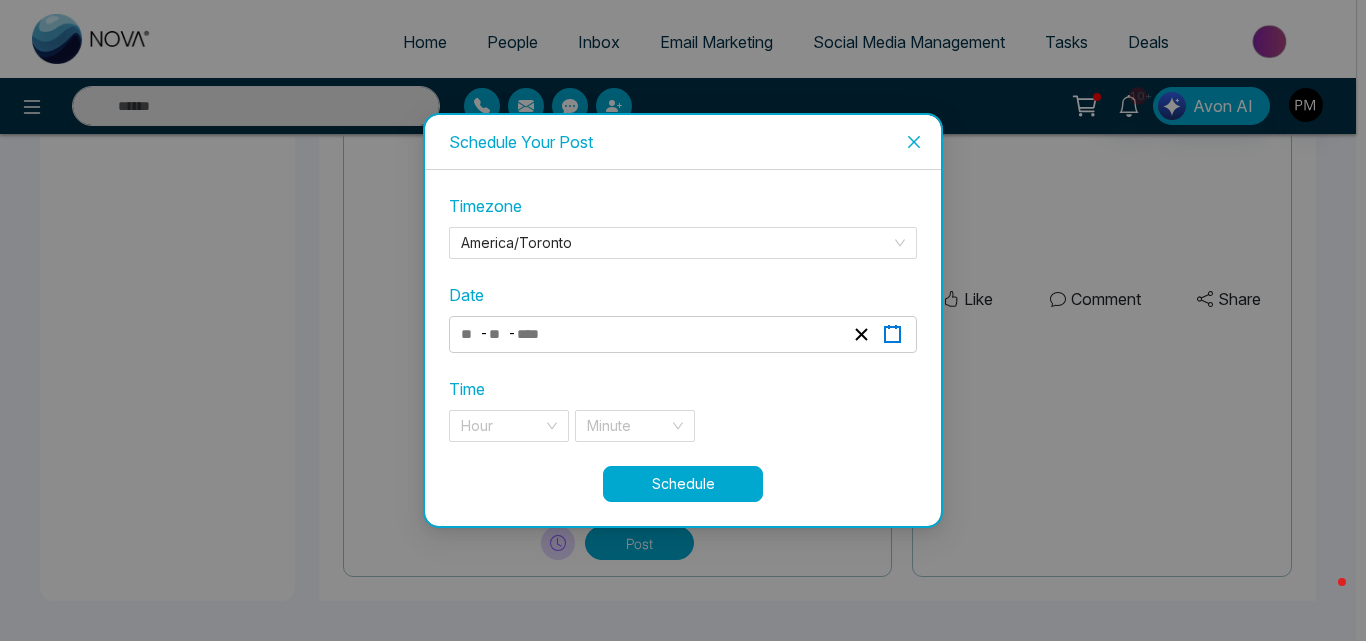 click 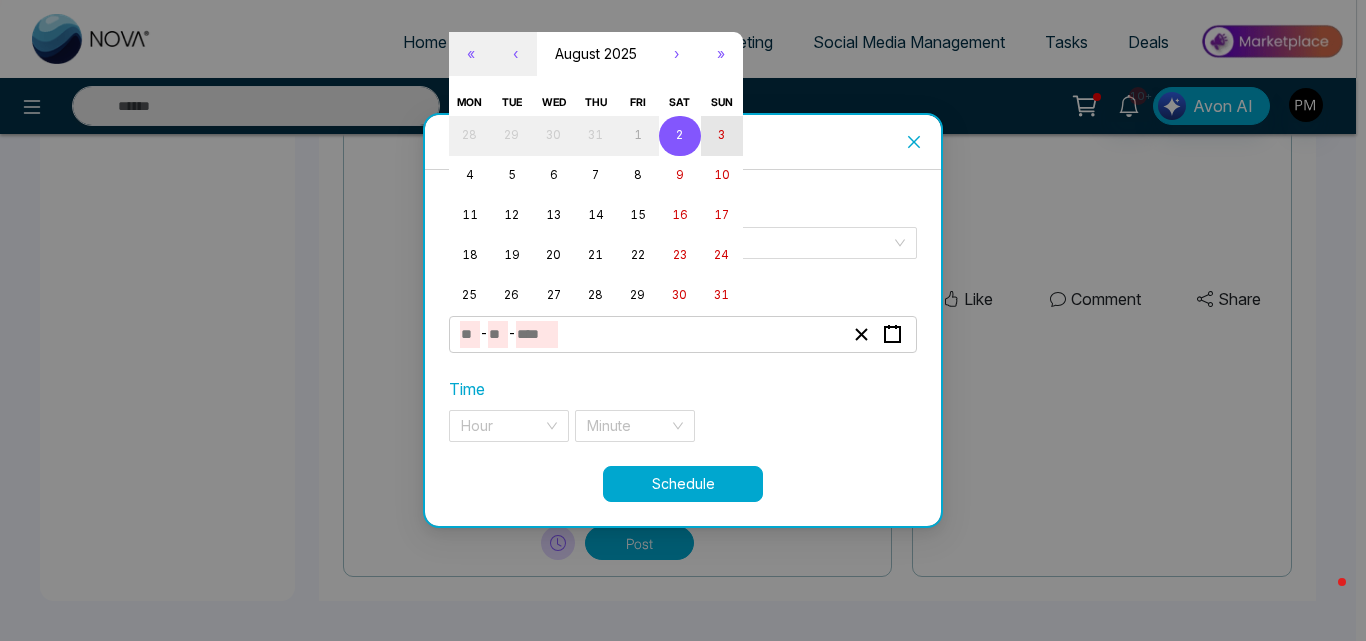 click on "3" at bounding box center [722, 136] 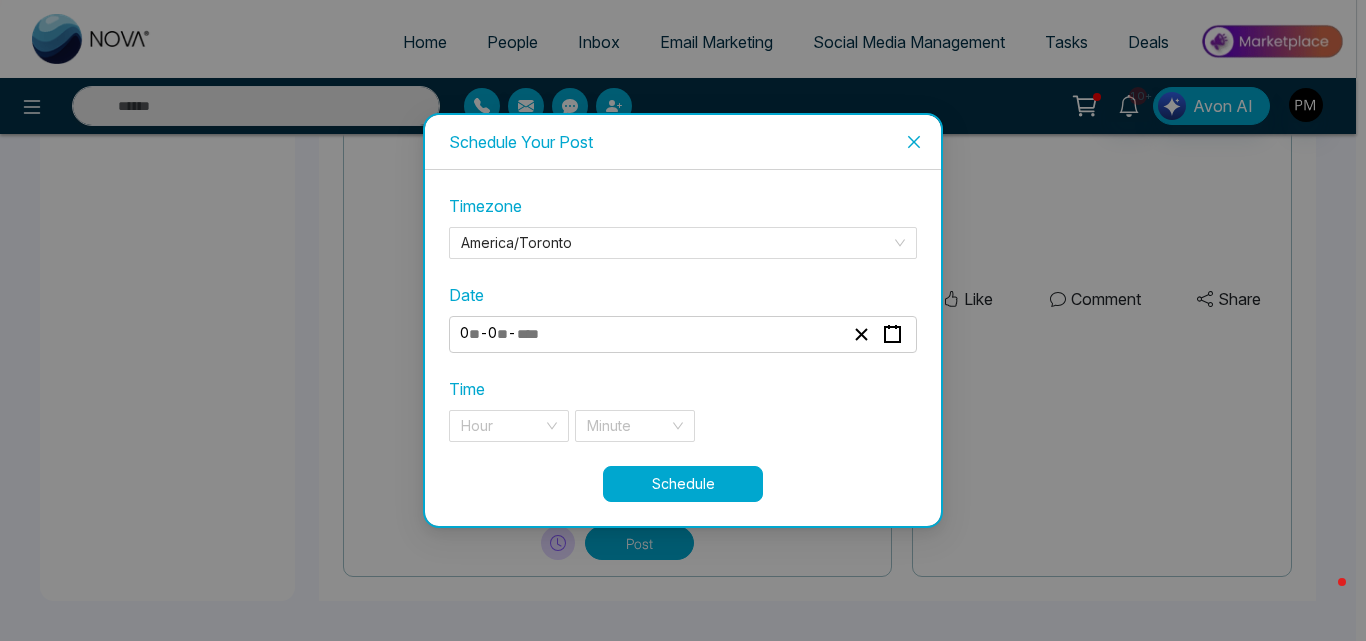 type on "*" 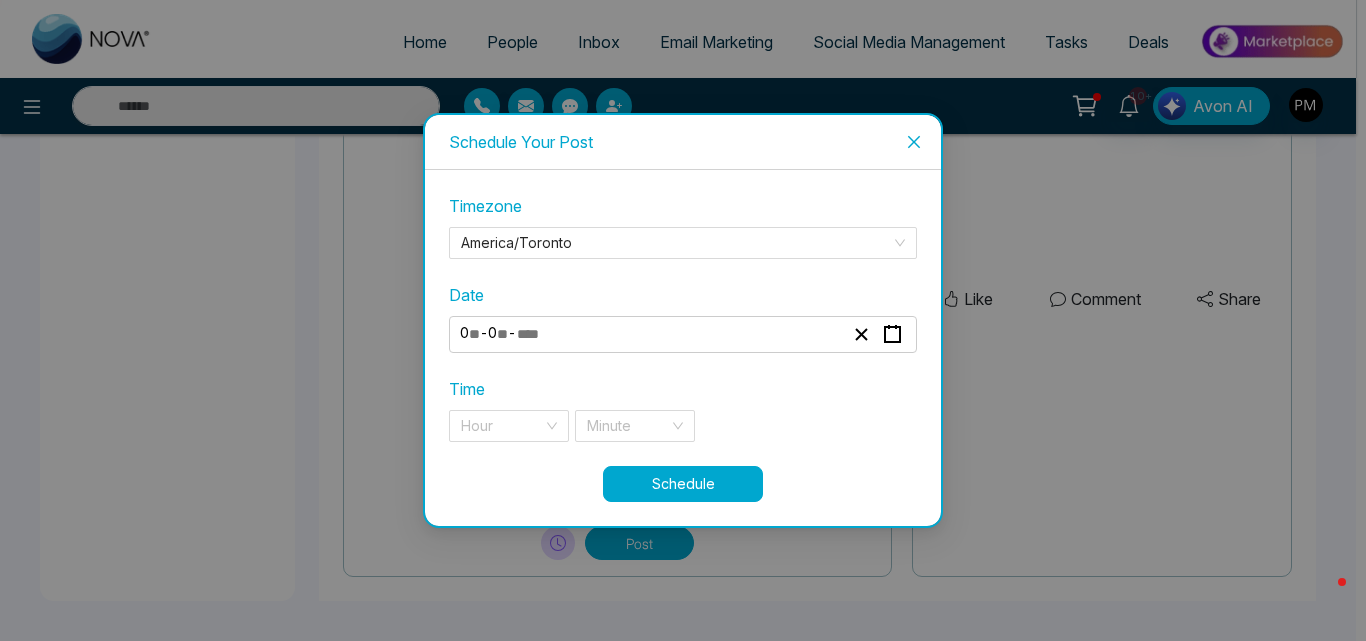 type on "*" 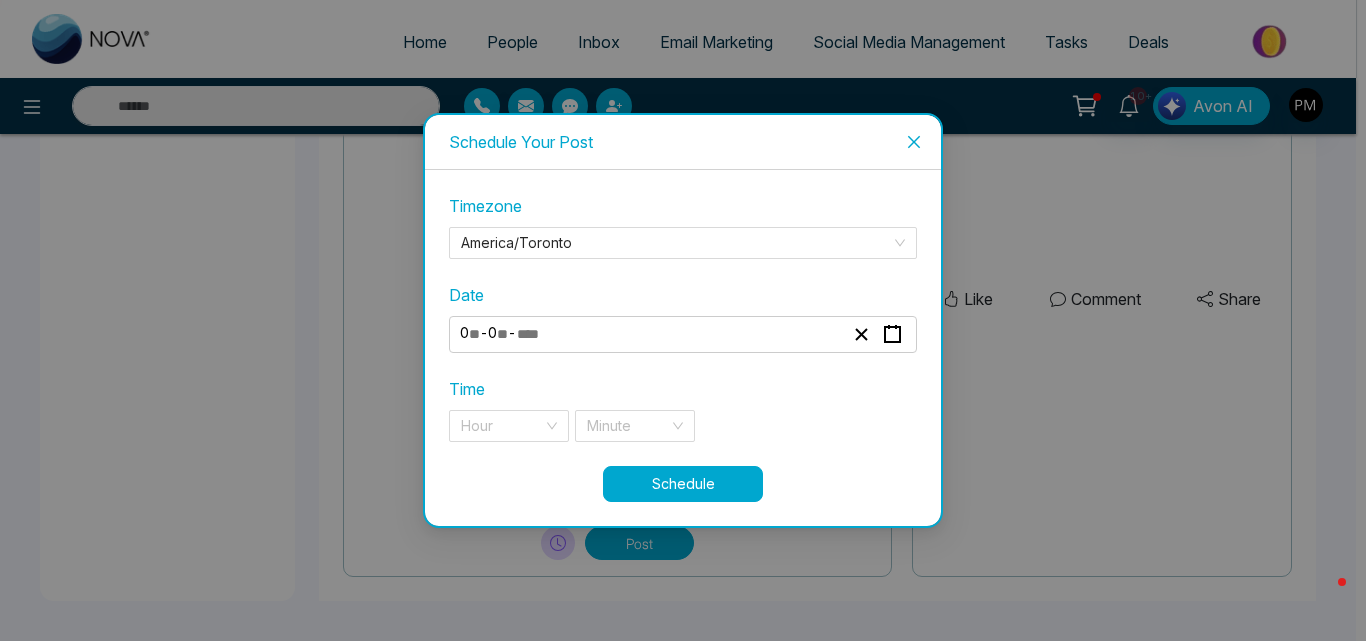 type on "****" 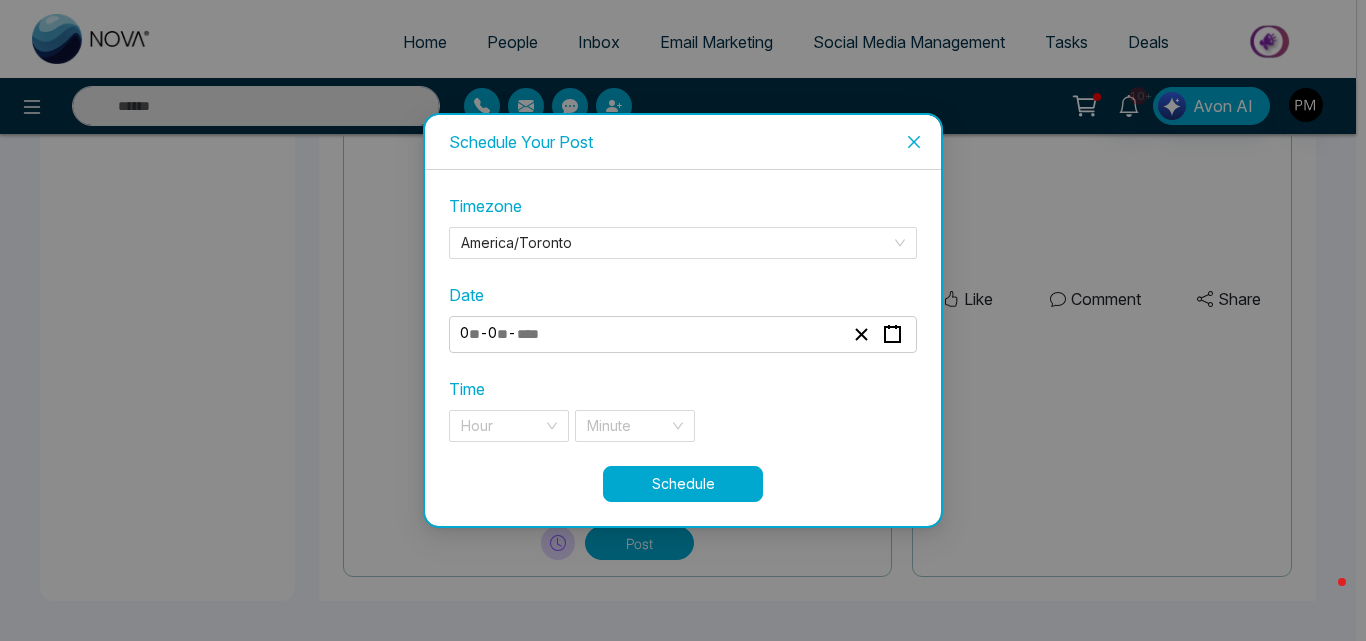 click on "Time Hour Minute" at bounding box center [683, 409] 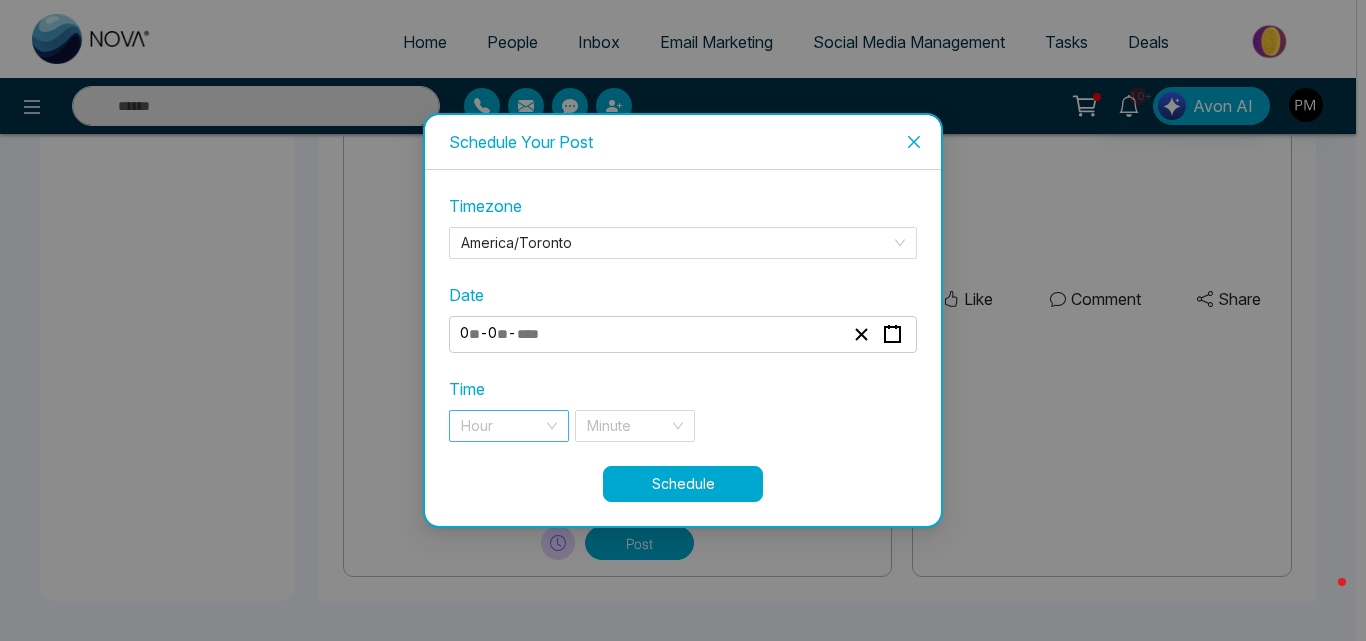 click at bounding box center (502, 426) 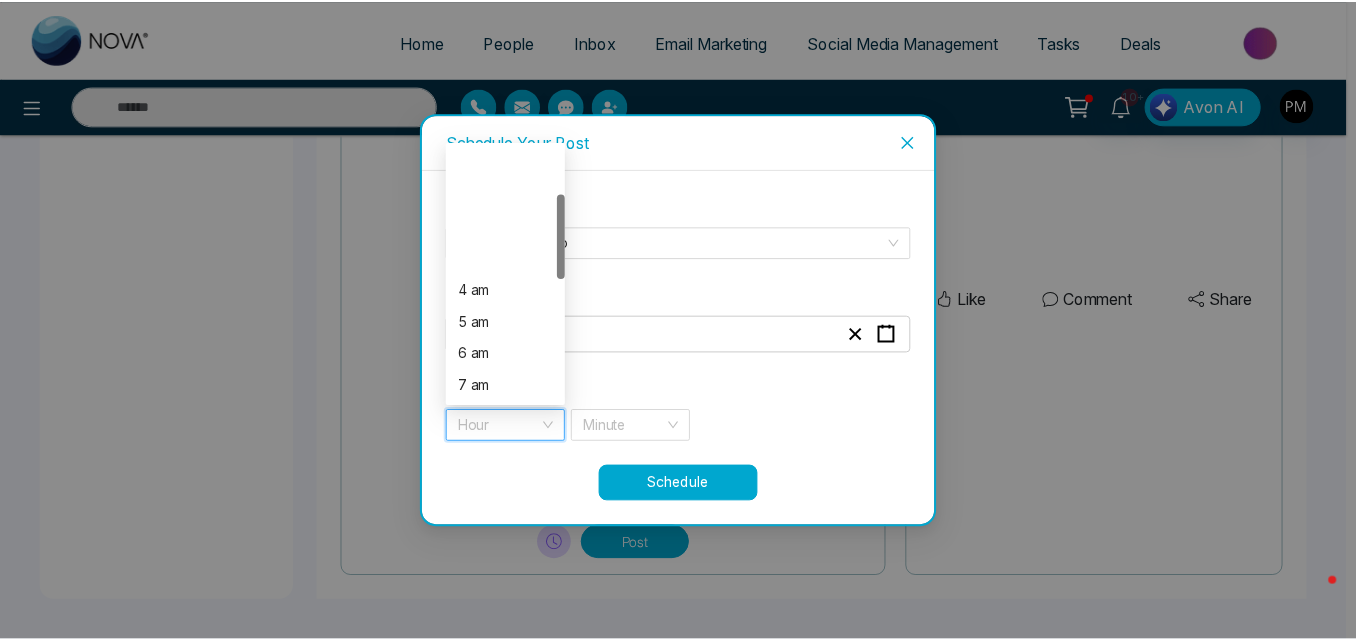 scroll, scrollTop: 286, scrollLeft: 0, axis: vertical 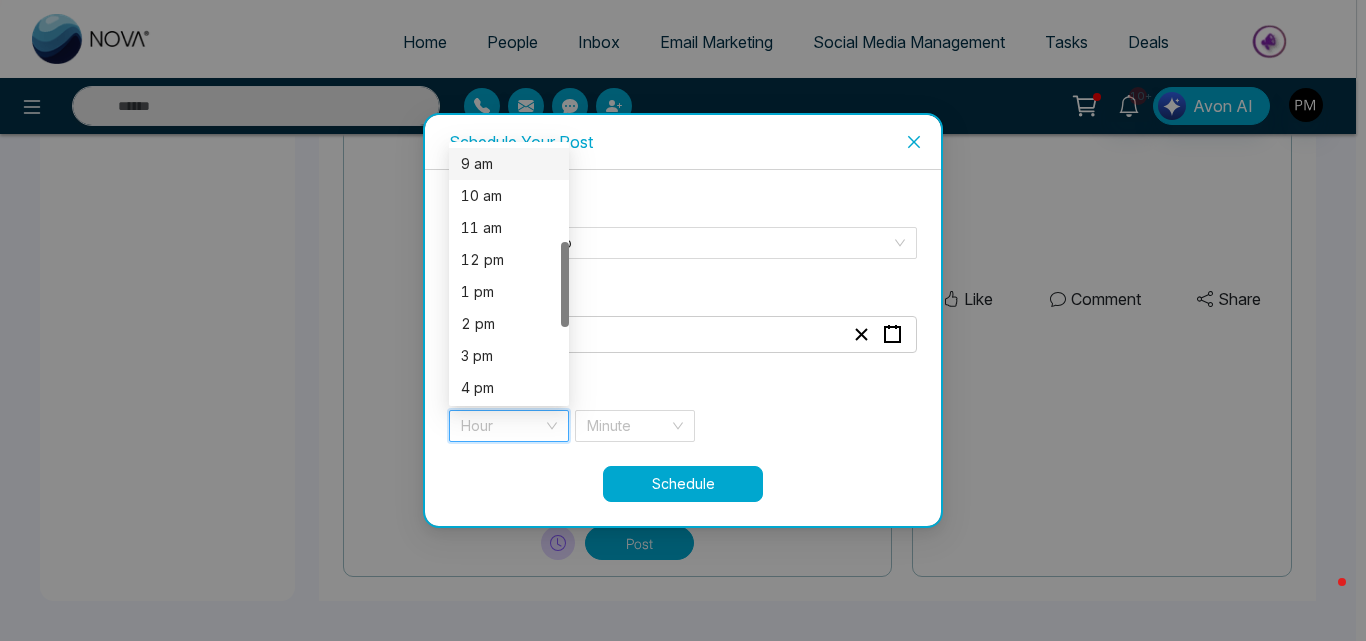 click on "9 am" at bounding box center (509, 164) 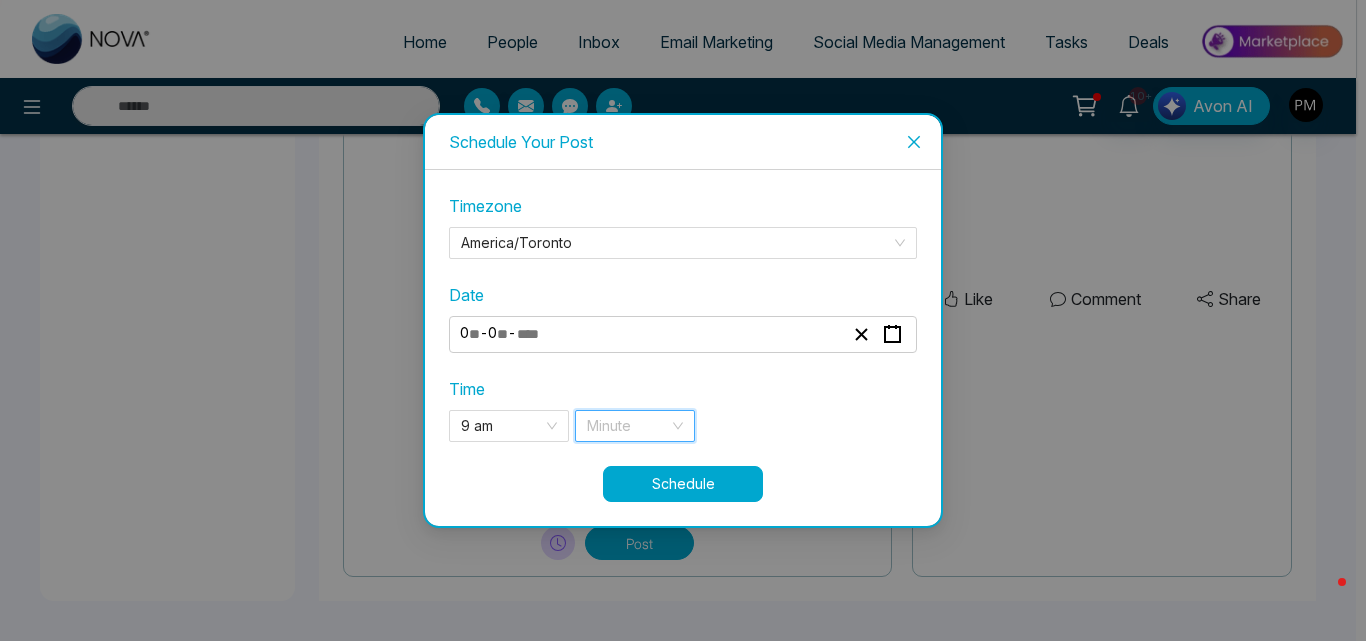 click at bounding box center [628, 426] 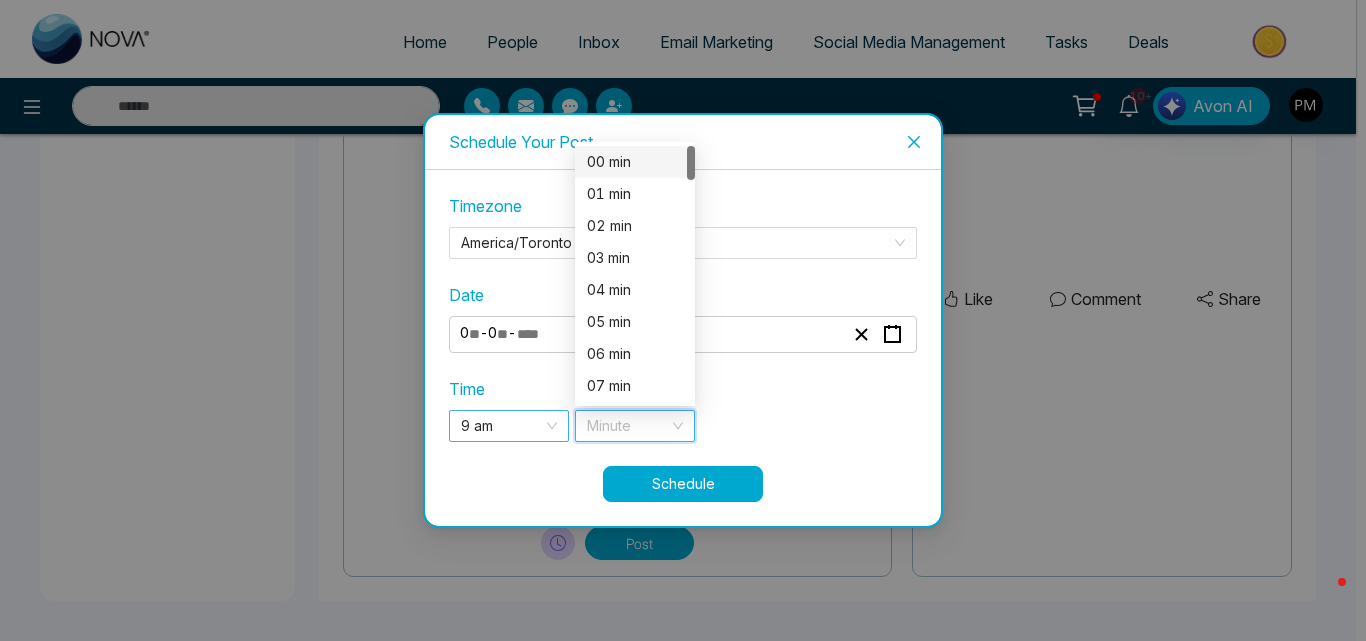 click on "9 am" at bounding box center [509, 426] 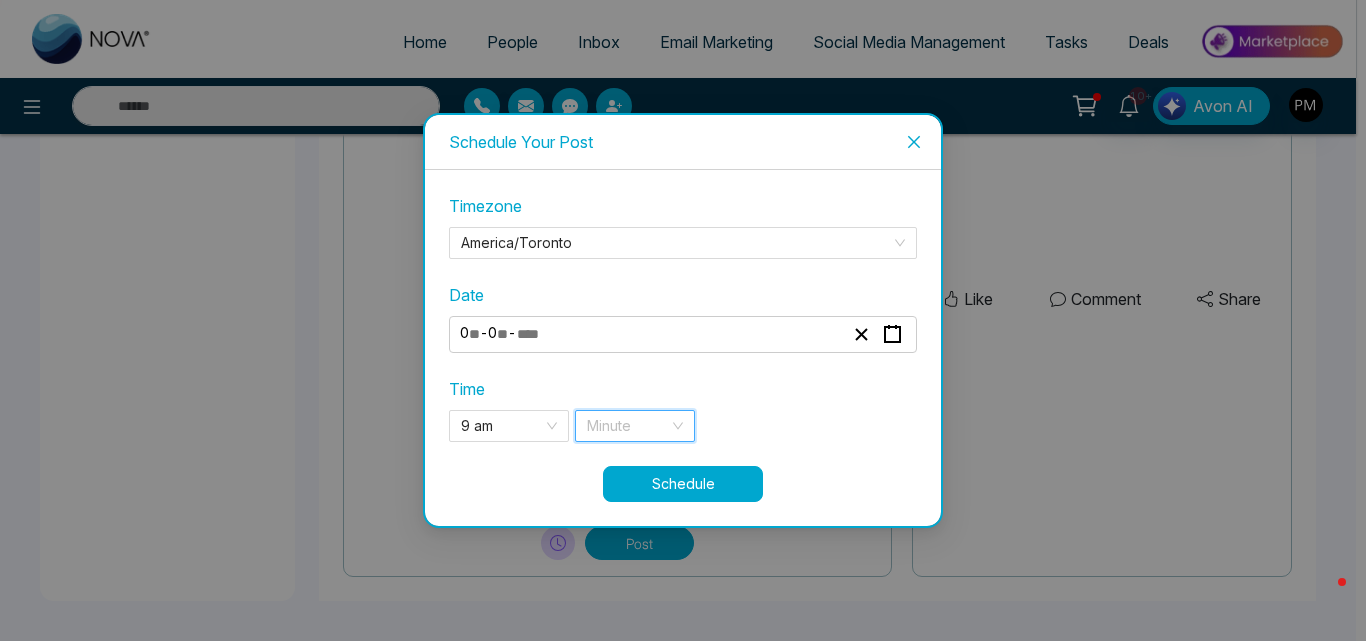 click at bounding box center (628, 426) 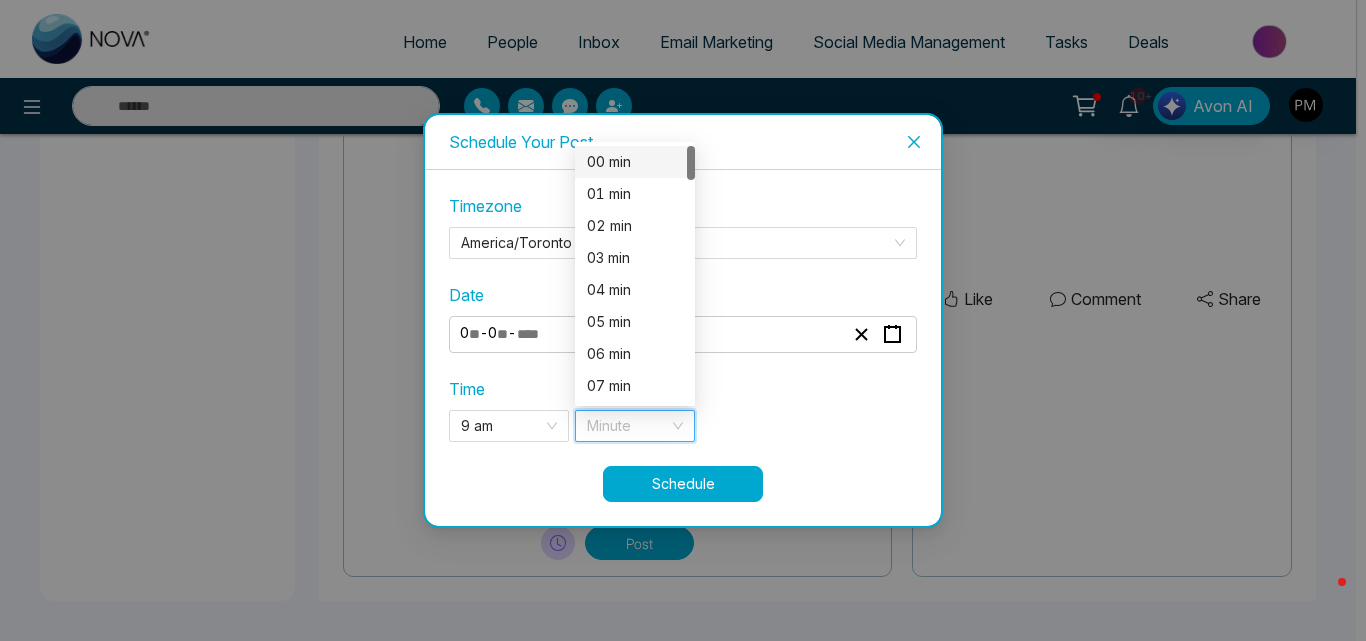 click on "00 min" at bounding box center [635, 162] 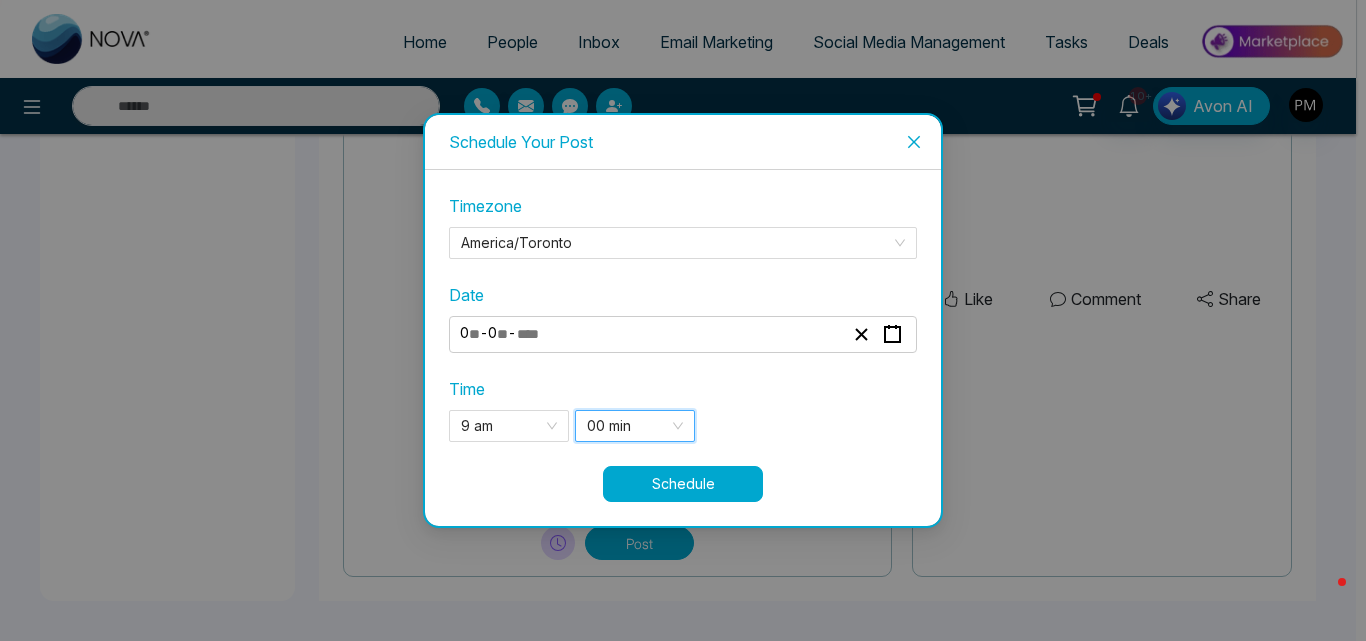 click on "Schedule" at bounding box center (683, 484) 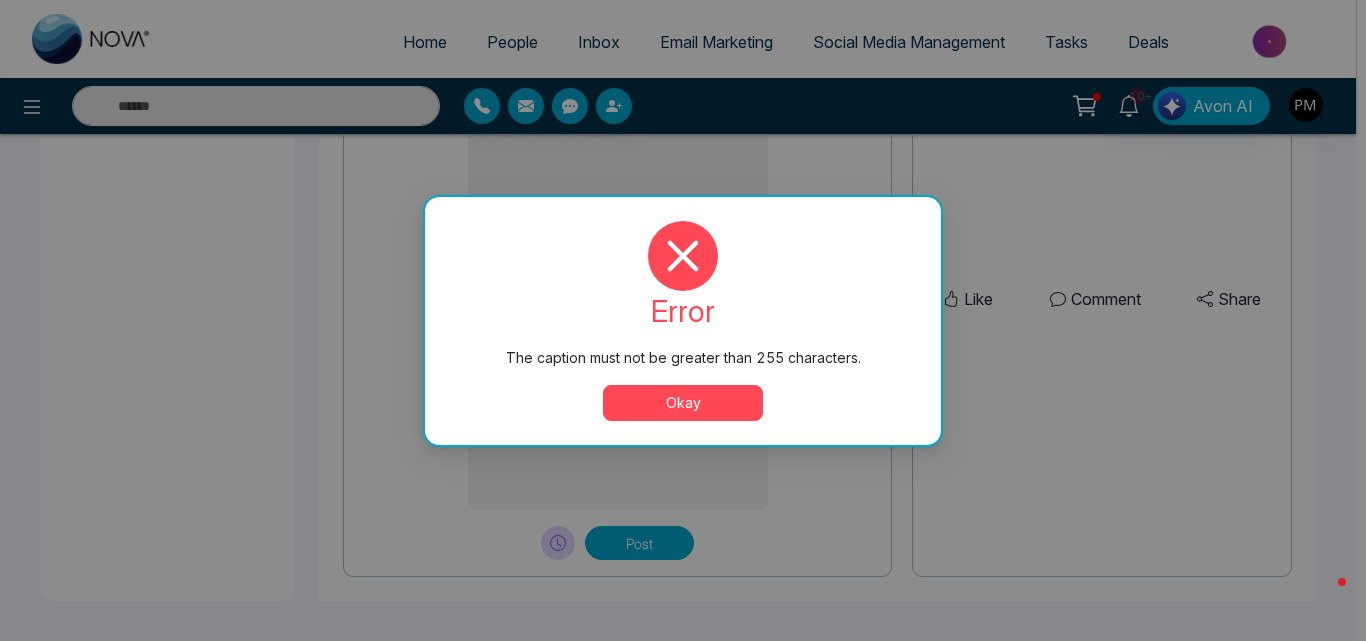 click on "Okay" at bounding box center (683, 403) 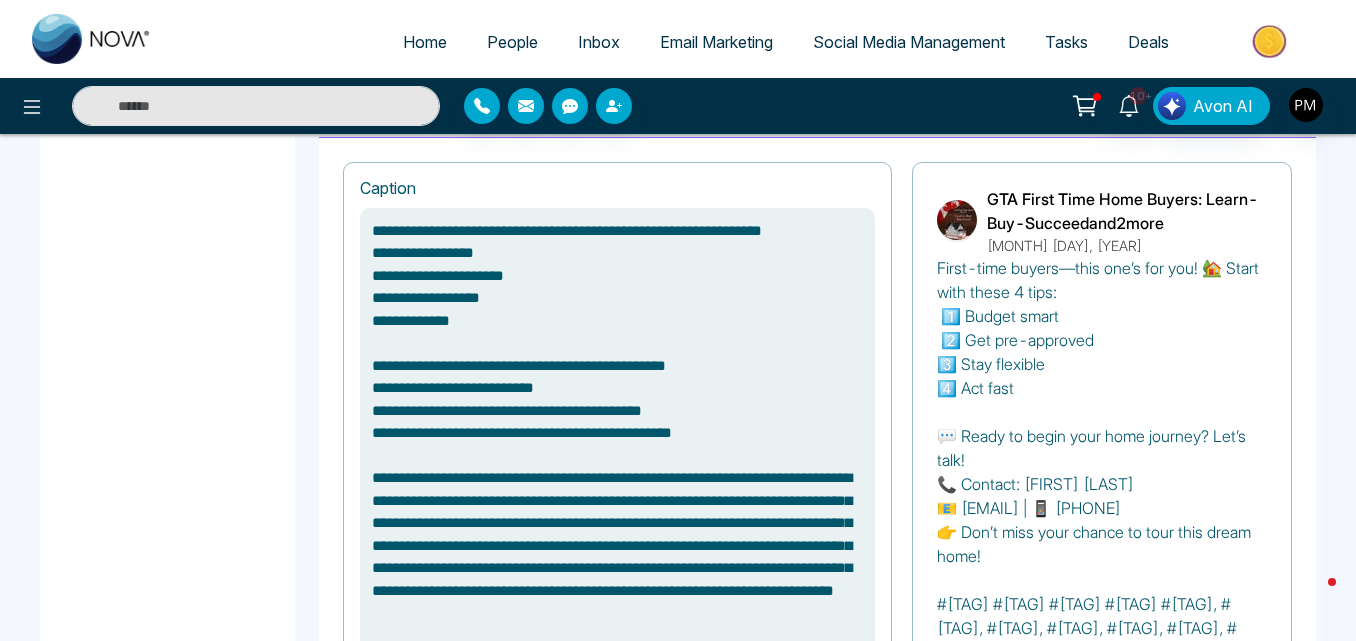 scroll, scrollTop: 1342, scrollLeft: 0, axis: vertical 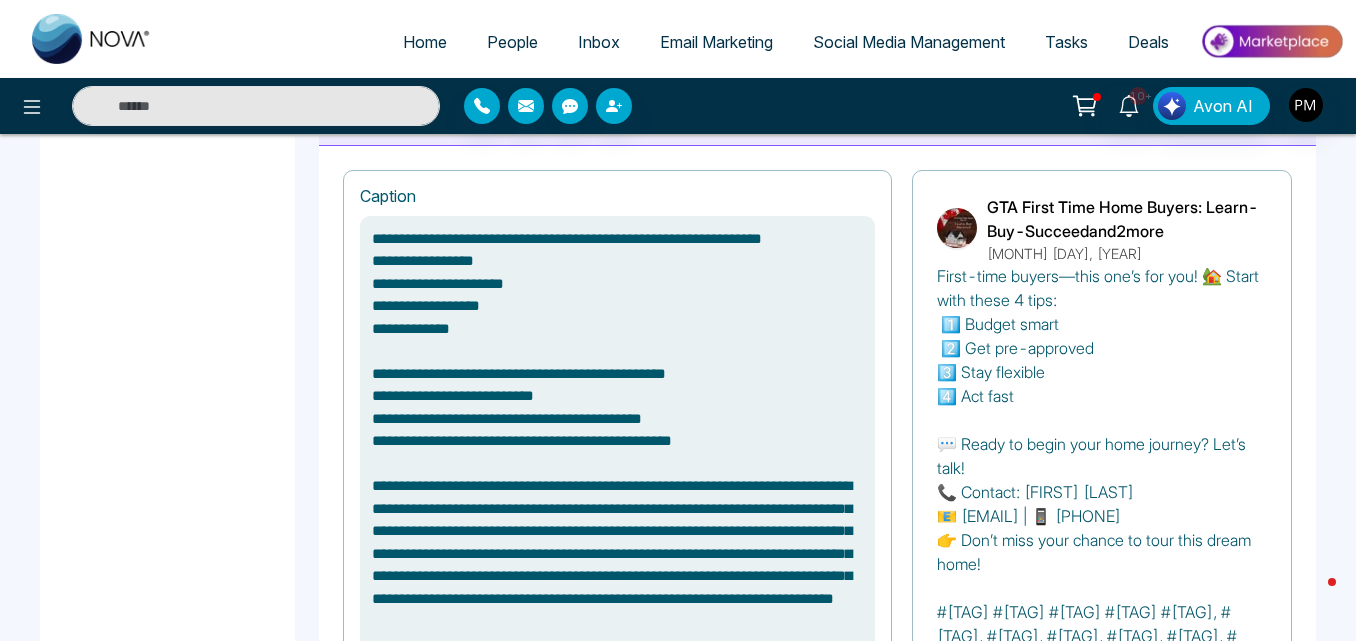 click on "**********" at bounding box center [617, 577] 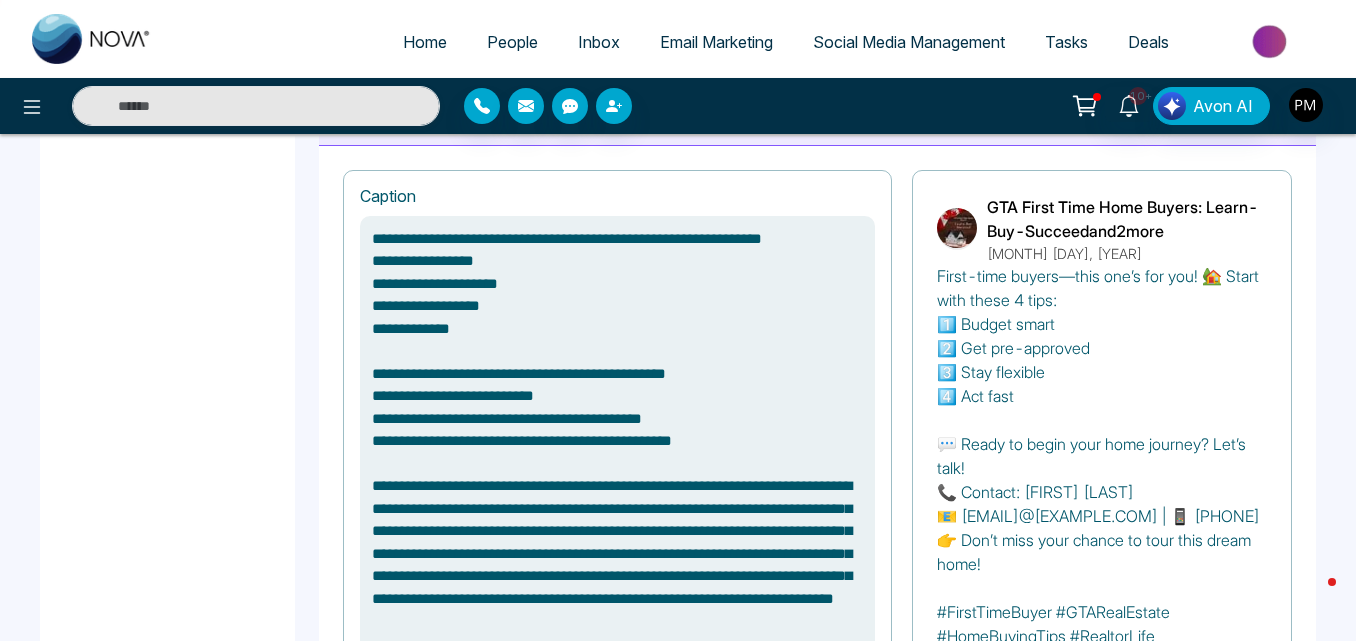 click on "**********" at bounding box center (617, 577) 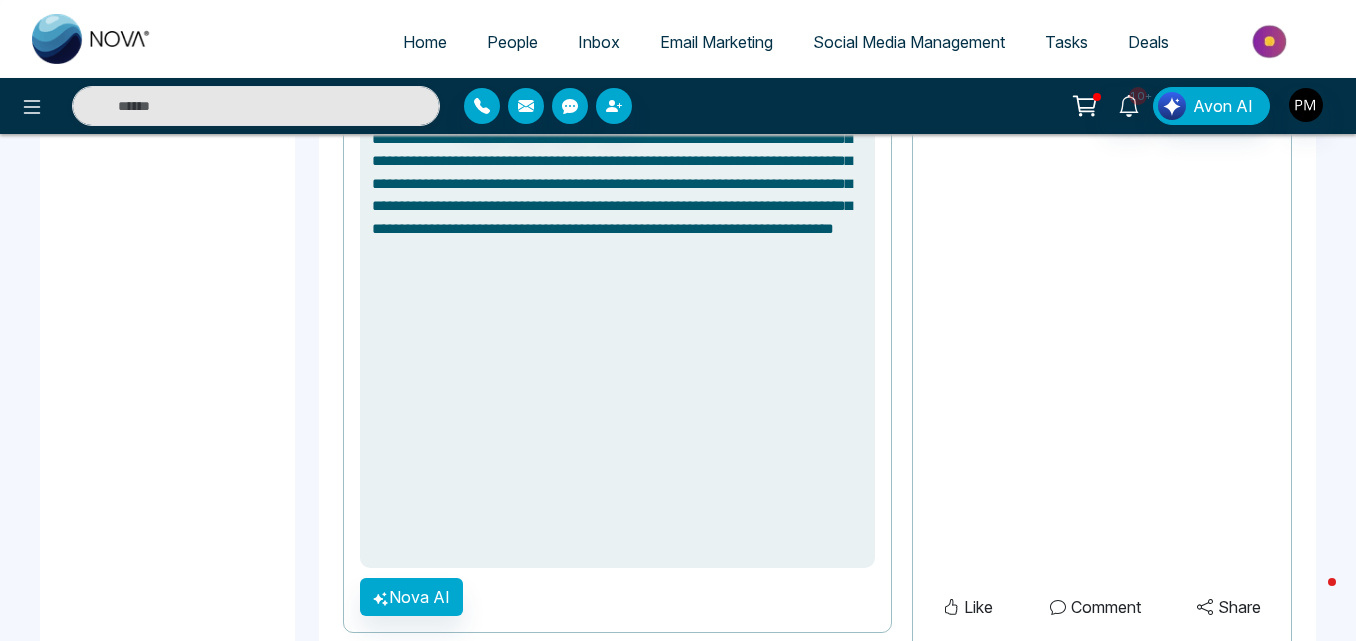 scroll, scrollTop: 1710, scrollLeft: 0, axis: vertical 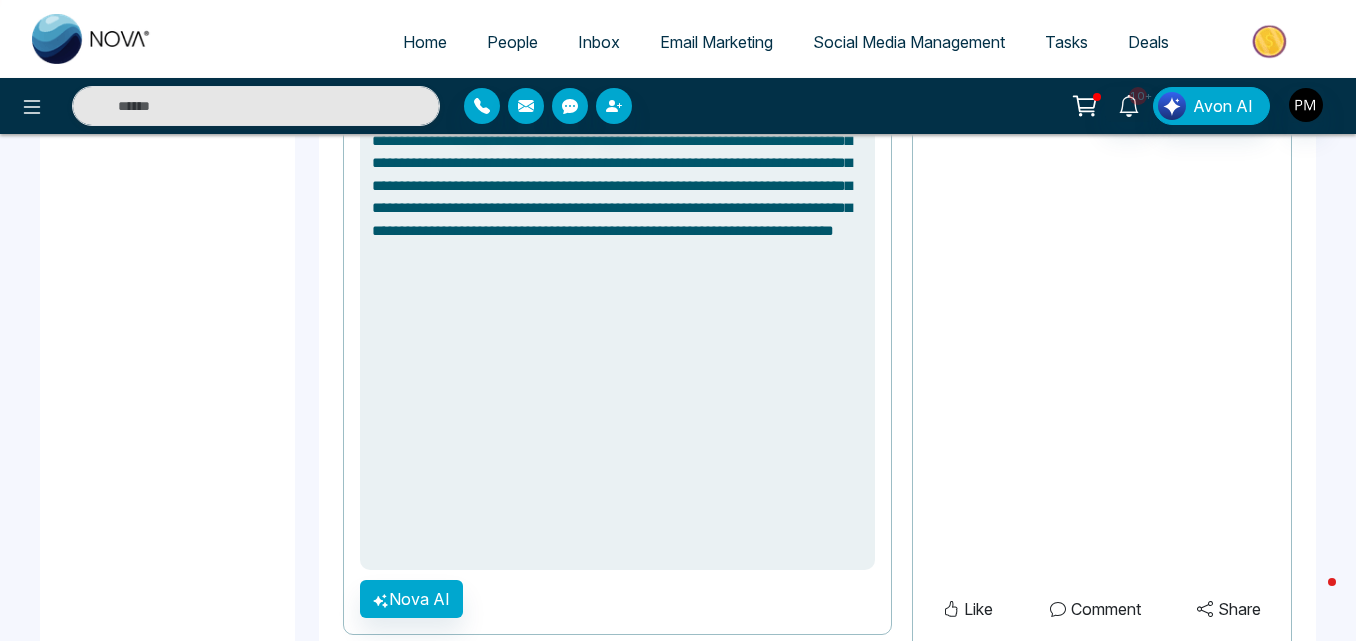 drag, startPoint x: 561, startPoint y: 302, endPoint x: 339, endPoint y: 237, distance: 231.32013 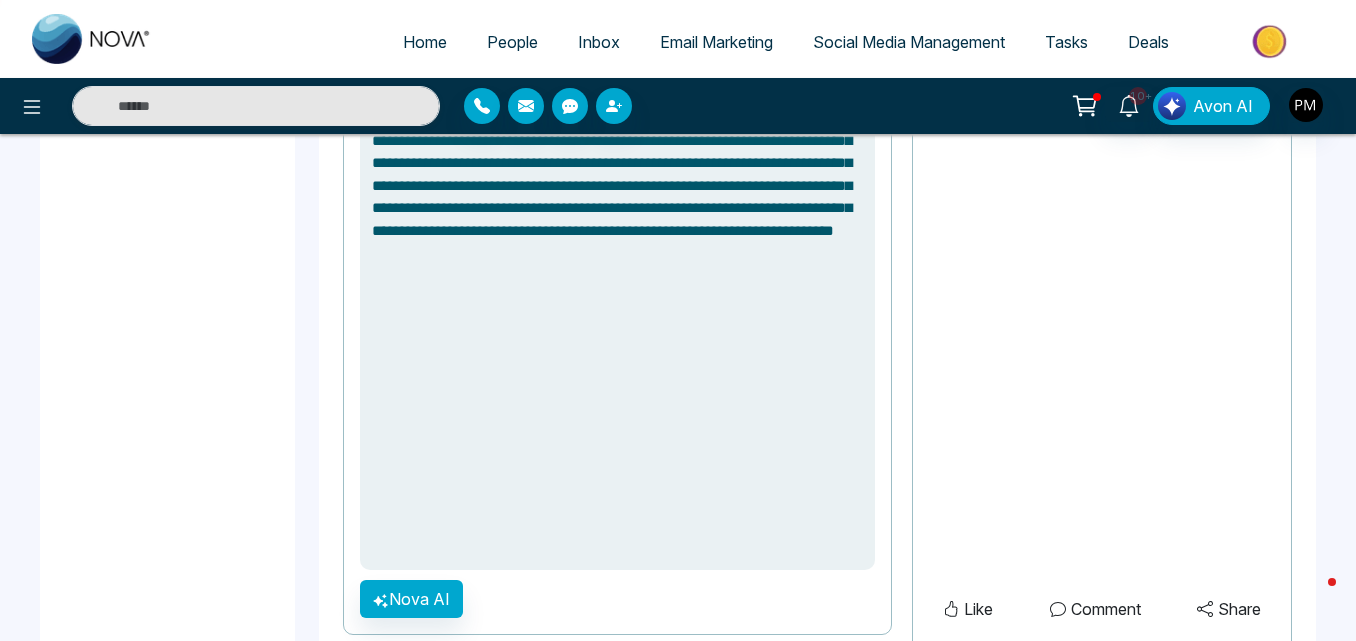 click on "**********" at bounding box center (817, 549) 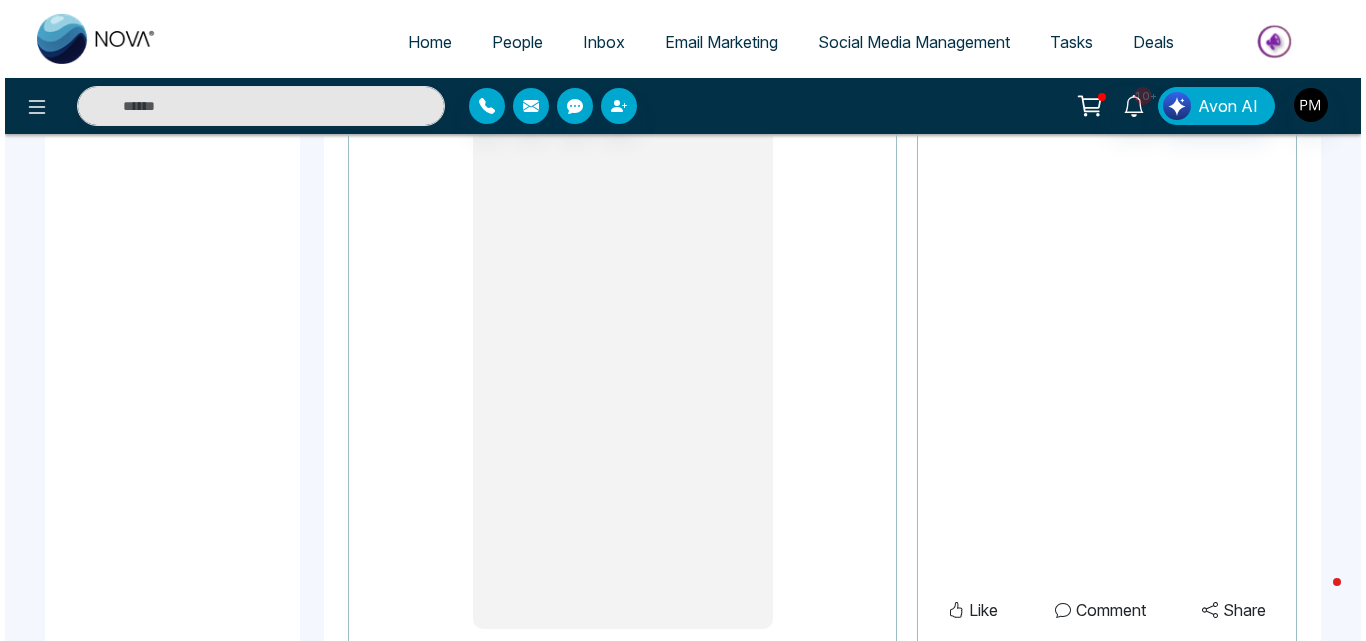 scroll, scrollTop: 2308, scrollLeft: 0, axis: vertical 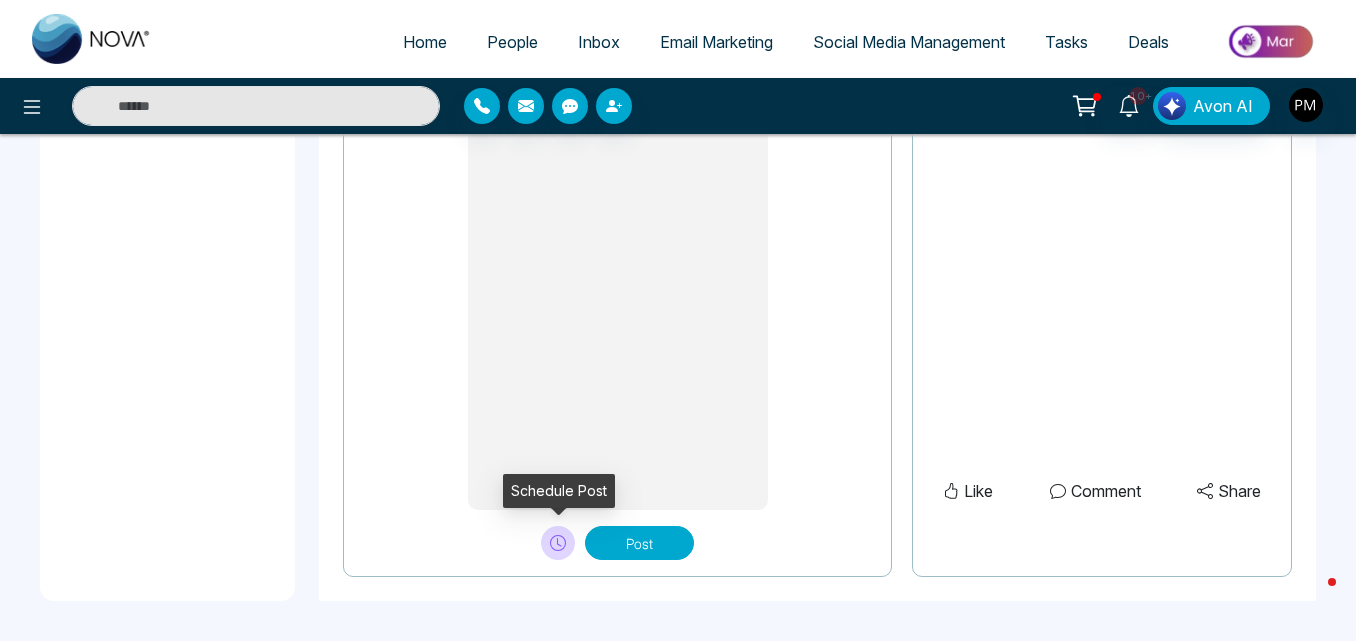 type on "**********" 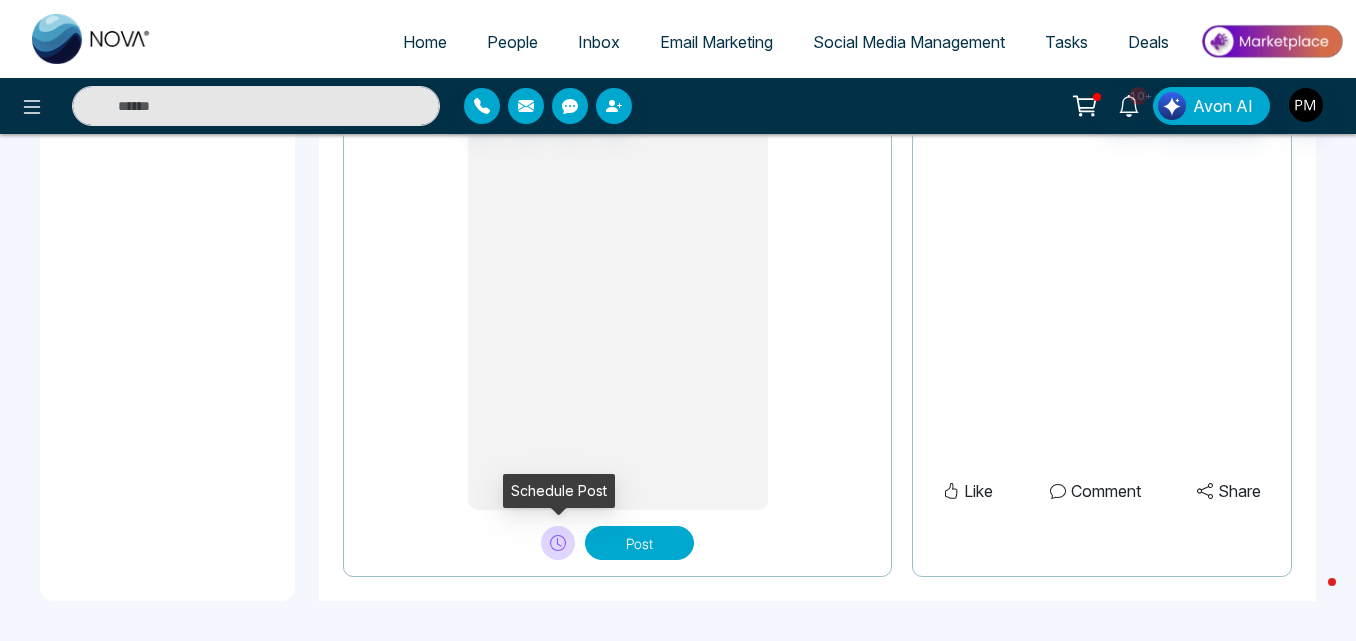 click 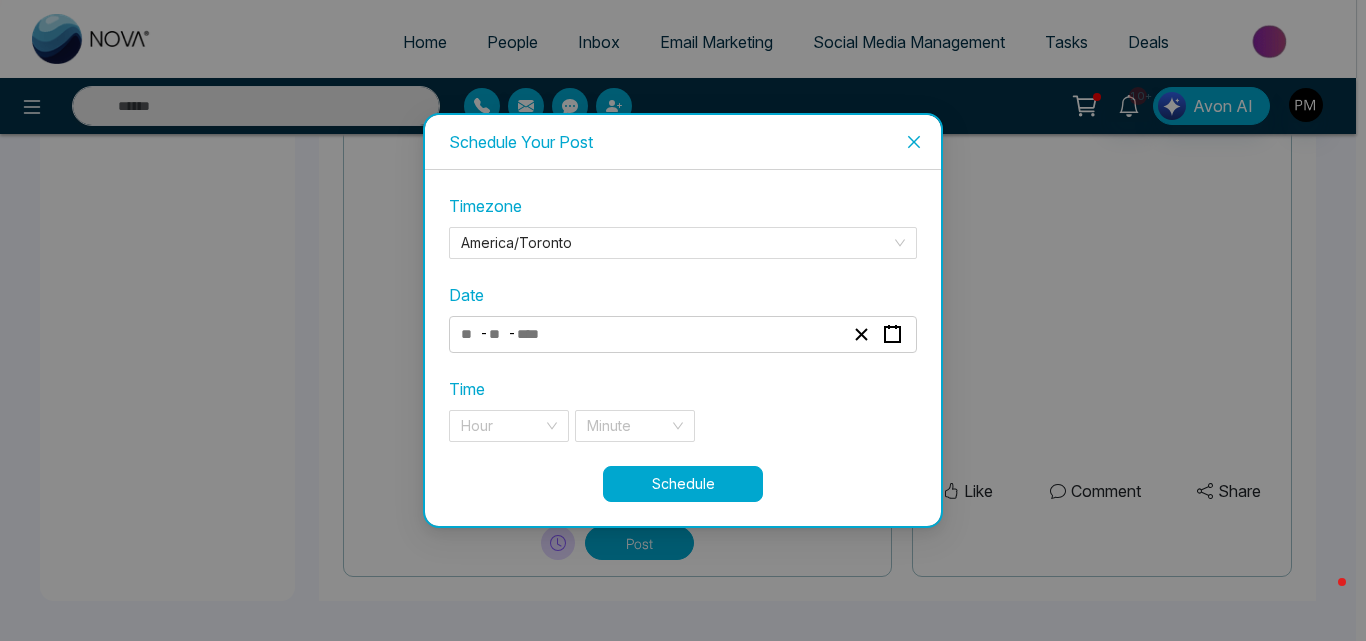 click on "- -" at bounding box center (683, 334) 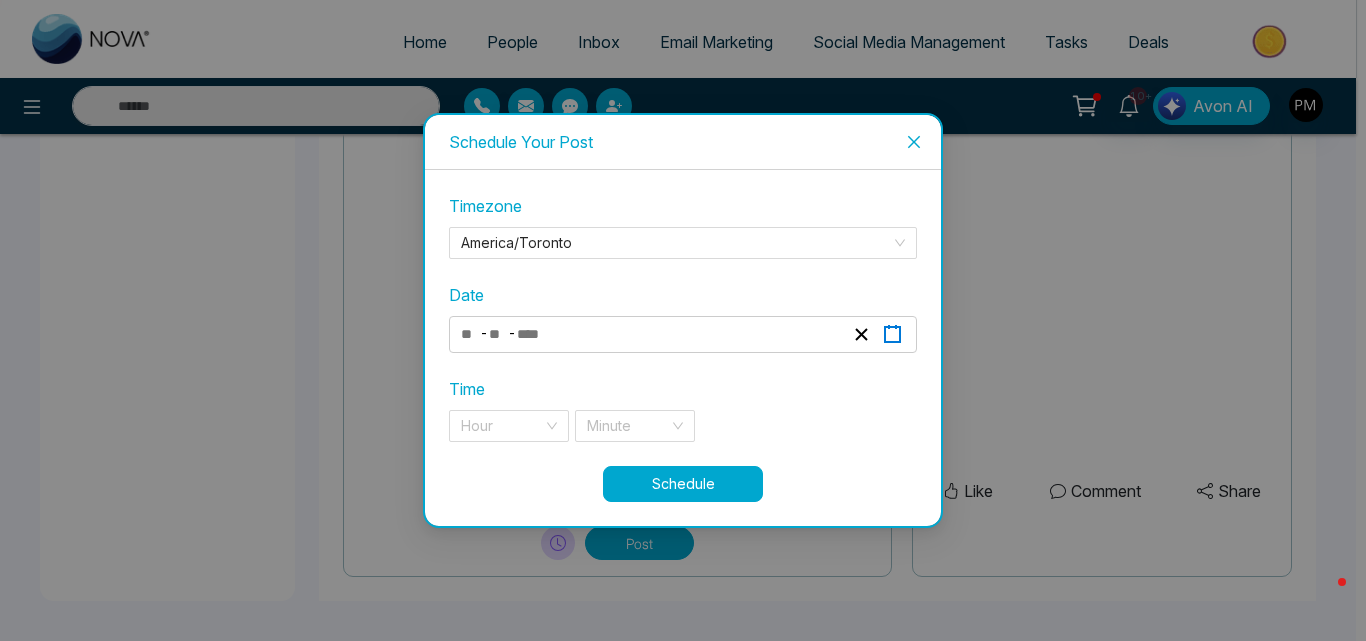 click 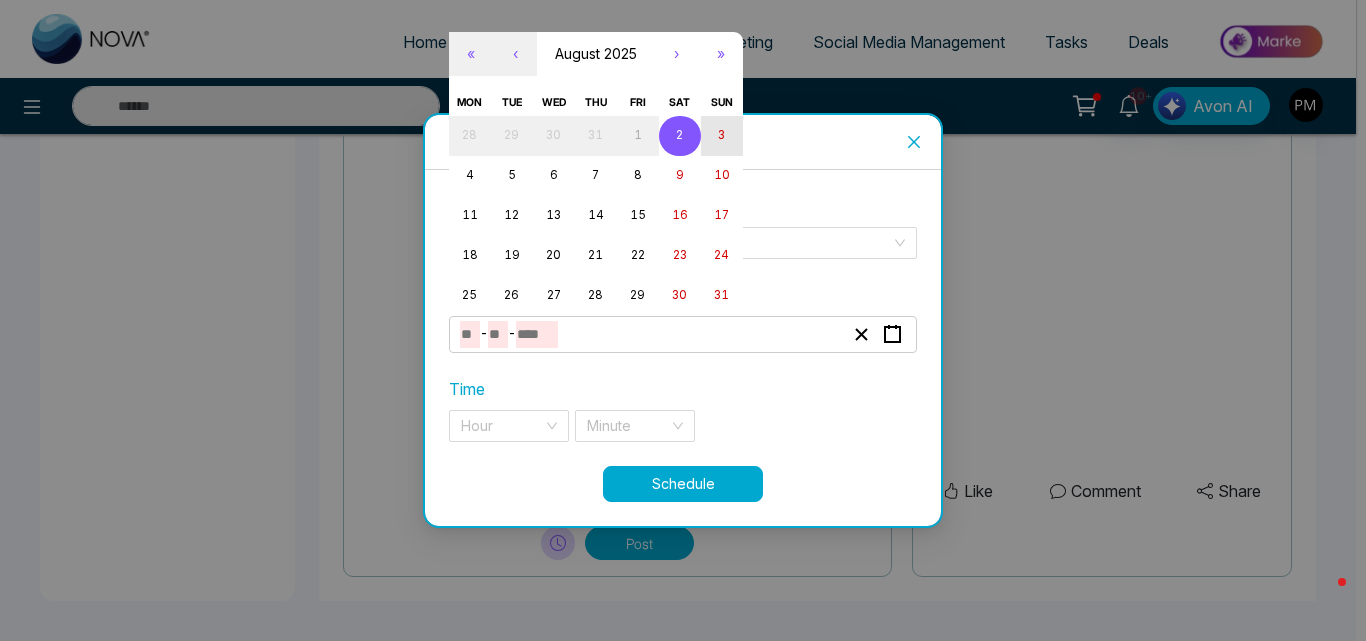 click on "3" at bounding box center (722, 136) 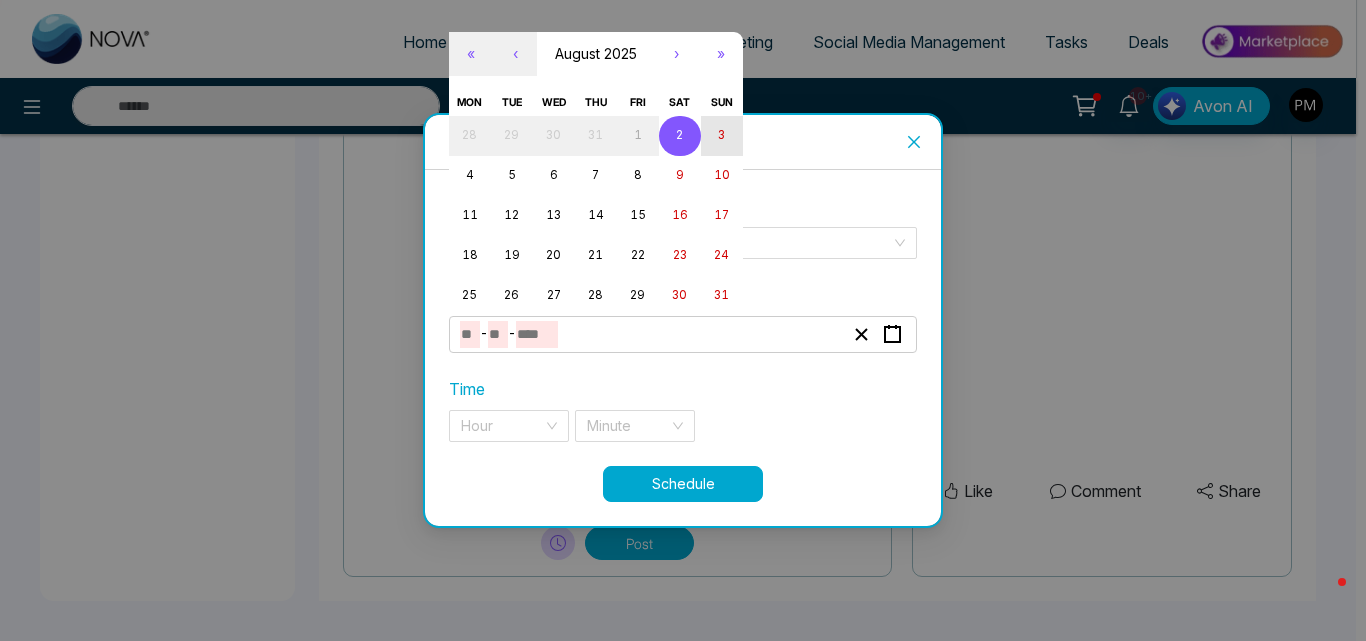 type on "*" 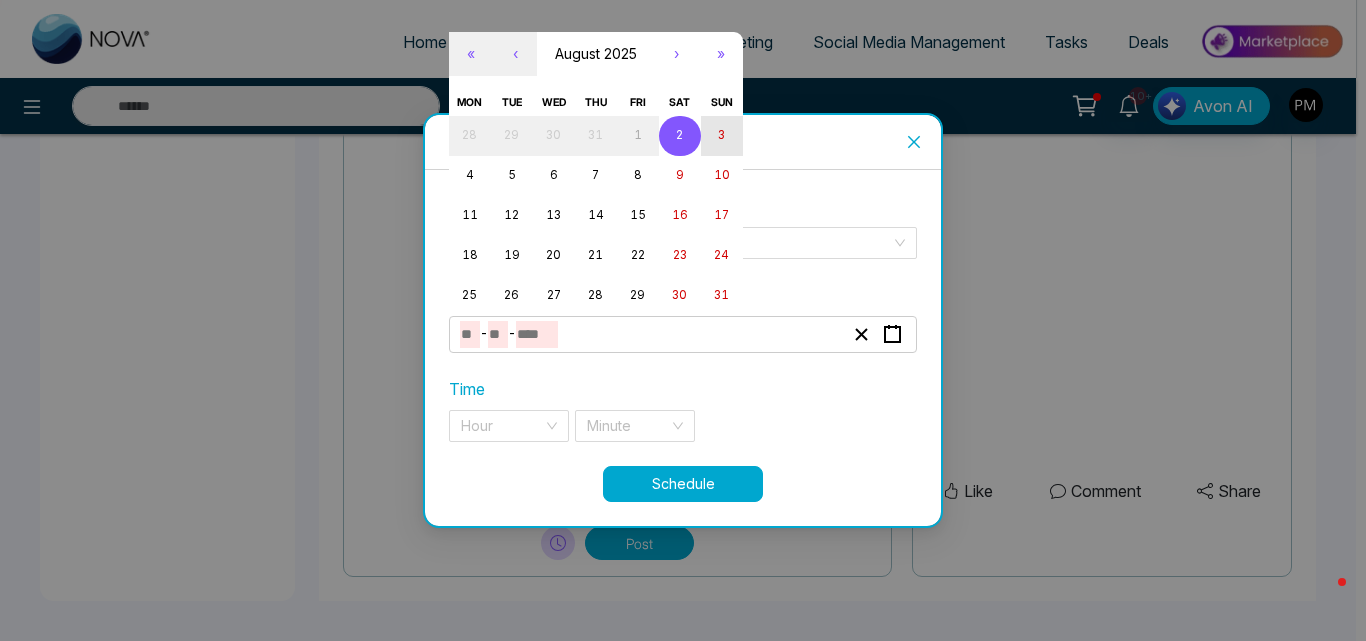 type on "*" 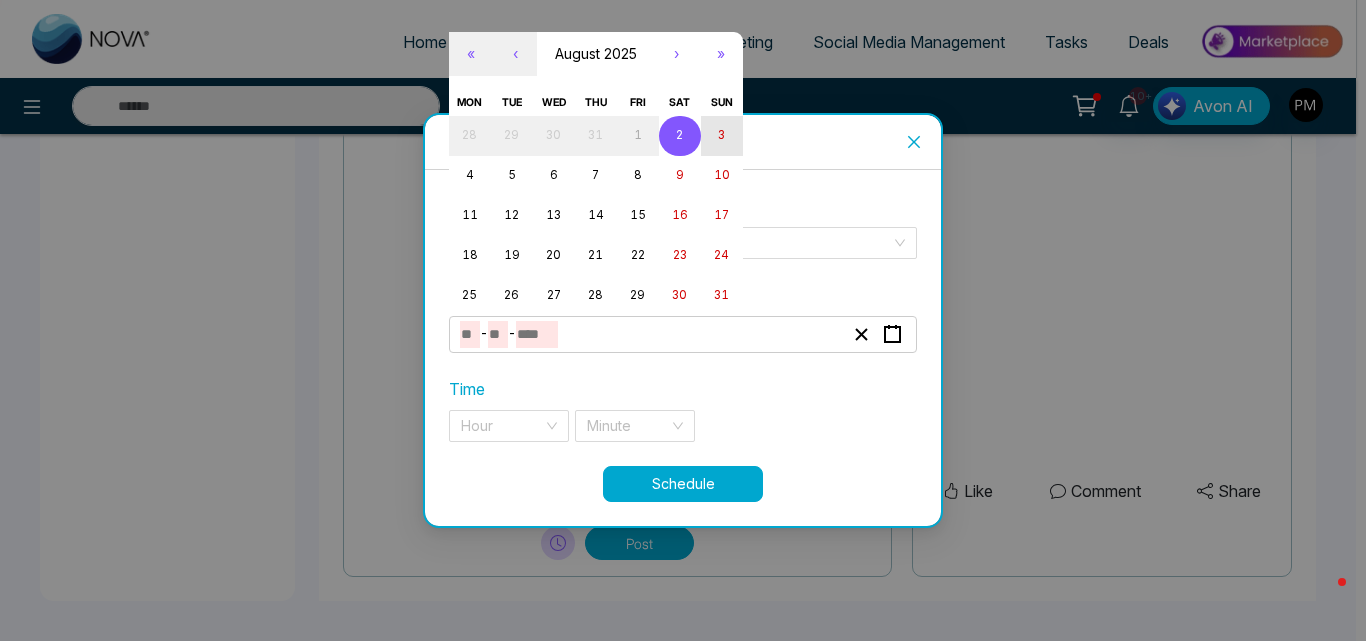 type on "****" 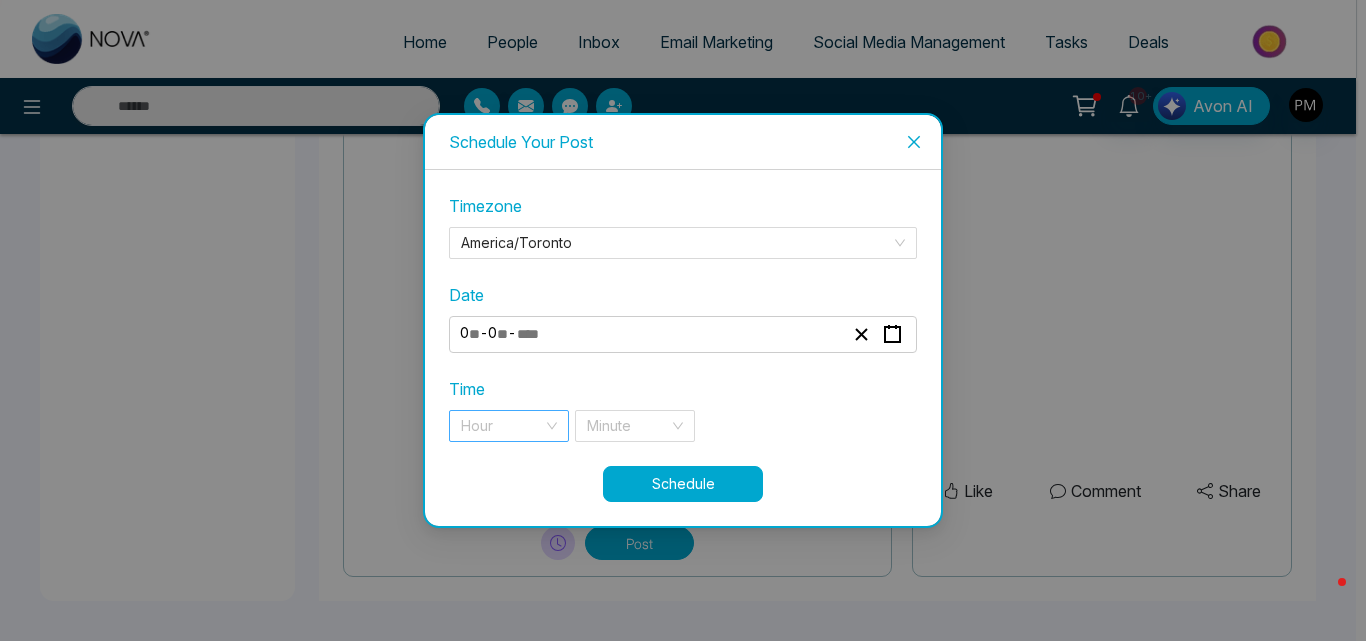 click at bounding box center [502, 426] 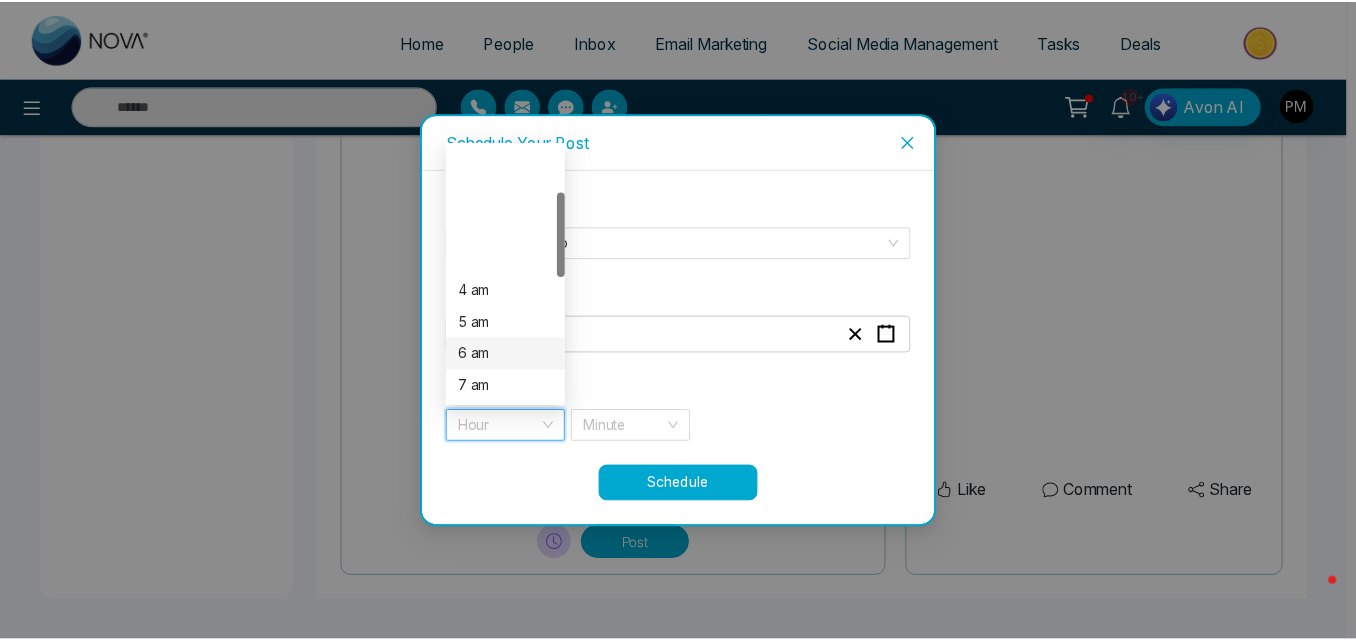 scroll, scrollTop: 142, scrollLeft: 0, axis: vertical 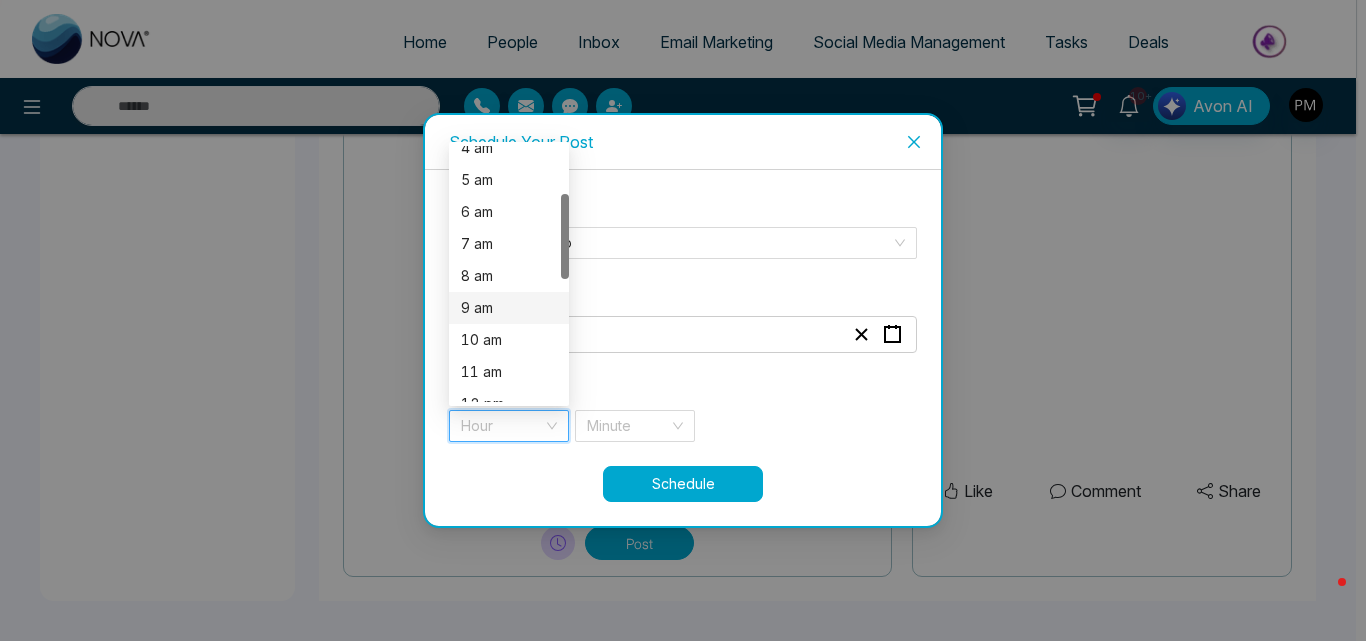 click on "9 am" at bounding box center [509, 308] 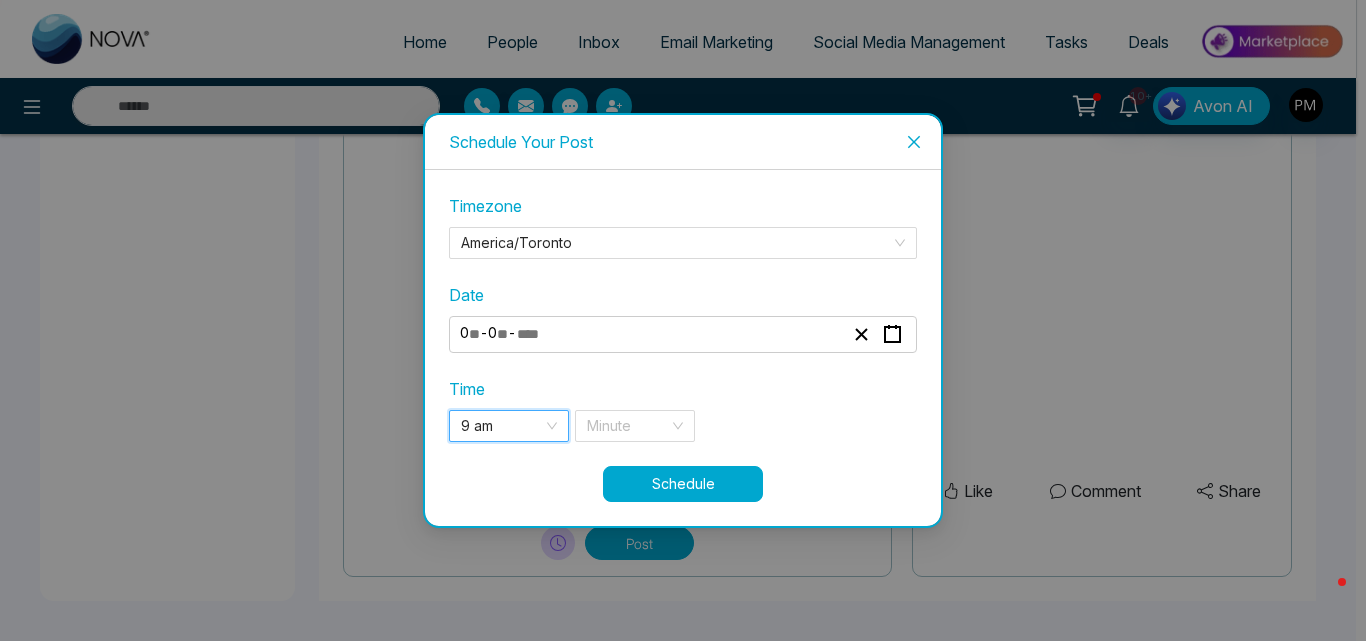 click on "Time 9 am 9 am 8 9 10 4 am 5 am 6 am 7 am 8 am 9 am 10 am 11 am 12 pm 1 pm Minute" at bounding box center (683, 409) 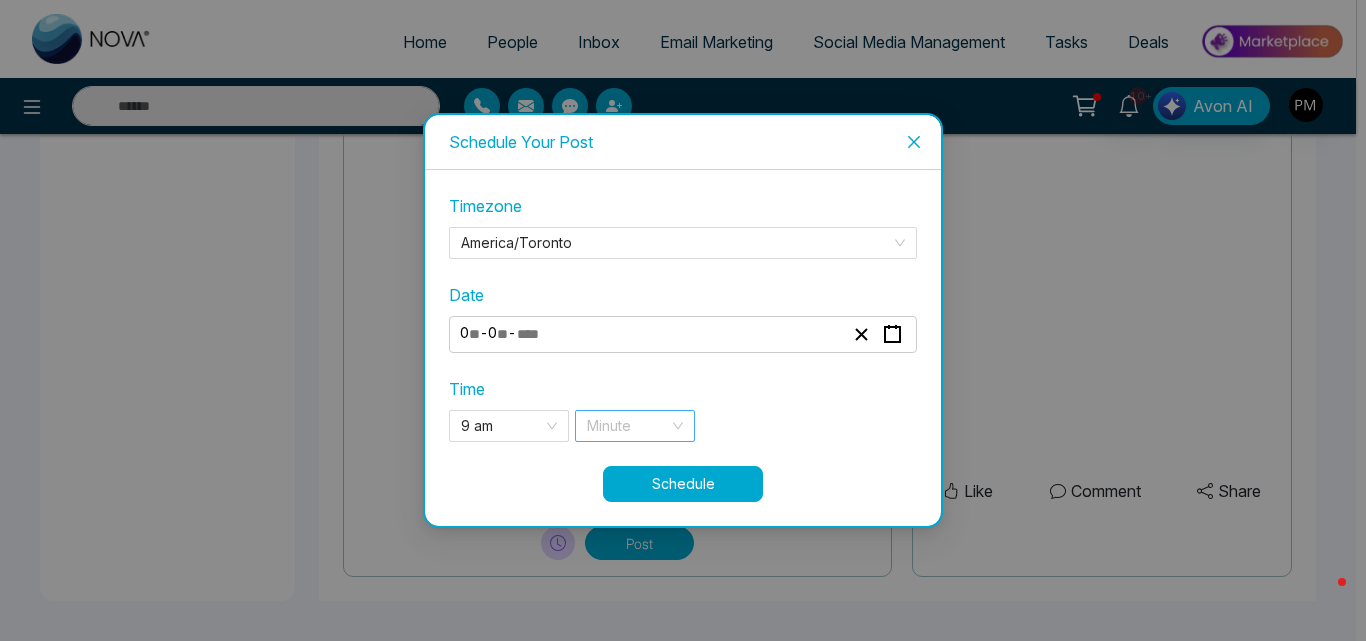 click at bounding box center (628, 426) 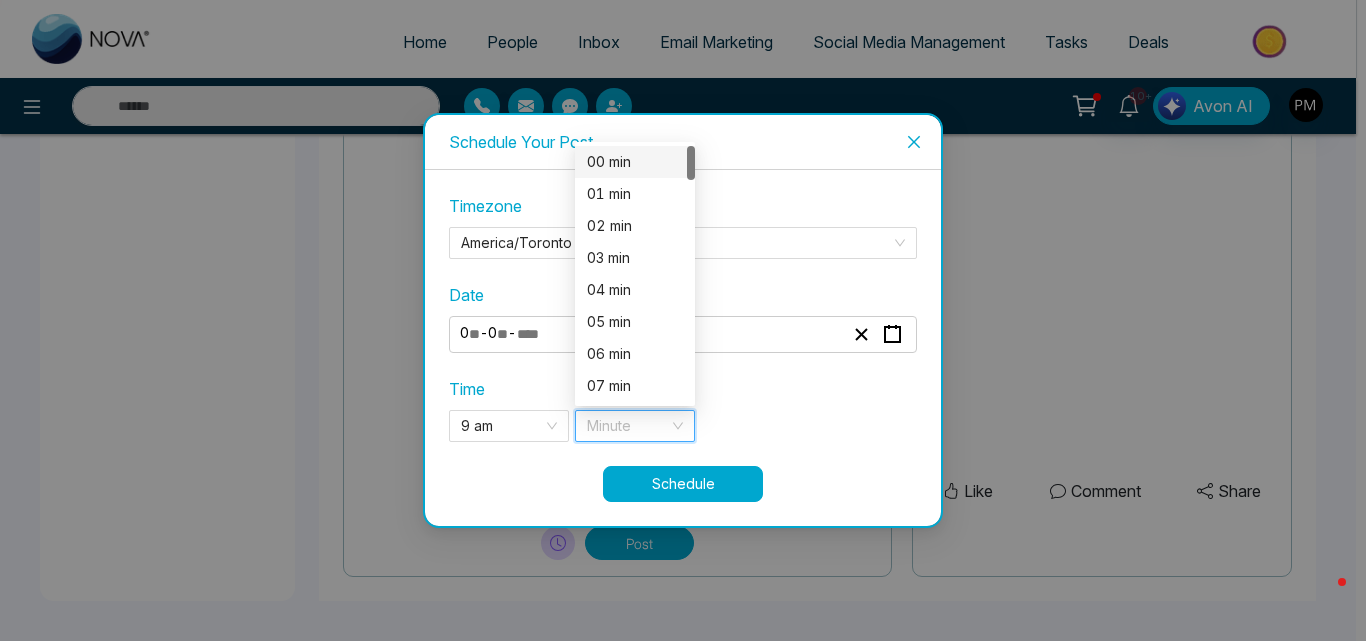click on "**********" at bounding box center (683, 320) 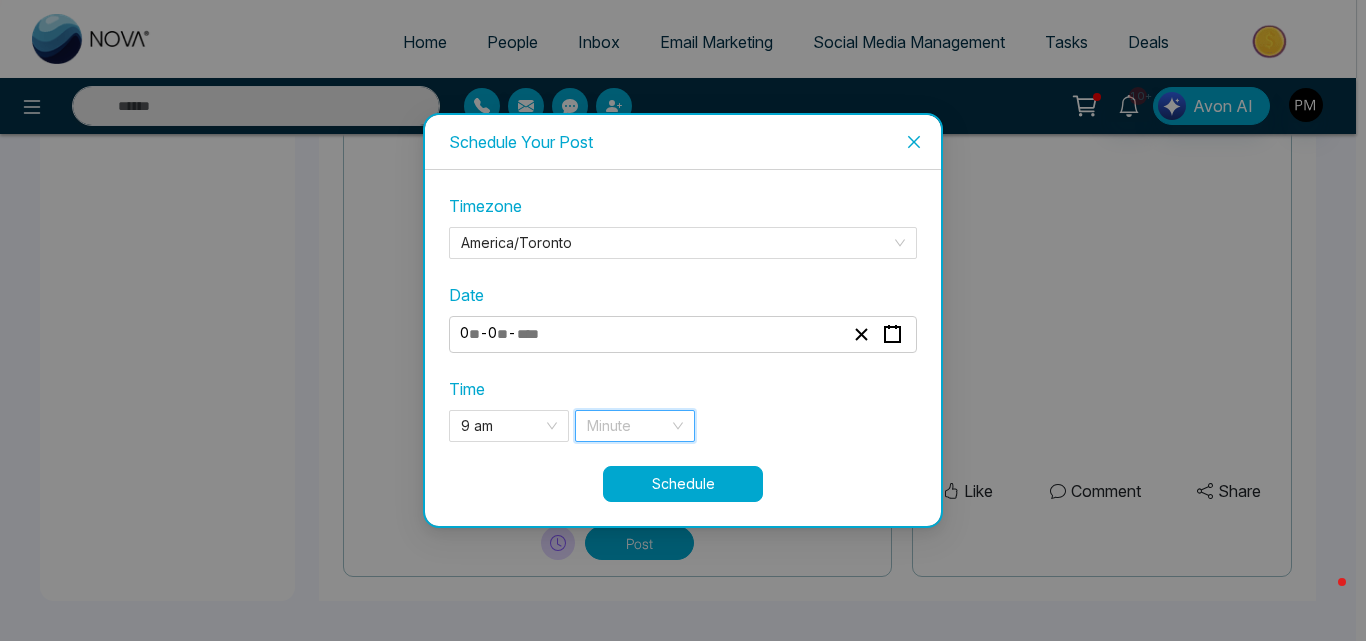 click at bounding box center (628, 426) 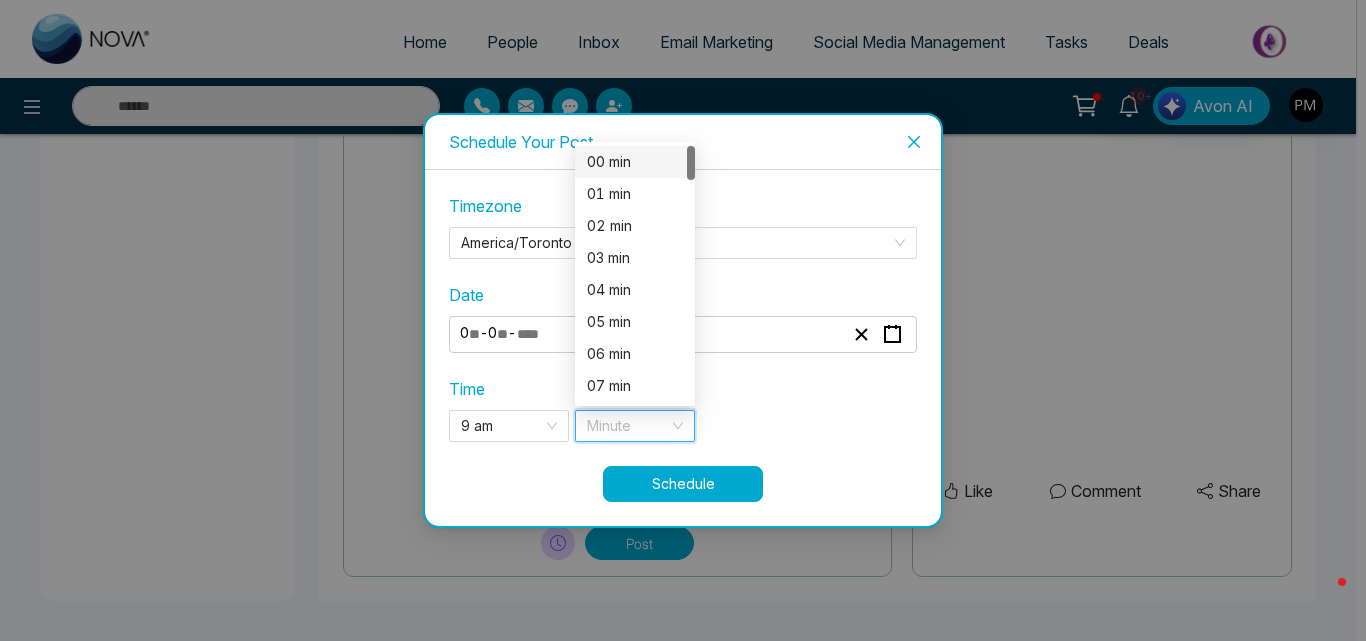 click on "00 min" at bounding box center [635, 162] 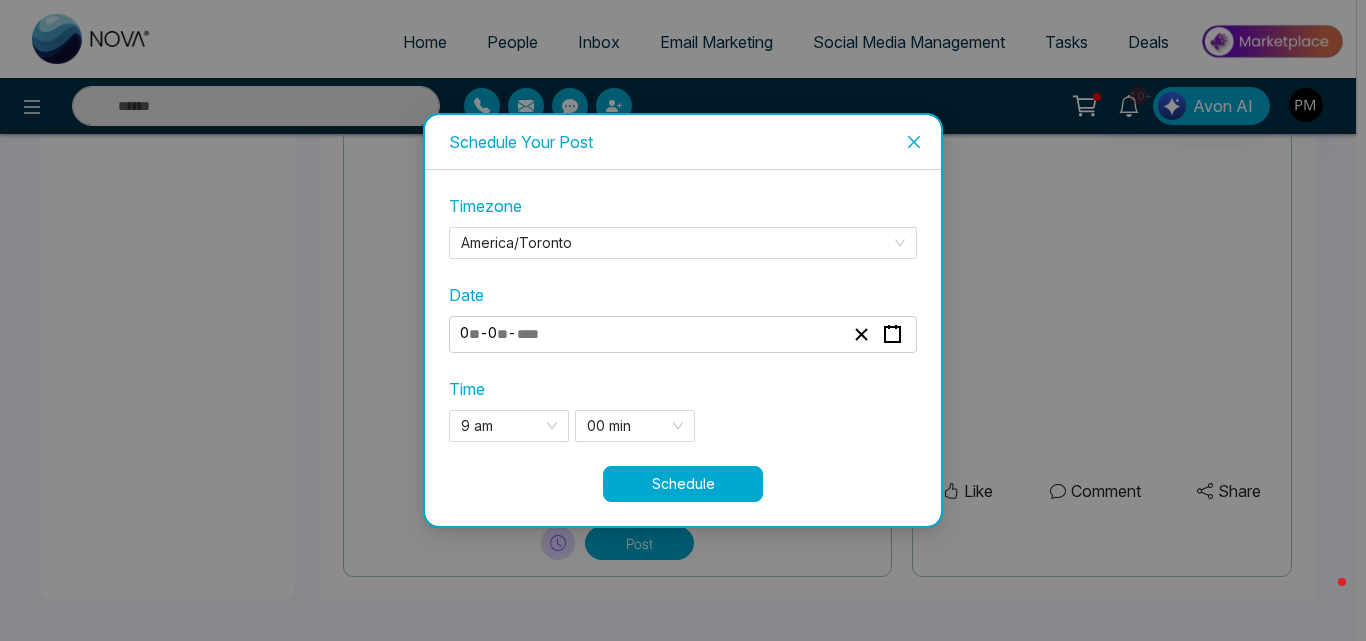click on "Schedule" at bounding box center [683, 484] 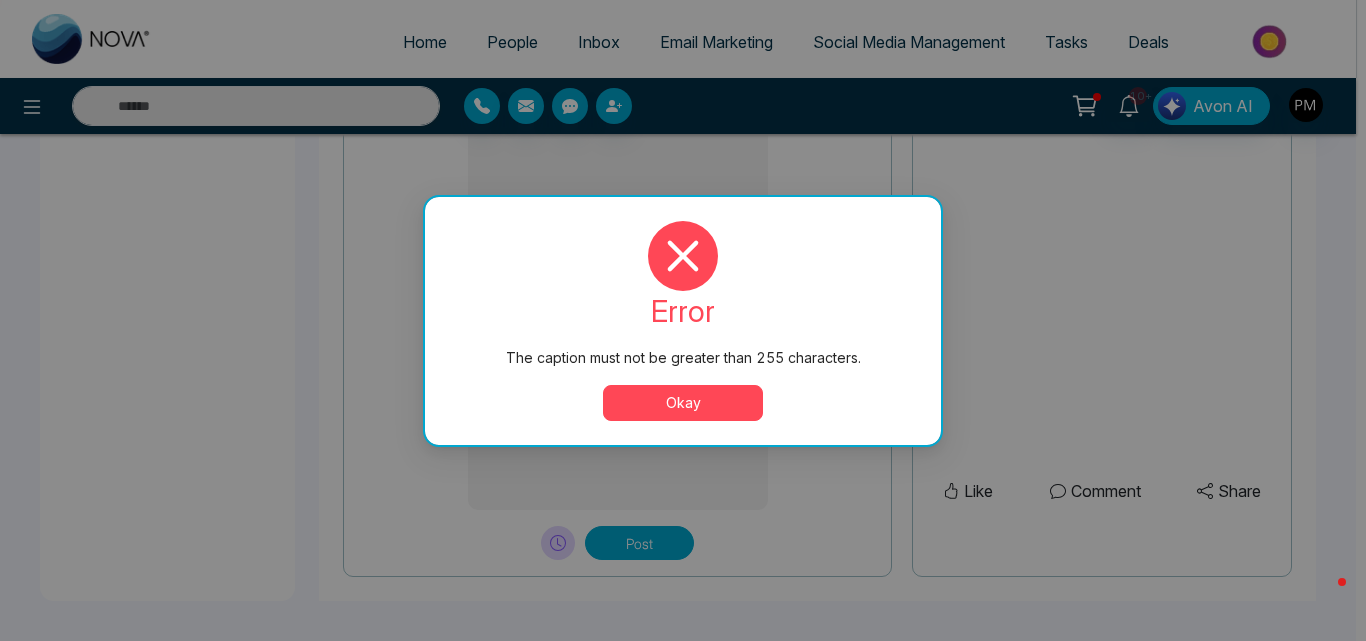 click on "Okay" at bounding box center [683, 403] 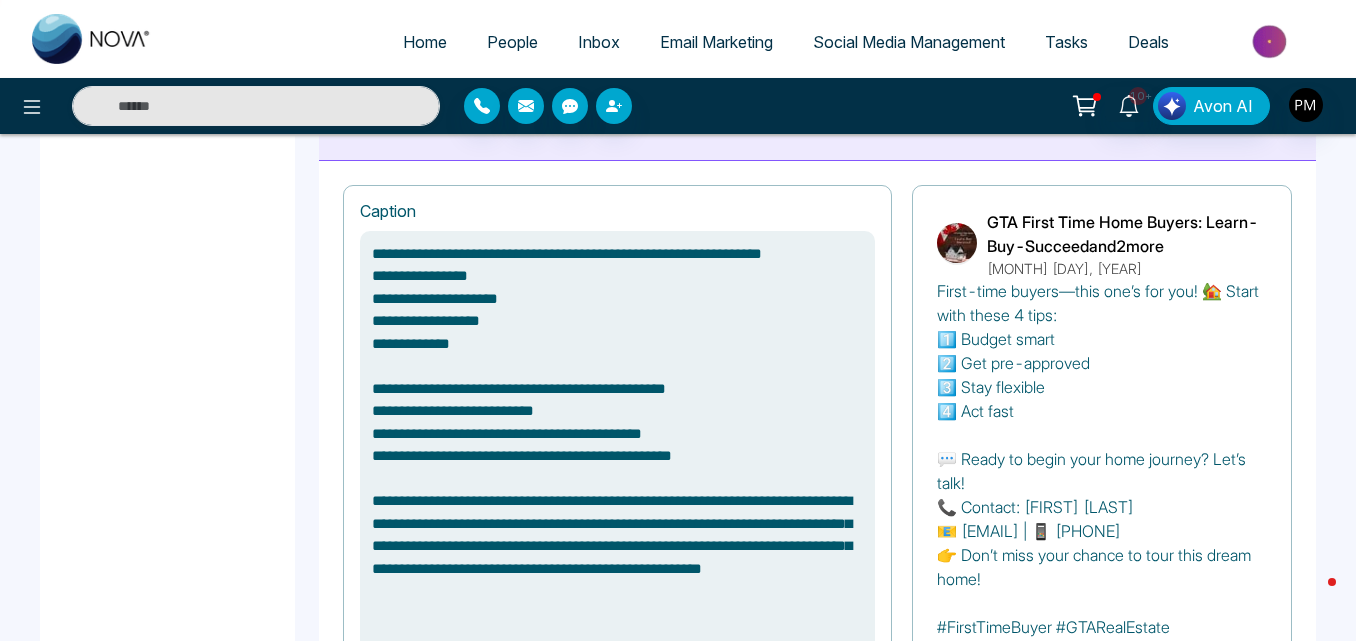 scroll, scrollTop: 1328, scrollLeft: 0, axis: vertical 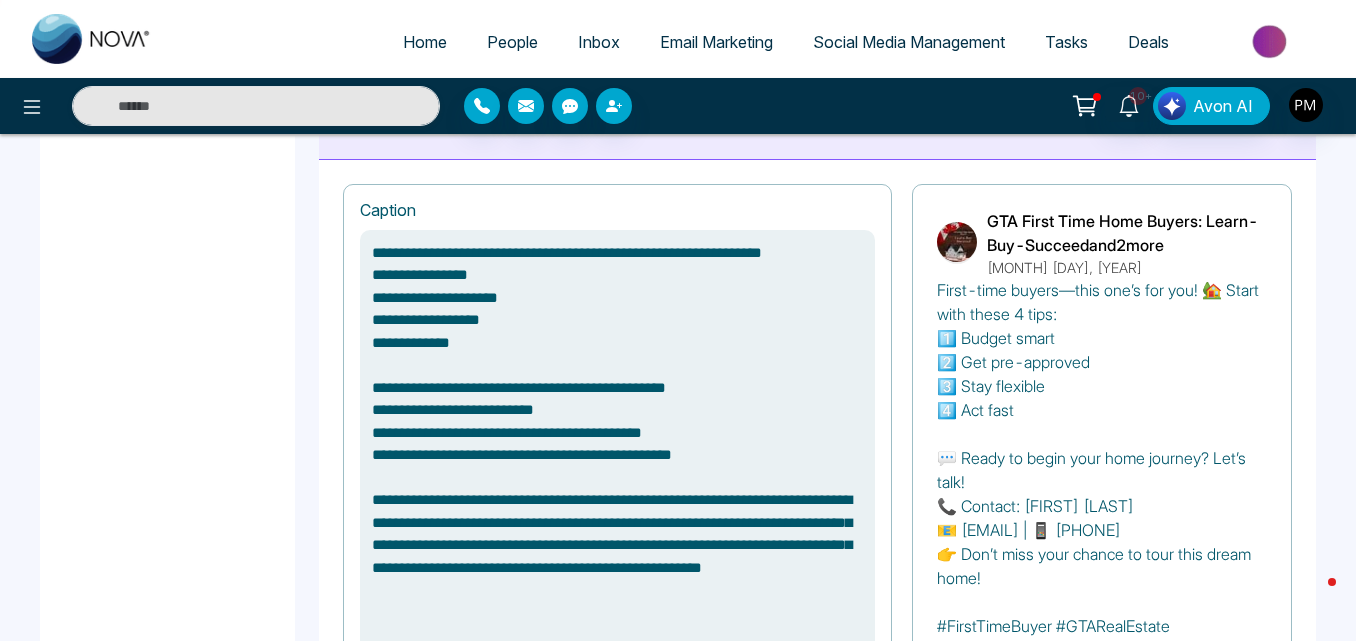 drag, startPoint x: 710, startPoint y: 392, endPoint x: 472, endPoint y: 377, distance: 238.47221 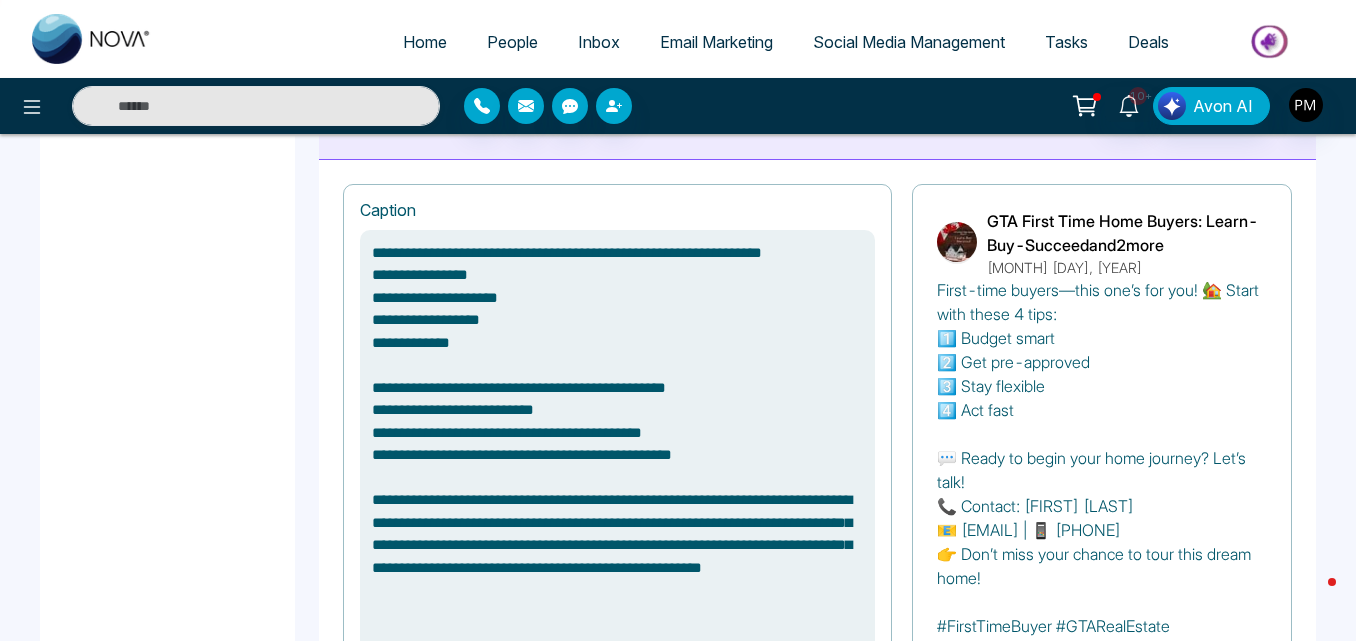 click on "**********" at bounding box center (617, 531) 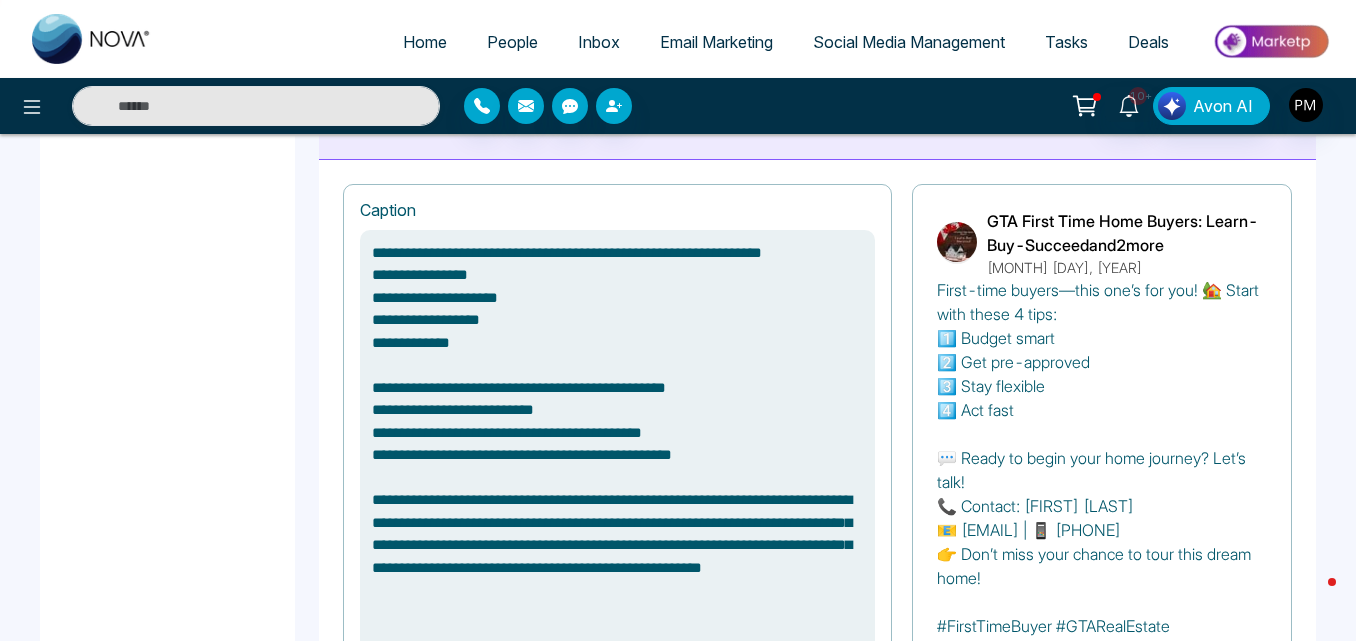 click on "**********" at bounding box center [617, 531] 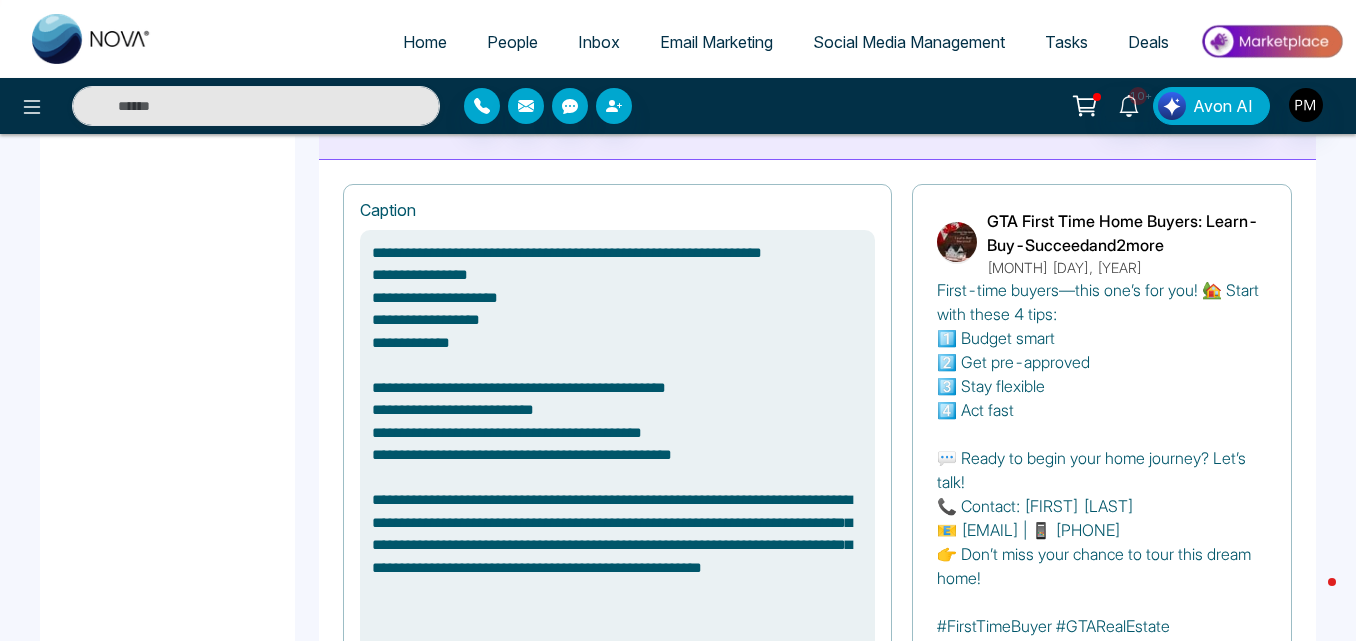 drag, startPoint x: 719, startPoint y: 458, endPoint x: 356, endPoint y: 454, distance: 363.02203 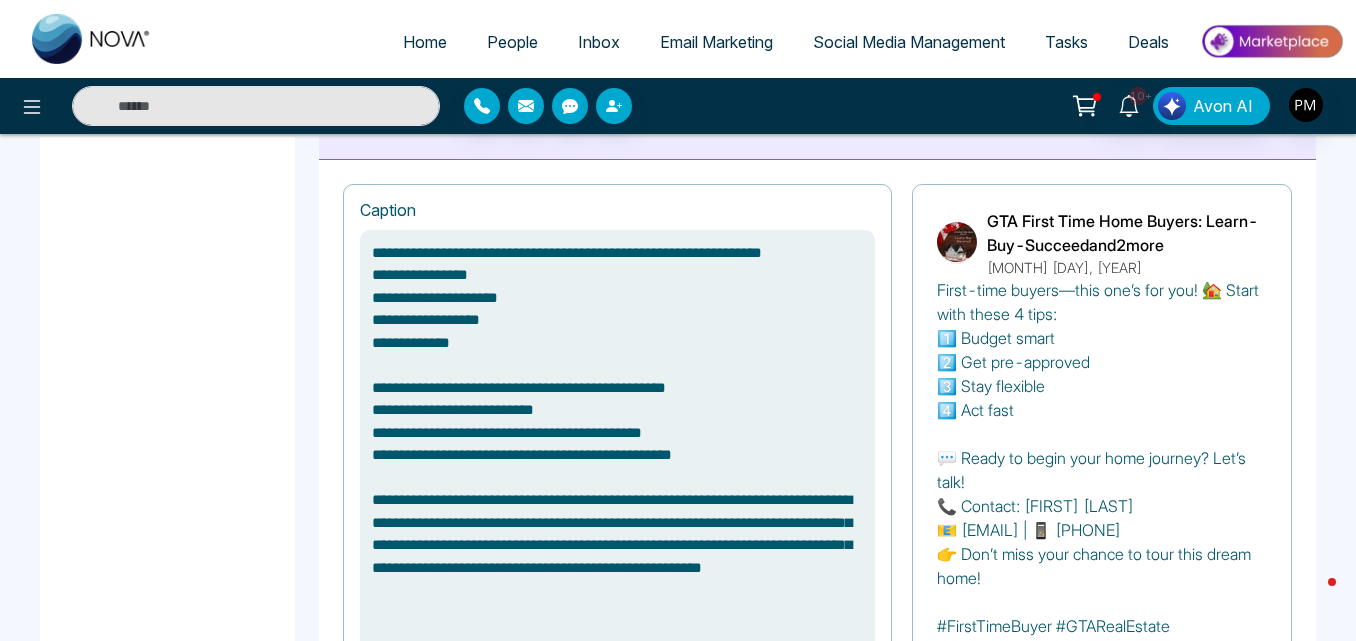 click on "**********" at bounding box center (617, 540) 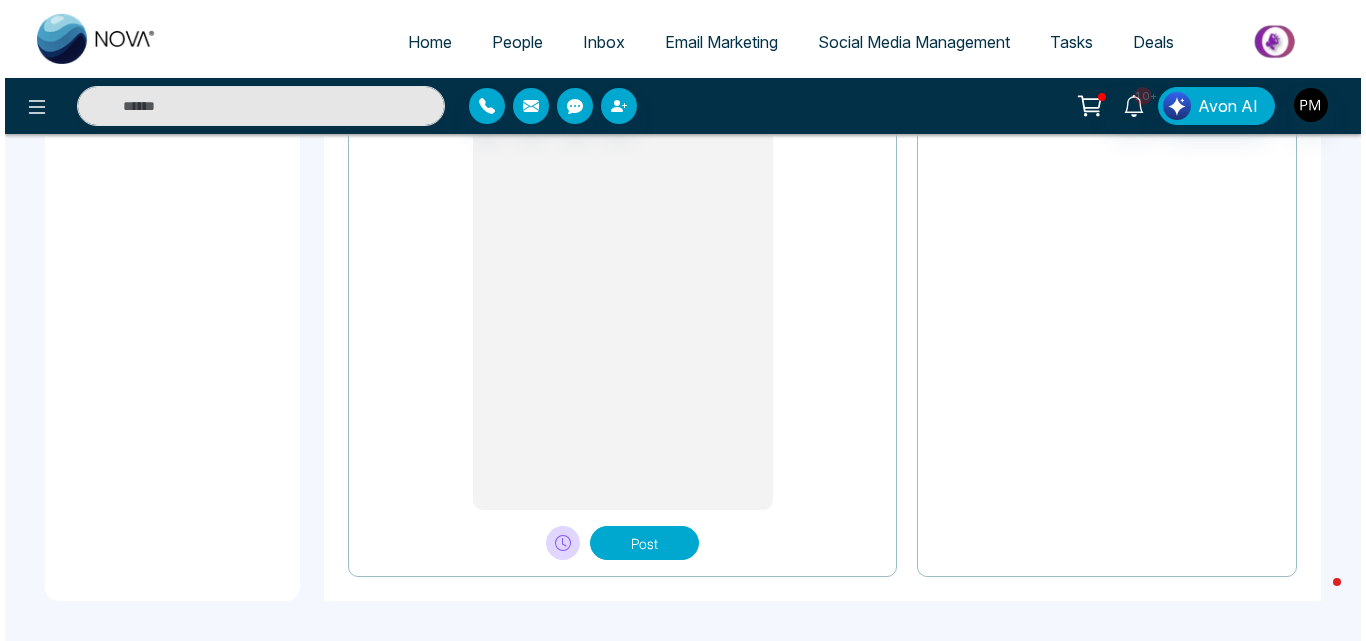 scroll, scrollTop: 2250, scrollLeft: 0, axis: vertical 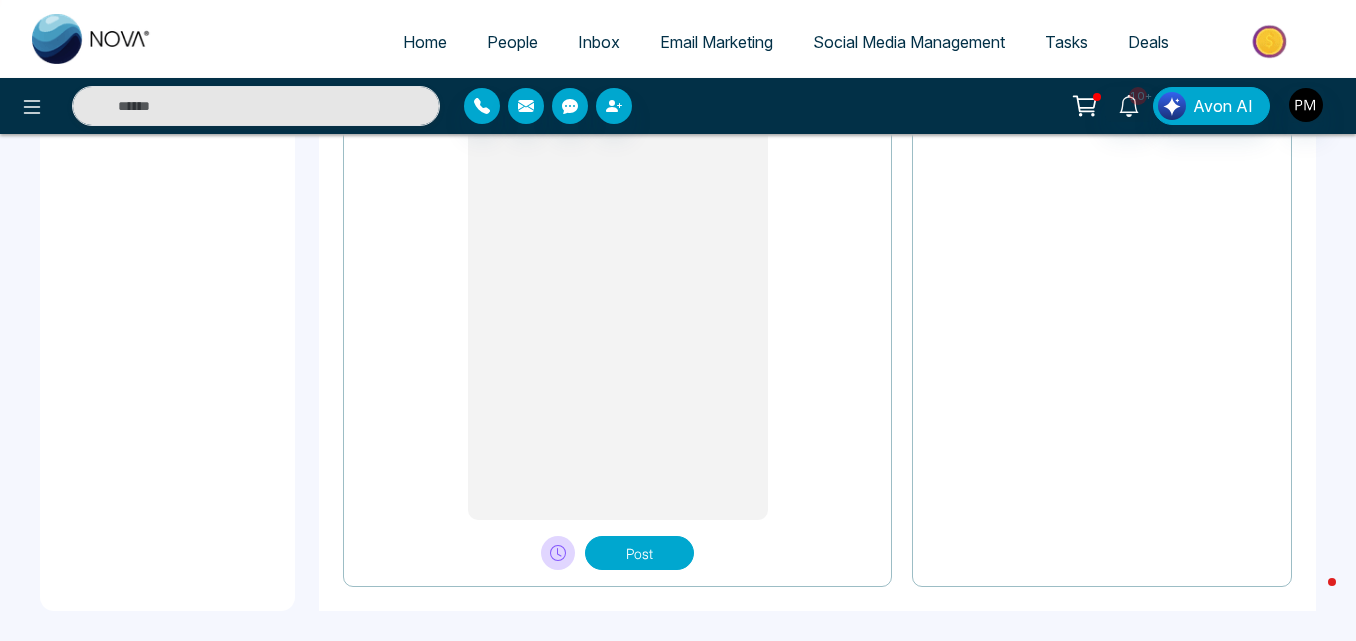 type on "**********" 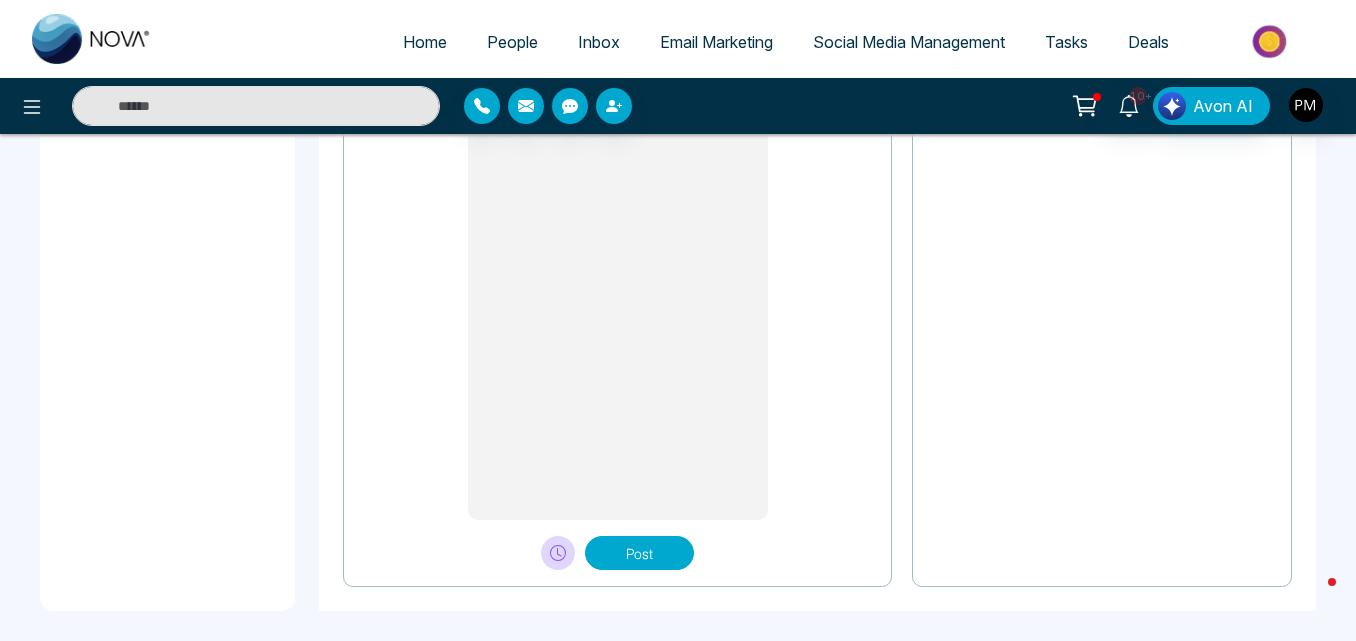 click 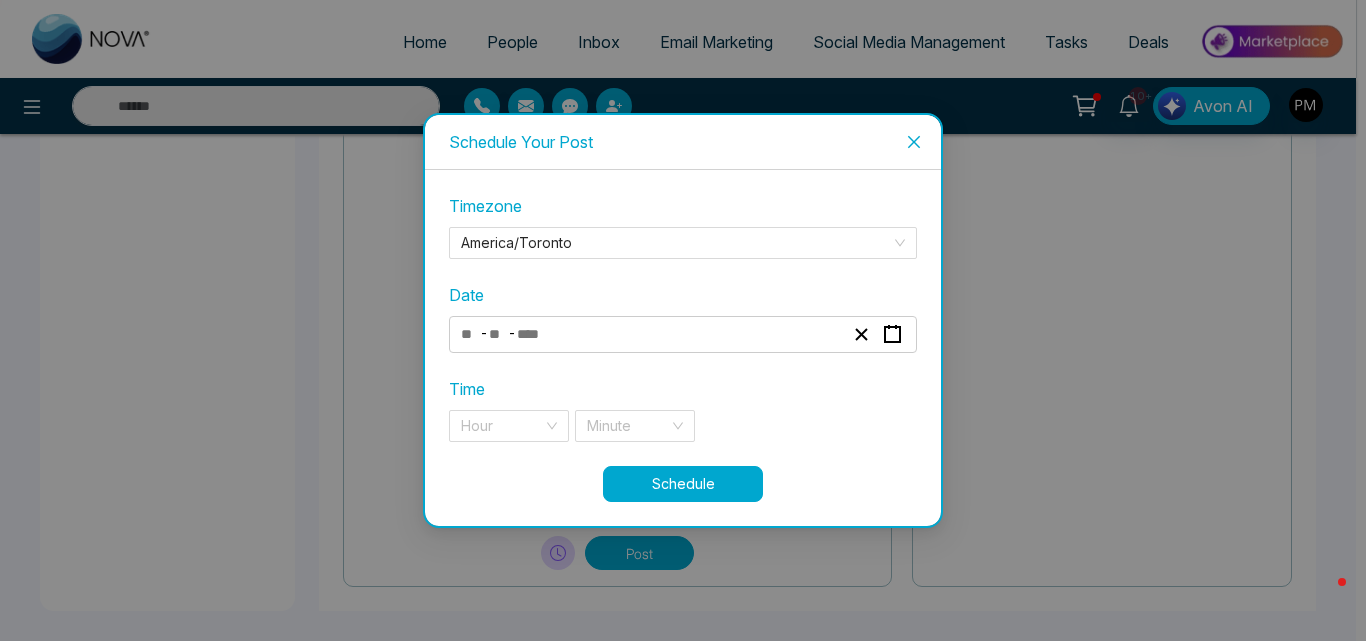click on "- -" at bounding box center (652, 334) 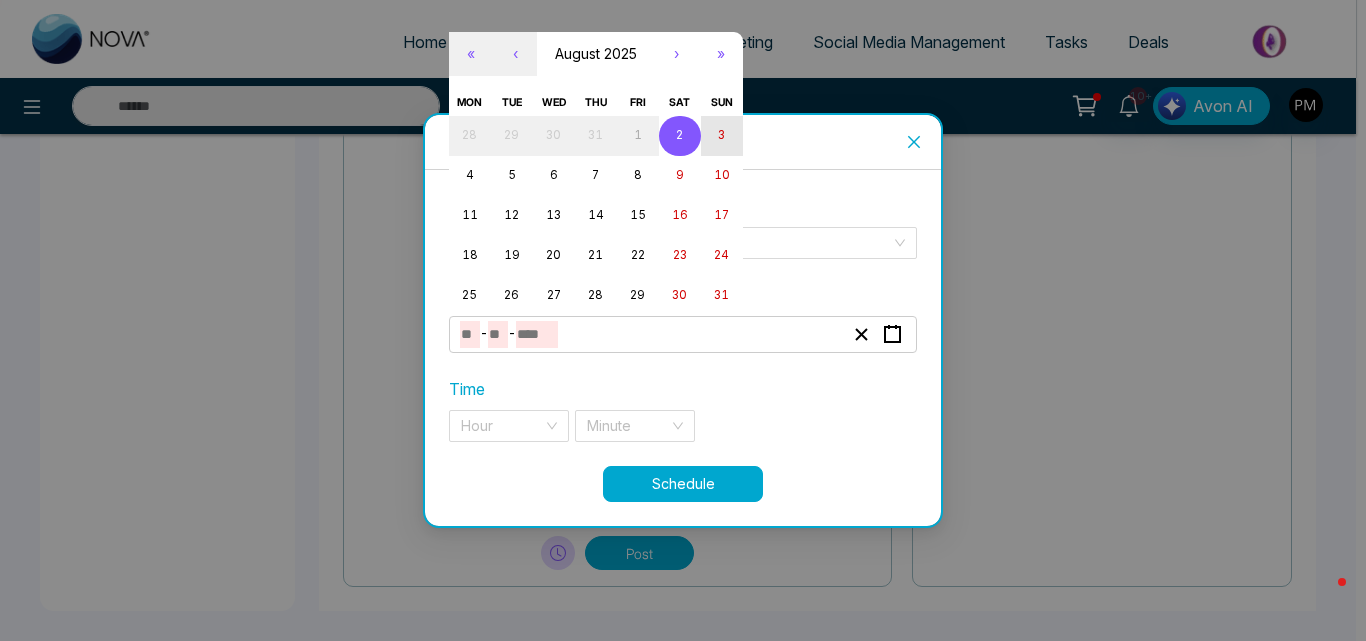 click on "3" at bounding box center (722, 136) 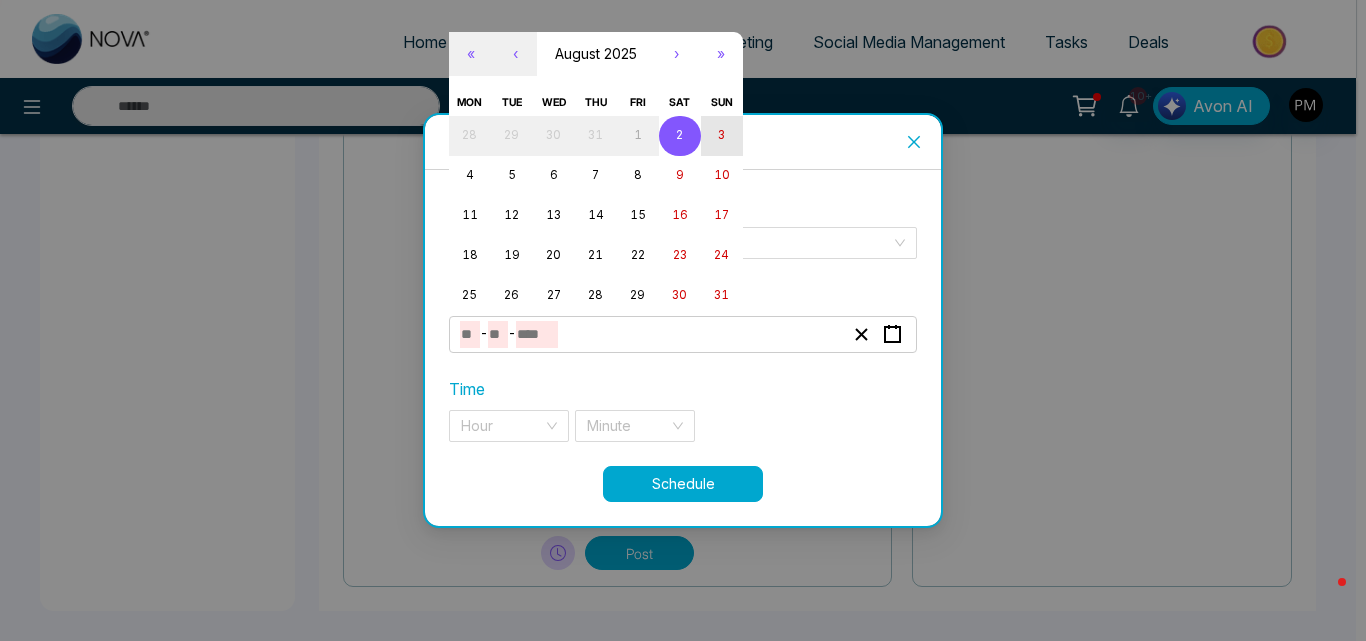 type on "*" 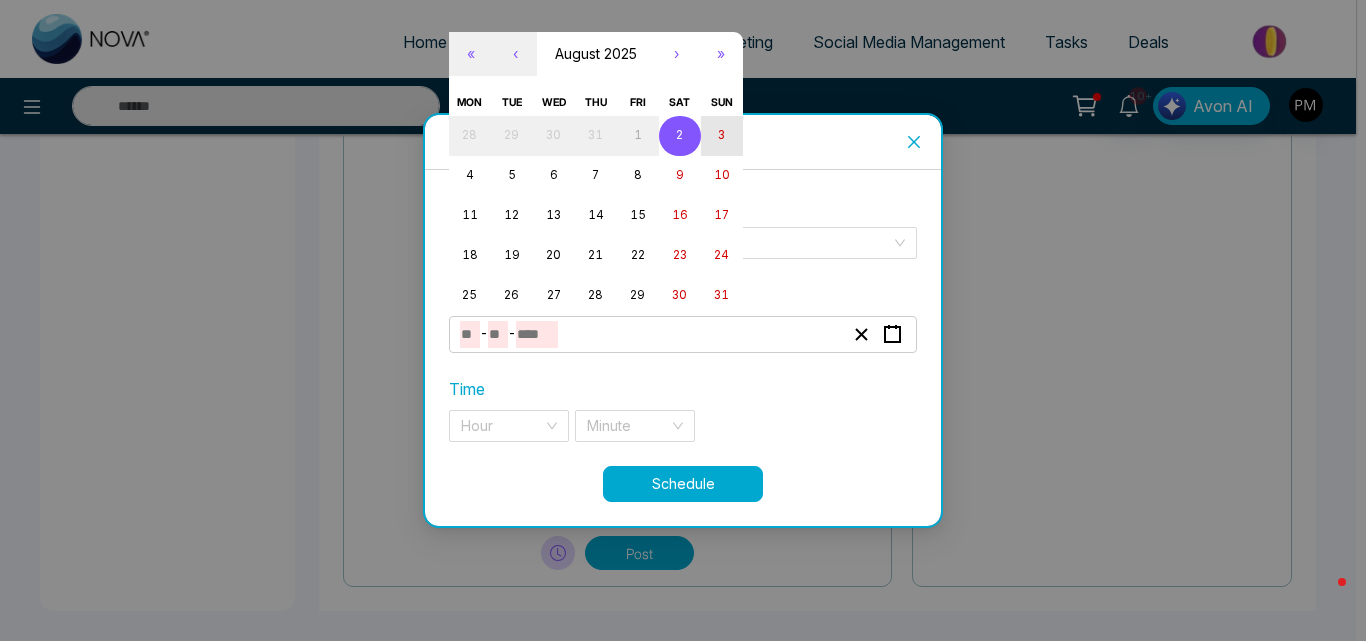 type on "*" 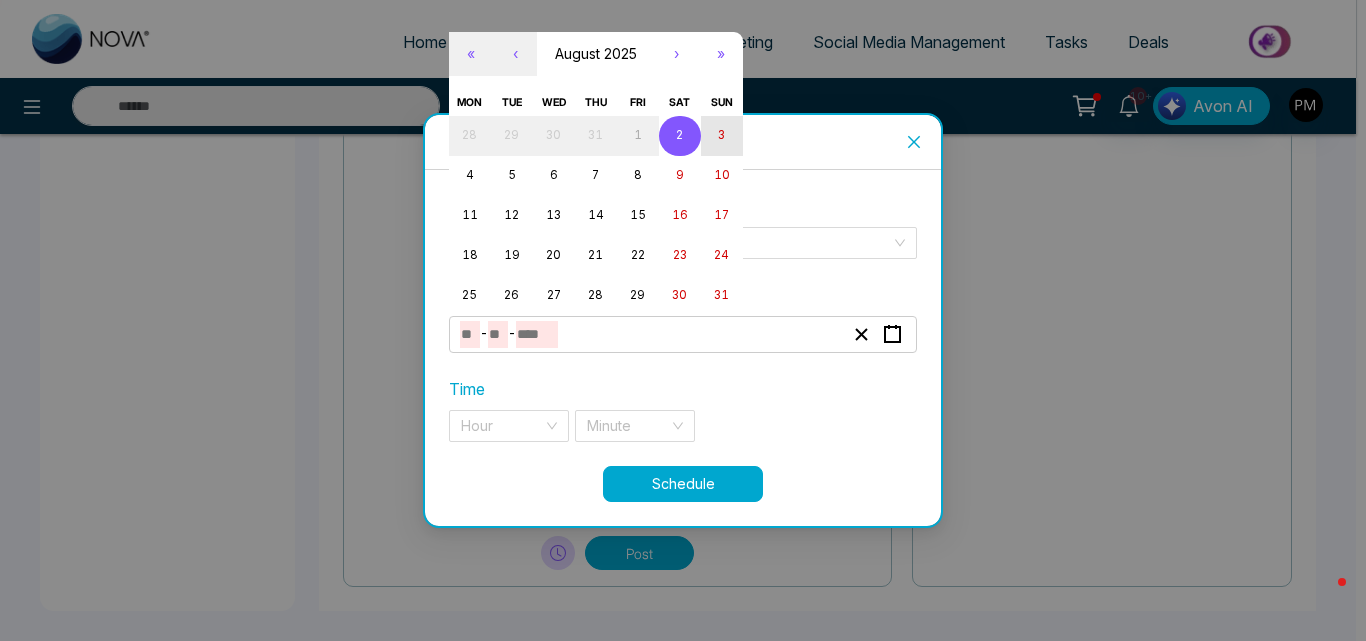 type on "****" 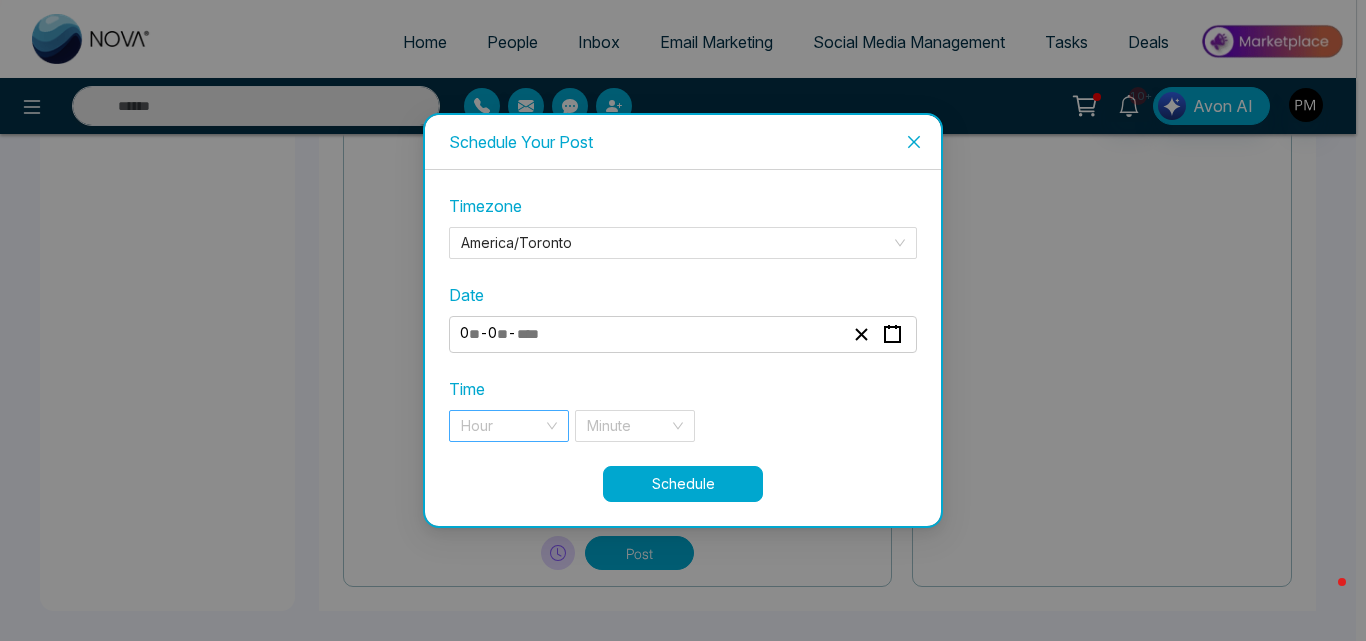 click at bounding box center (502, 426) 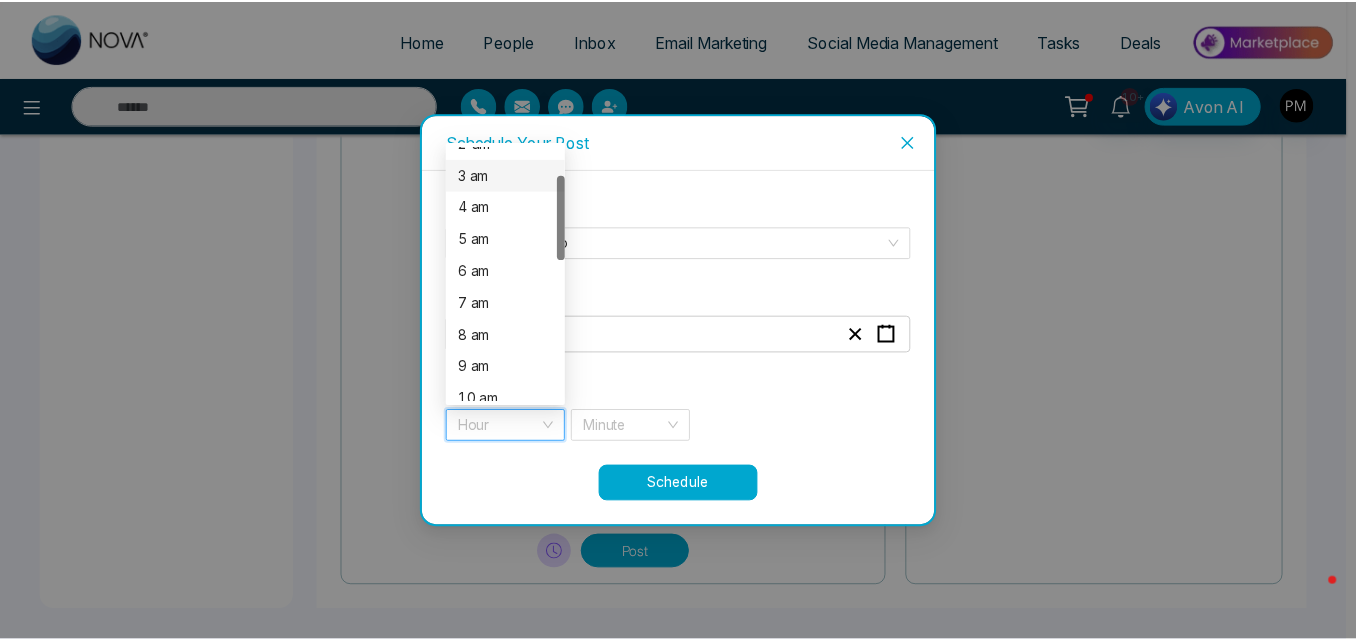 scroll, scrollTop: 85, scrollLeft: 0, axis: vertical 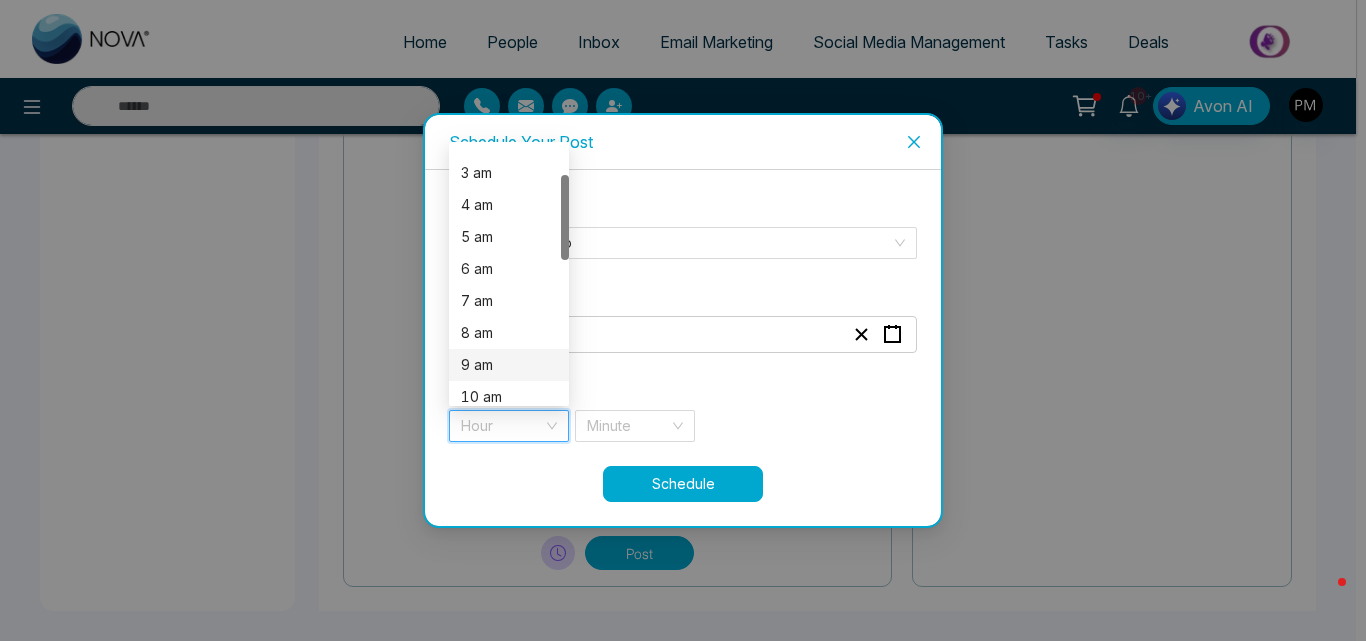 click on "9 am" at bounding box center (509, 365) 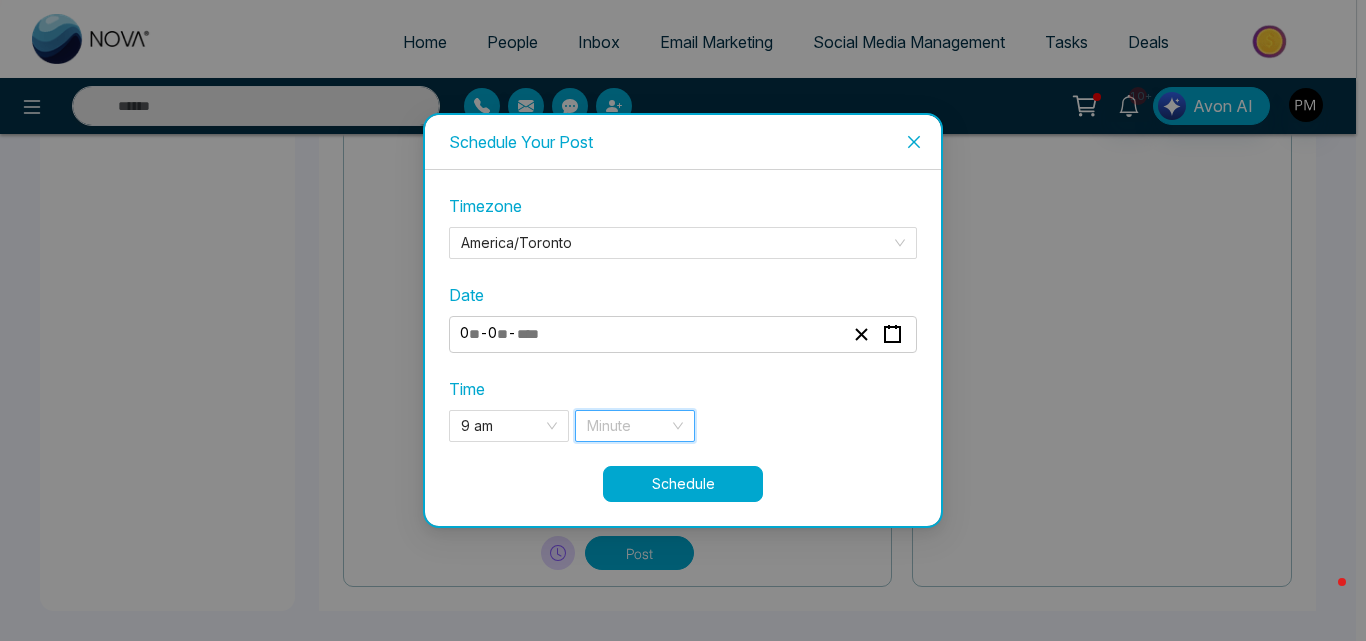 click at bounding box center (628, 426) 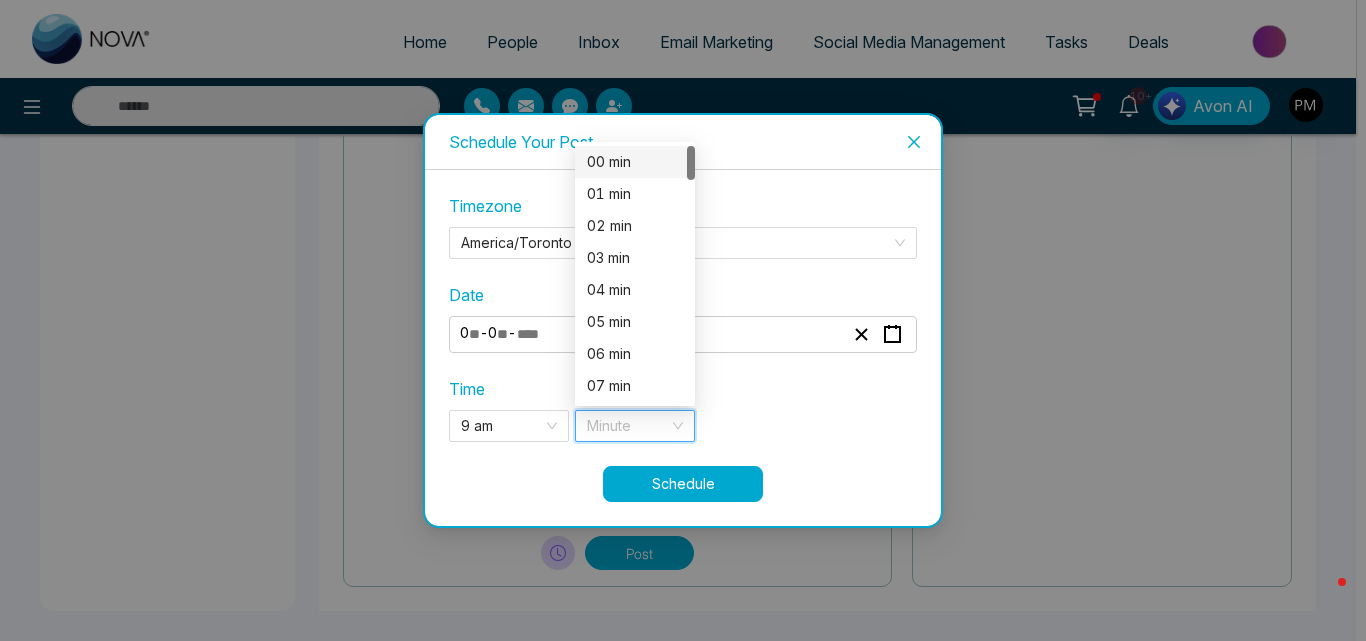 click on "00 min" at bounding box center [635, 162] 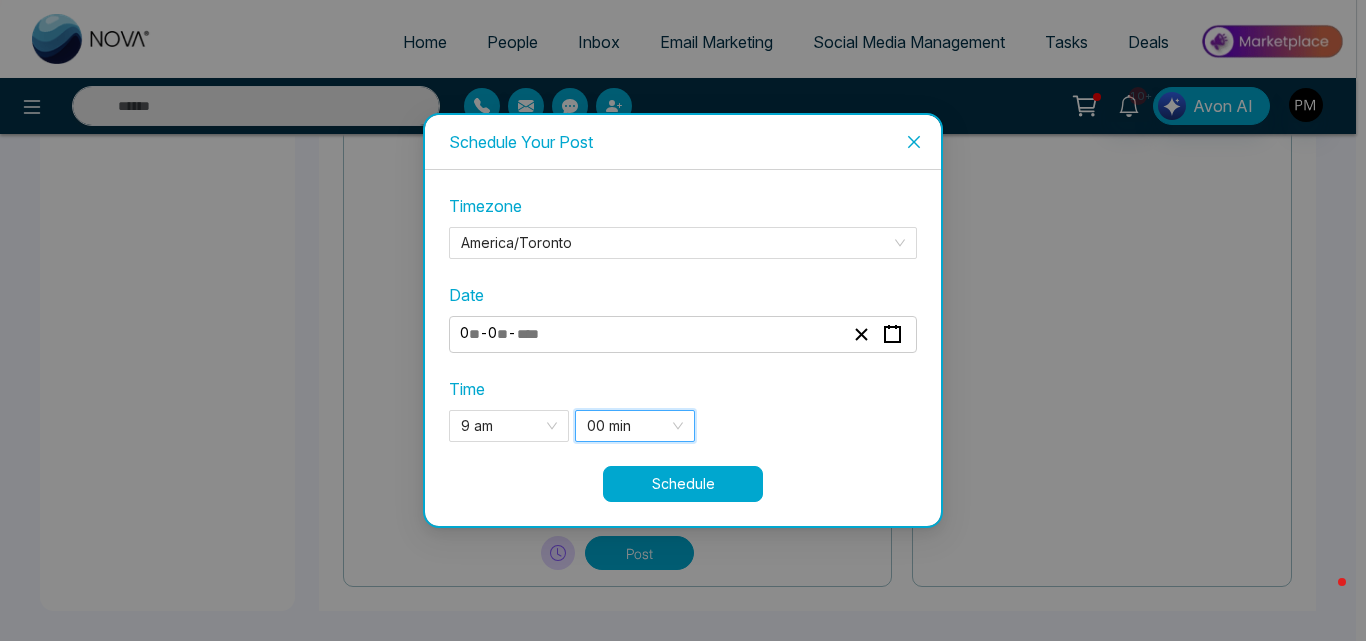 click on "Schedule" at bounding box center (683, 484) 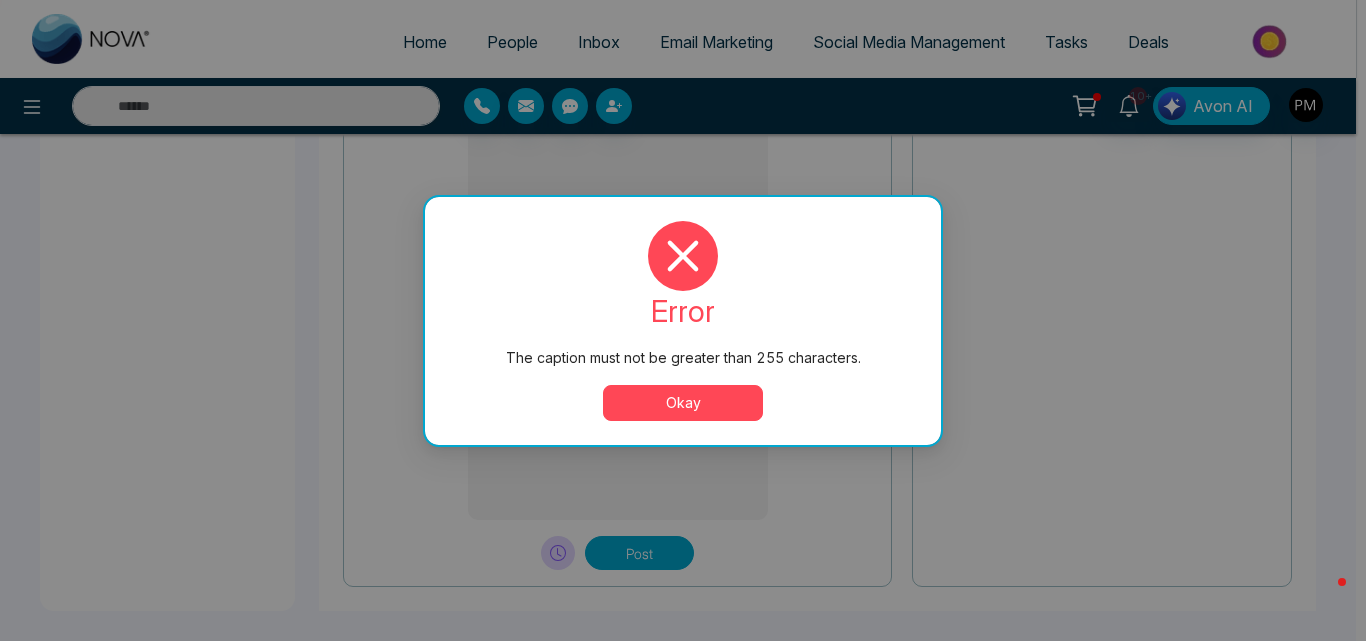 click on "Okay" at bounding box center [683, 403] 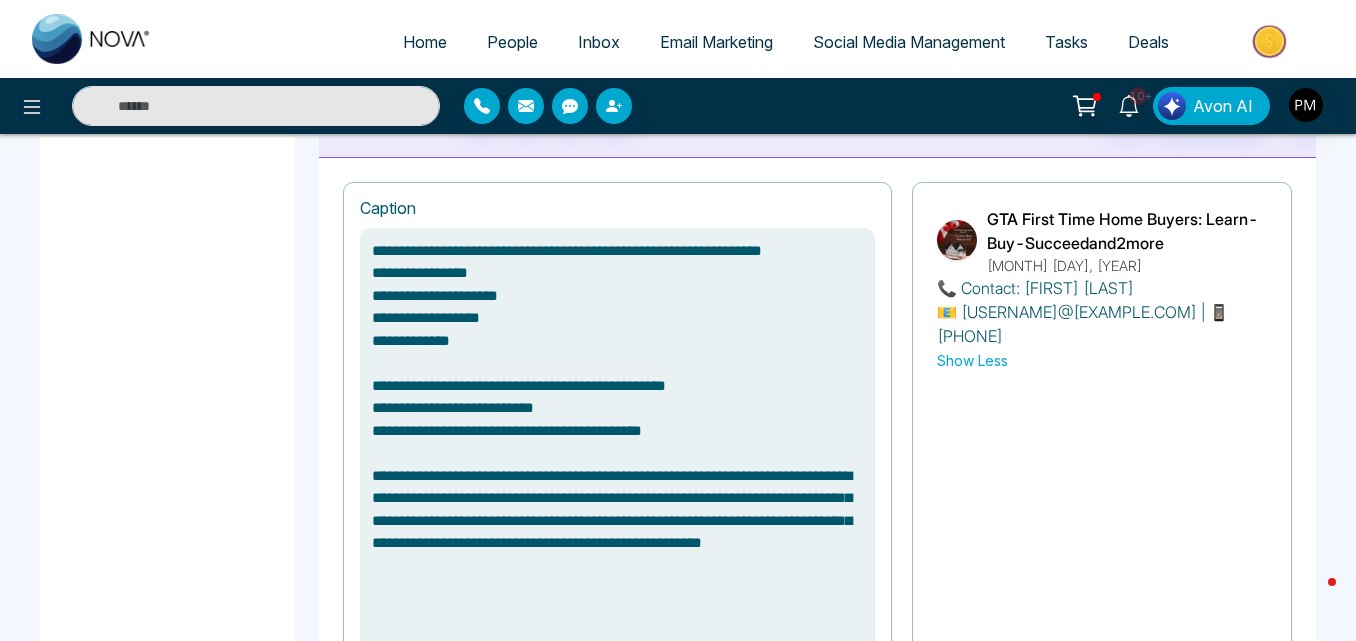 scroll, scrollTop: 1427, scrollLeft: 0, axis: vertical 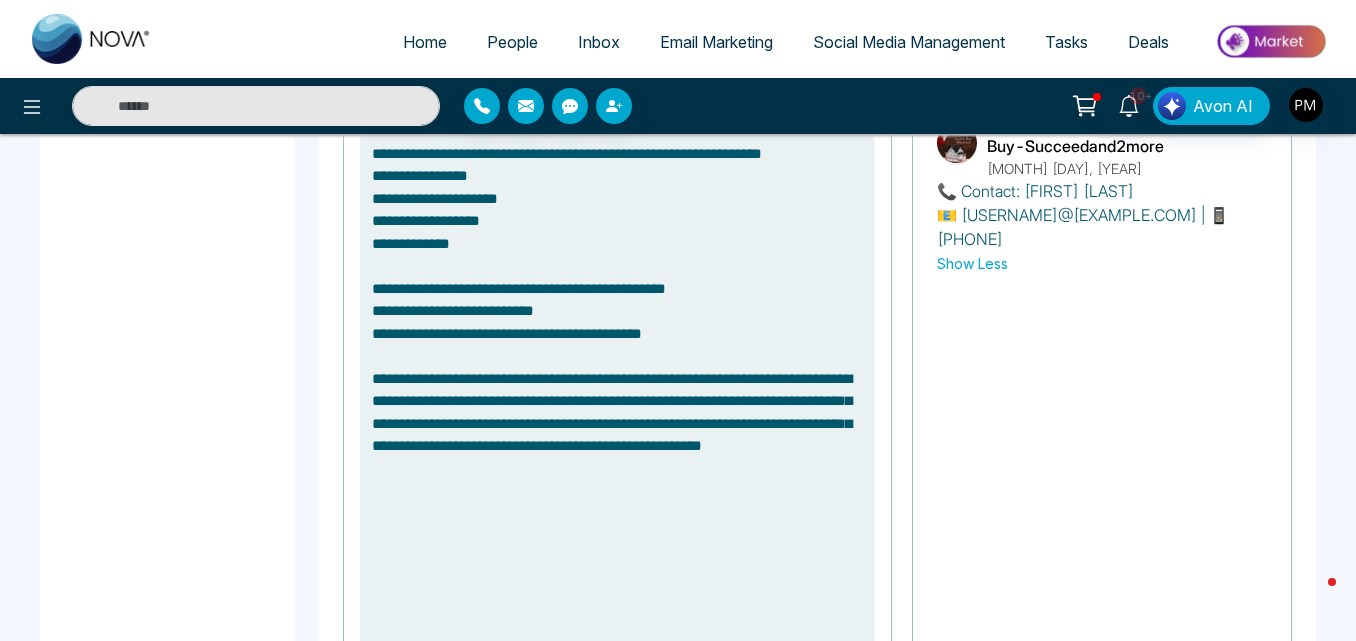 drag, startPoint x: 835, startPoint y: 467, endPoint x: 359, endPoint y: 407, distance: 479.7666 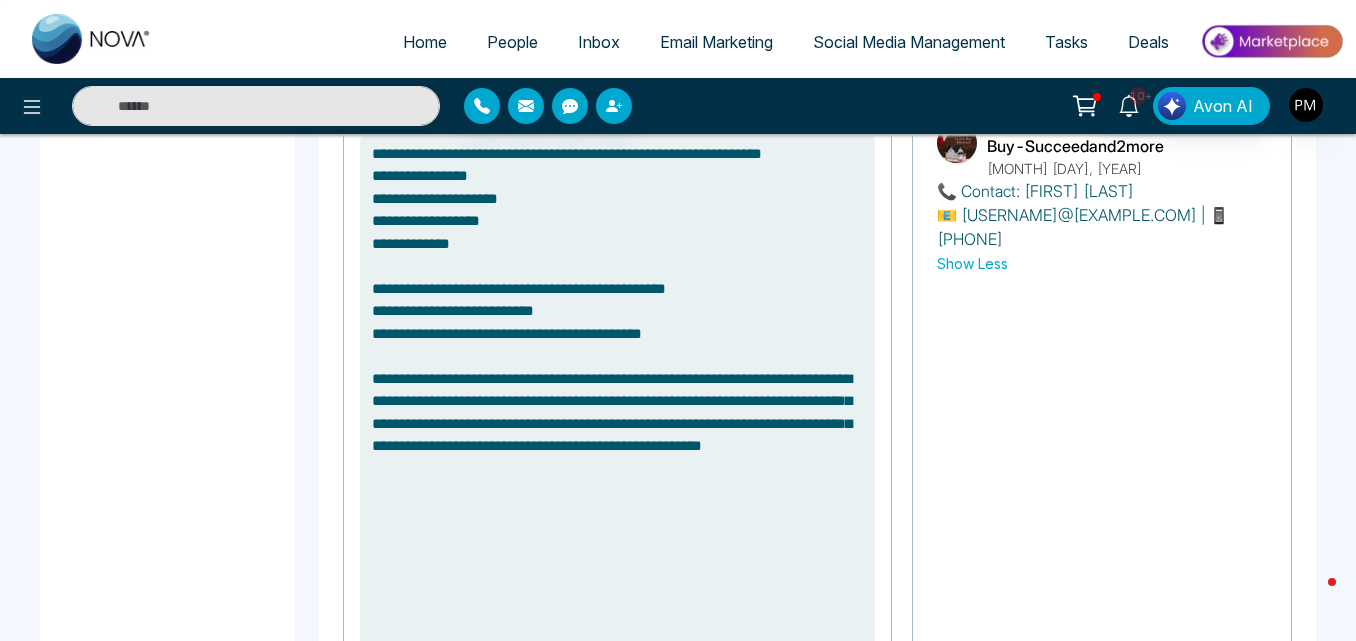 click on "**********" at bounding box center [617, 417] 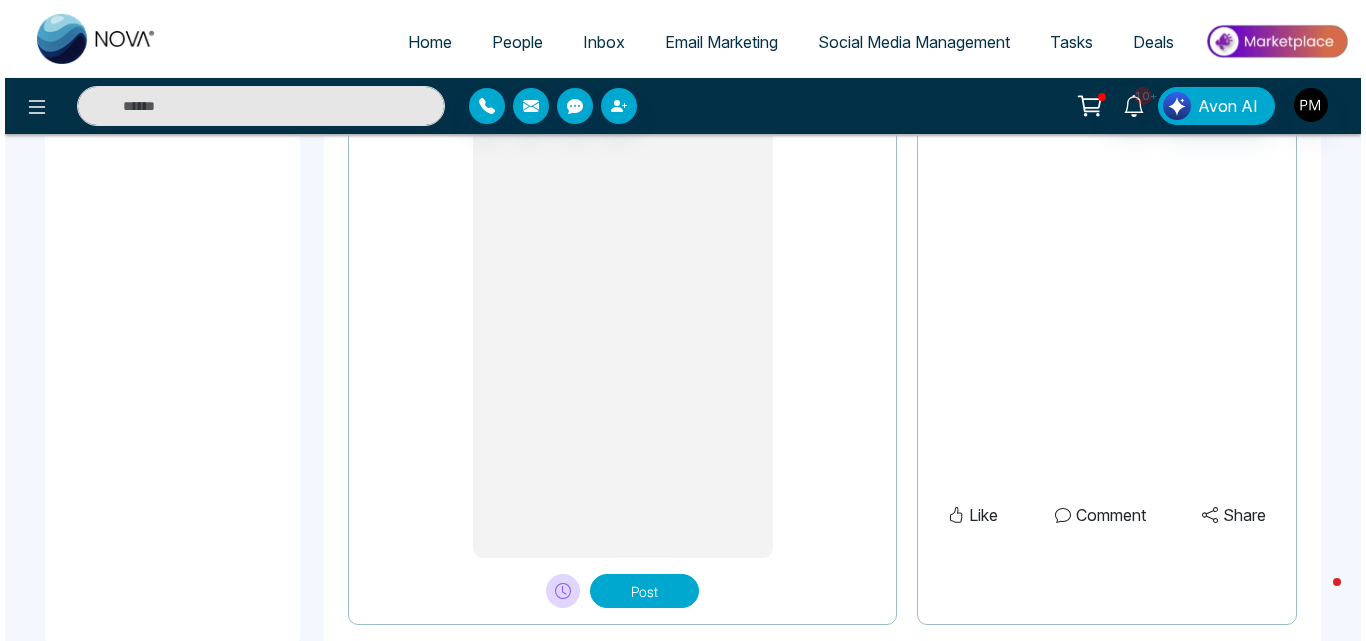 scroll, scrollTop: 2164, scrollLeft: 0, axis: vertical 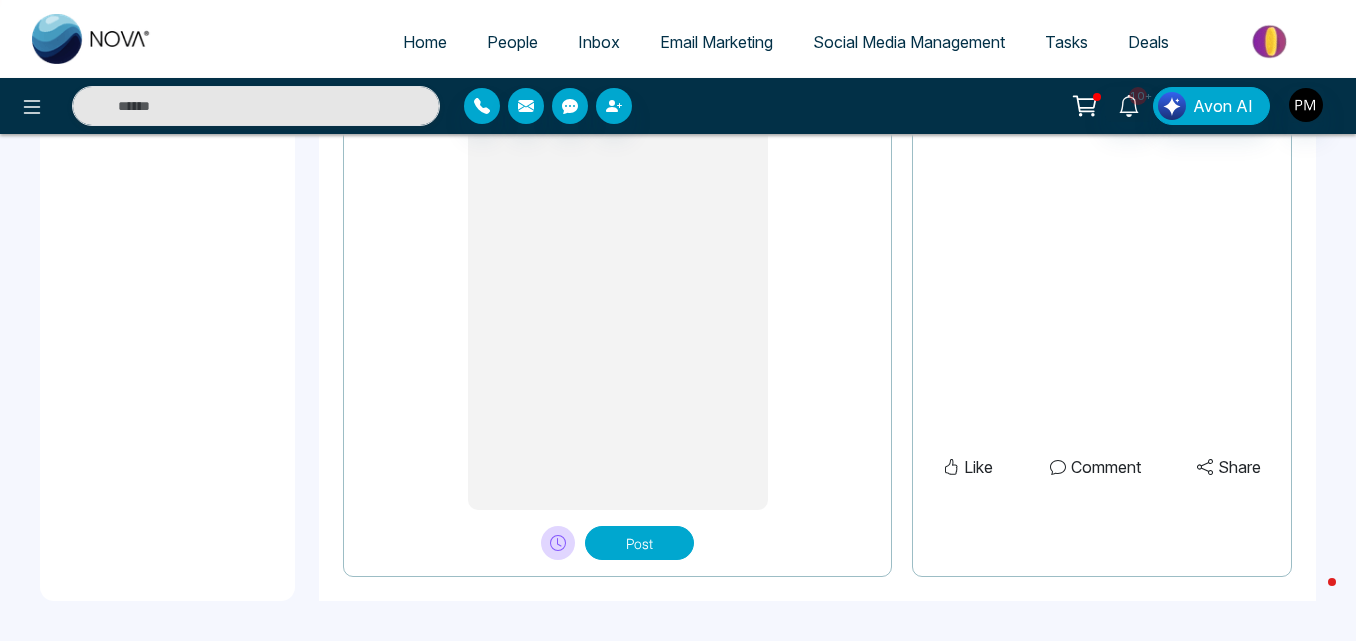 type on "**********" 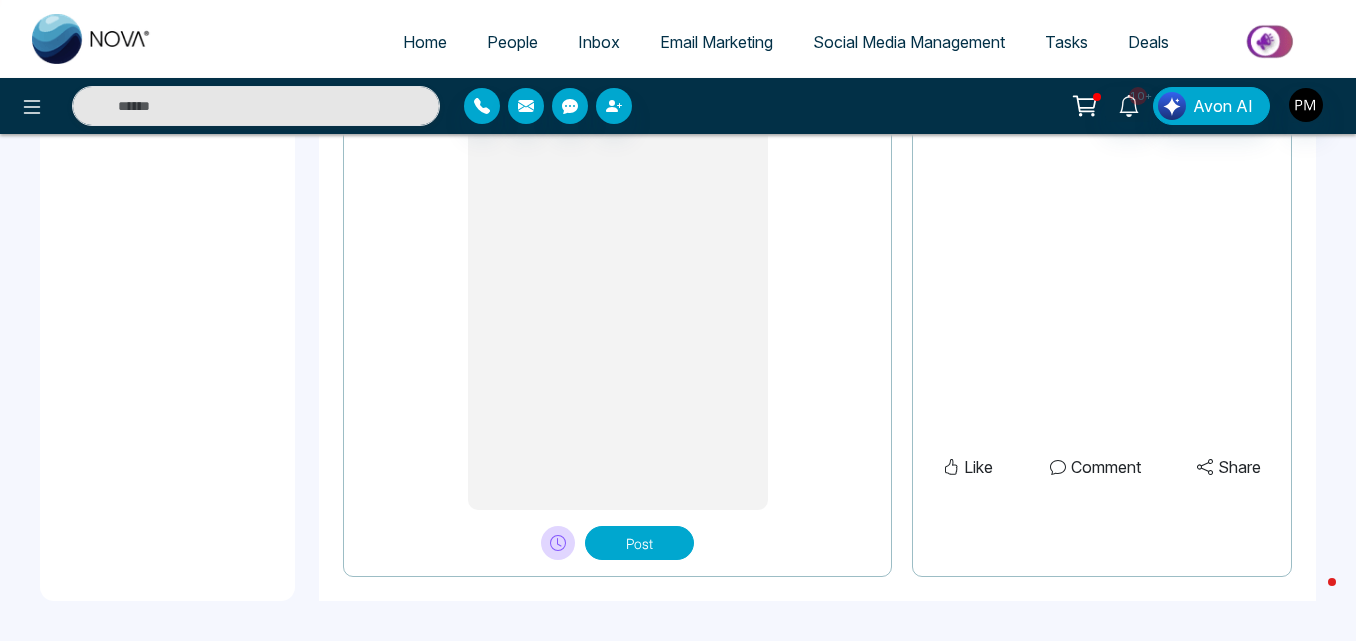 click 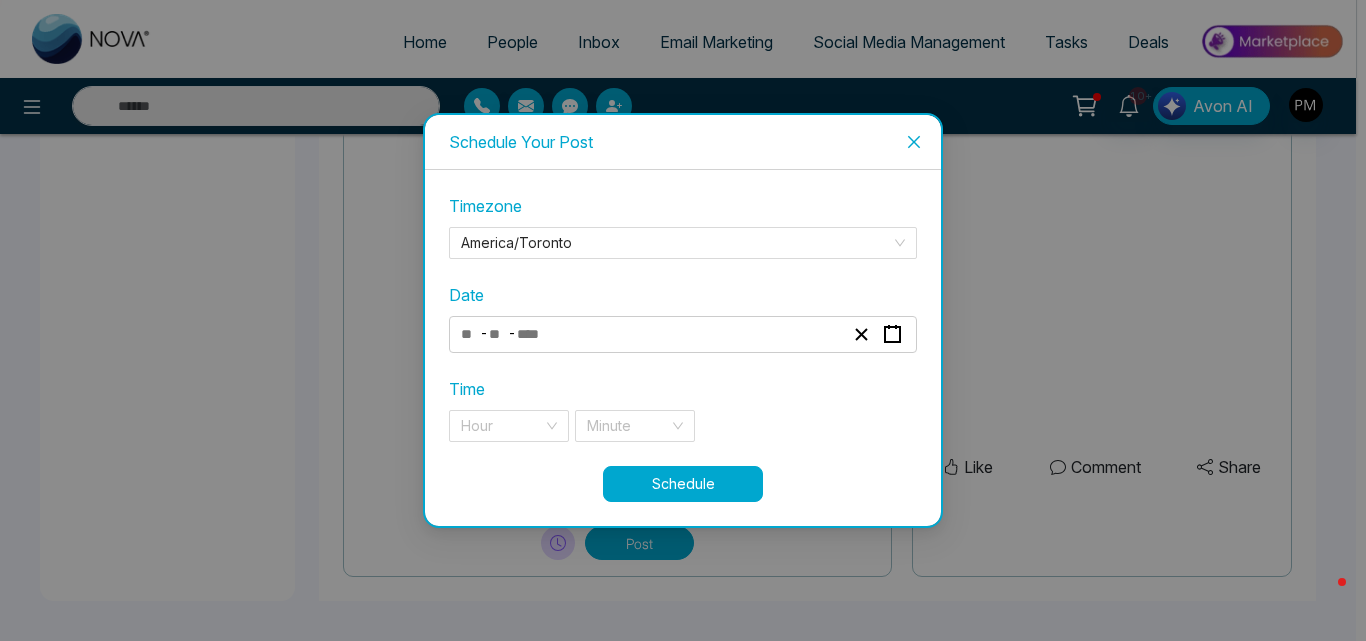 click on "Timezone America/Toronto Date - - Time Hour Minute" at bounding box center [683, 330] 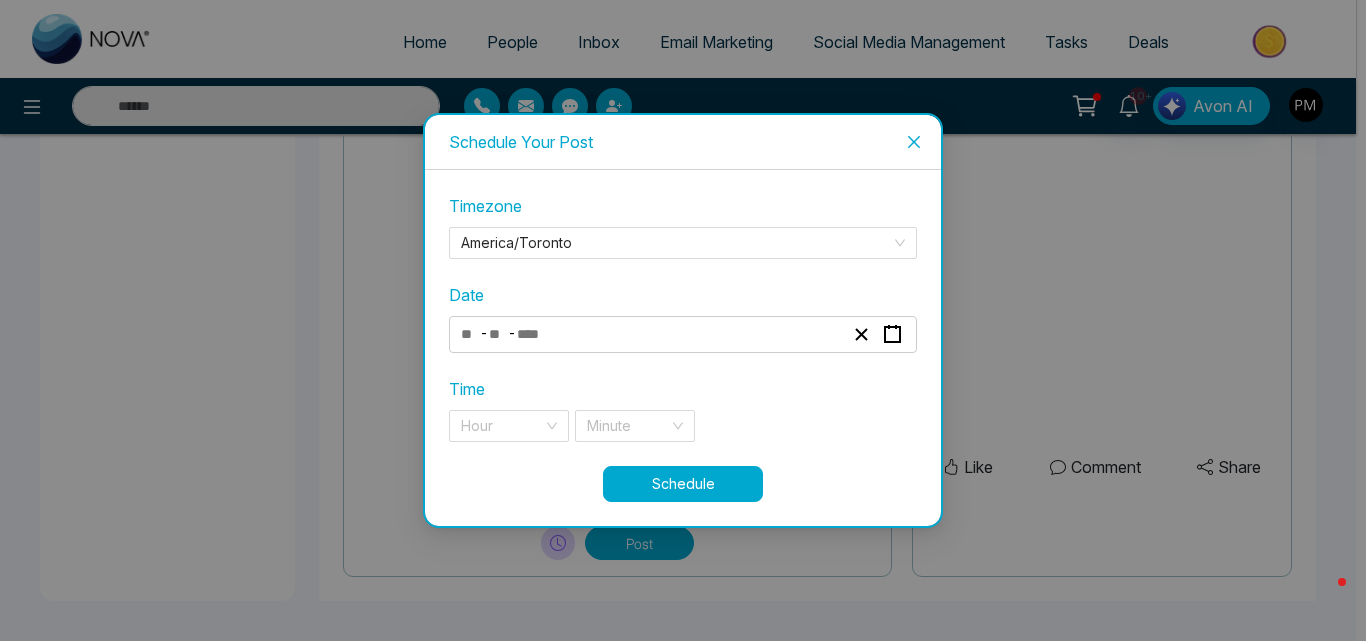 click on "- -" at bounding box center (652, 334) 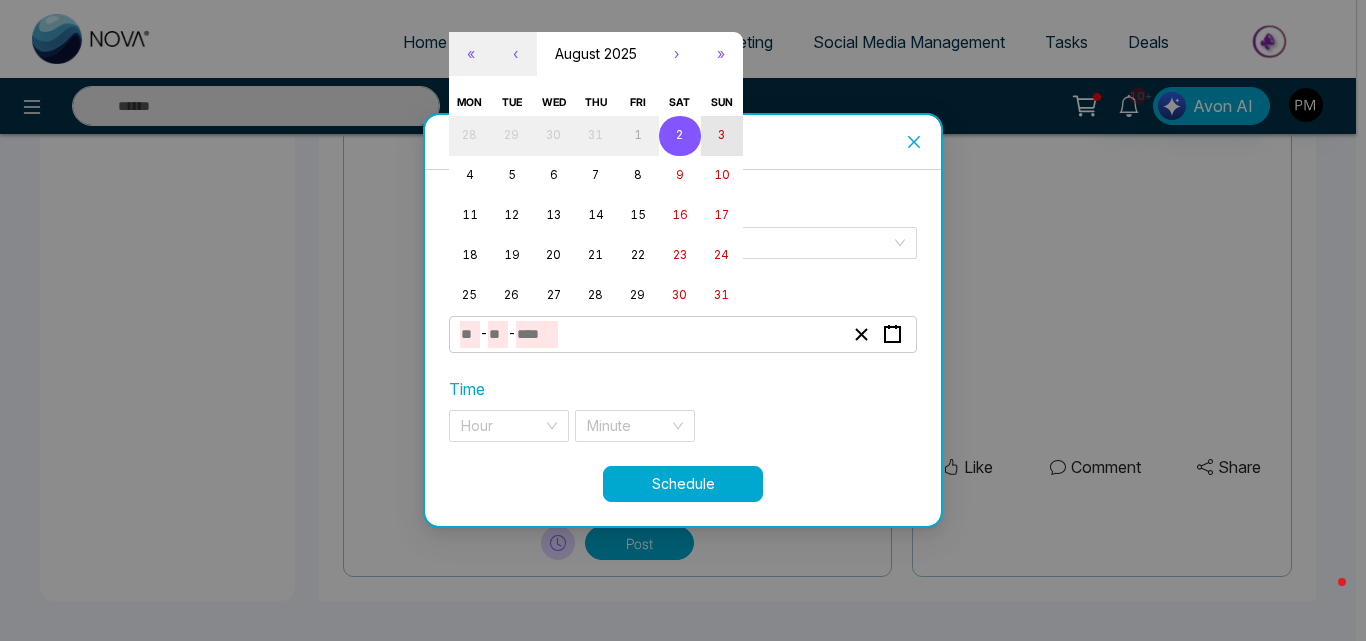 click on "3" at bounding box center [722, 136] 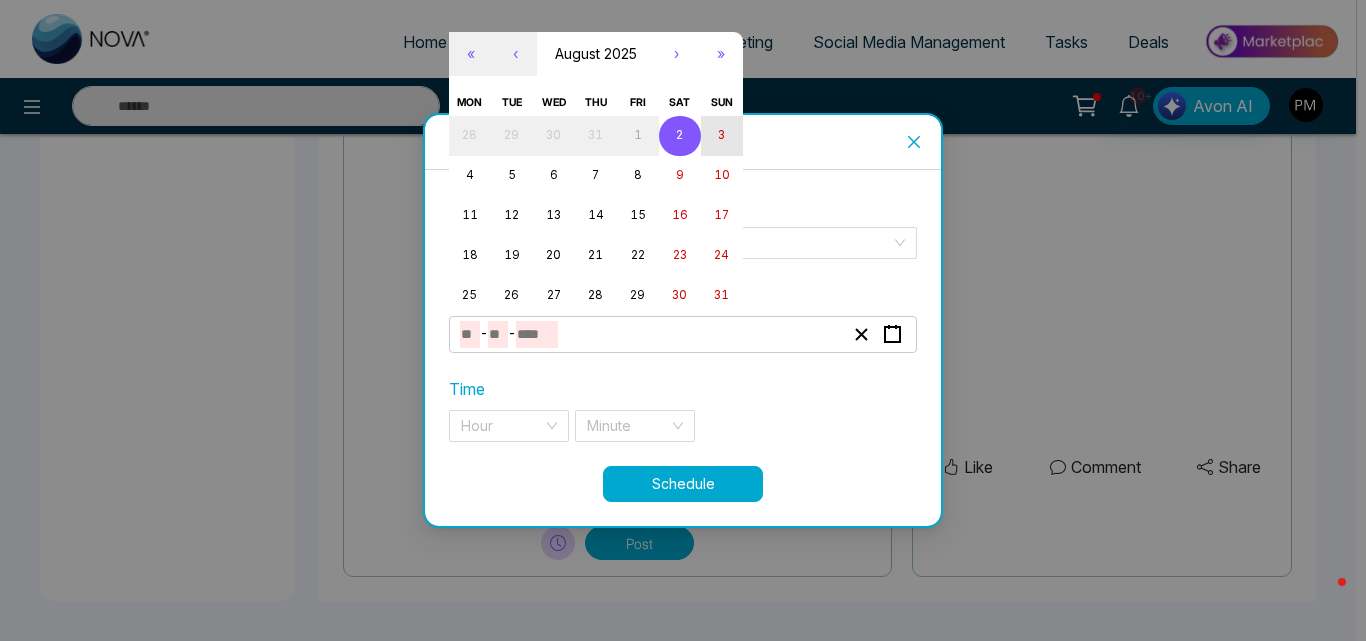 type on "*" 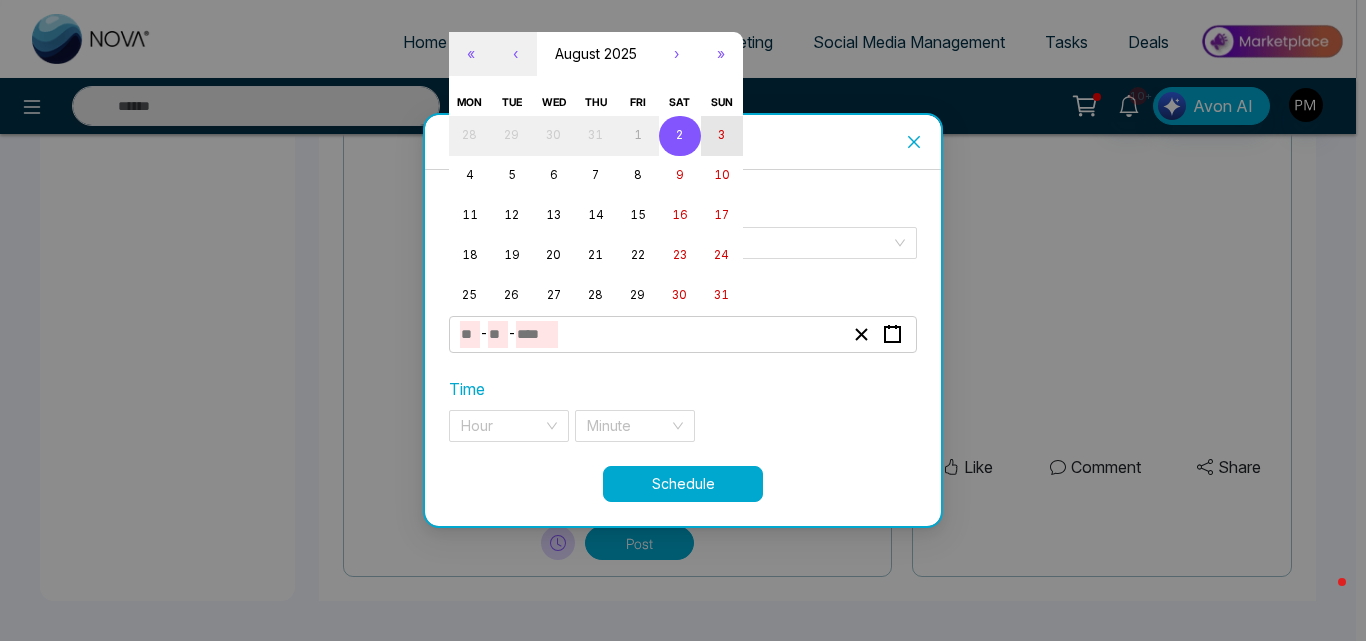 type on "*" 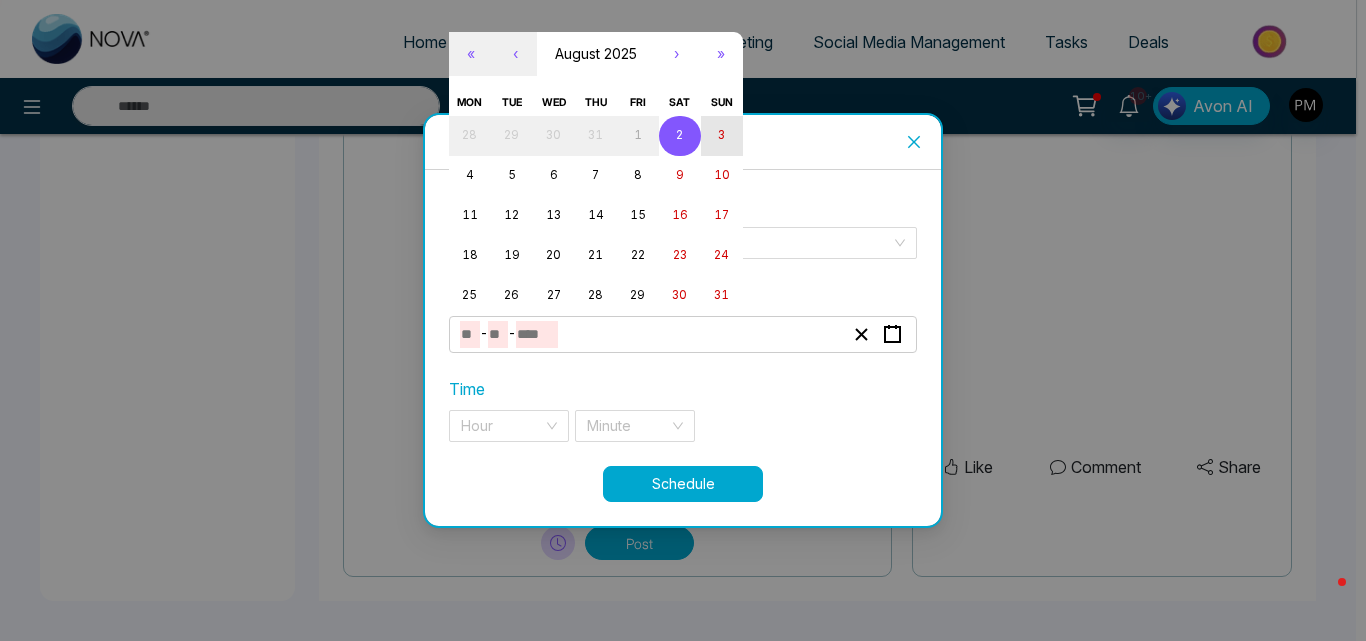 type on "****" 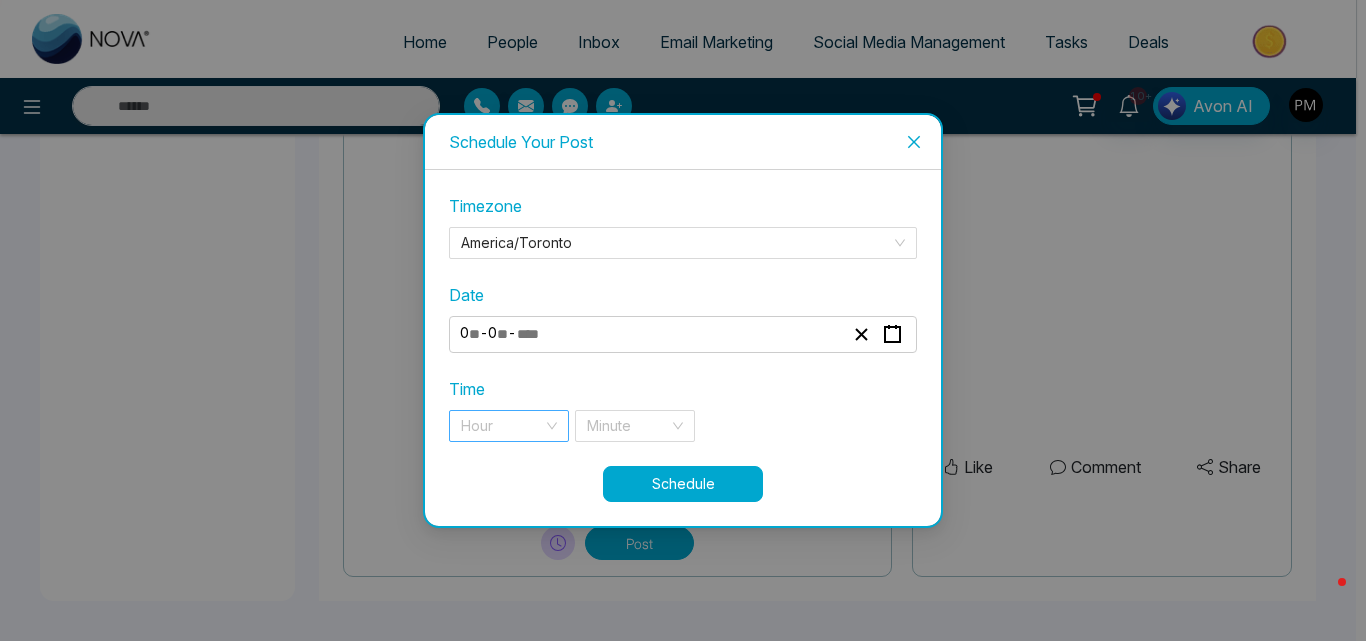 click on "**********" at bounding box center (683, 330) 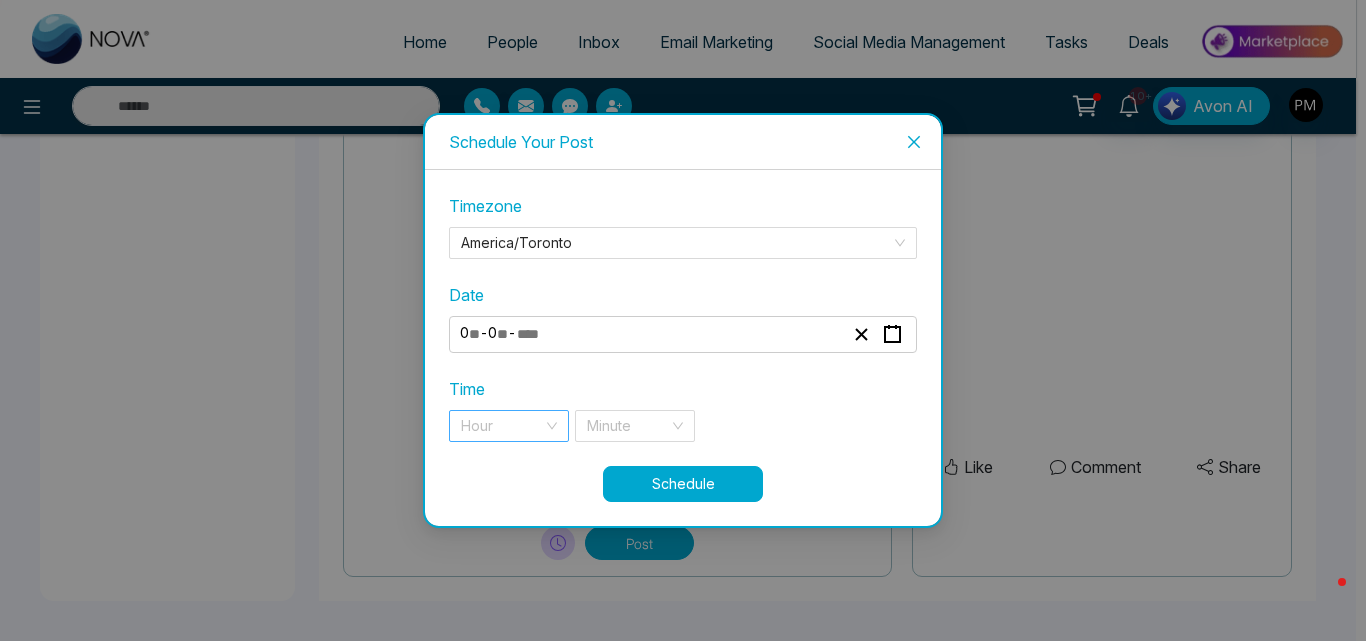 click at bounding box center (502, 426) 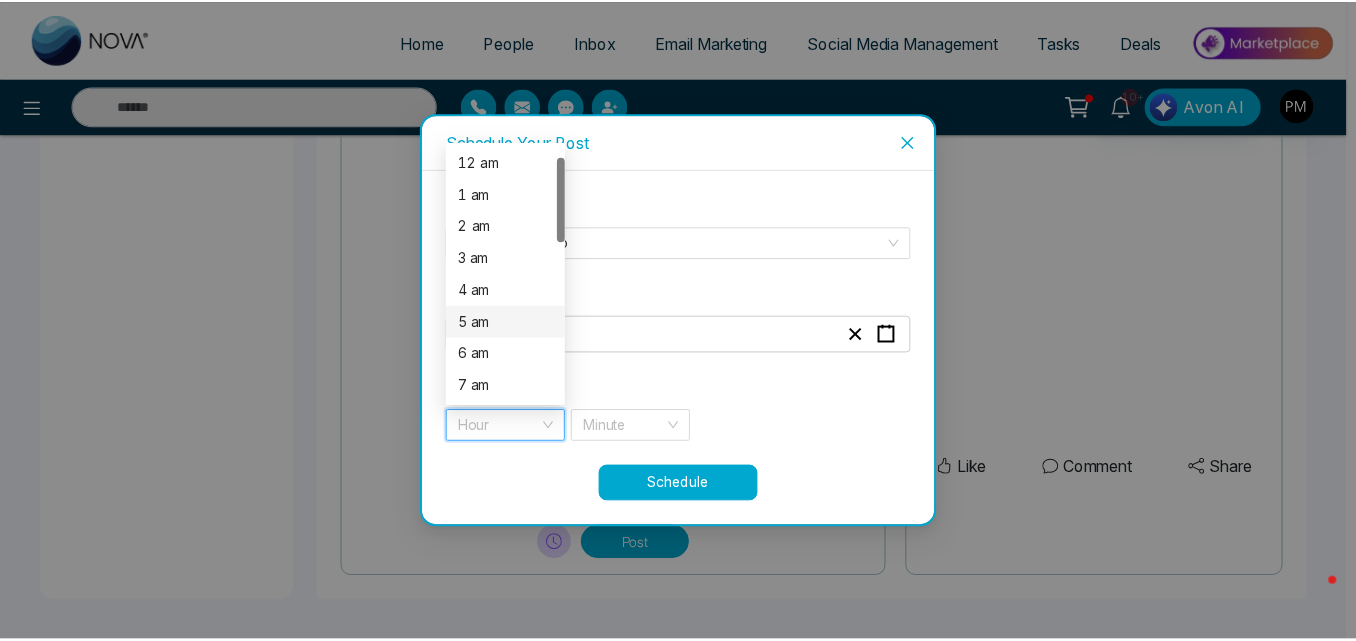 scroll, scrollTop: 97, scrollLeft: 0, axis: vertical 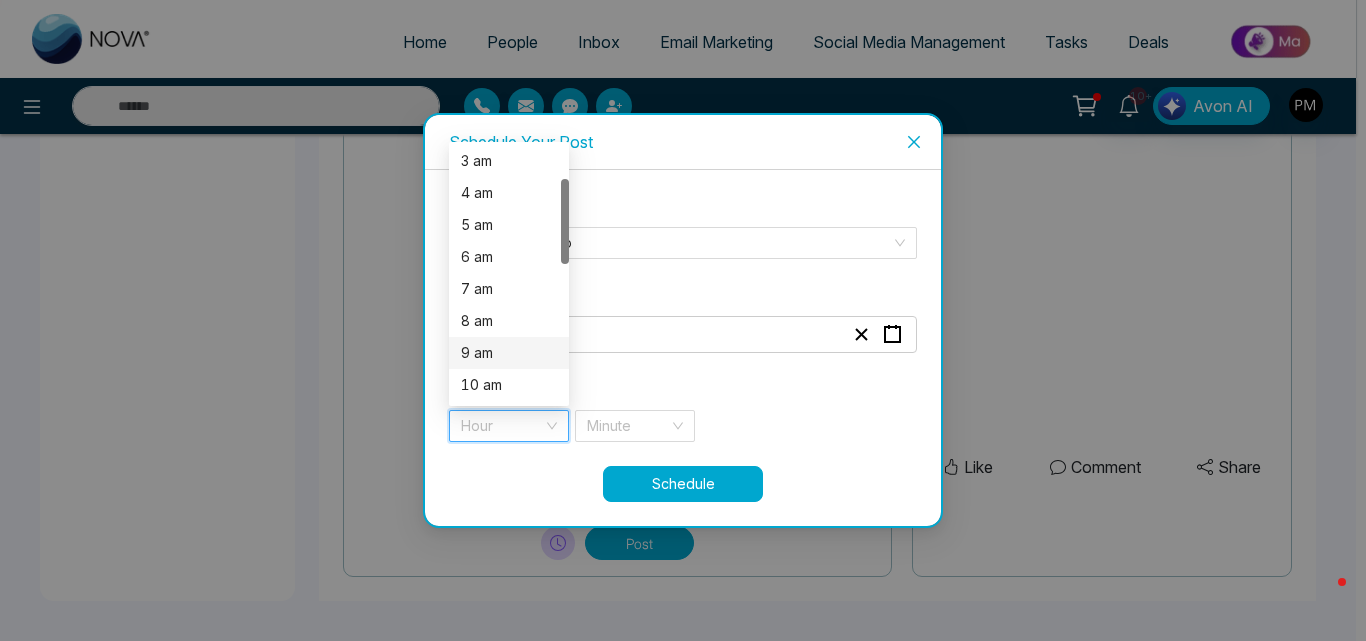 click on "9 am" at bounding box center (509, 353) 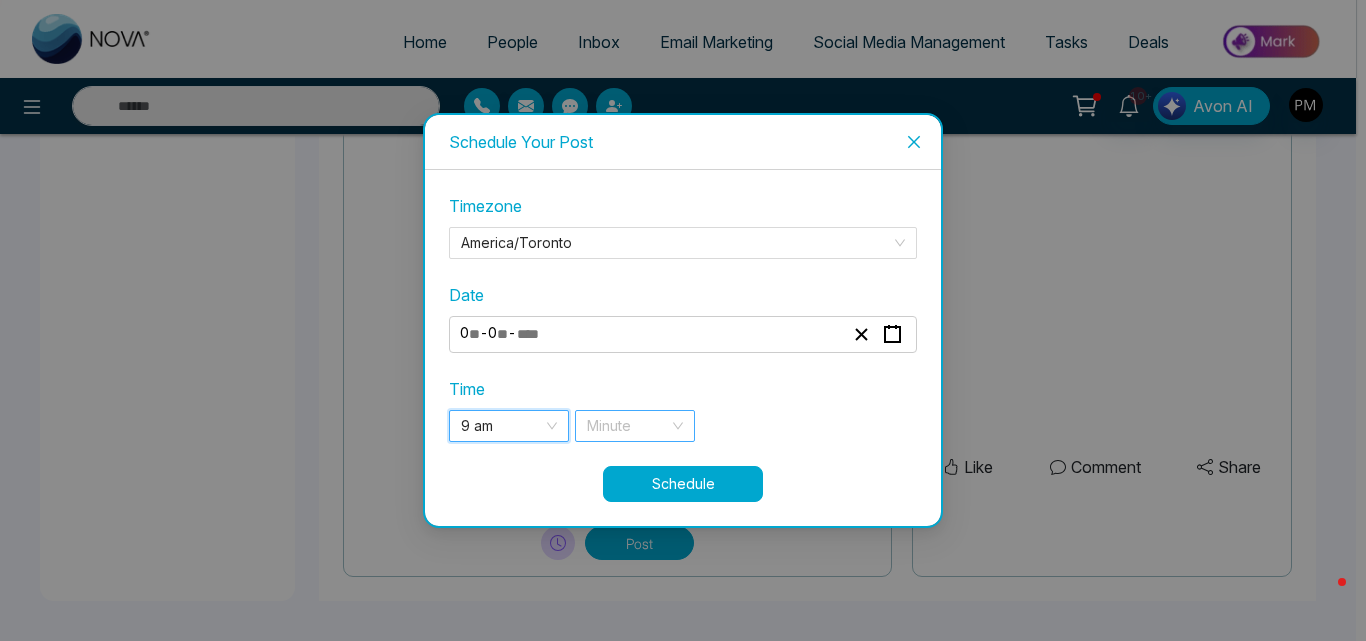 click at bounding box center (628, 426) 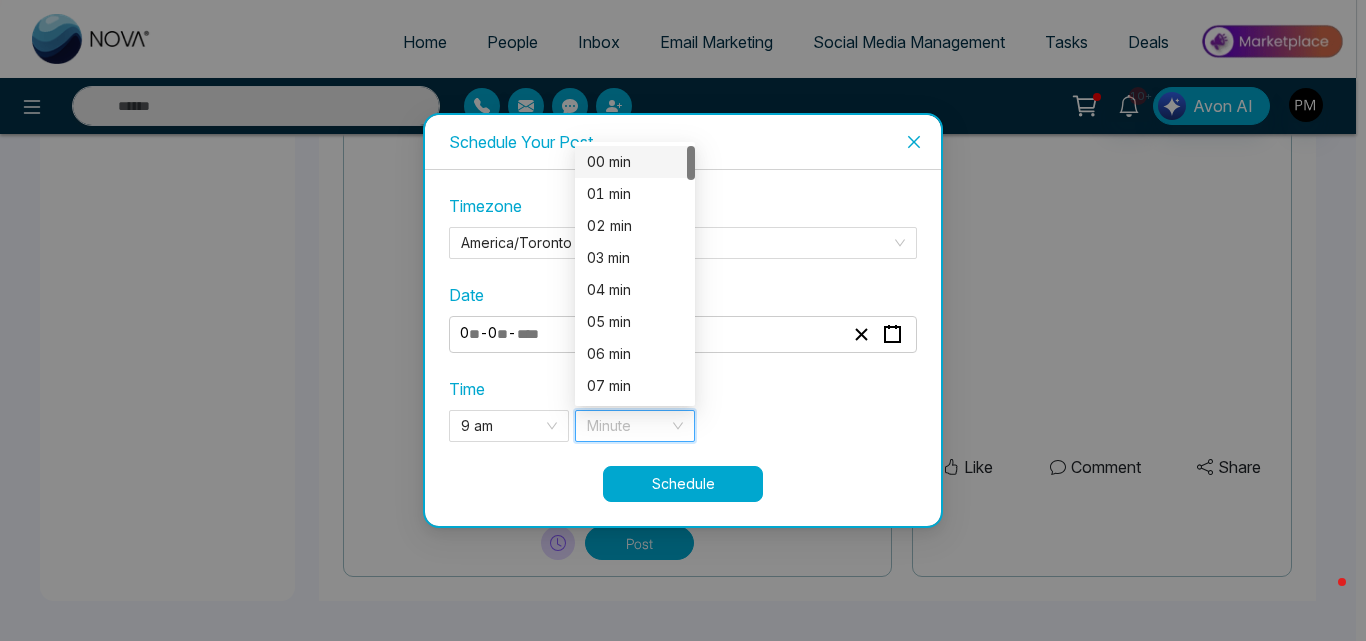 click on "00 min" at bounding box center (635, 162) 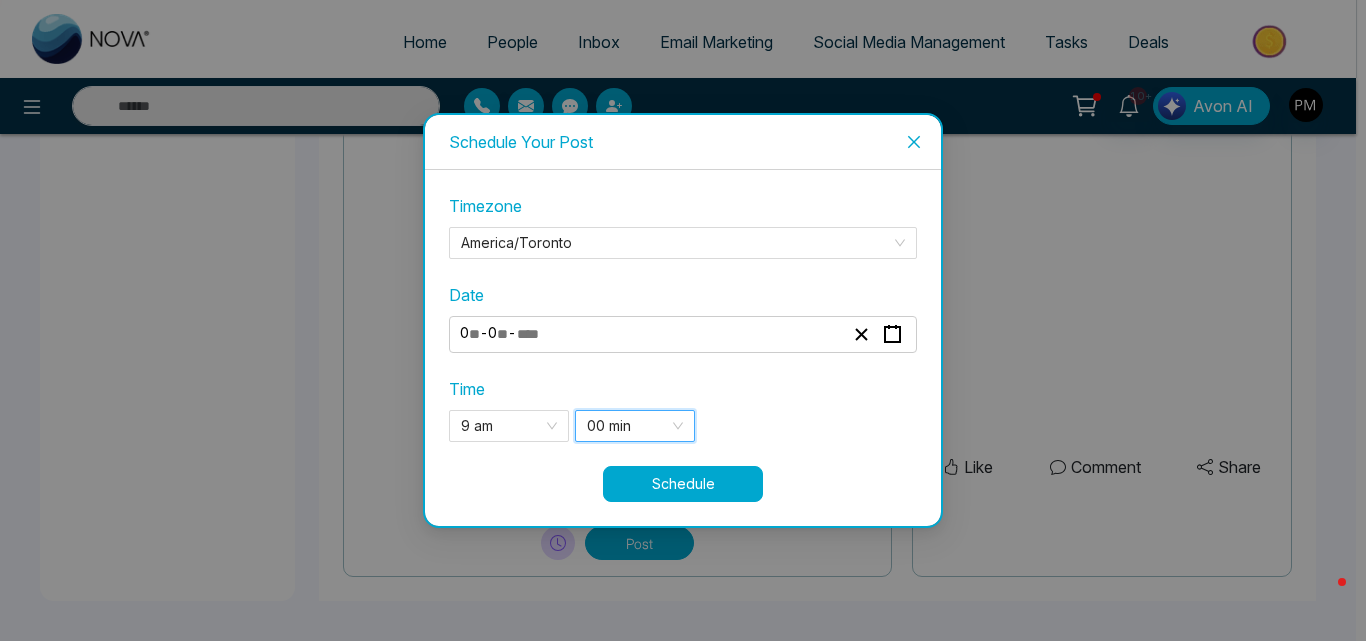 click on "Schedule" at bounding box center (683, 484) 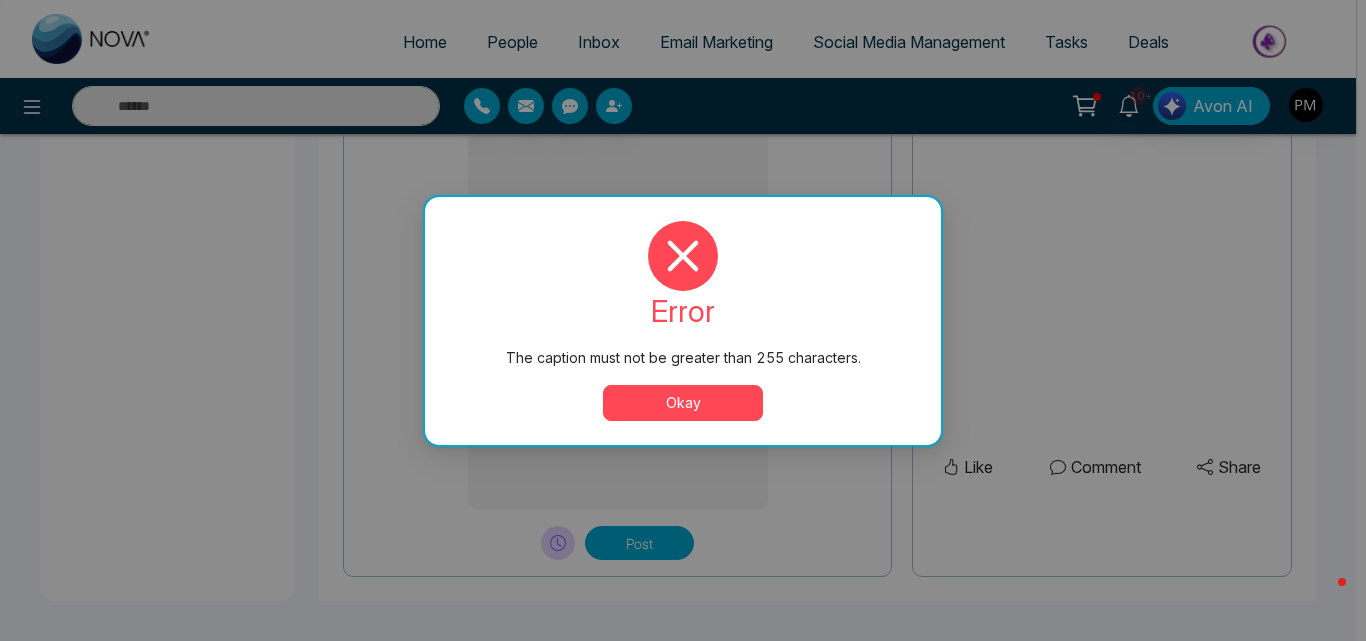 click on "Okay" at bounding box center [683, 403] 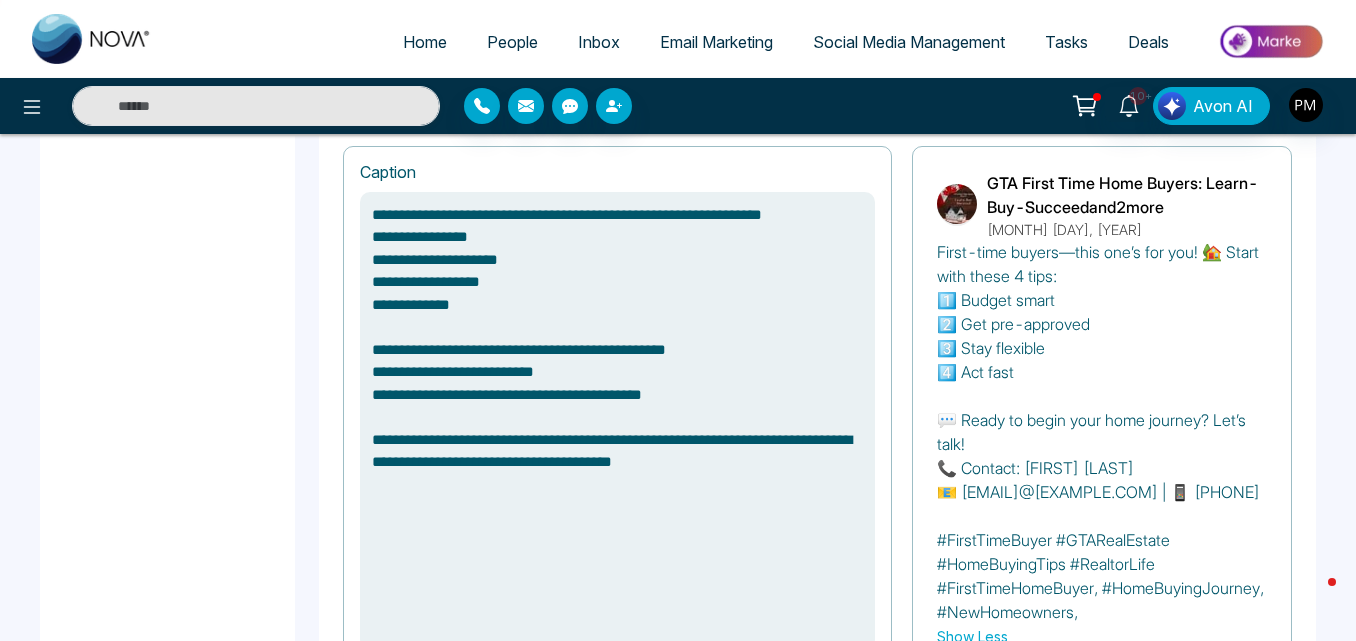 scroll, scrollTop: 1372, scrollLeft: 0, axis: vertical 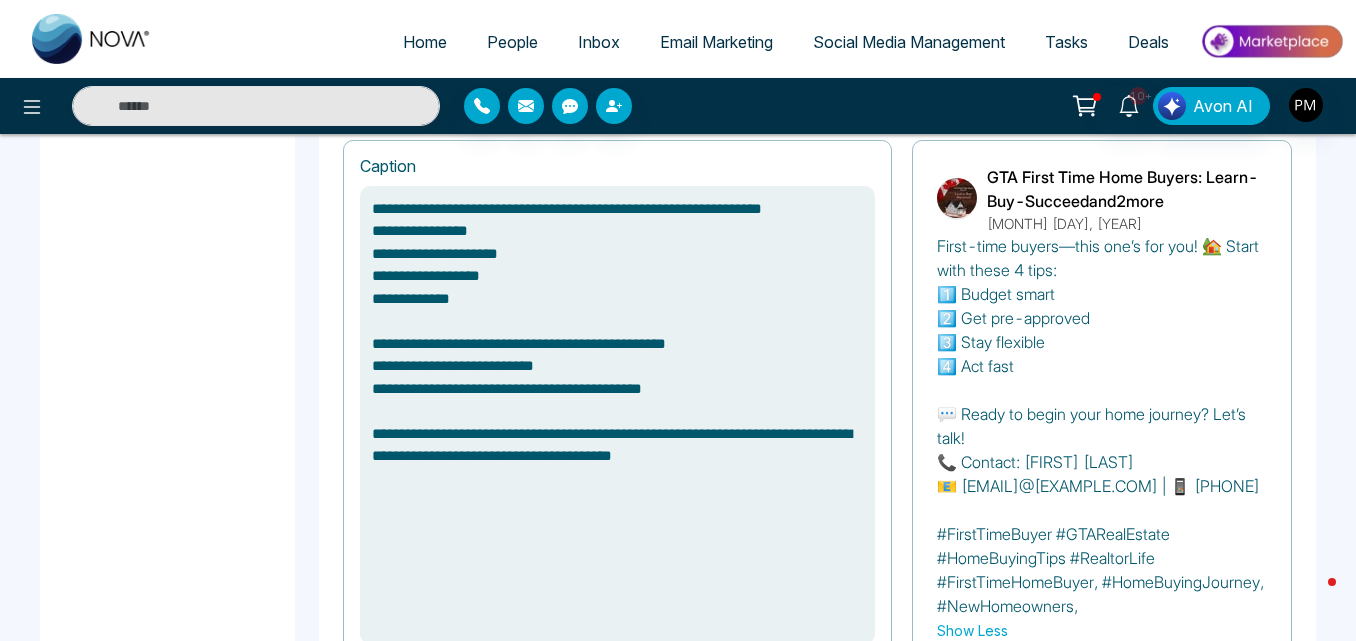 click on "**********" at bounding box center (617, 415) 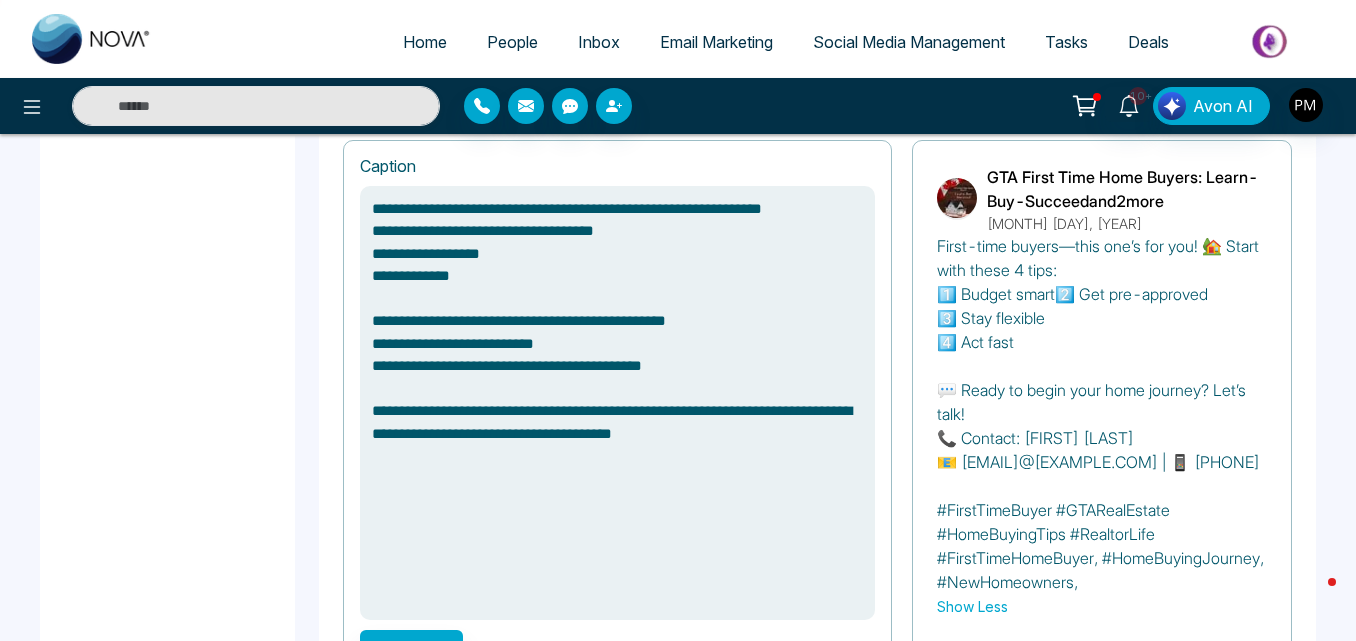 click on "**********" at bounding box center [617, 403] 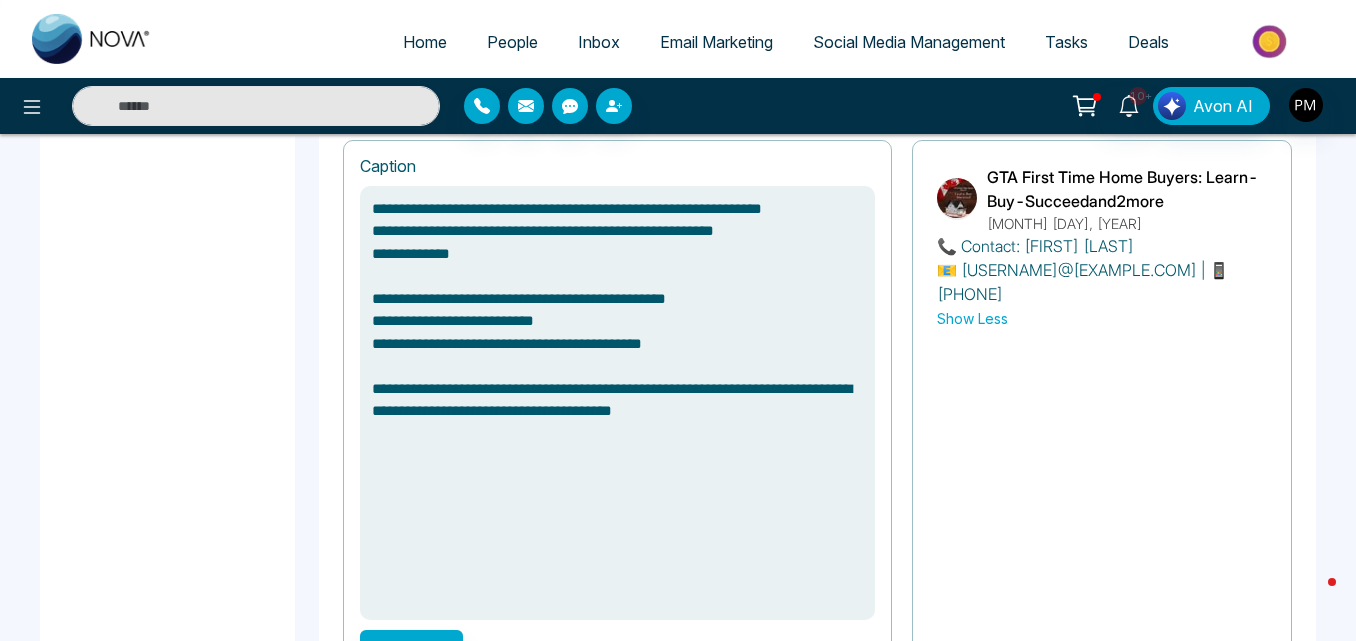 click on "**********" at bounding box center [617, 403] 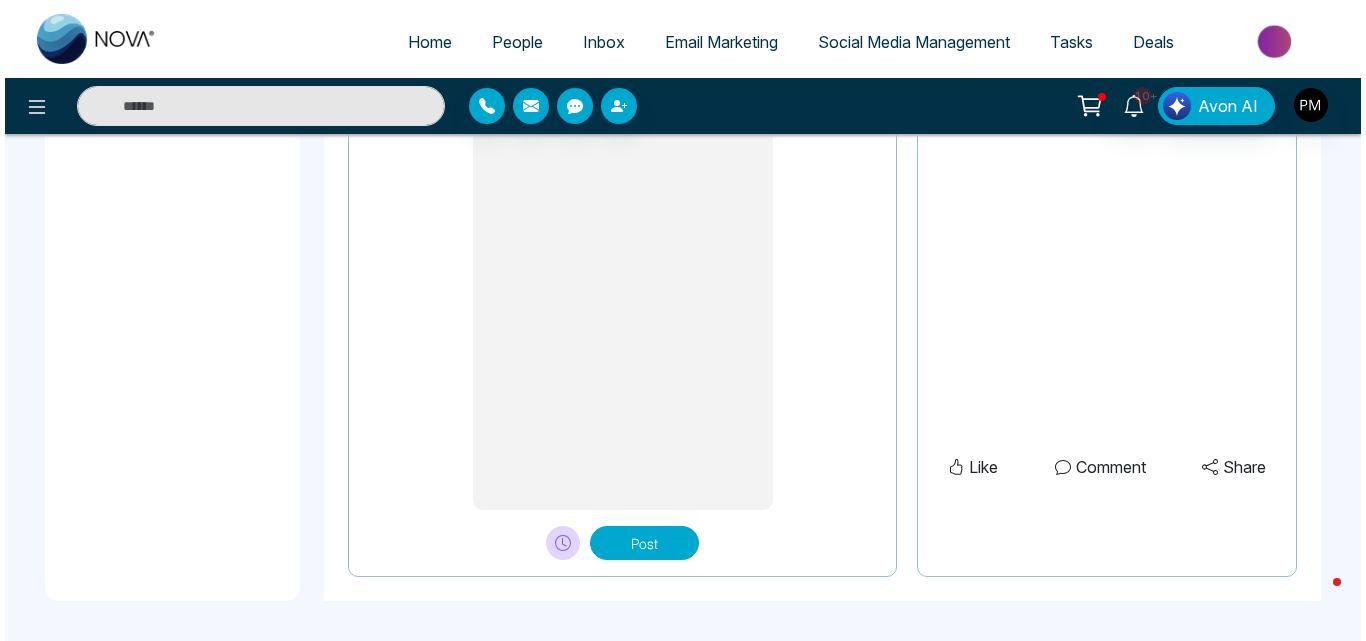 scroll, scrollTop: 2110, scrollLeft: 0, axis: vertical 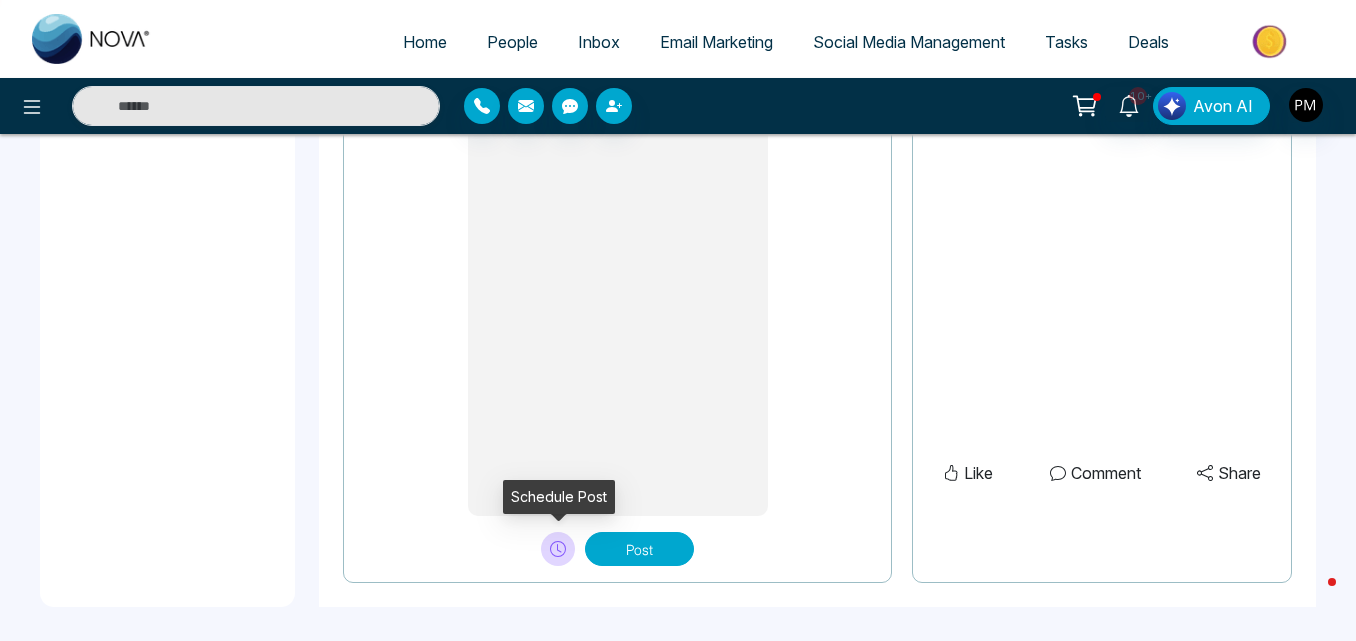 type on "**********" 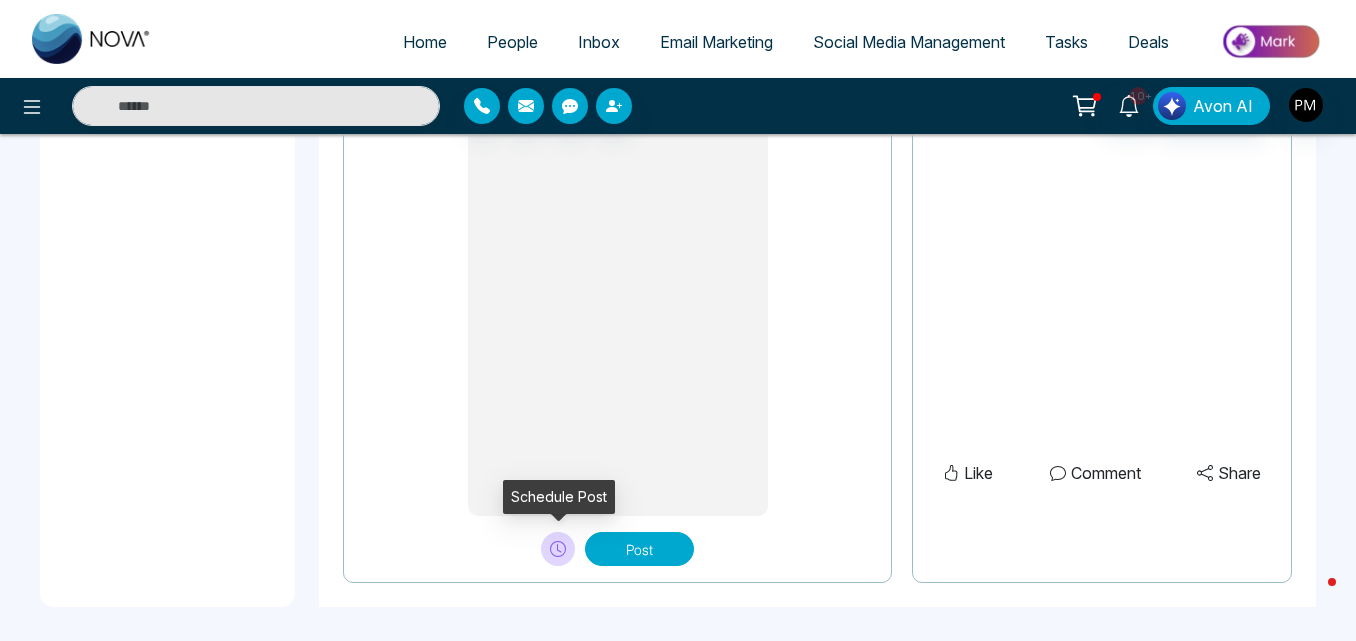 click 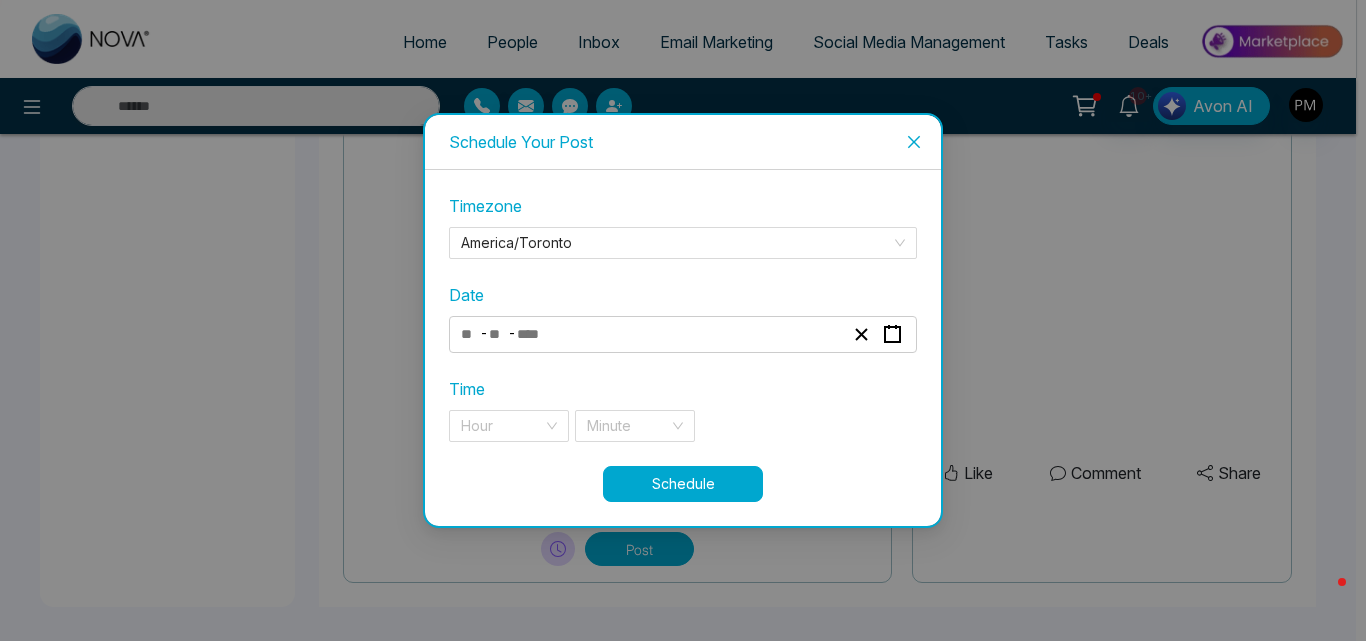 click on "- -" at bounding box center (652, 334) 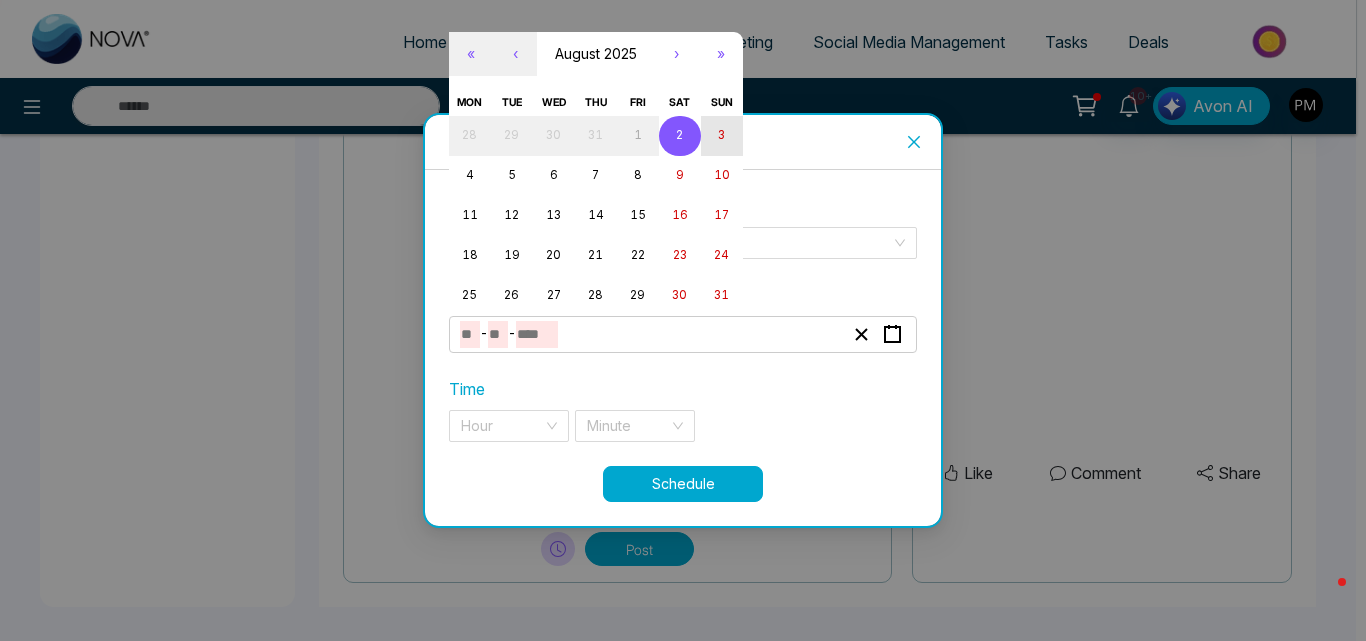 click on "3" at bounding box center [721, 135] 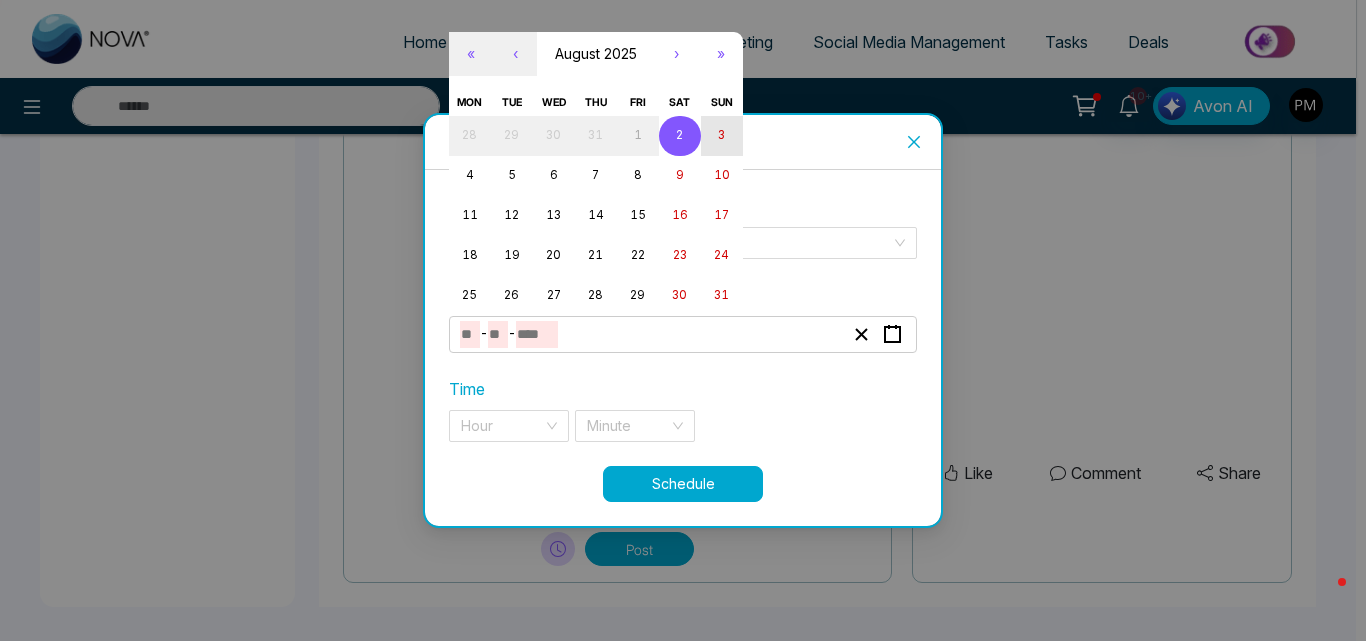 type on "*" 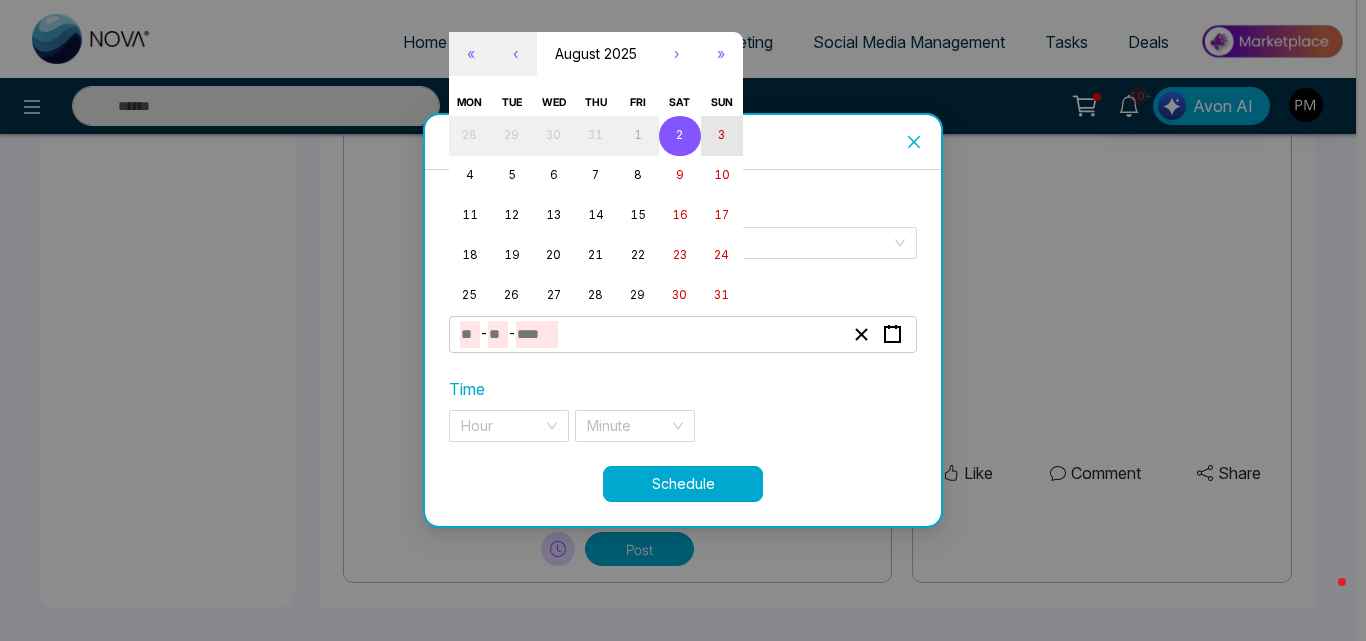 type on "*" 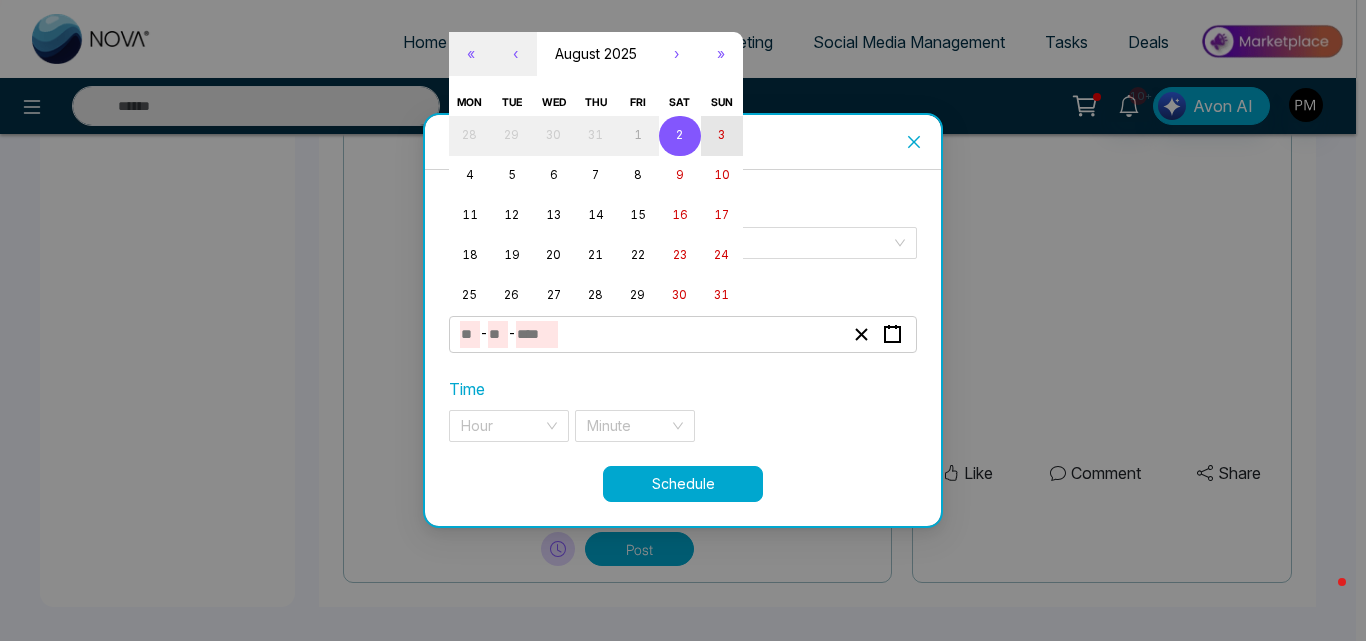 type on "****" 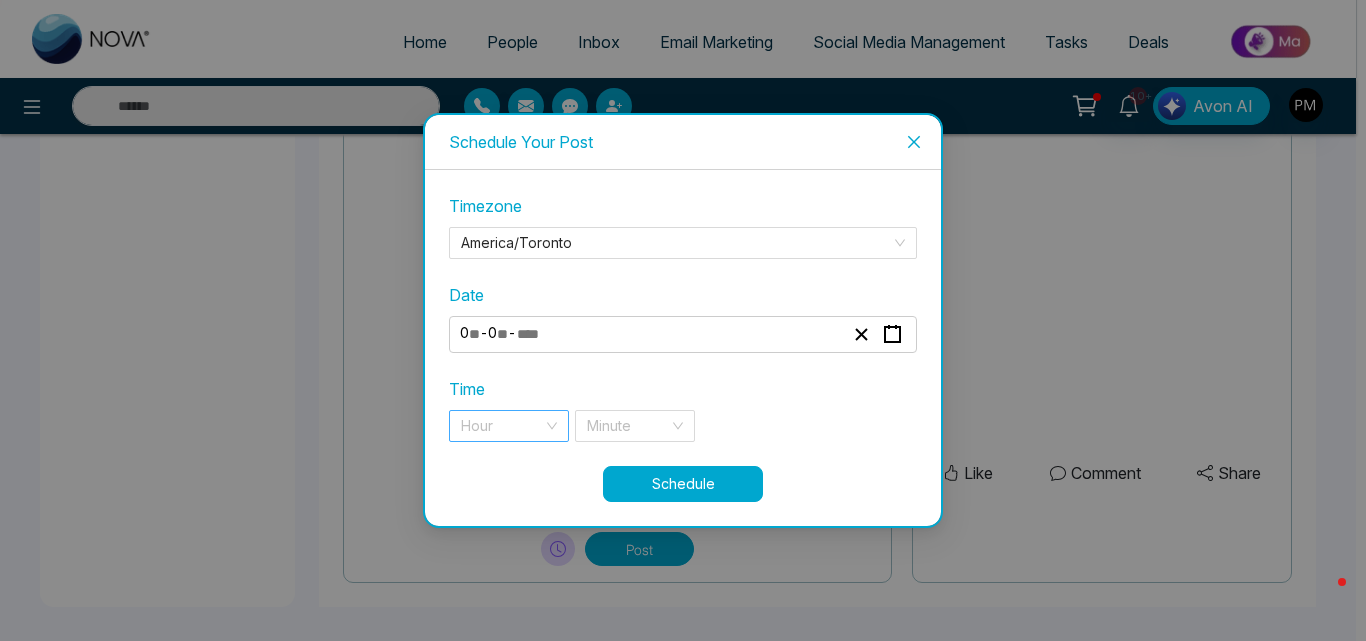 click at bounding box center (502, 426) 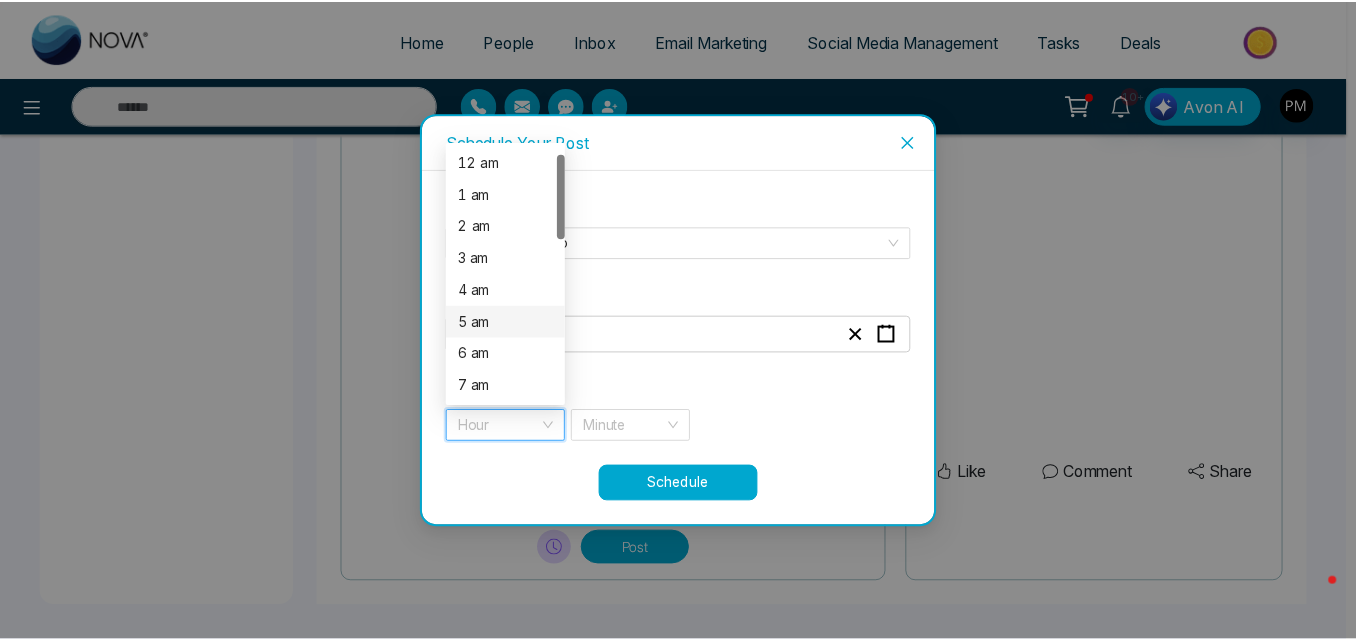 scroll, scrollTop: 164, scrollLeft: 0, axis: vertical 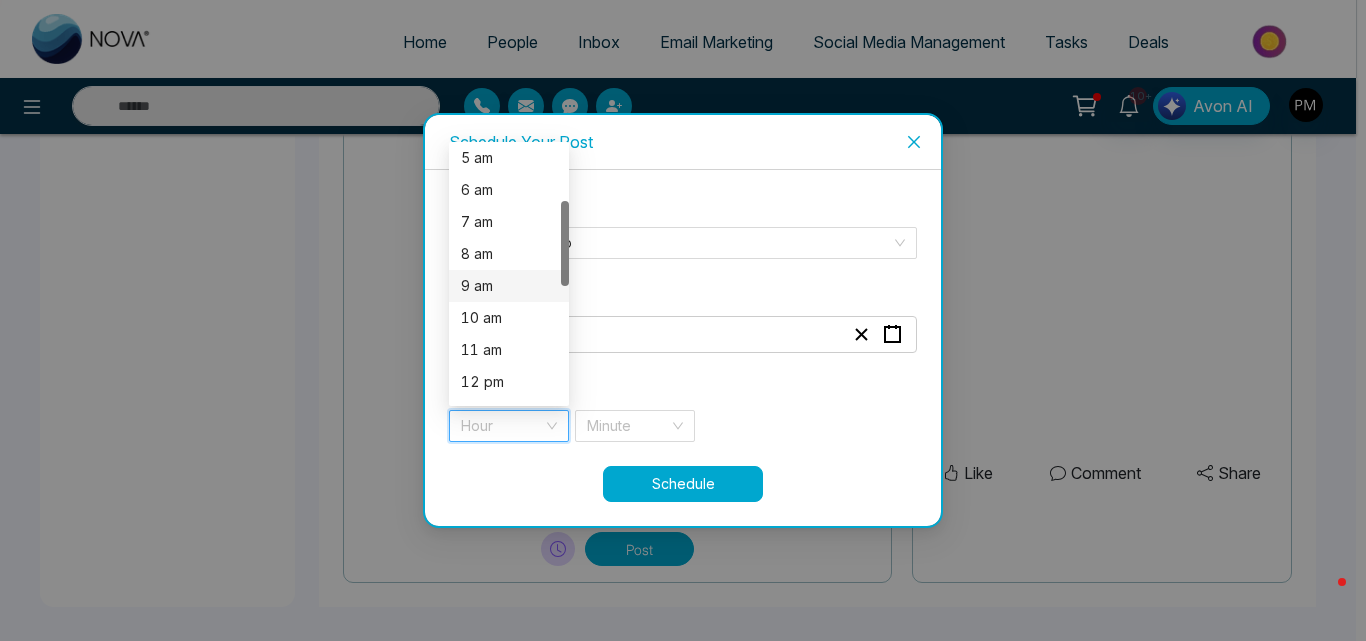 click on "9 am" at bounding box center [509, 286] 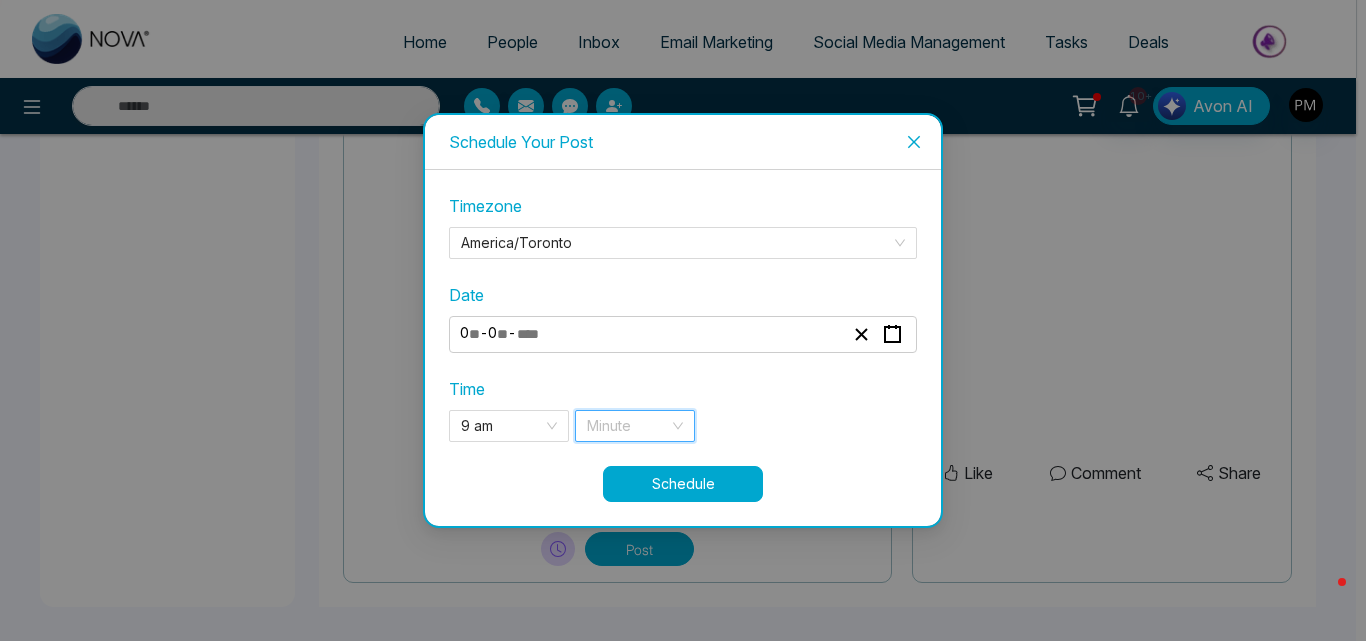 click at bounding box center [628, 426] 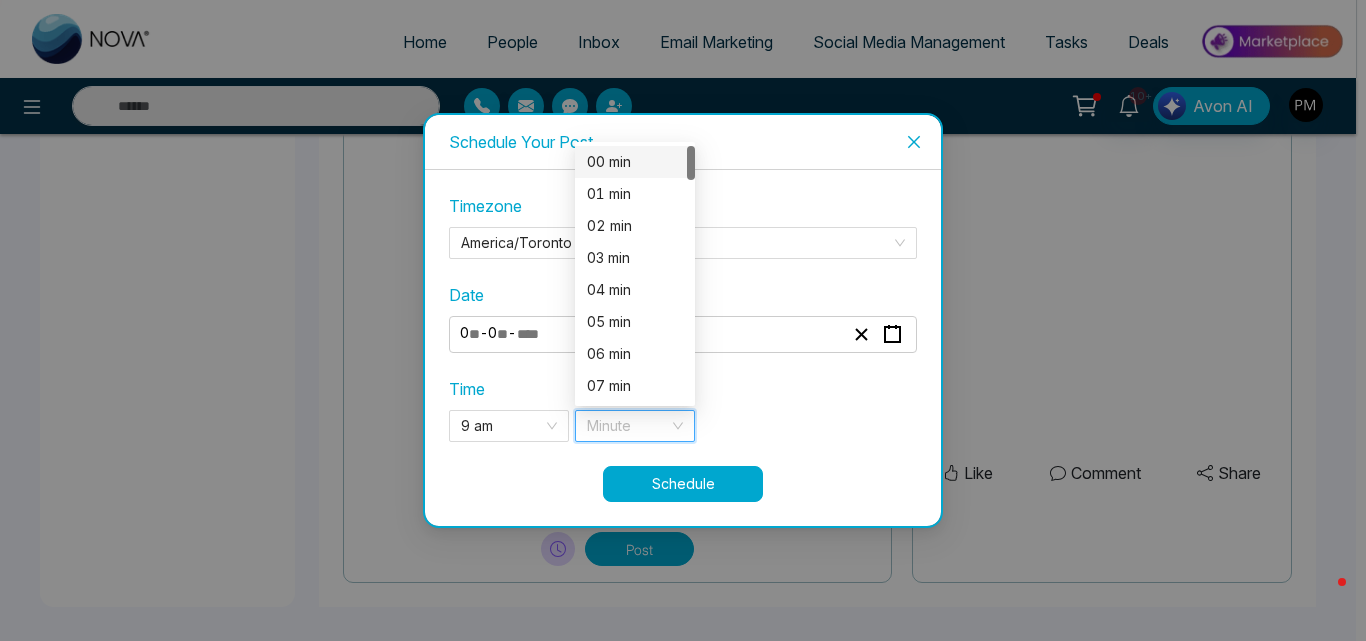 click on "00 min" at bounding box center [635, 162] 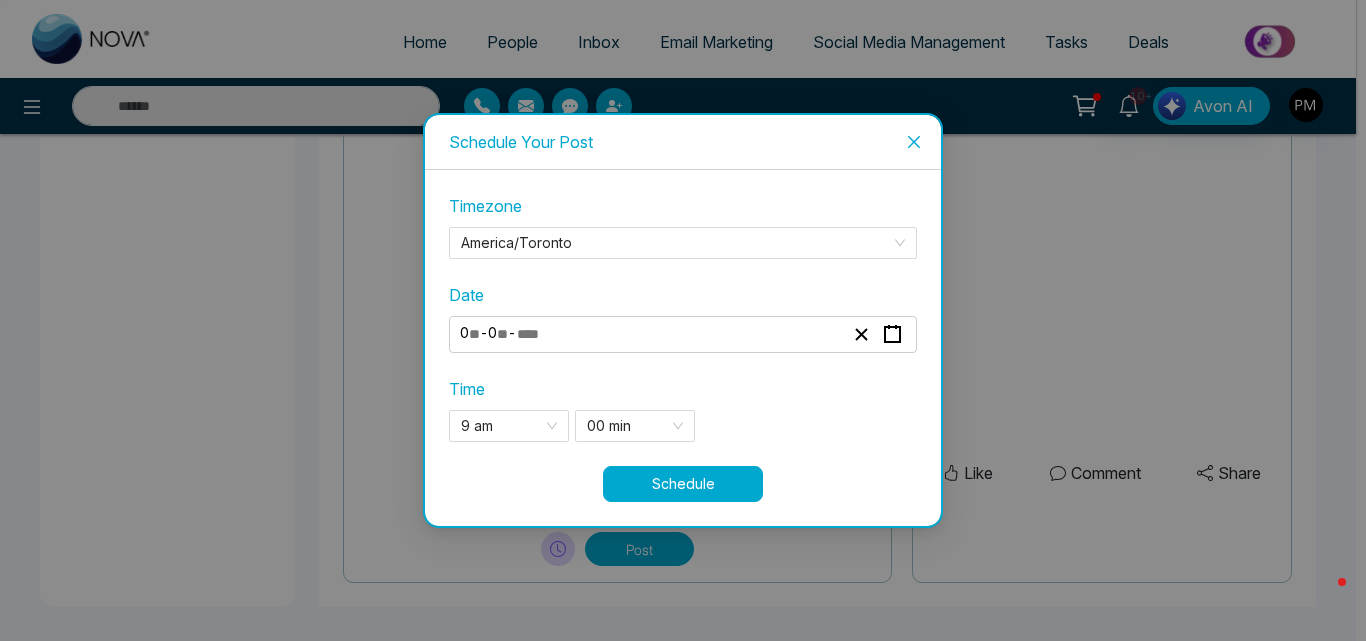 click on "Schedule" at bounding box center (683, 484) 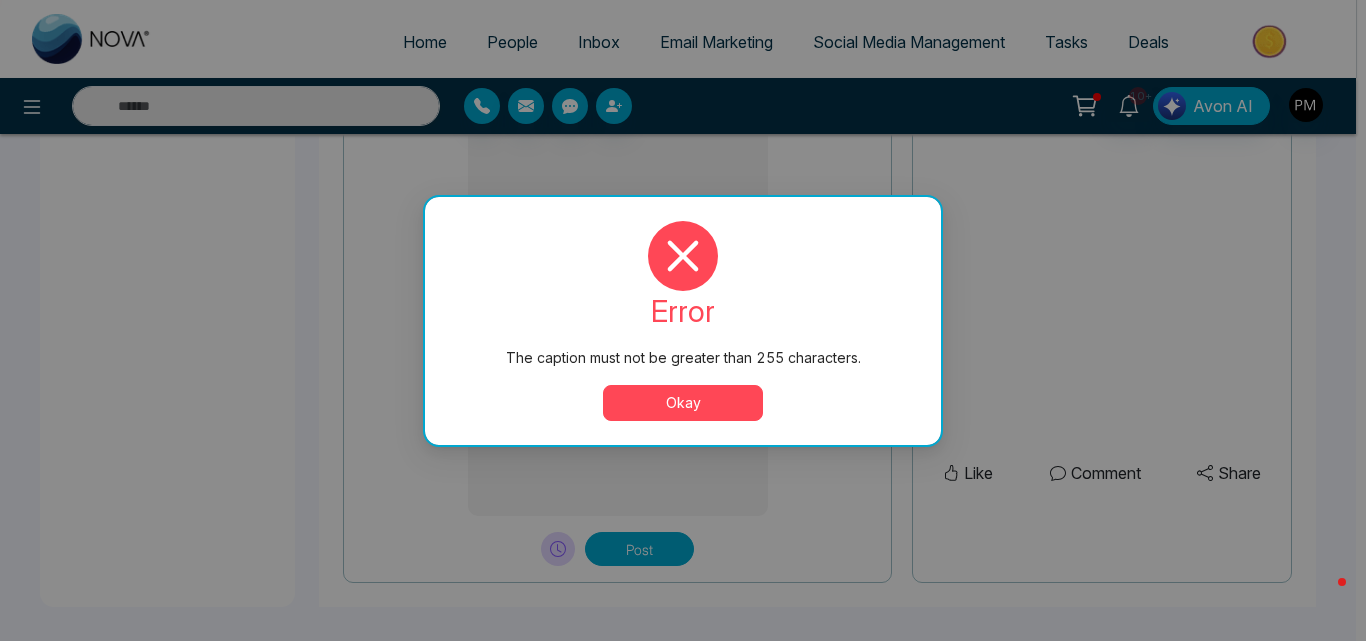 click on "Okay" at bounding box center (683, 403) 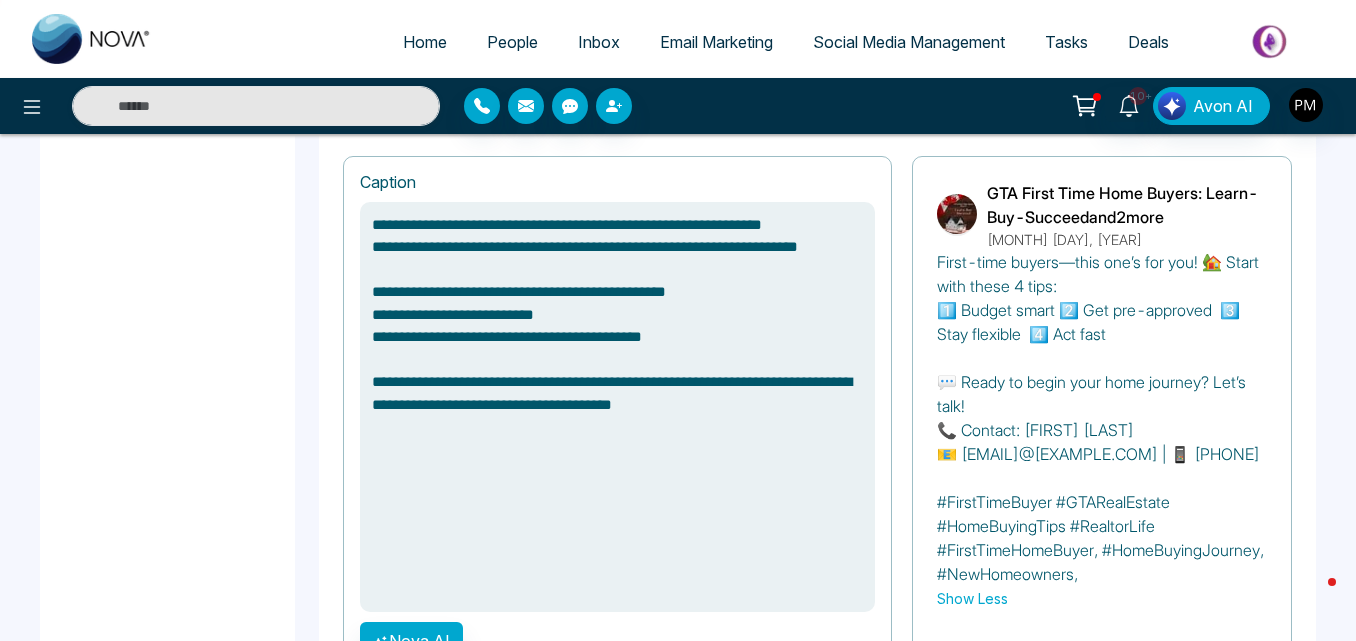 scroll, scrollTop: 1354, scrollLeft: 0, axis: vertical 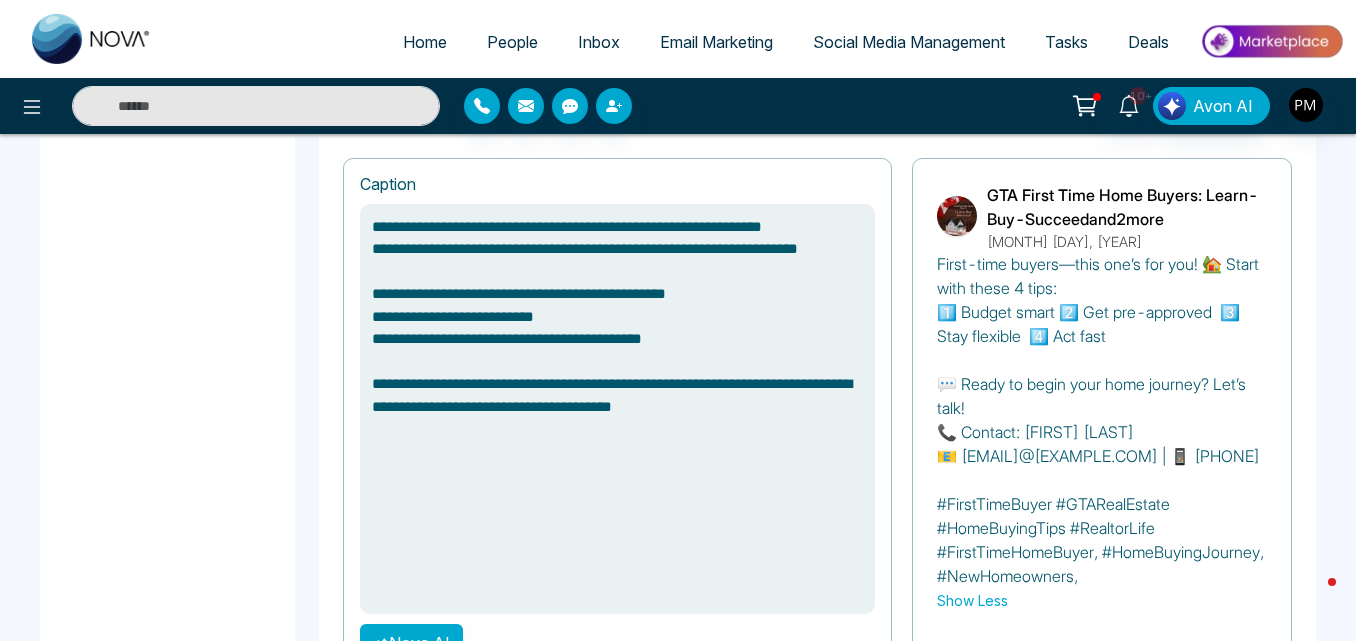 drag, startPoint x: 370, startPoint y: 290, endPoint x: 706, endPoint y: 306, distance: 336.38074 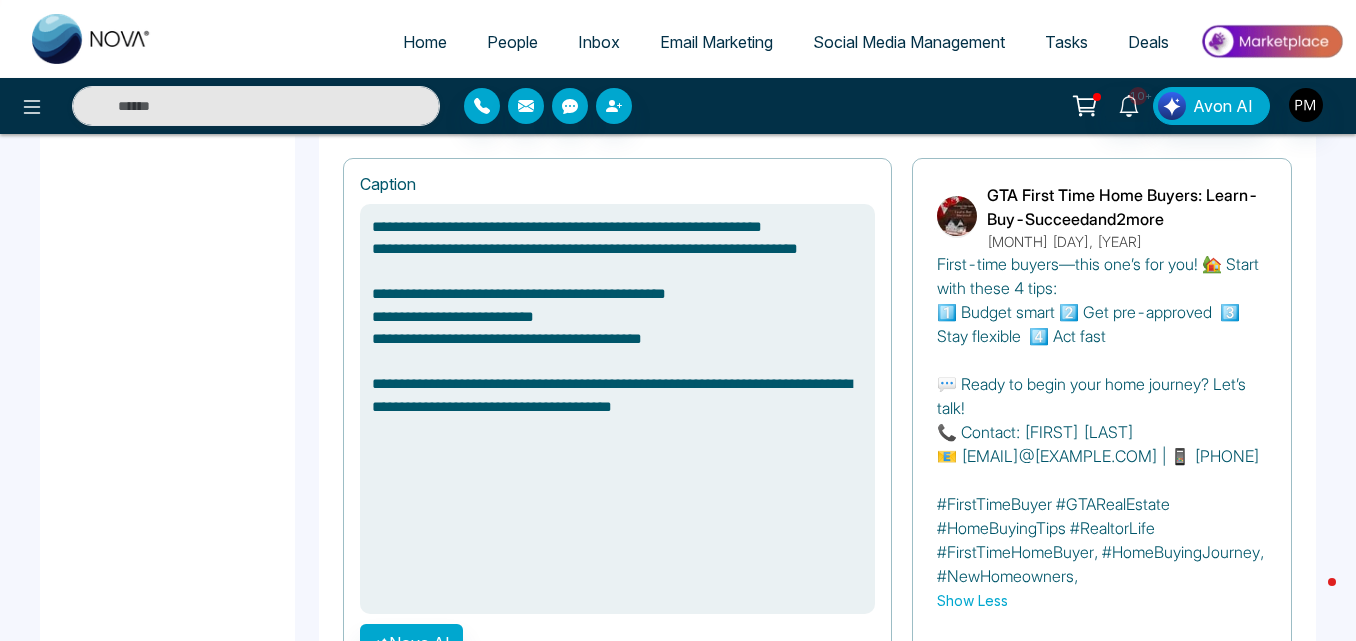 click on "**********" at bounding box center (617, 409) 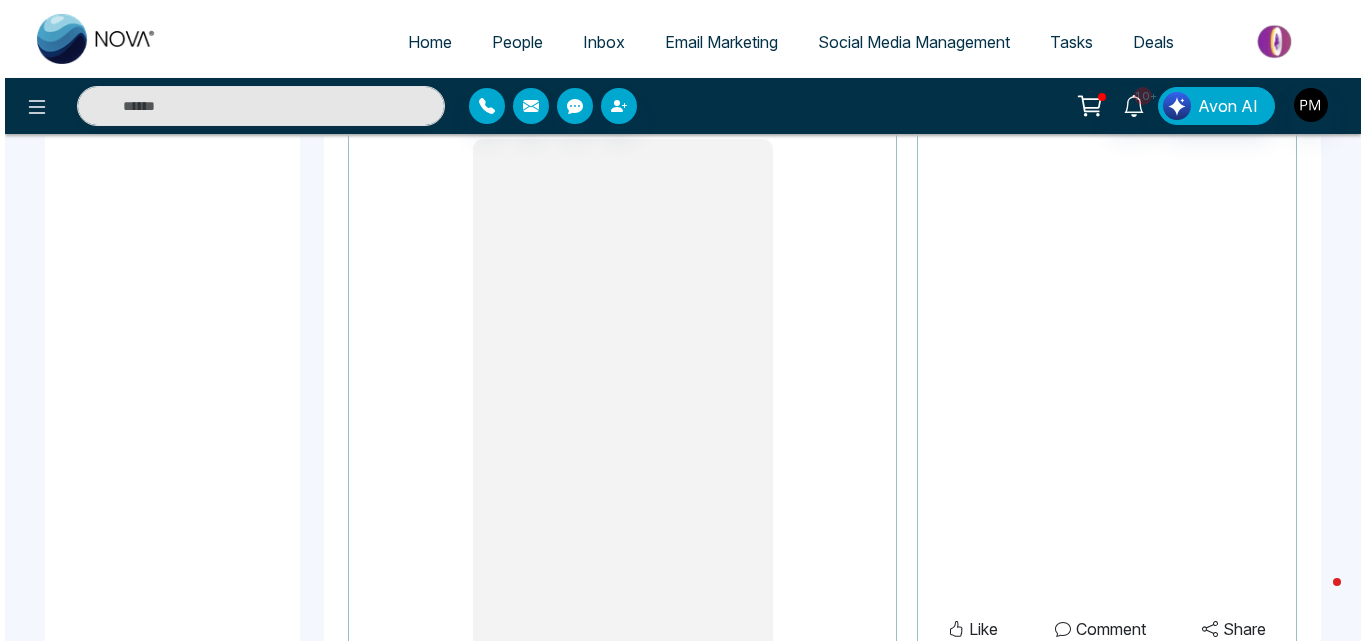 scroll, scrollTop: 2068, scrollLeft: 0, axis: vertical 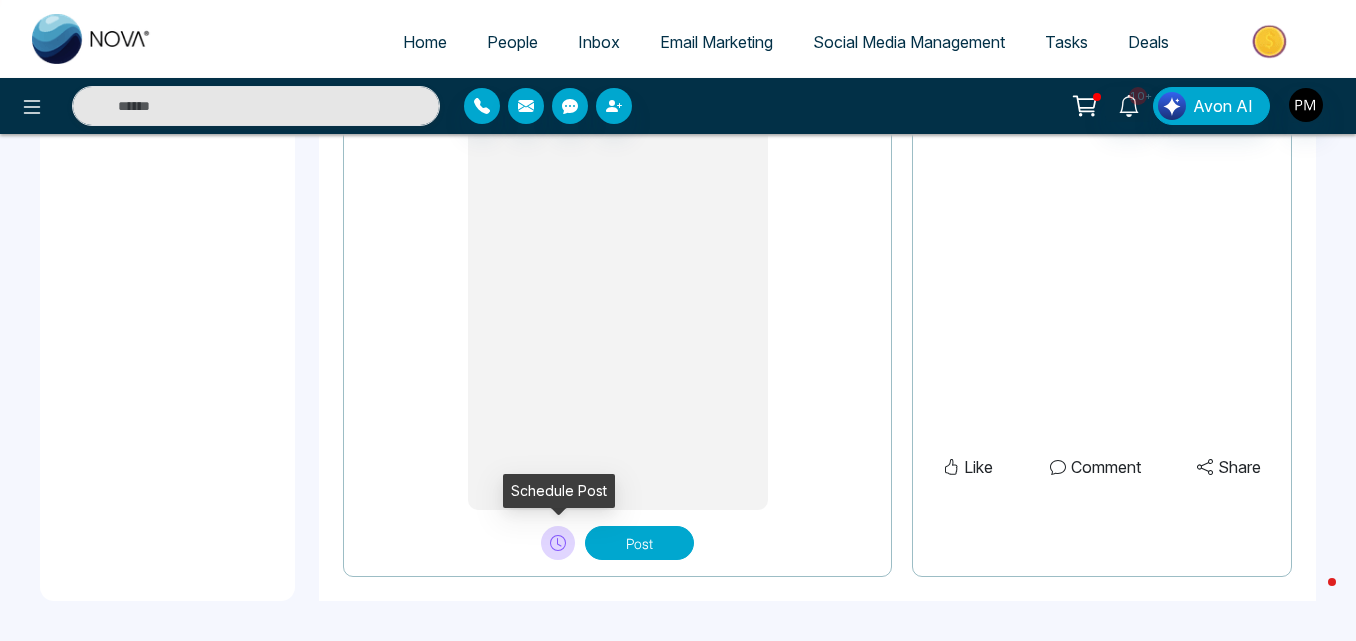 type on "**********" 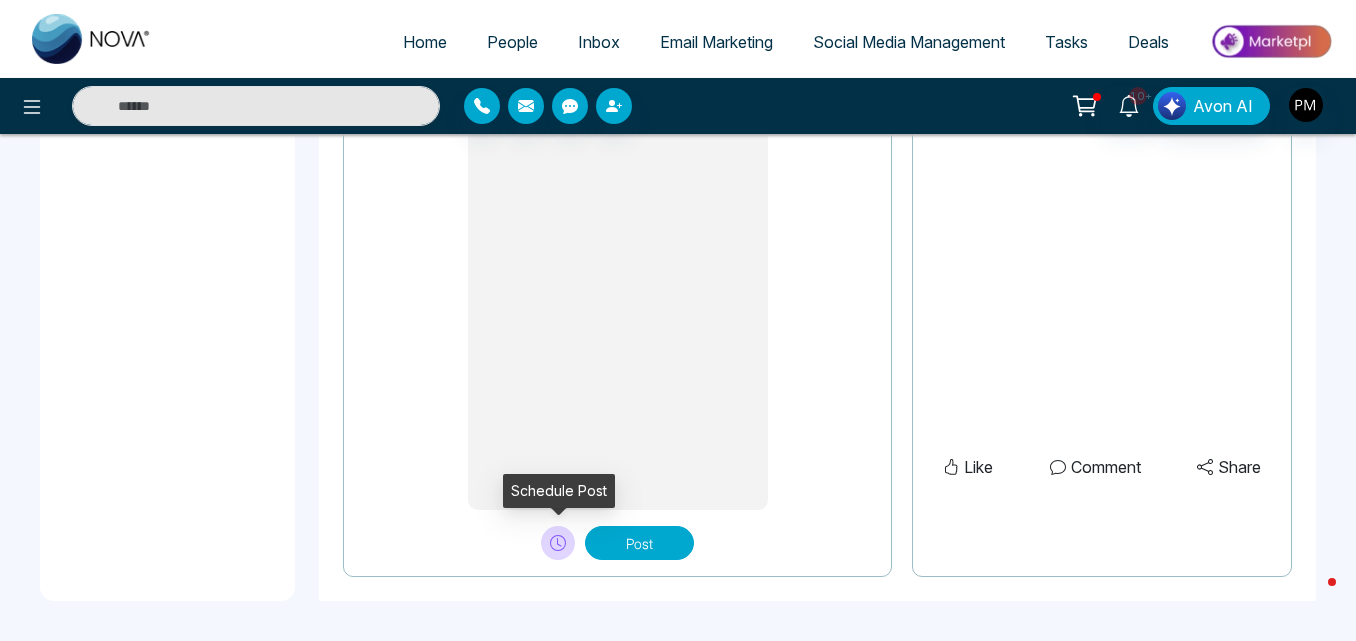click at bounding box center [558, 543] 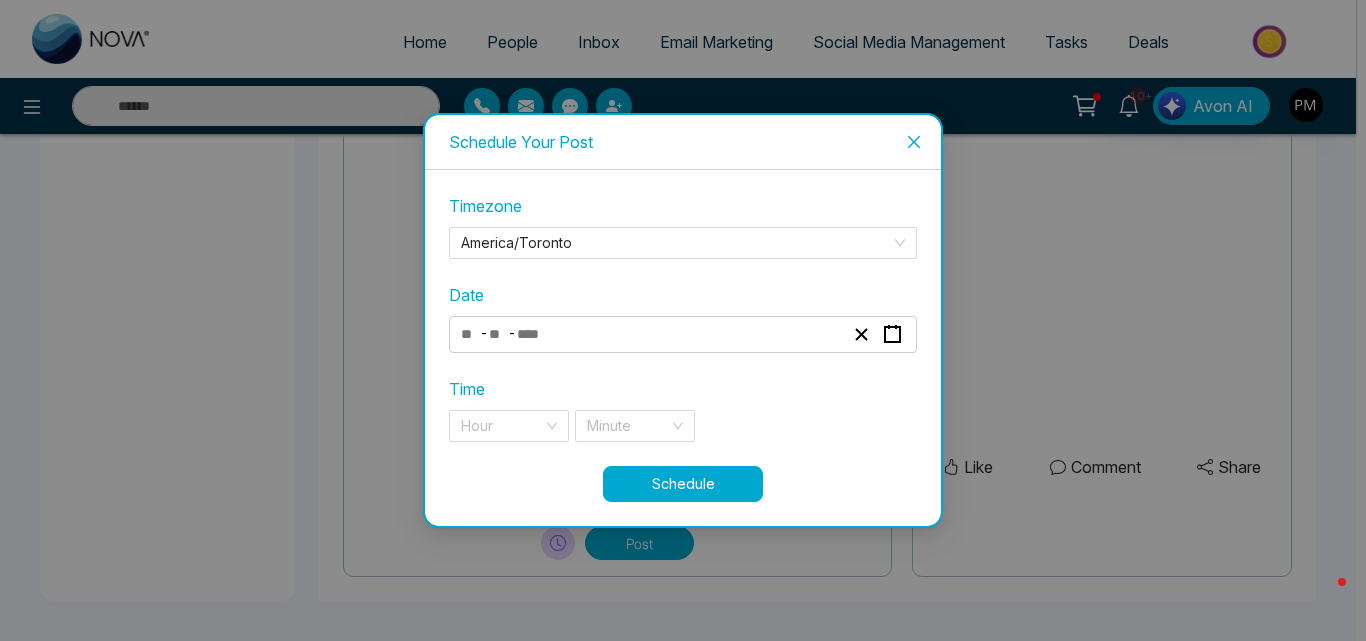 click on "- -" at bounding box center (652, 334) 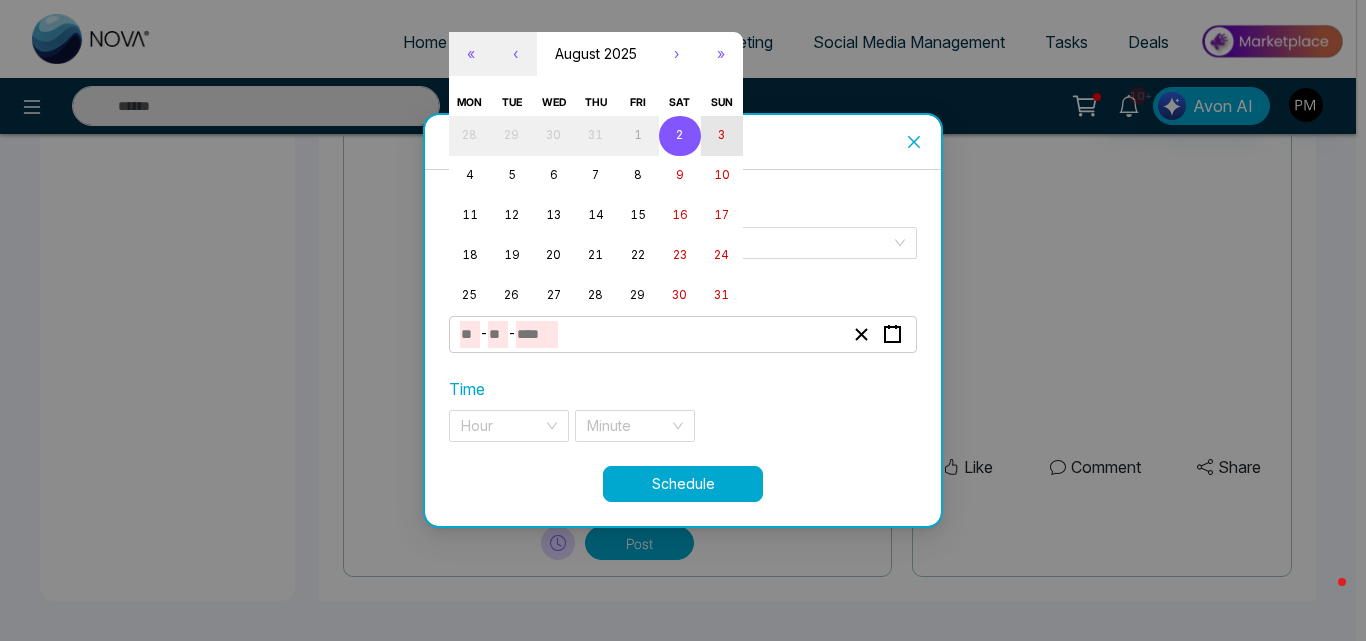 click on "3" at bounding box center [722, 136] 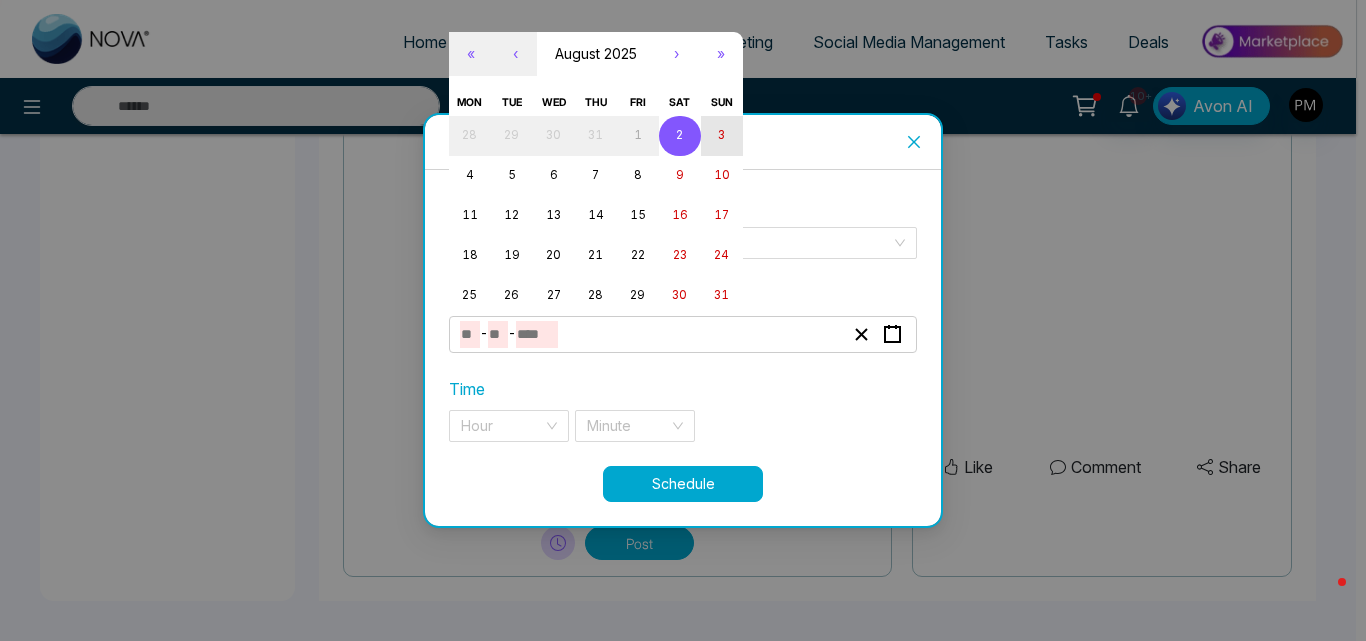 type on "*" 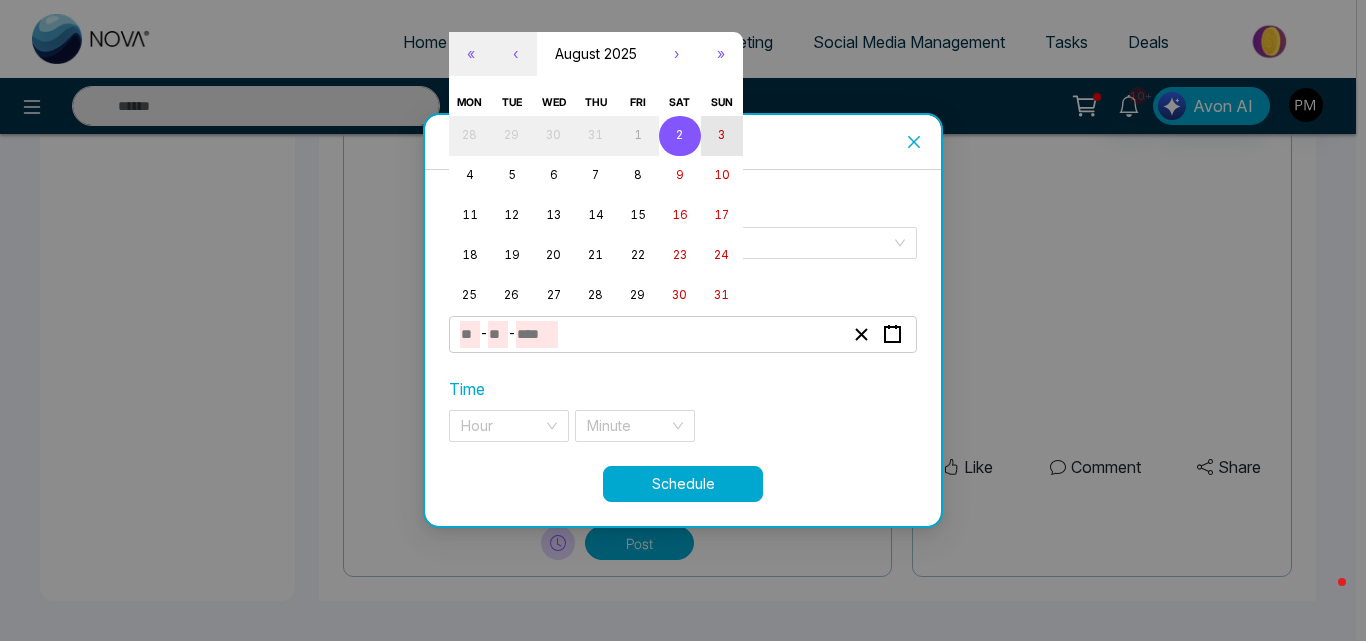 type on "*" 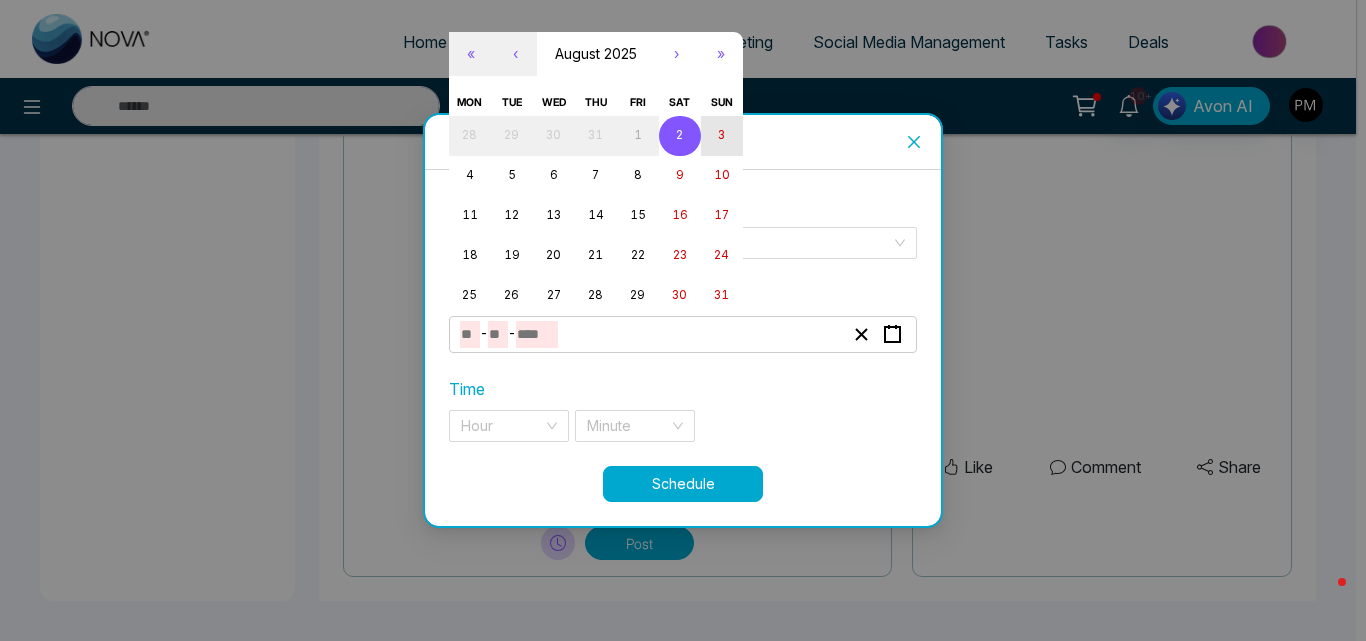 type on "****" 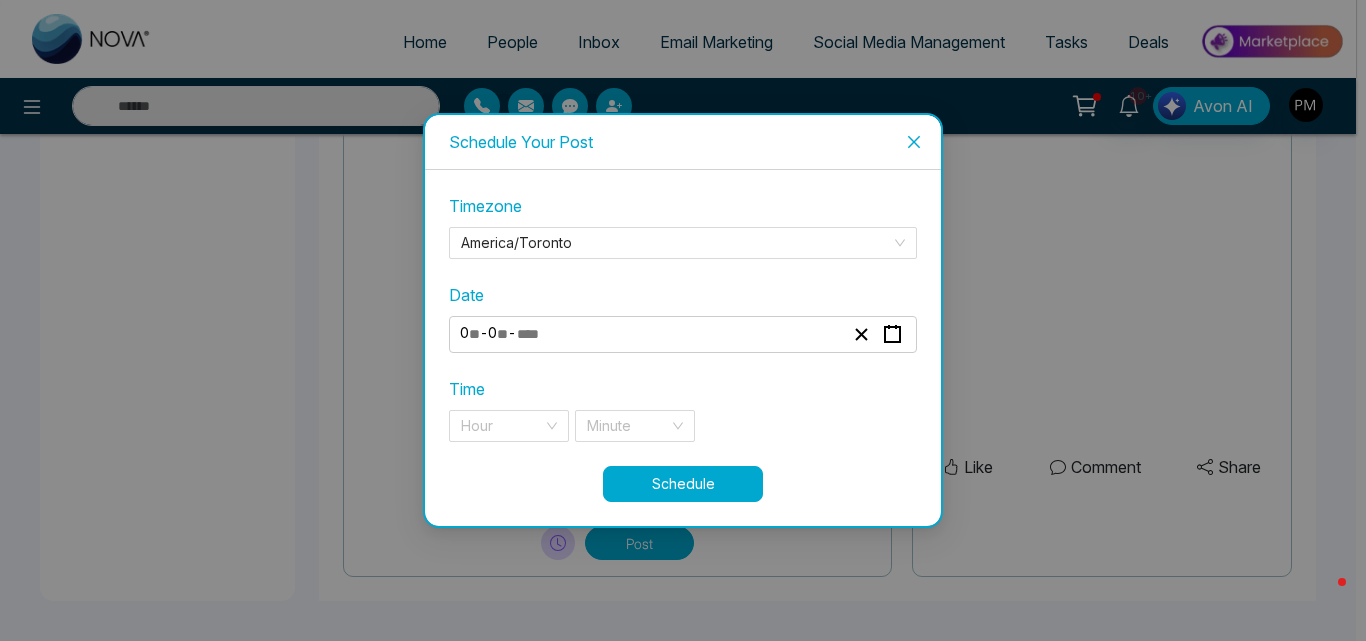 click on "****" at bounding box center [537, 334] 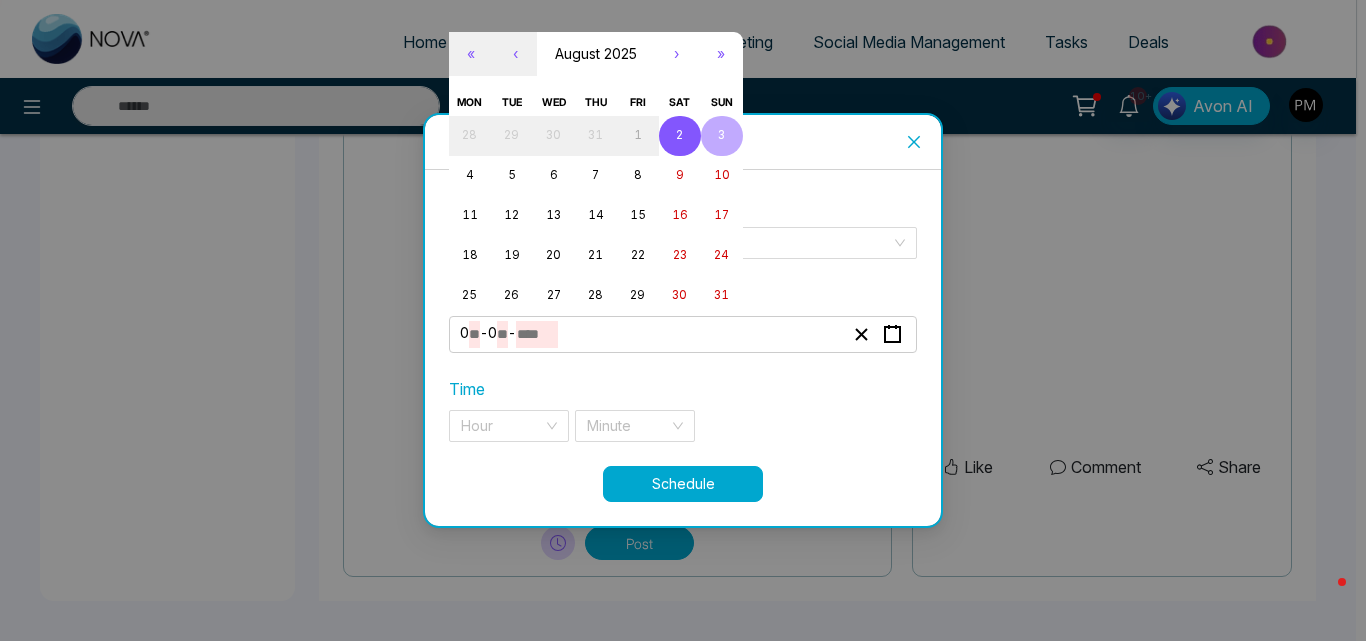 click on "3" at bounding box center (722, 136) 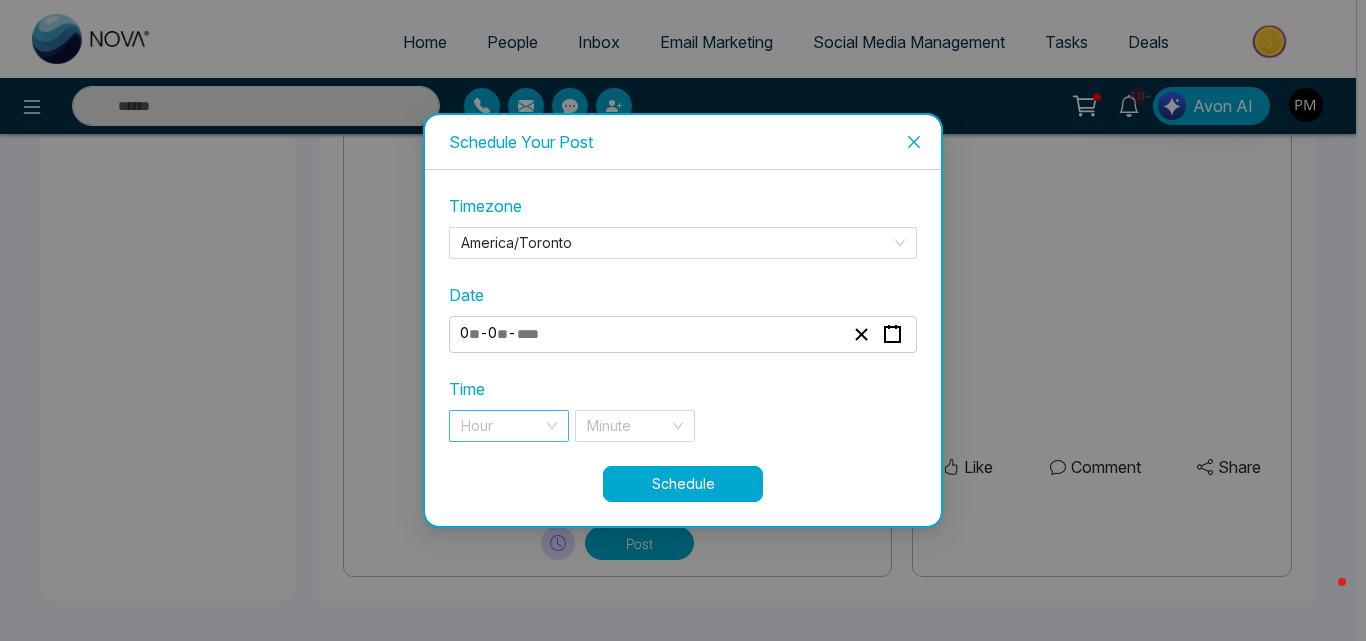 click on "Hour" at bounding box center (509, 426) 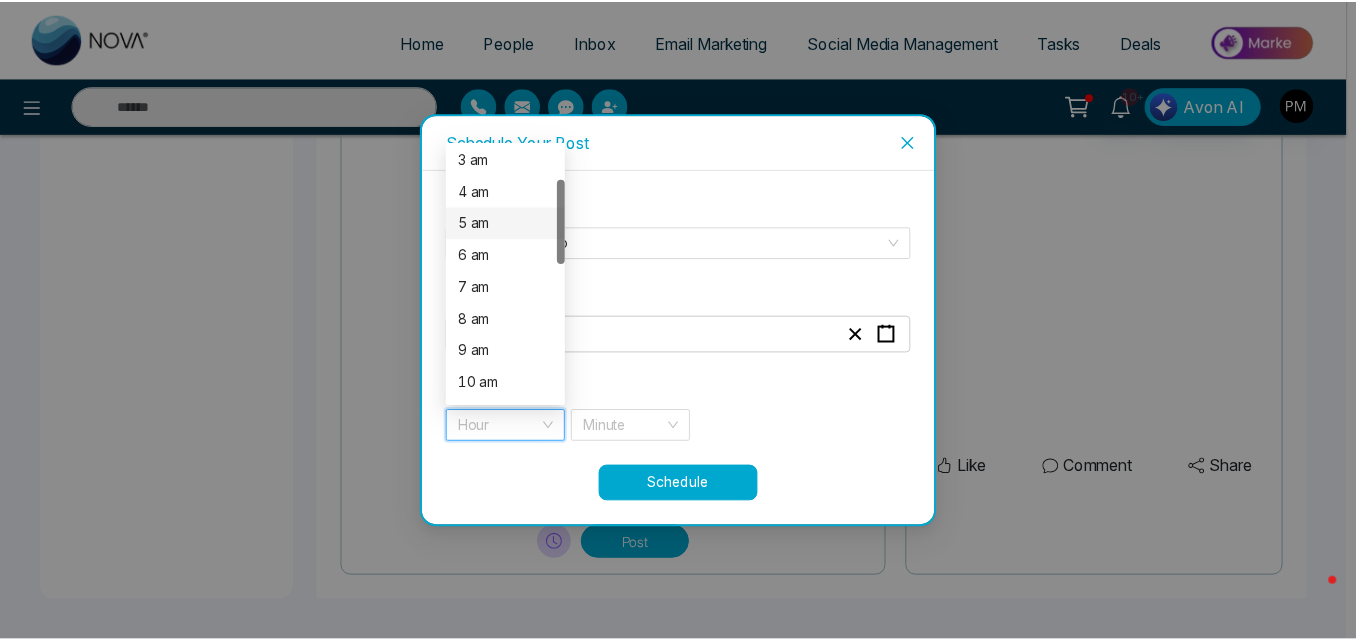 scroll, scrollTop: 99, scrollLeft: 0, axis: vertical 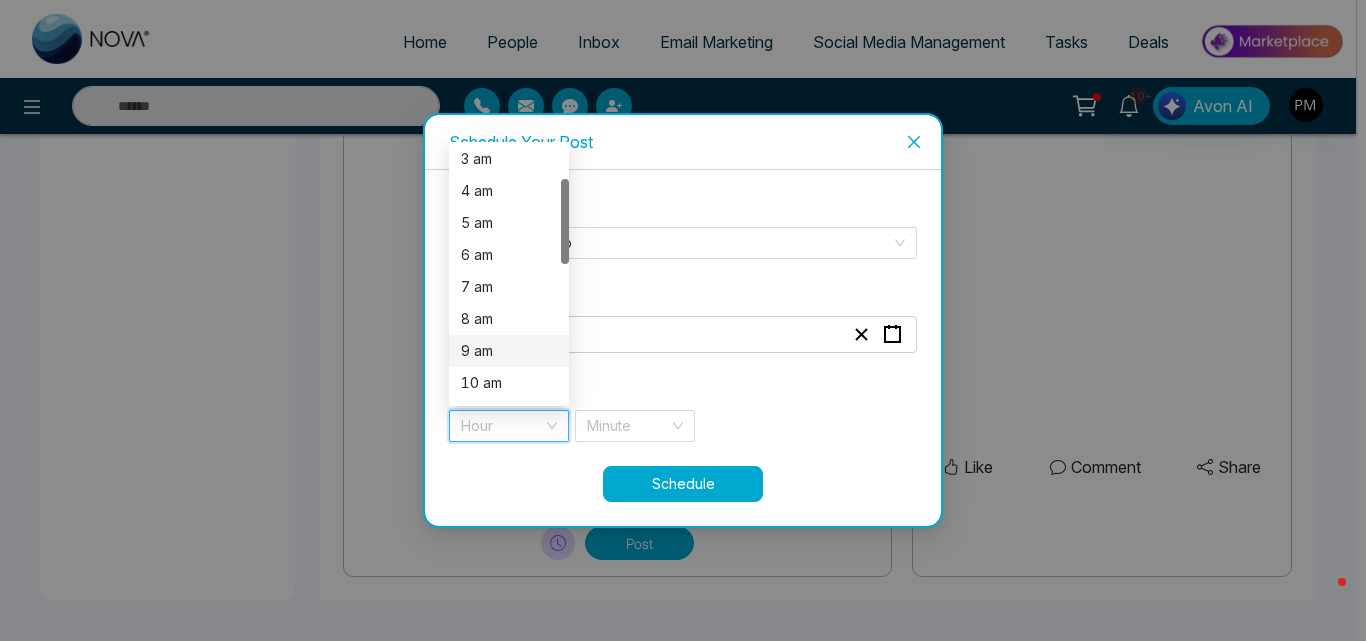 click on "9 am" at bounding box center (509, 351) 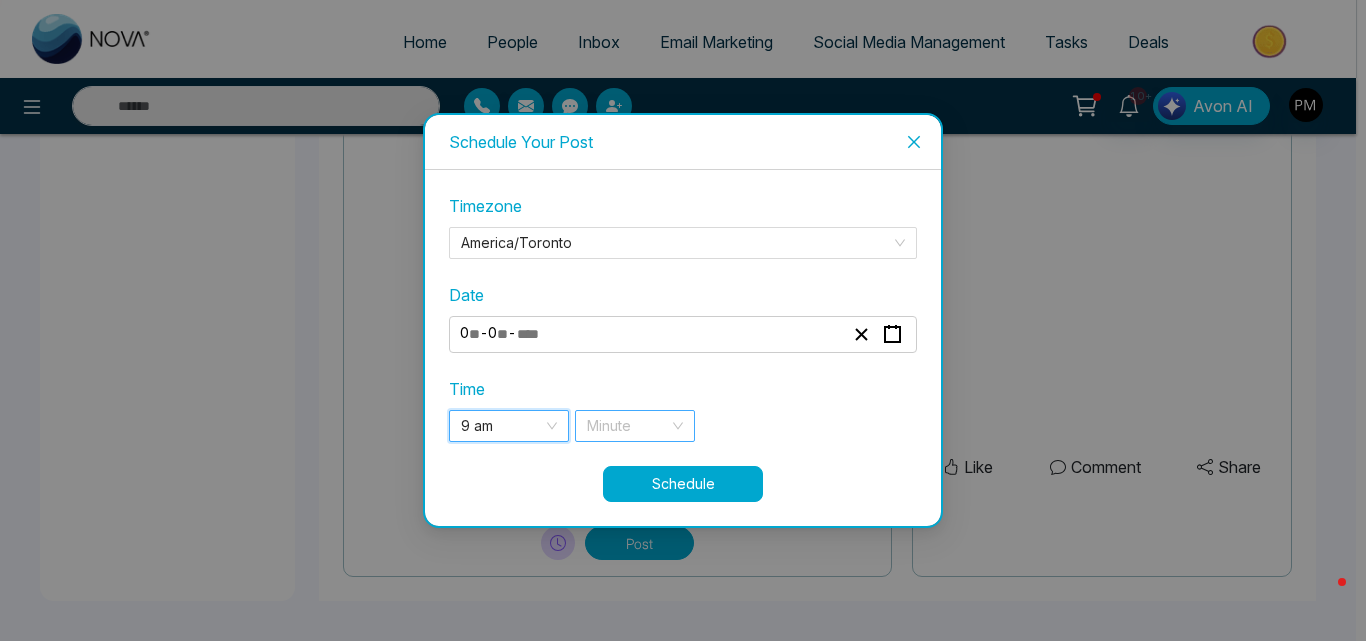 click at bounding box center [628, 426] 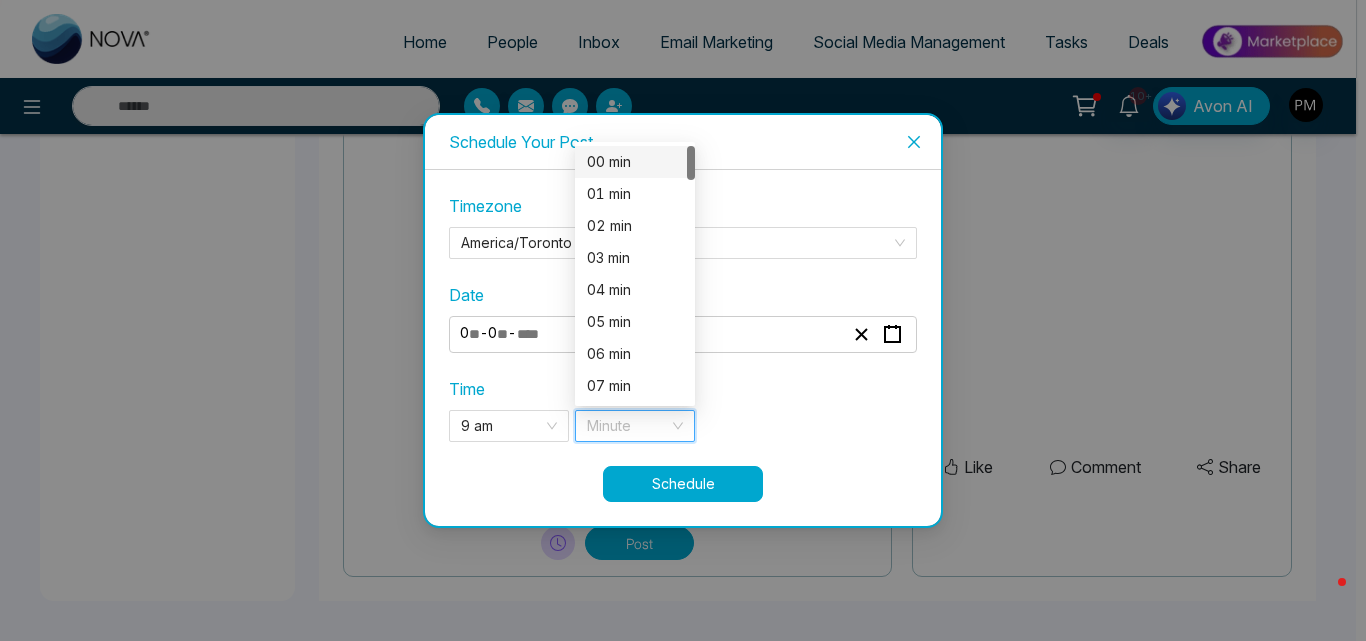 click on "00 min" at bounding box center [635, 162] 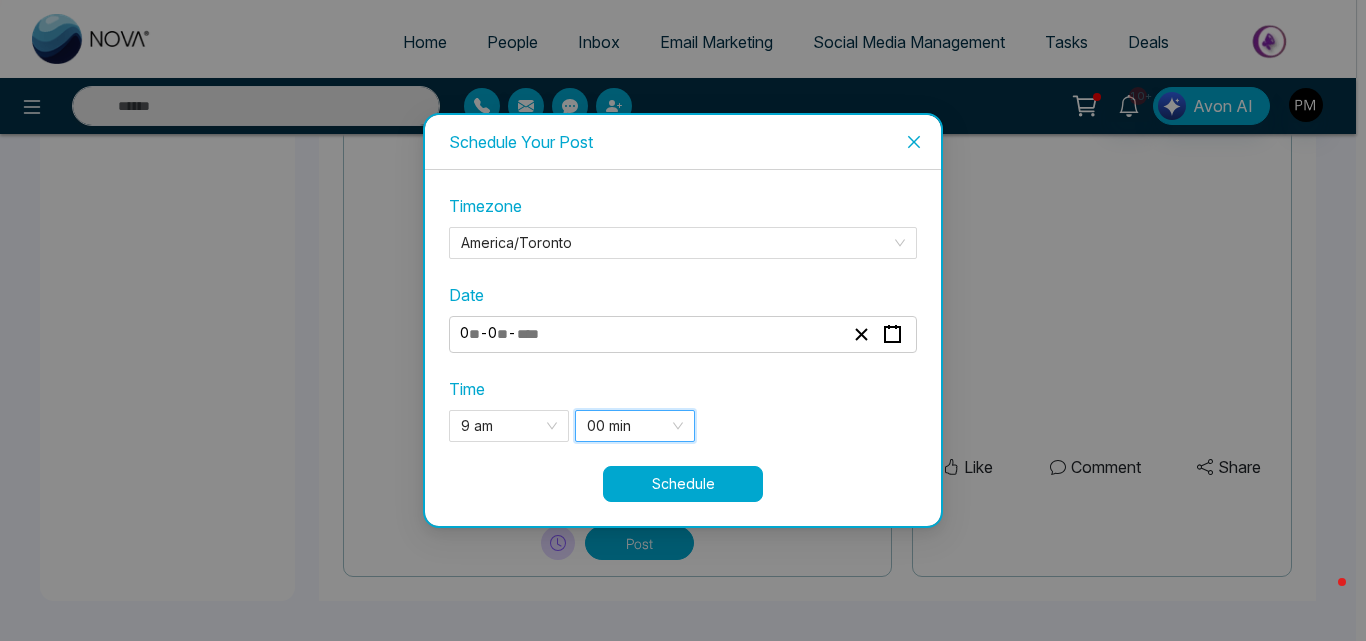 click on "Schedule" at bounding box center [683, 484] 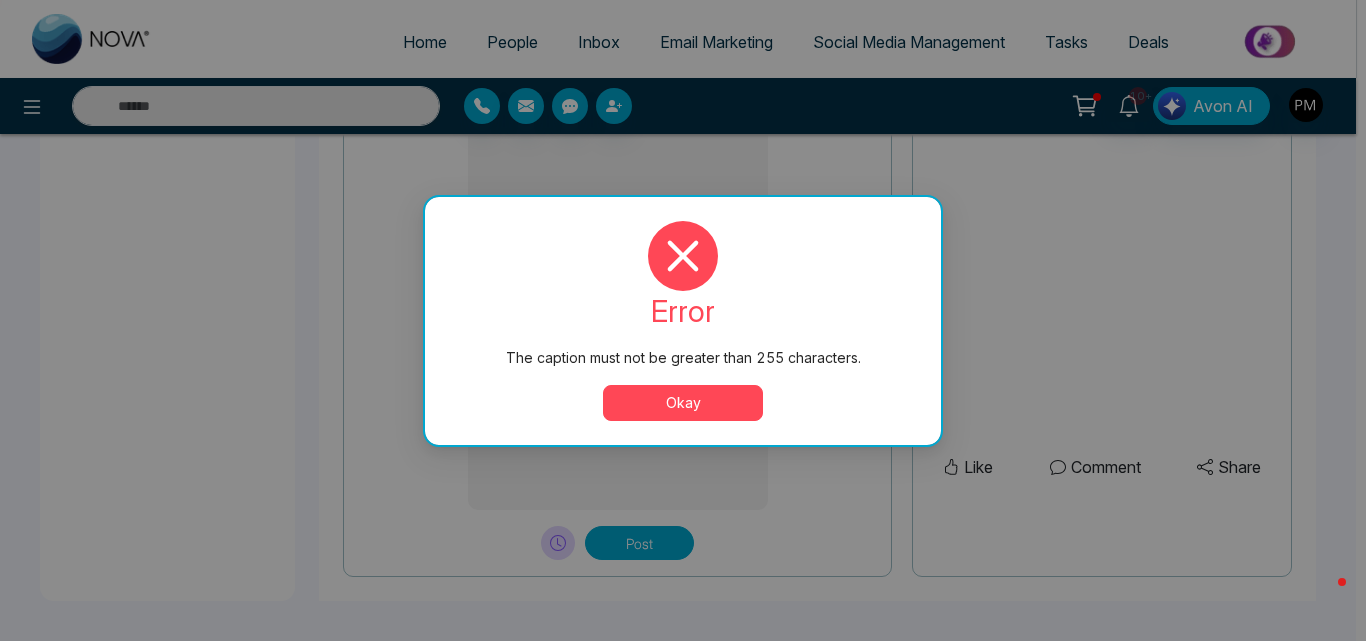 click on "Okay" at bounding box center [683, 403] 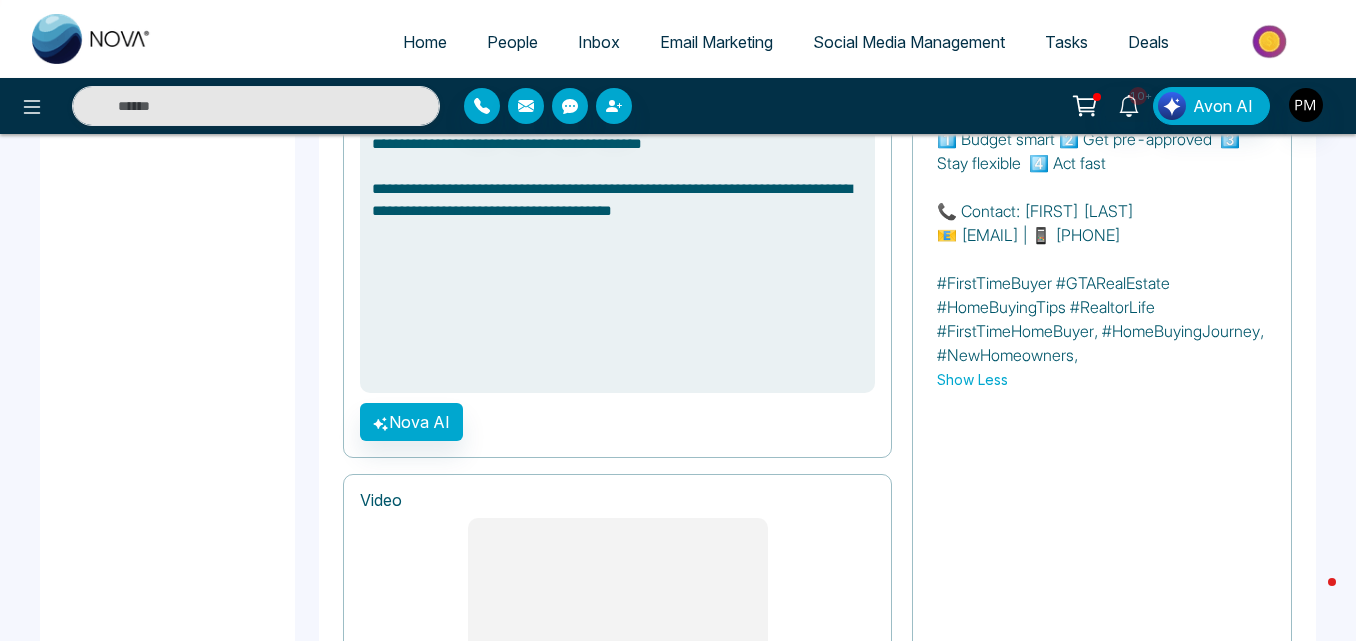 scroll, scrollTop: 1329, scrollLeft: 0, axis: vertical 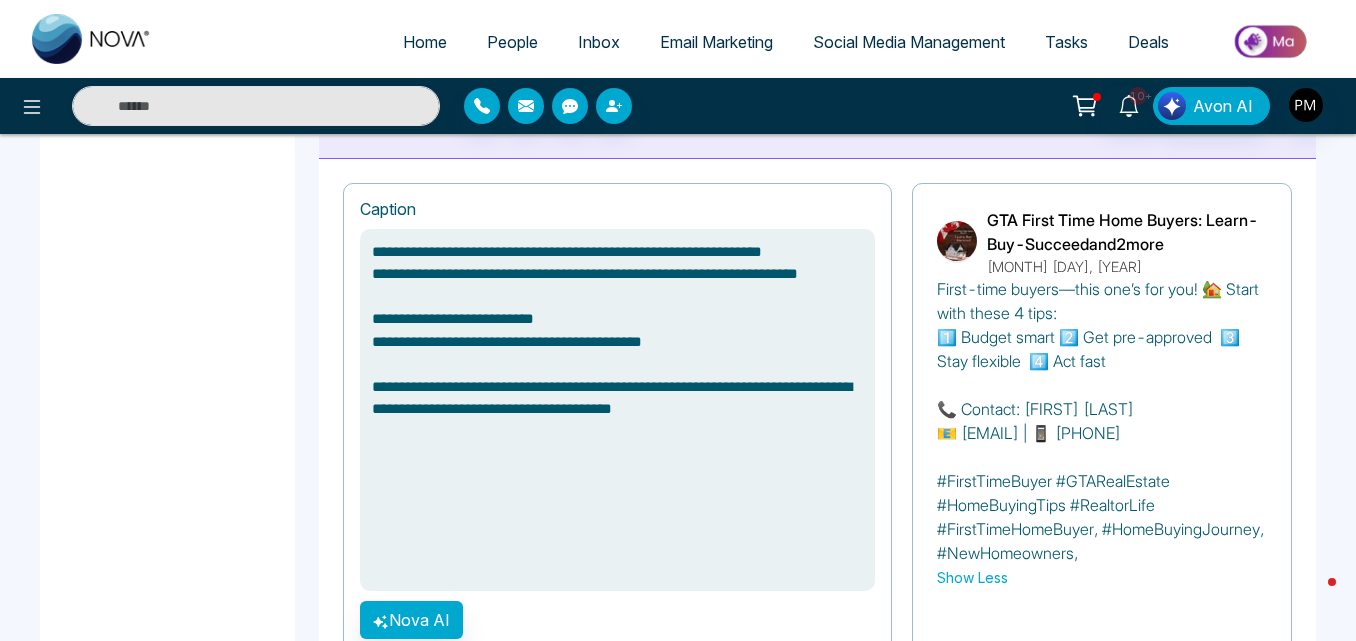 drag, startPoint x: 821, startPoint y: 405, endPoint x: 379, endPoint y: 407, distance: 442.00452 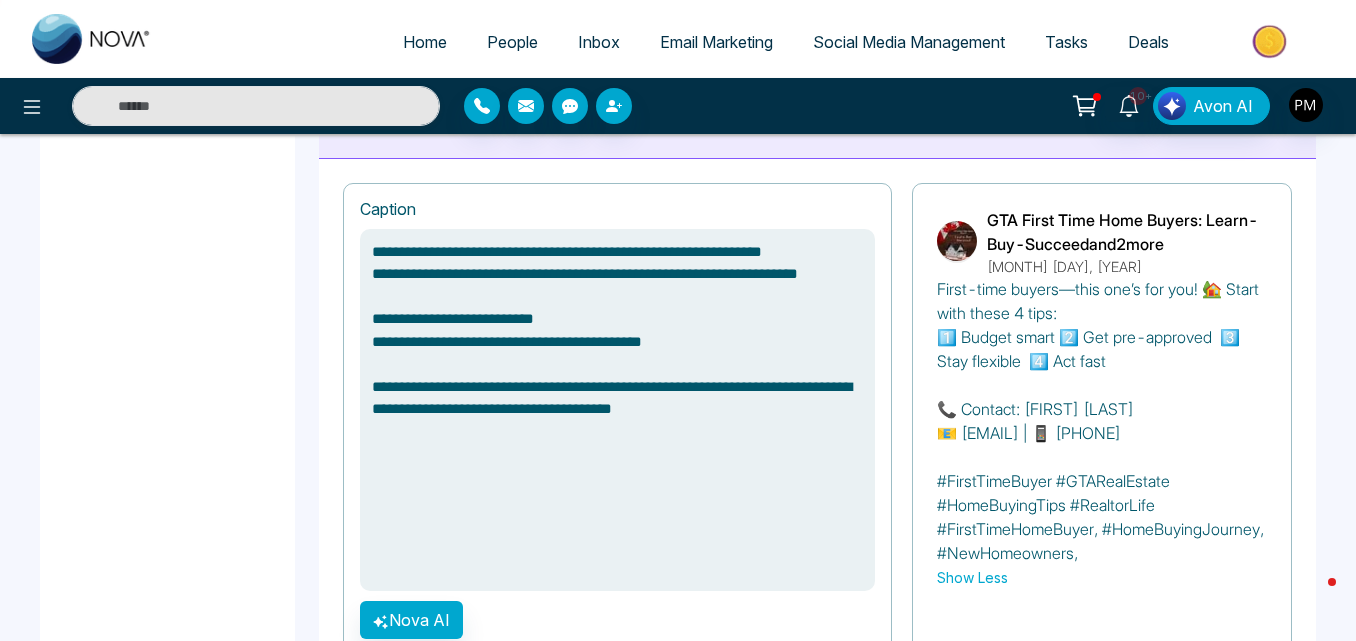 click on "**********" at bounding box center (617, 410) 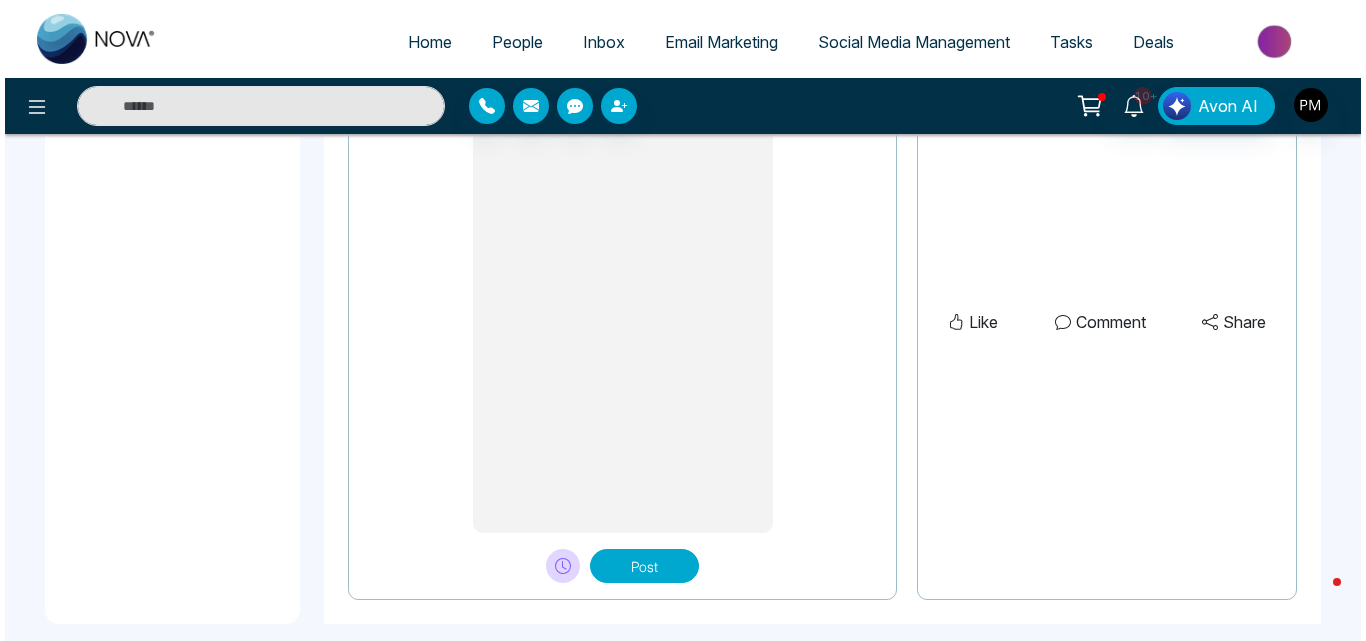 scroll, scrollTop: 2020, scrollLeft: 0, axis: vertical 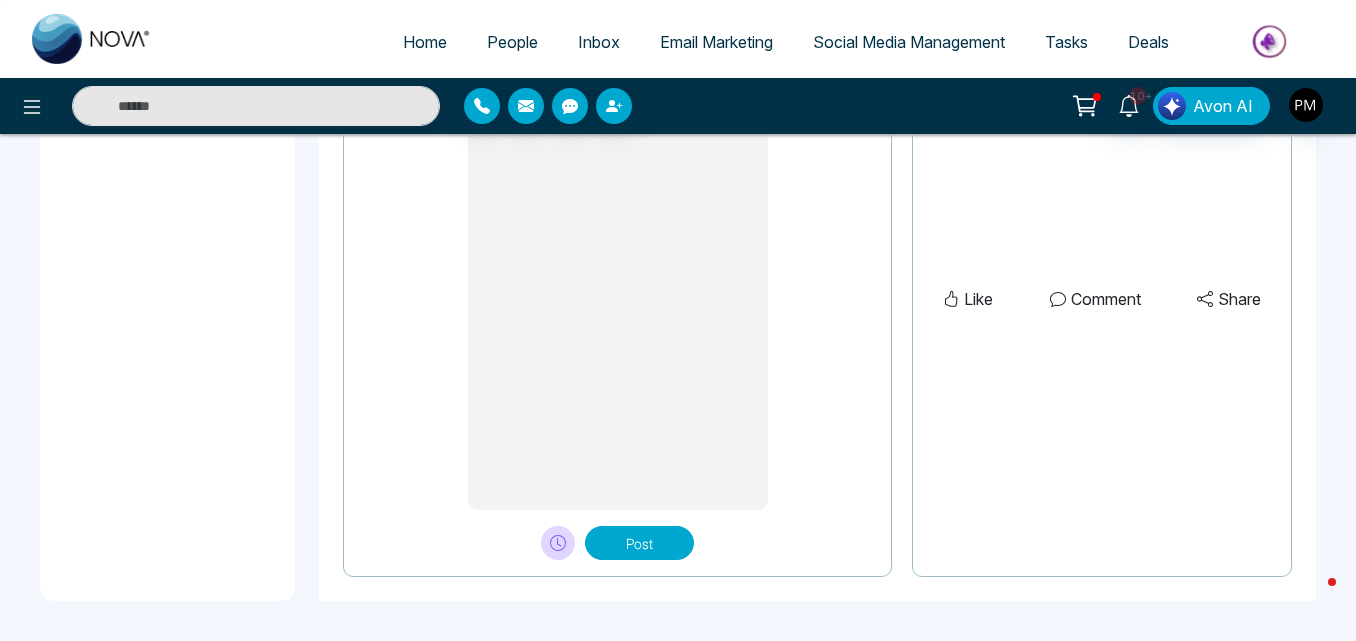 type on "**********" 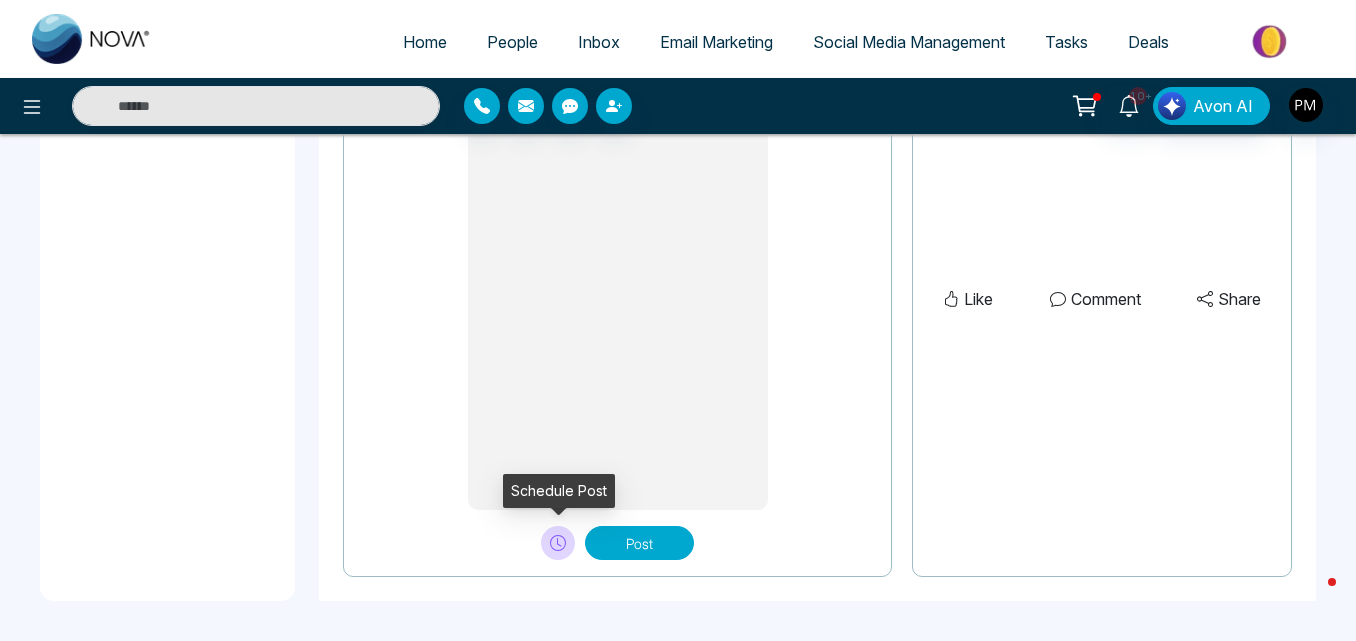 click at bounding box center (558, 543) 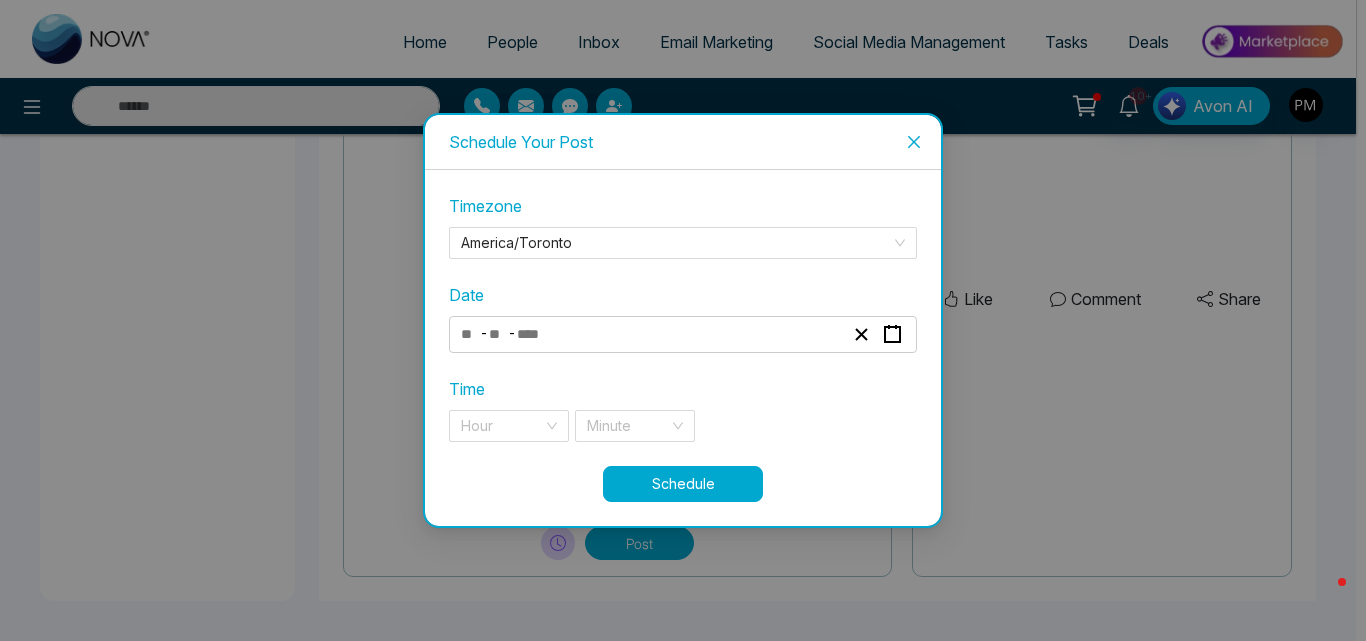 click at bounding box center [537, 334] 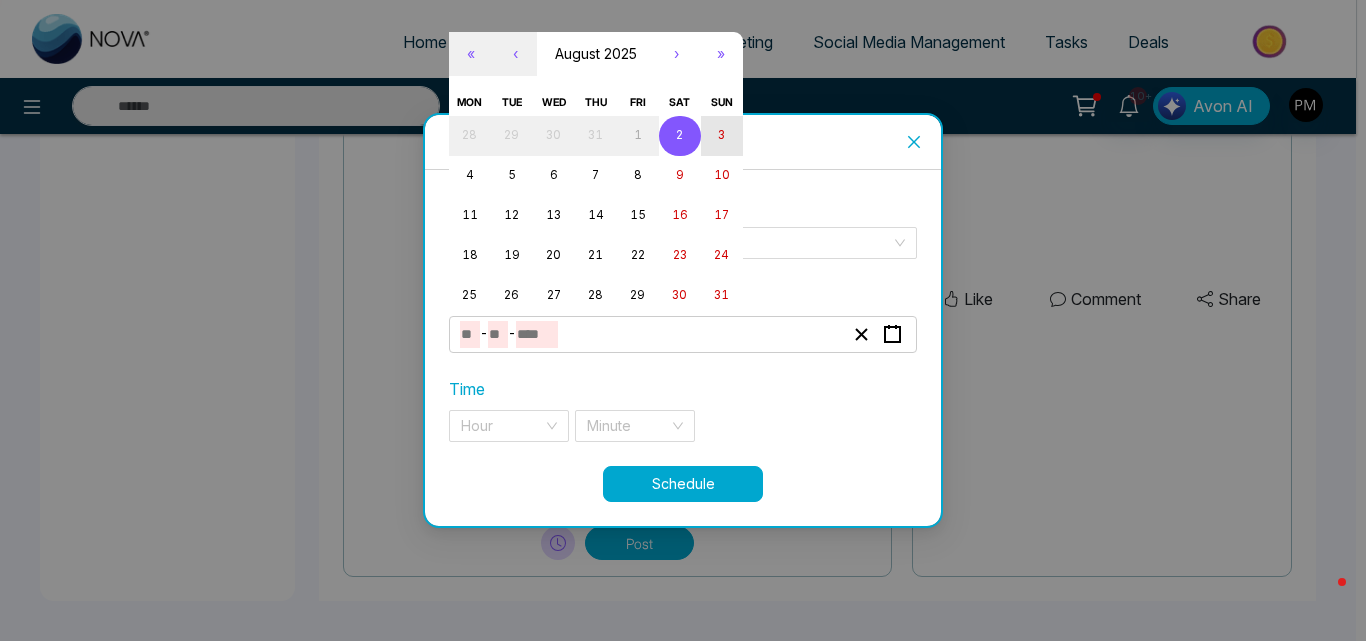 click on "3" at bounding box center (722, 136) 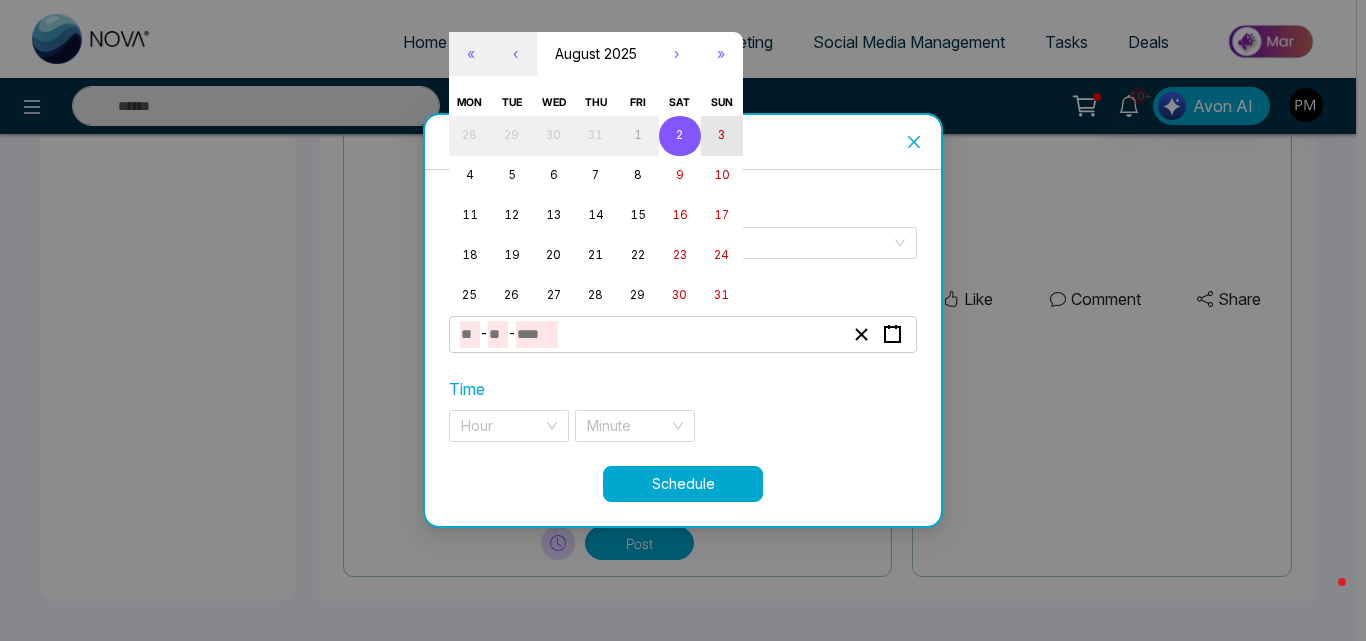 type on "*" 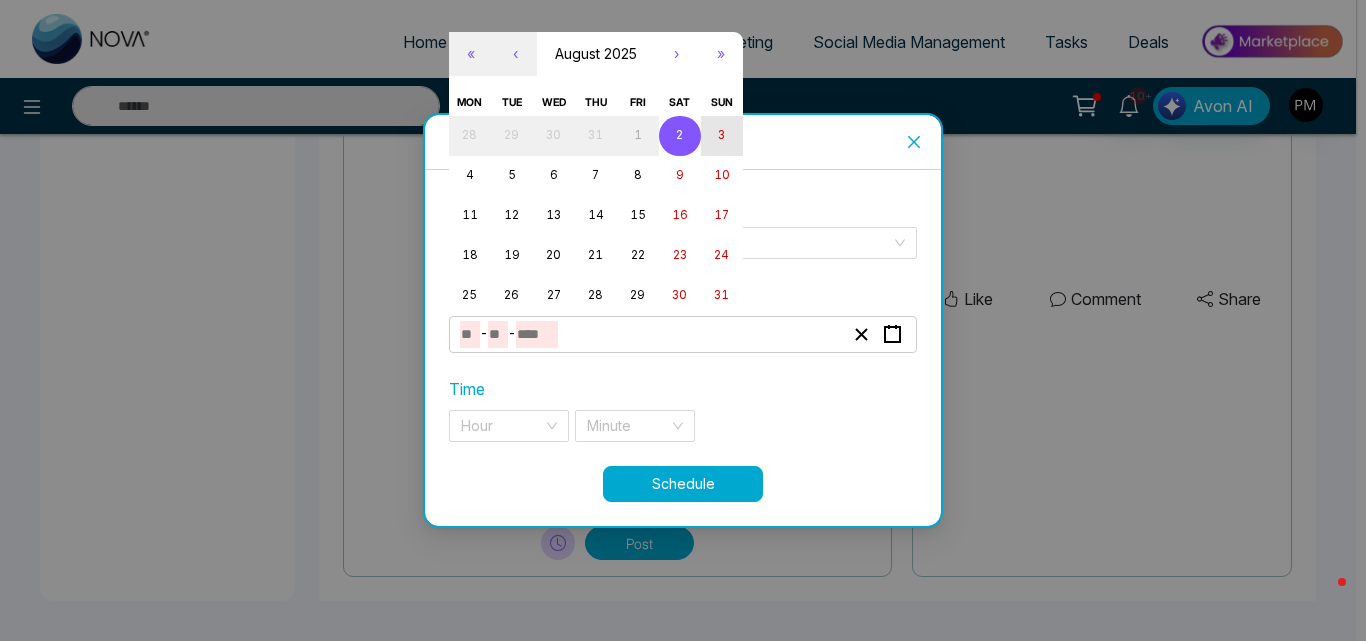 type on "*" 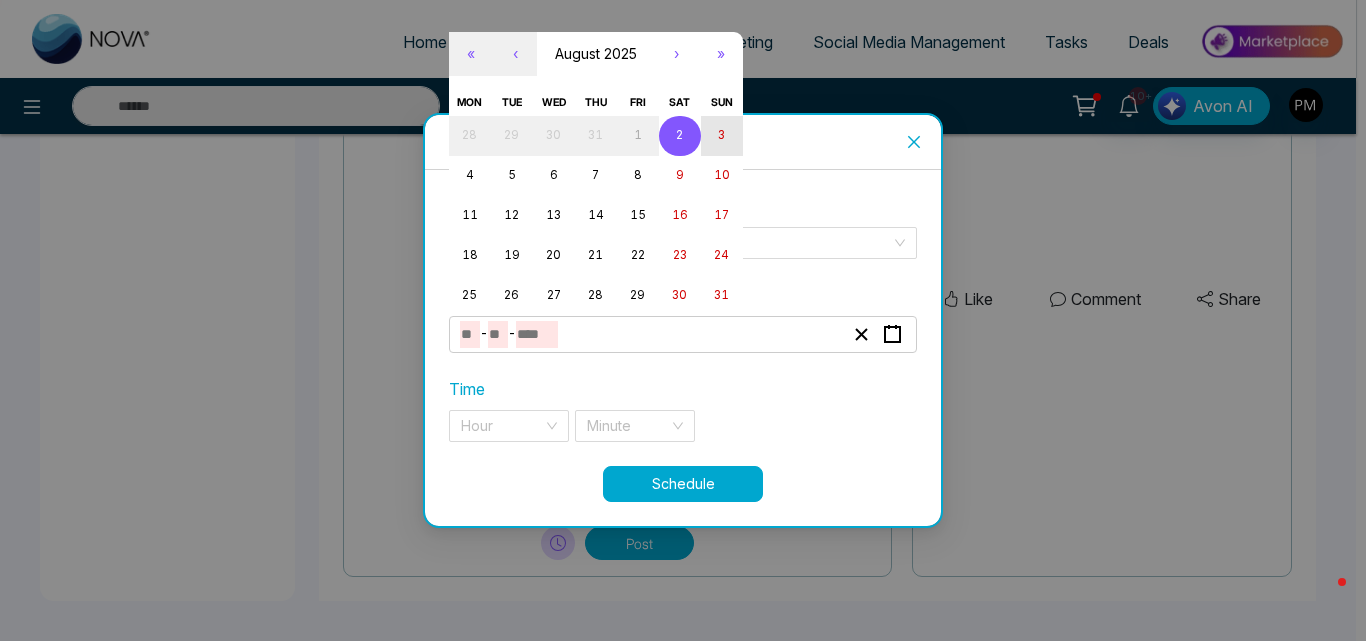 type on "****" 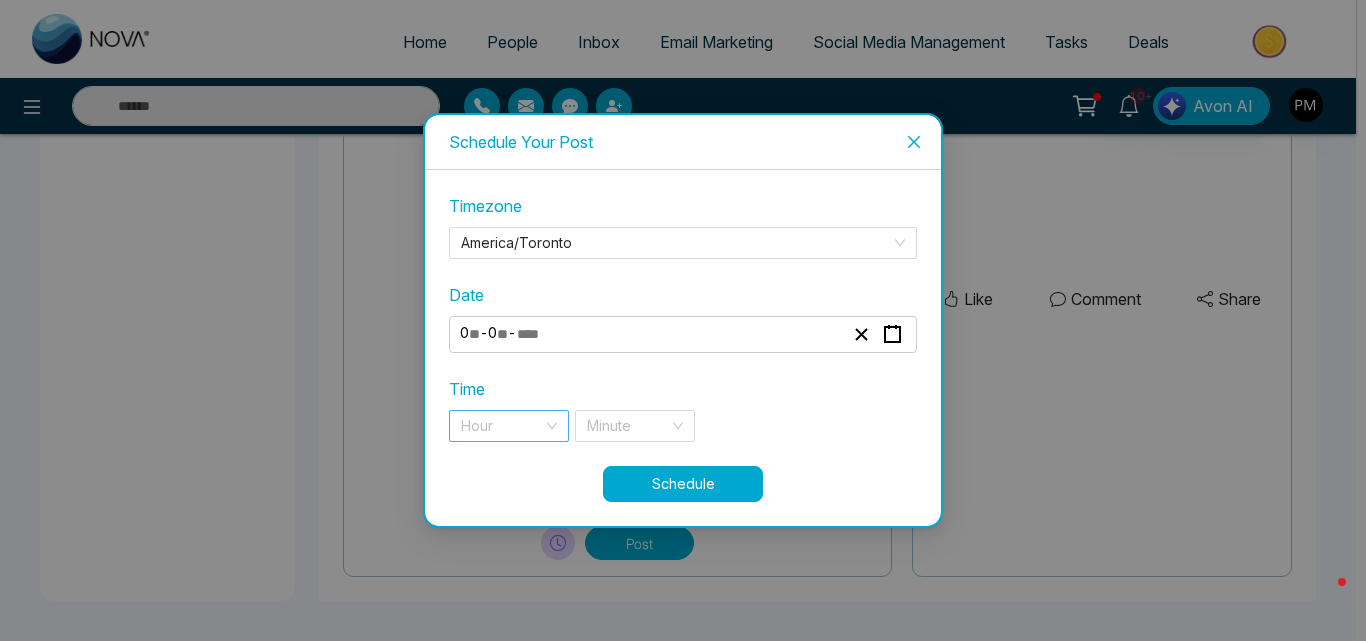 click on "Hour" at bounding box center (509, 426) 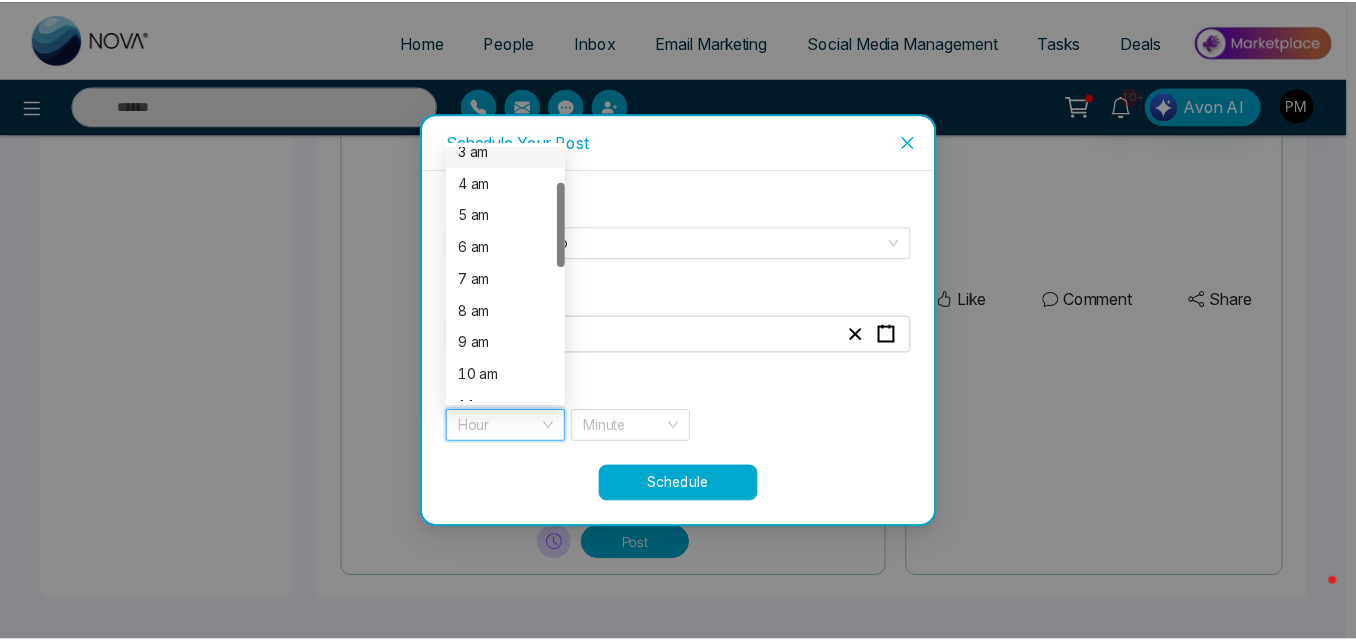 scroll, scrollTop: 107, scrollLeft: 0, axis: vertical 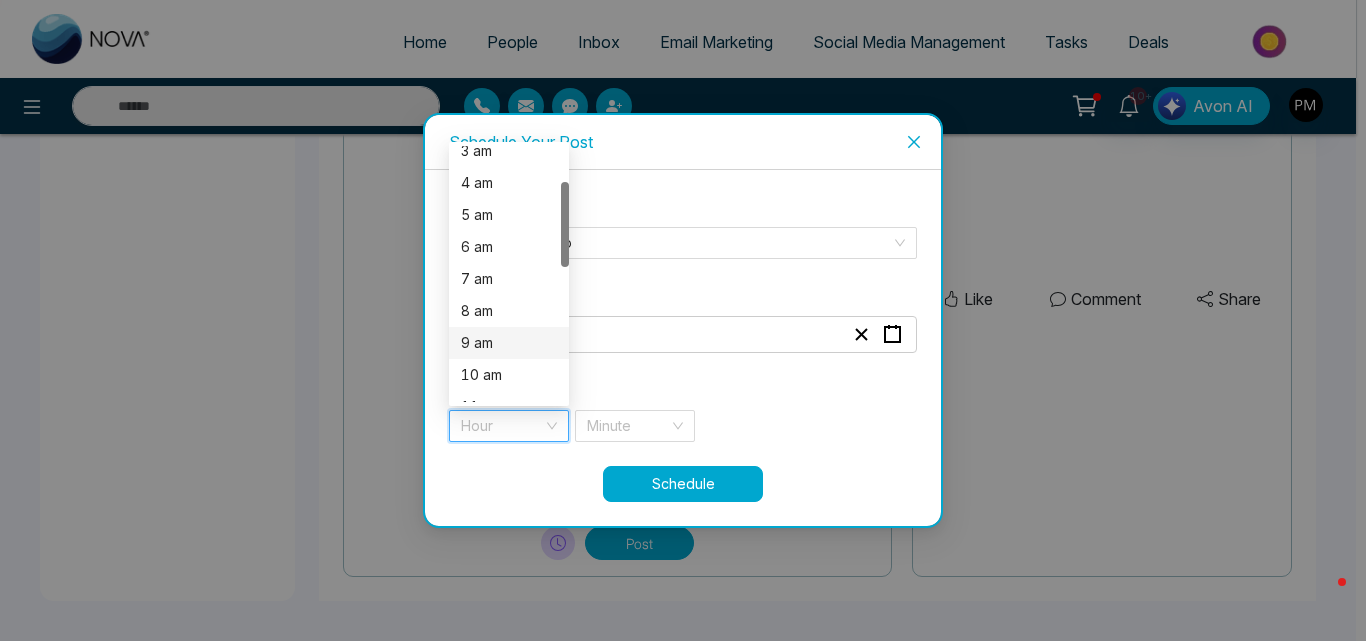click on "9 am" at bounding box center [509, 343] 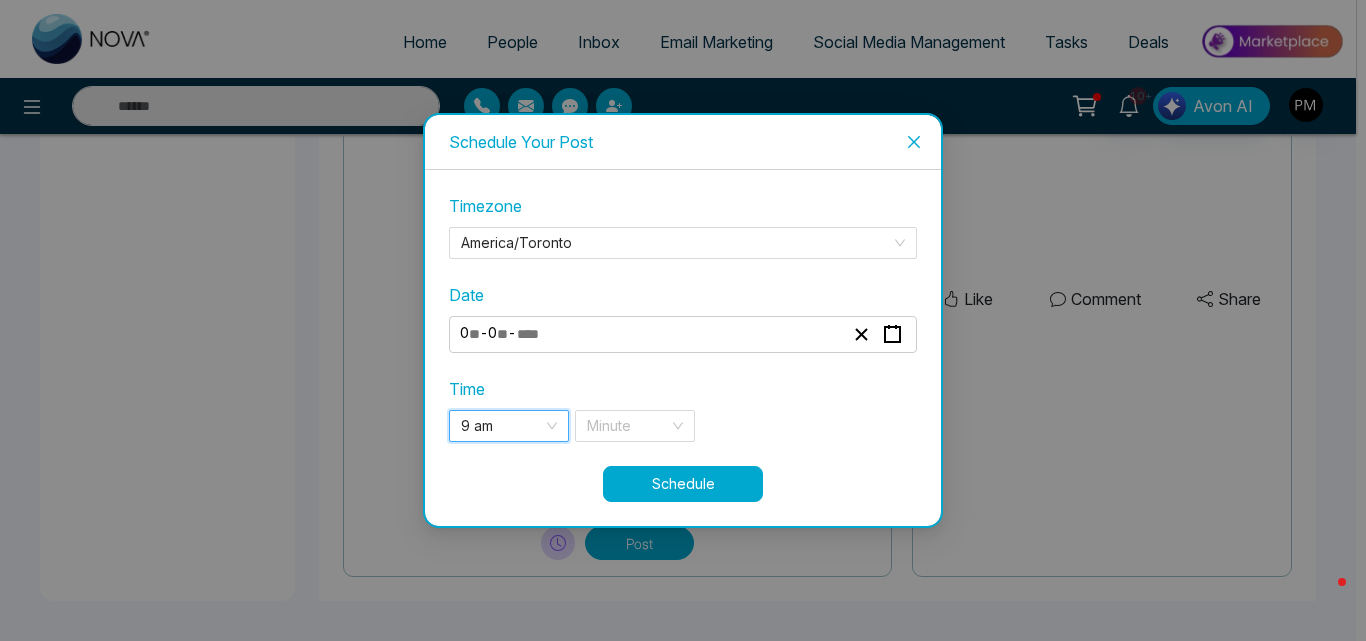 click on "Schedule" at bounding box center (683, 484) 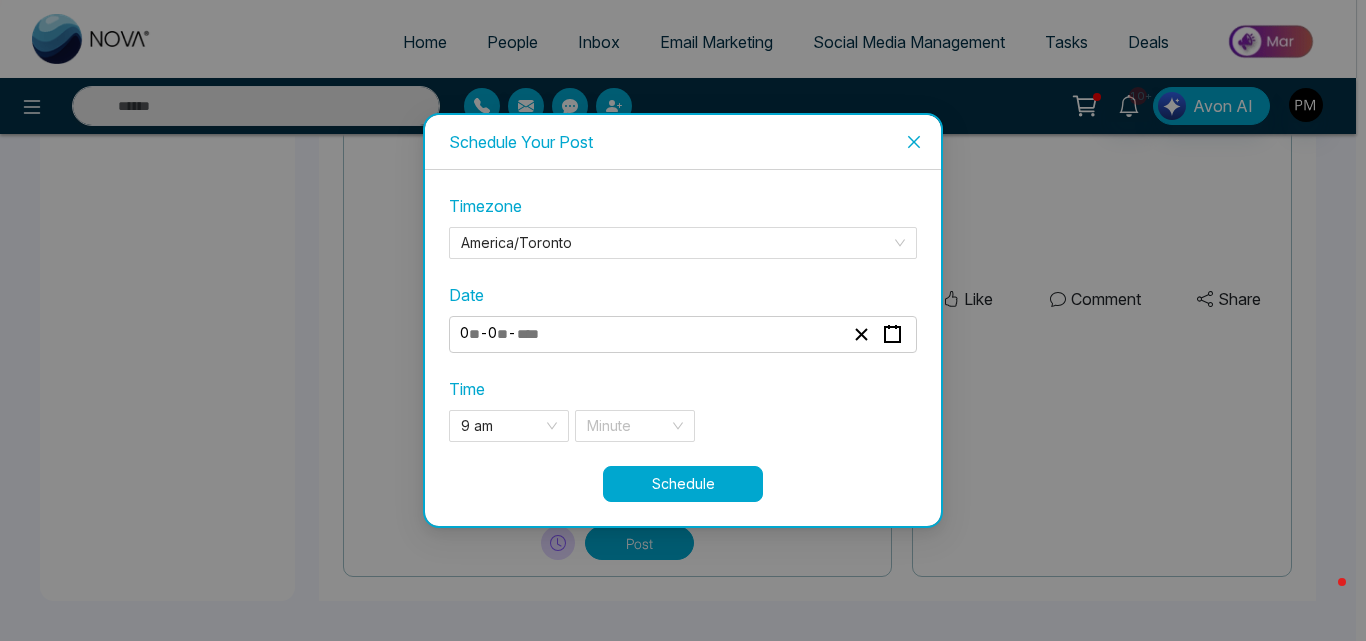 click on "Time 9 am 8 9 10 3 am 4 am 5 am 6 am 7 am 8 am 9 am 10 am 11 am 12 pm Minute" at bounding box center [683, 409] 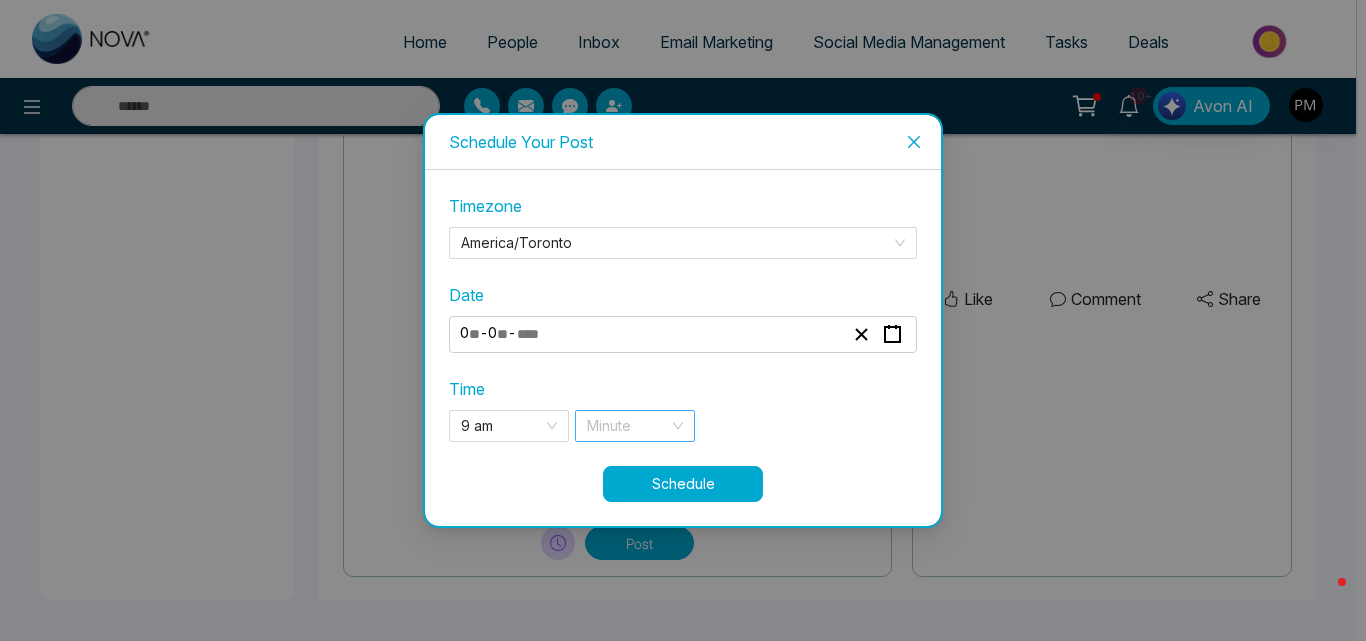 click at bounding box center (628, 426) 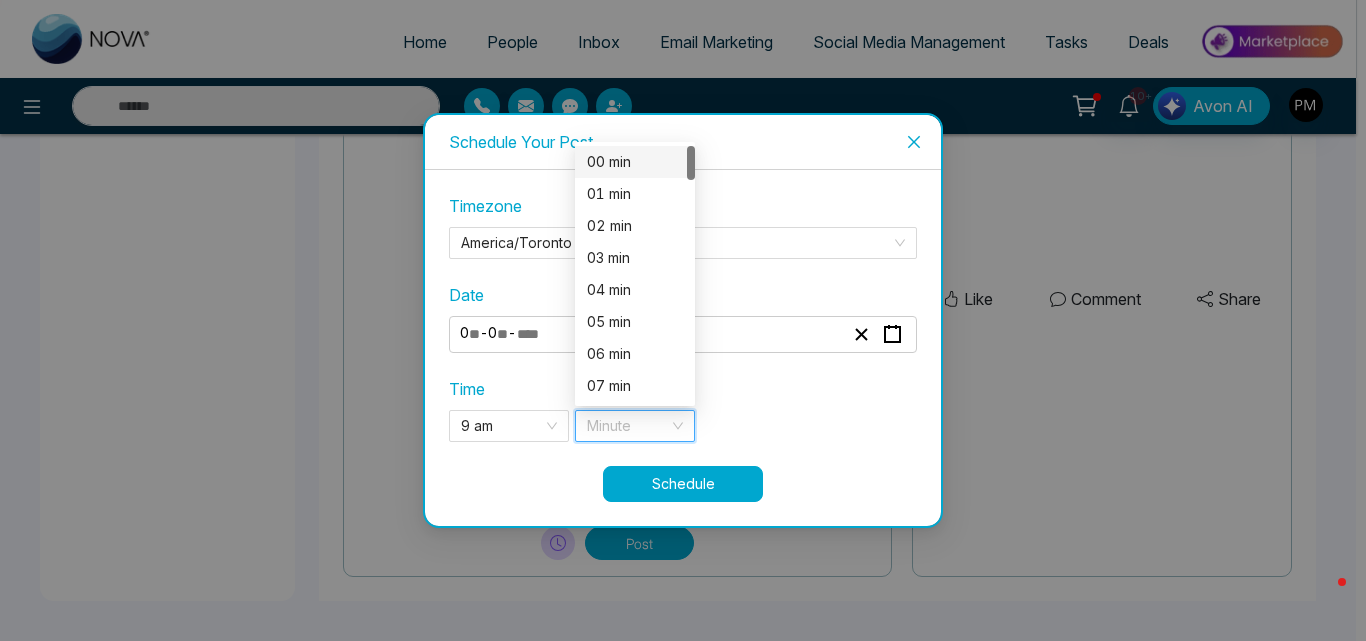 click on "00 min" at bounding box center [635, 162] 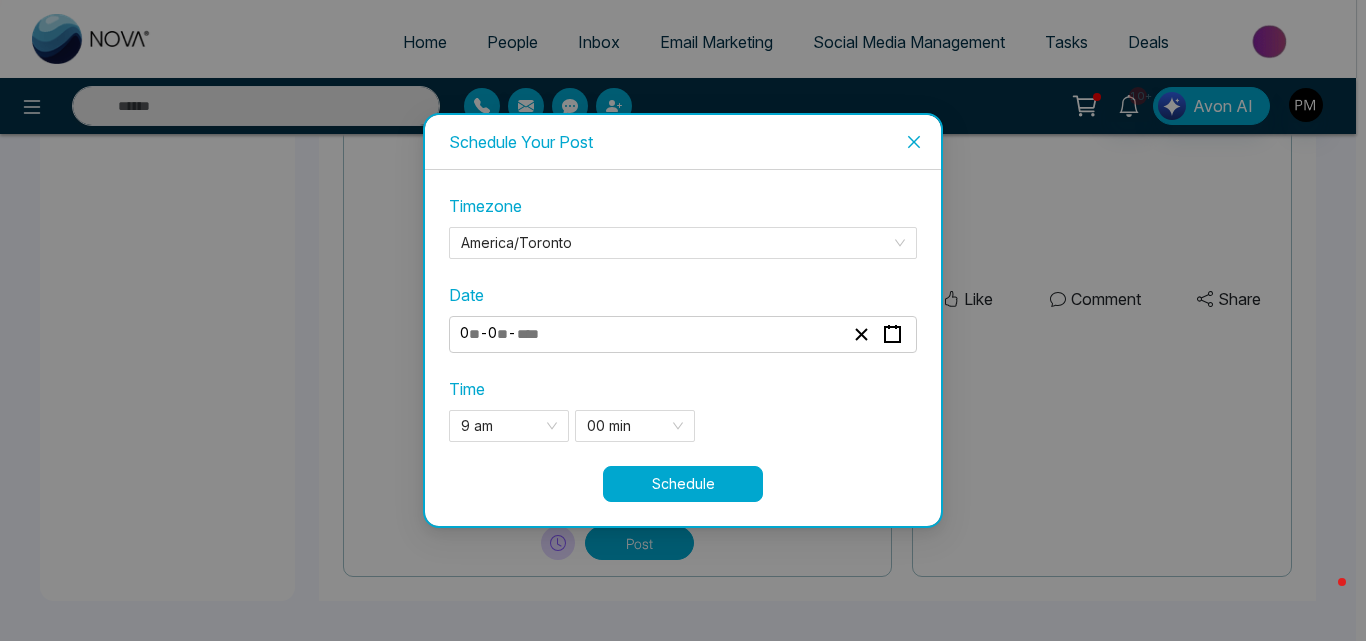 click on "Schedule" at bounding box center (683, 484) 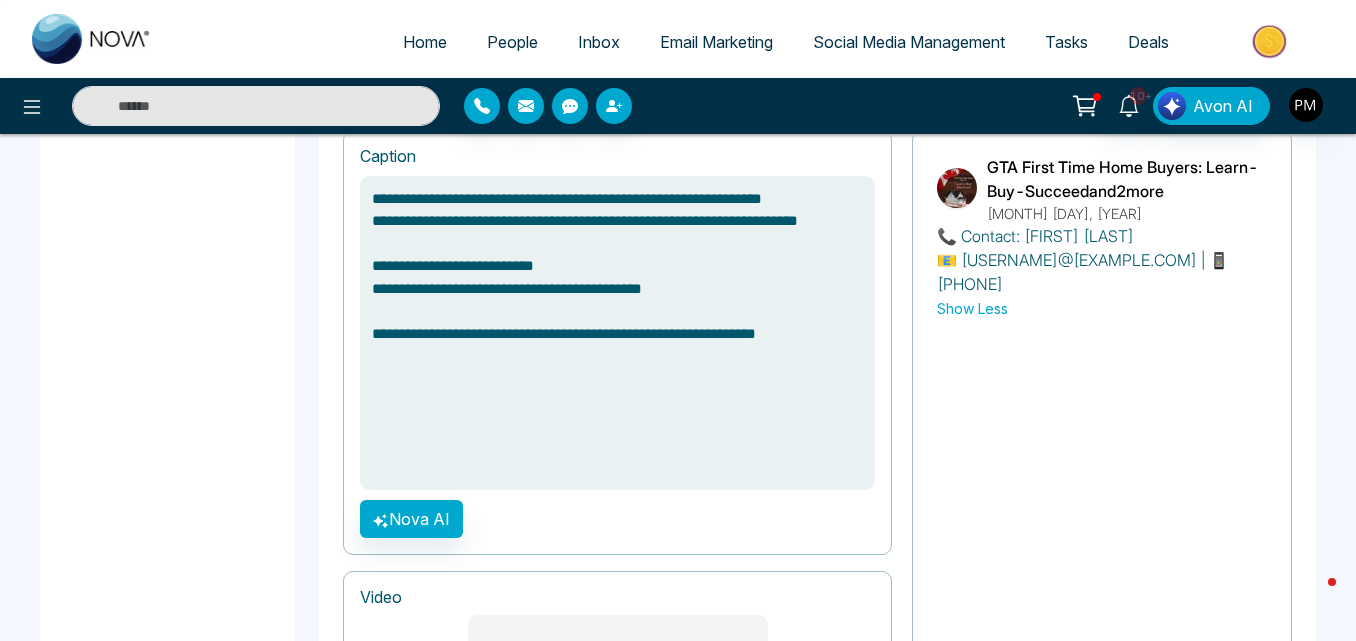 scroll, scrollTop: 1385, scrollLeft: 0, axis: vertical 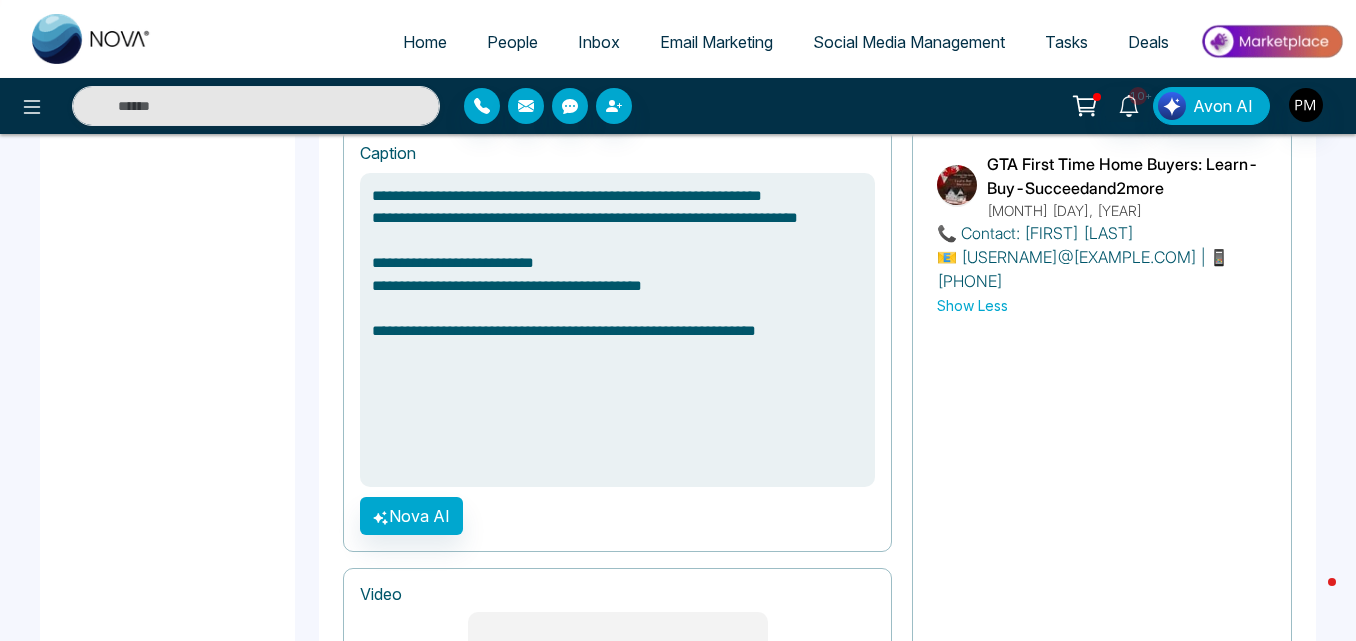 click on "**********" at bounding box center (617, 330) 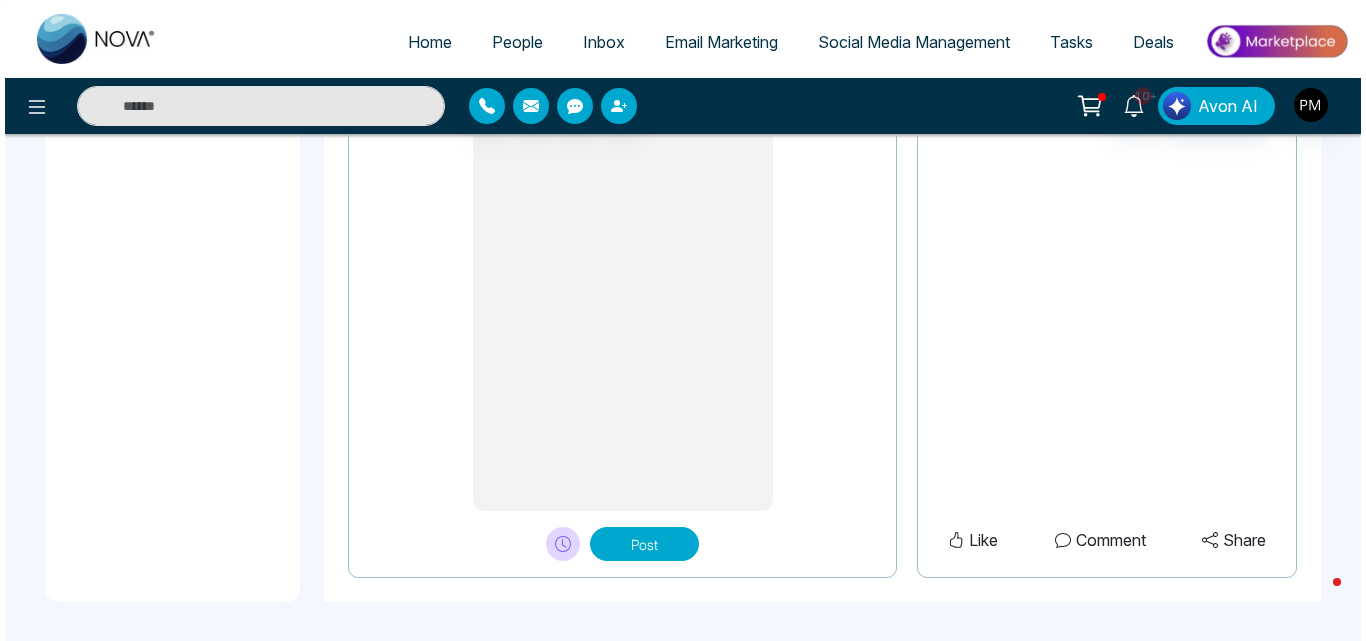 scroll, scrollTop: 1852, scrollLeft: 0, axis: vertical 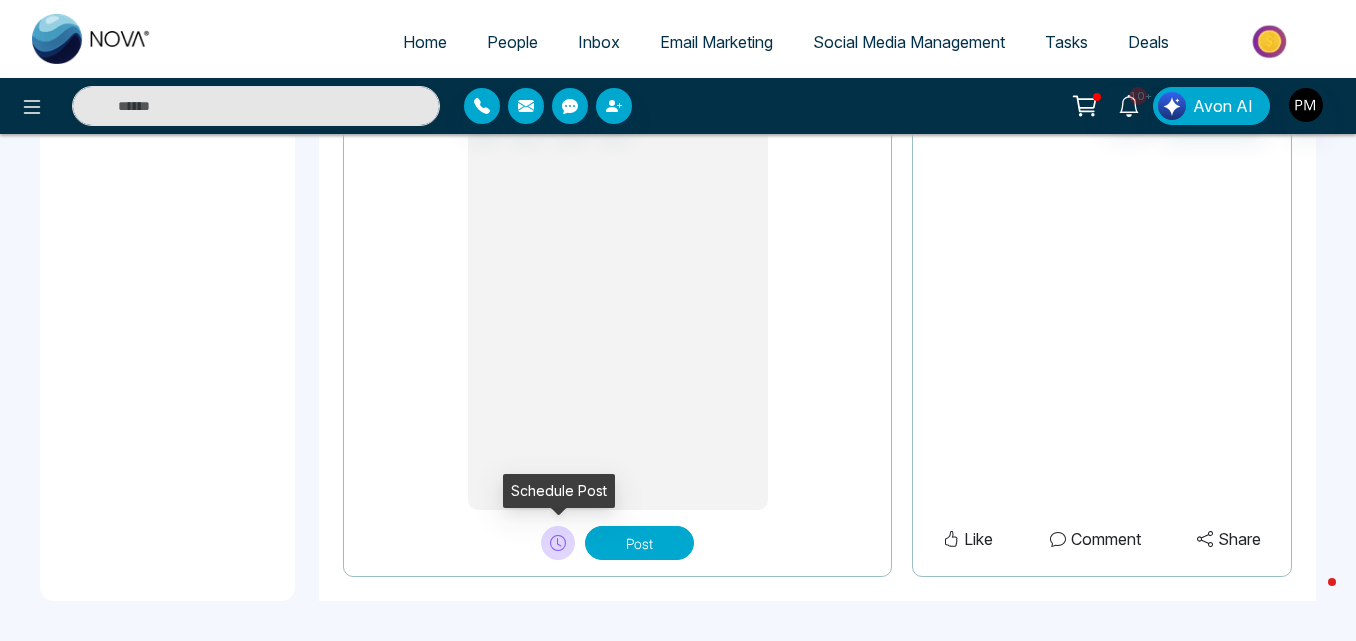 type on "**********" 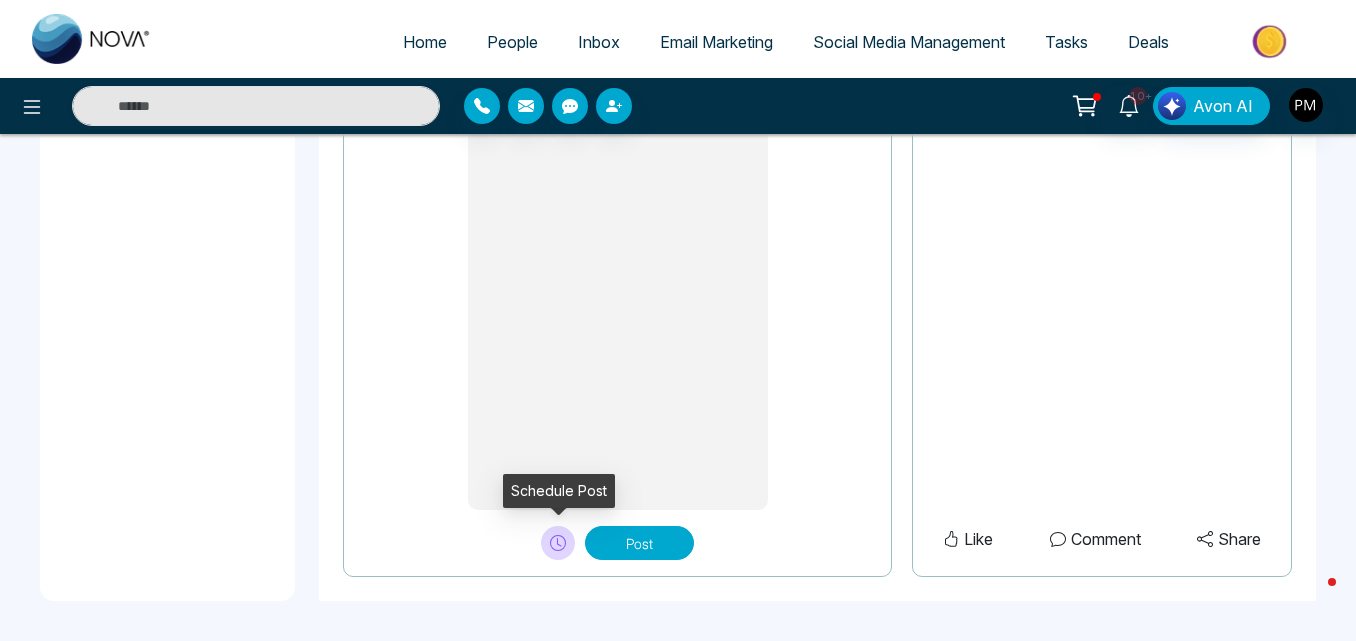 click 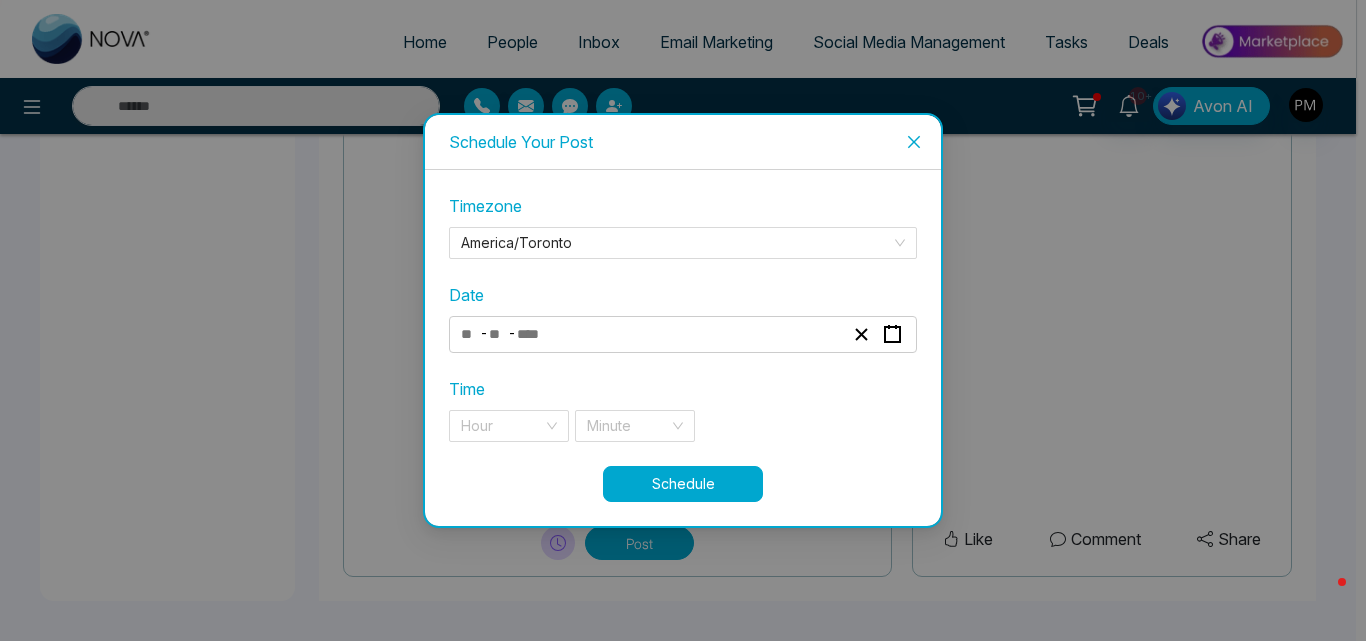 click at bounding box center (537, 334) 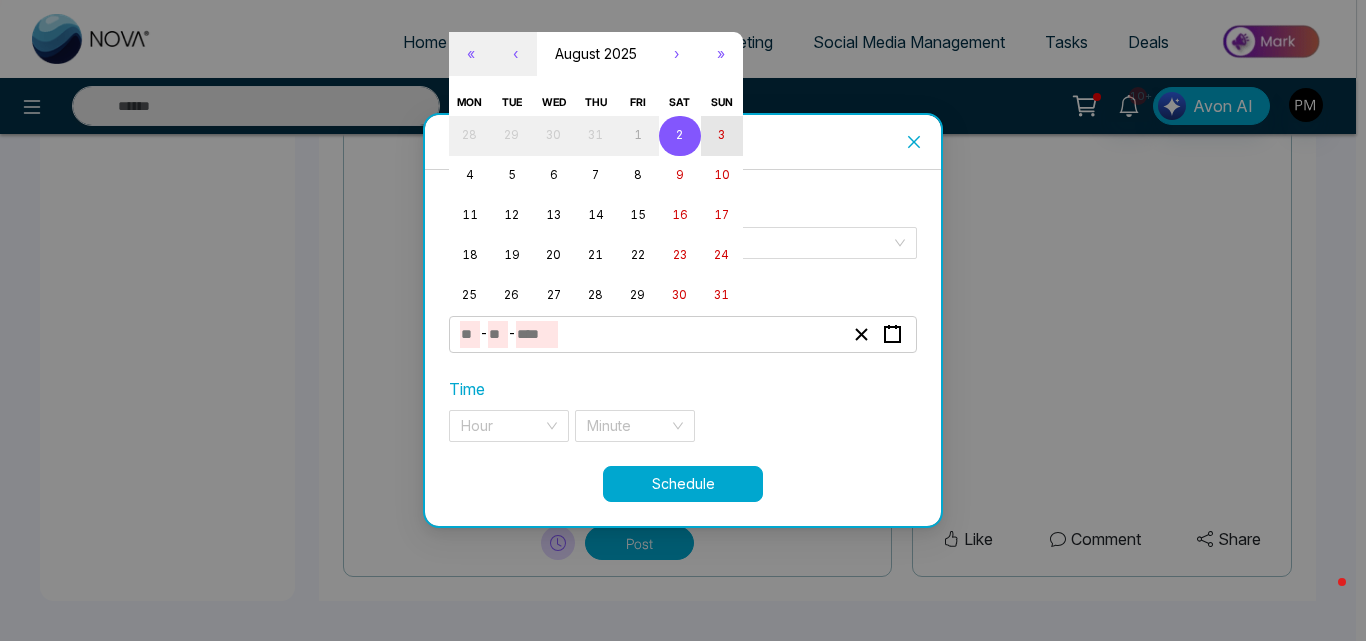click on "3" at bounding box center [722, 136] 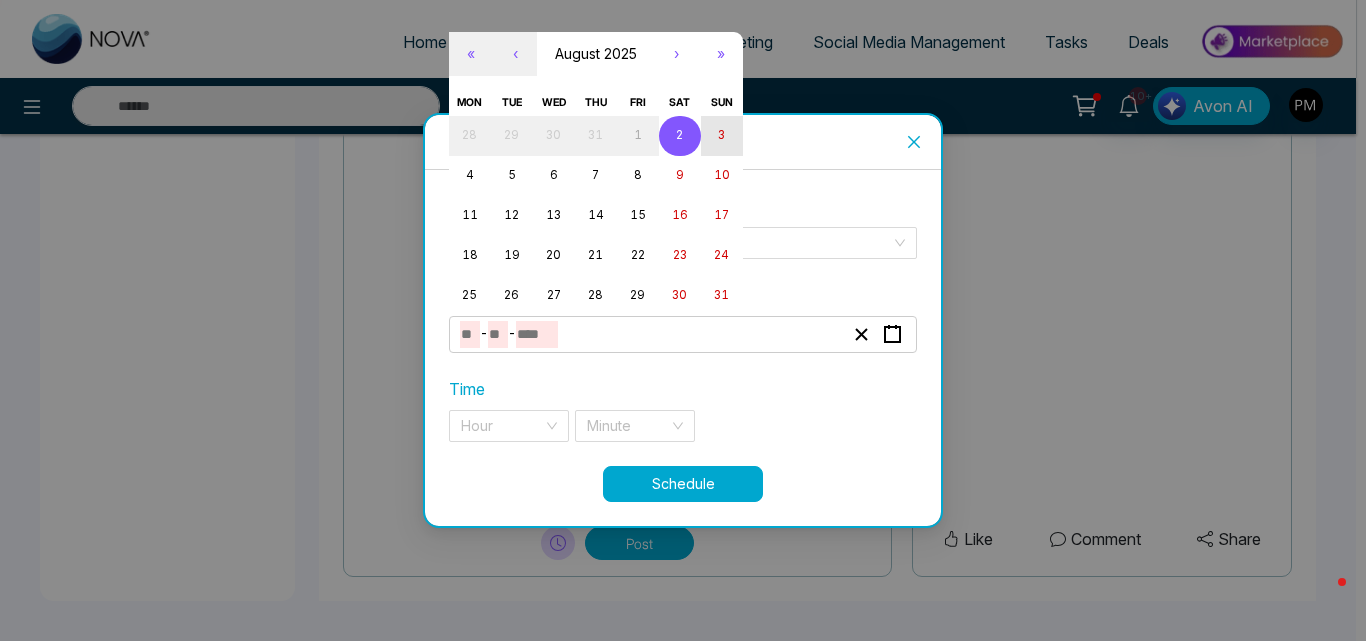 type on "*" 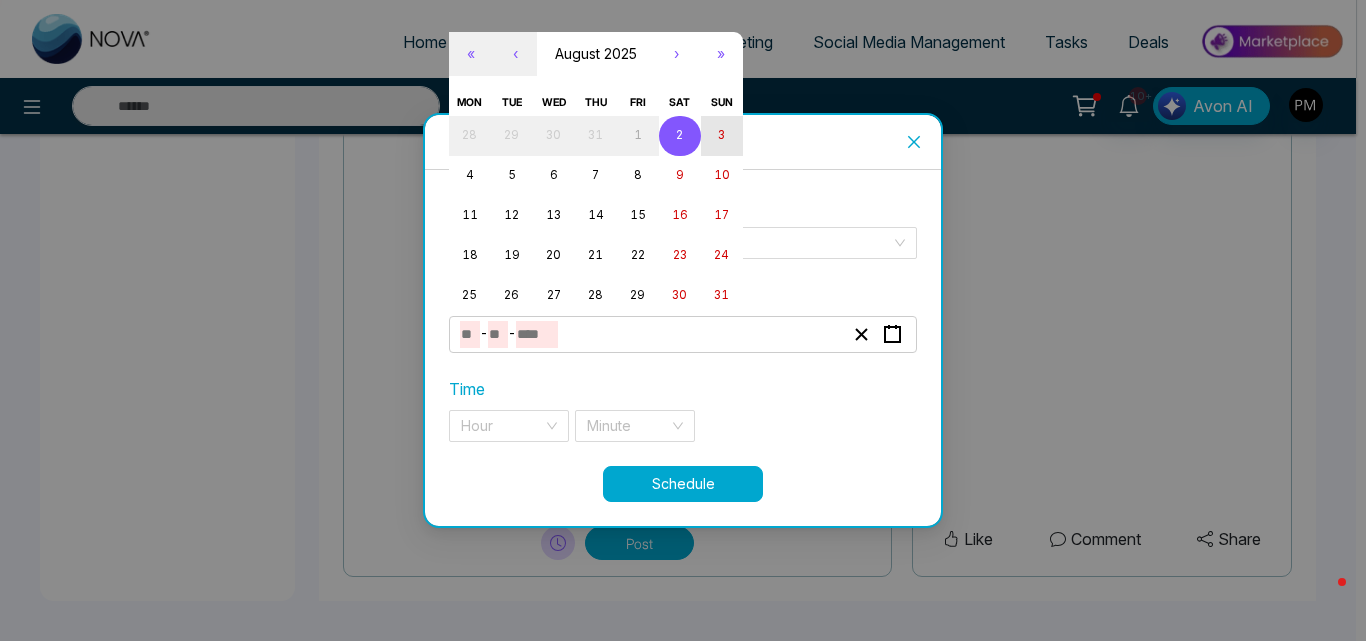 type on "*" 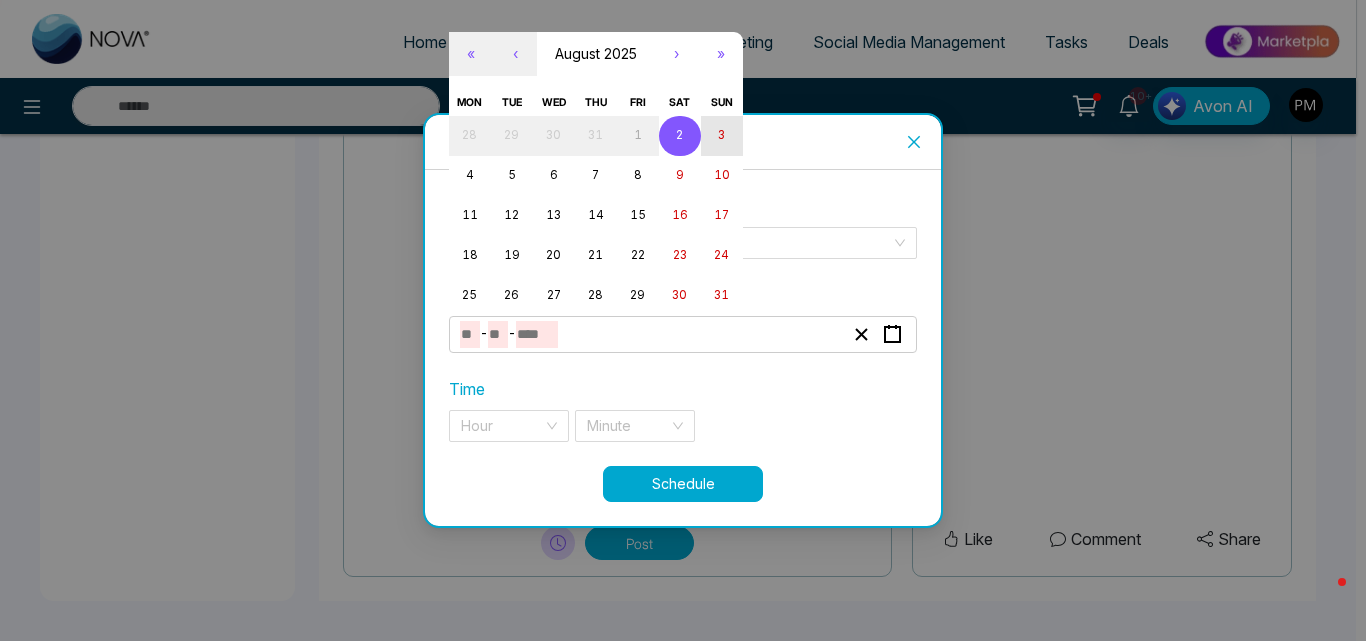 type on "****" 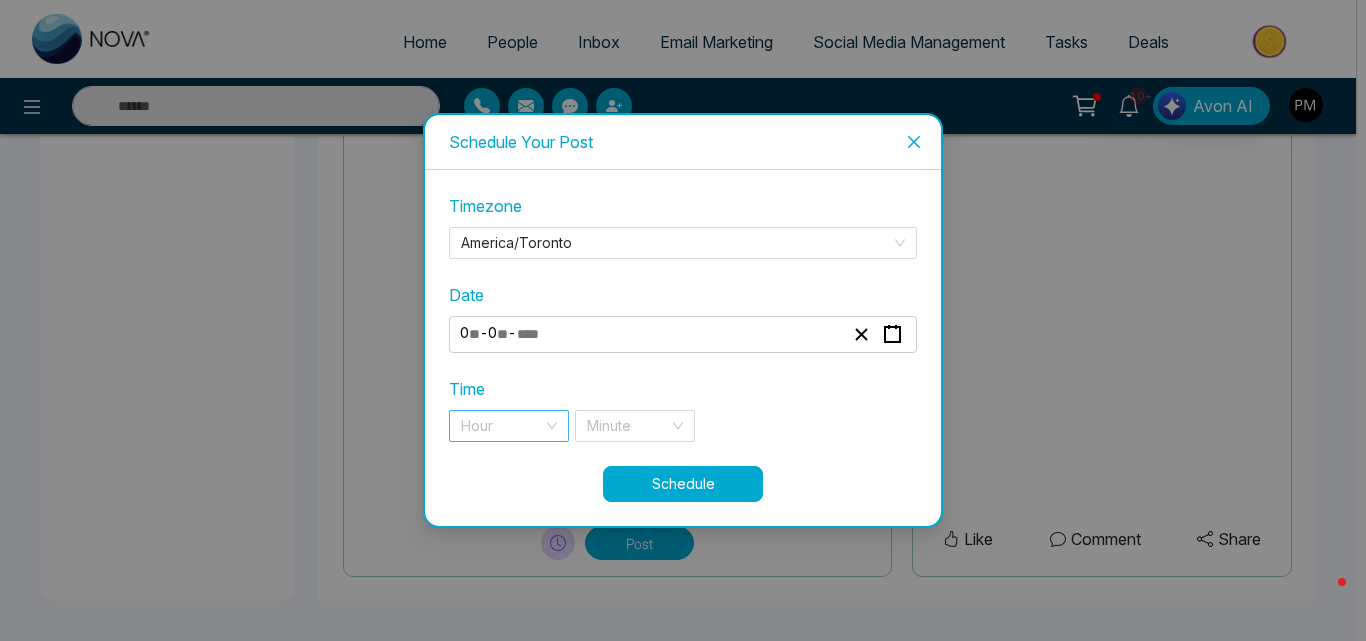 click on "Hour" at bounding box center (509, 426) 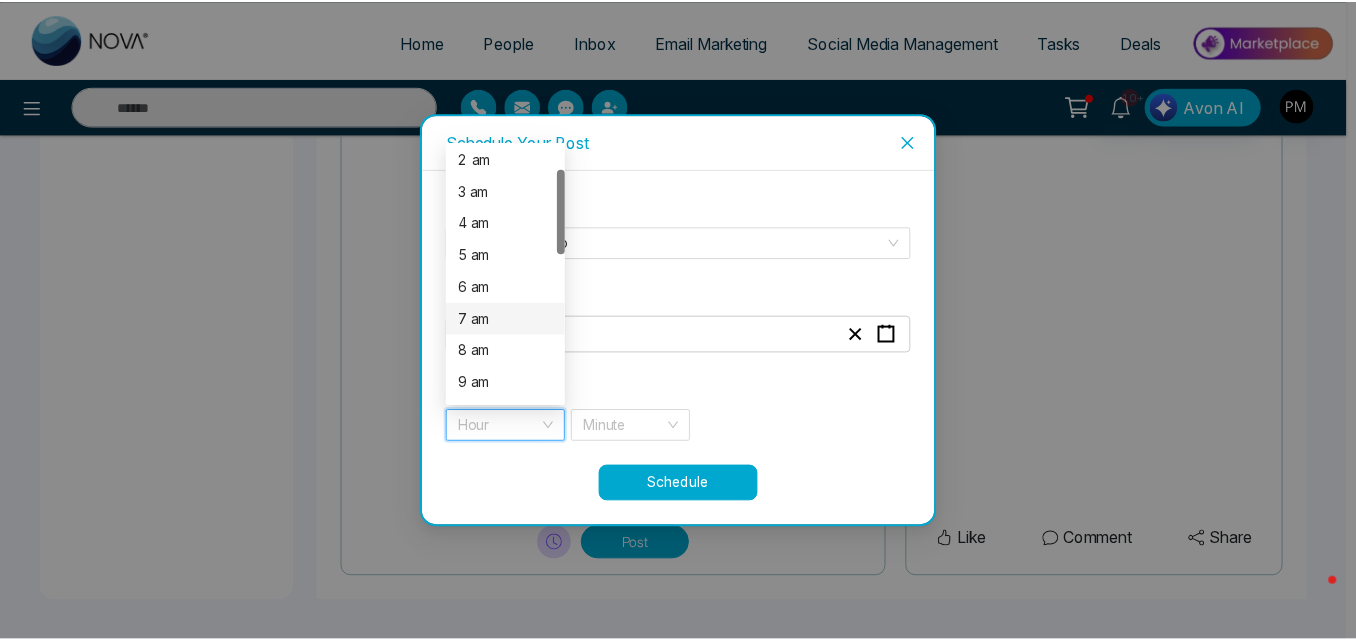 scroll, scrollTop: 67, scrollLeft: 0, axis: vertical 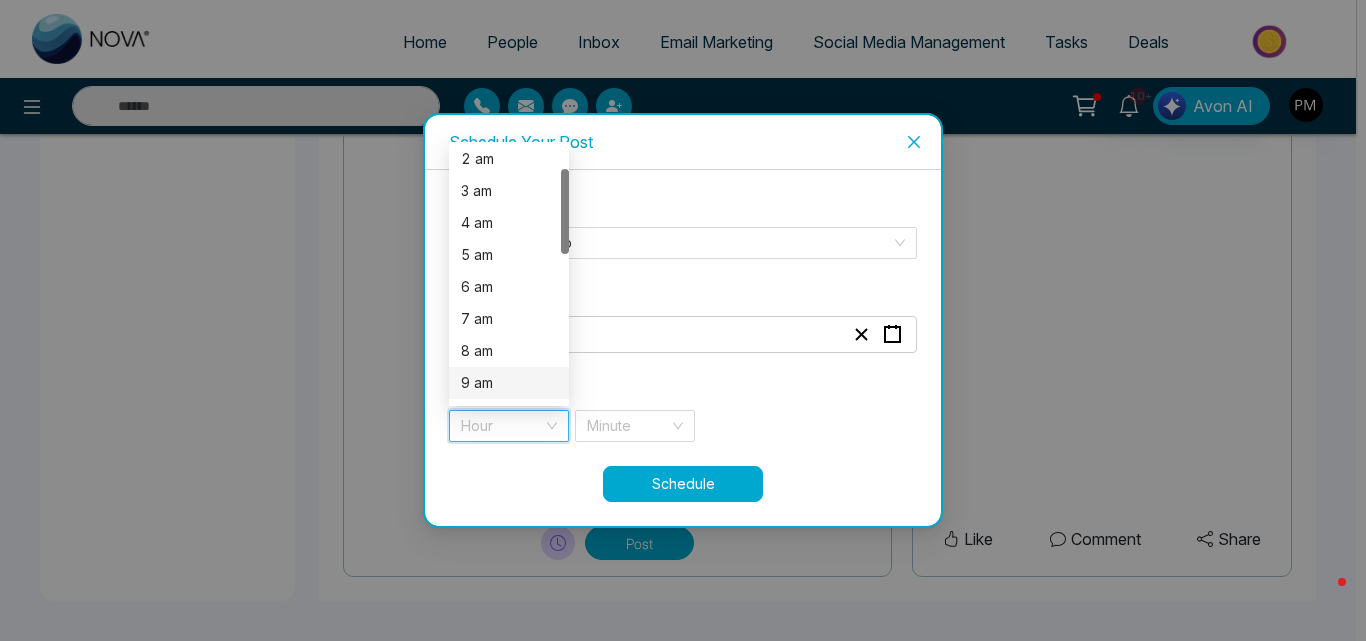 click on "9 am" at bounding box center (509, 383) 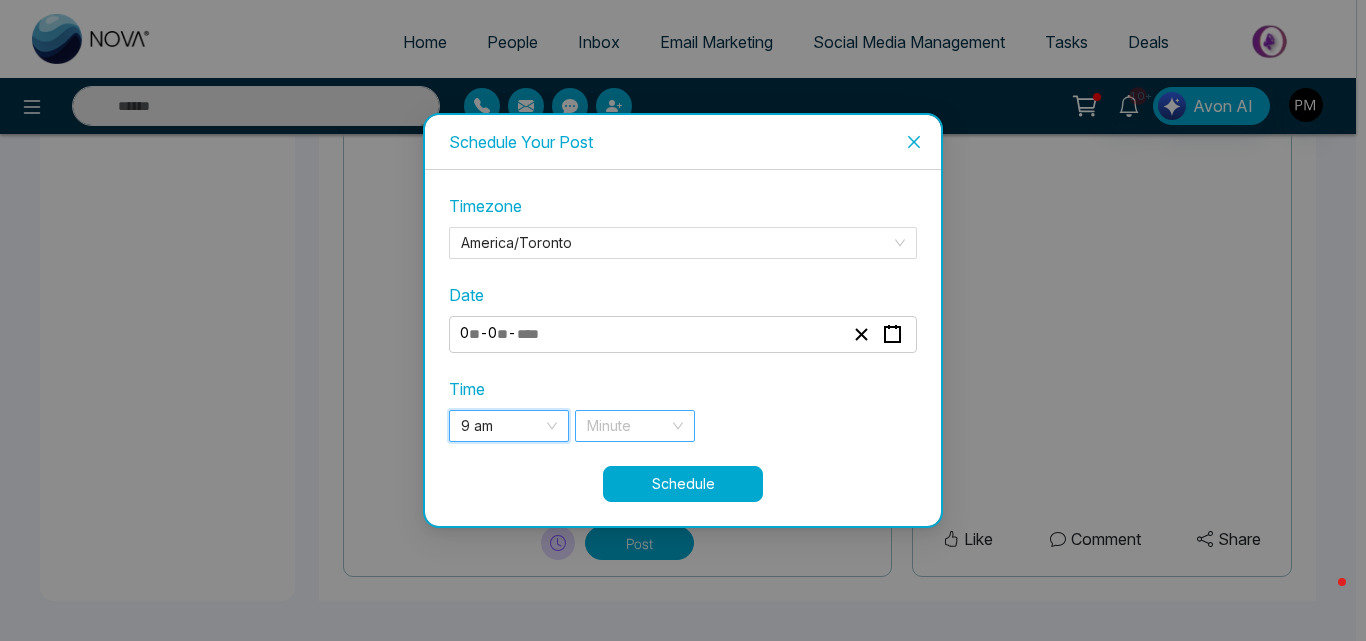 click at bounding box center [628, 426] 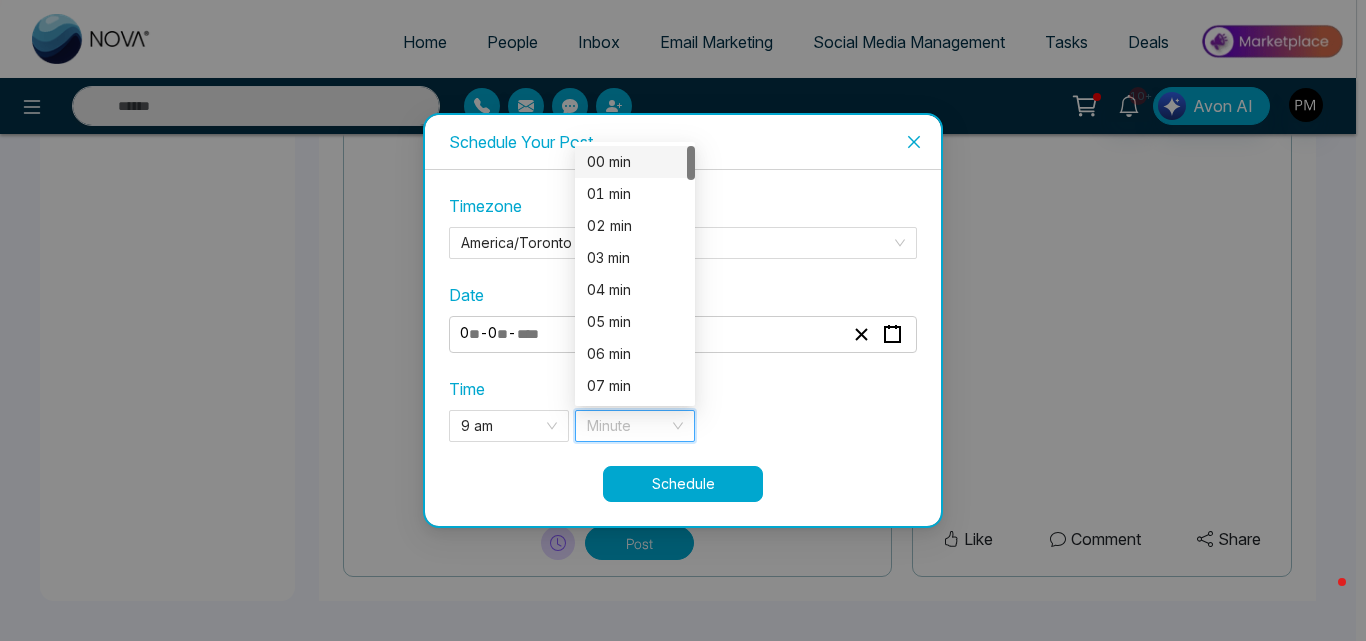 click on "00 min" at bounding box center (635, 162) 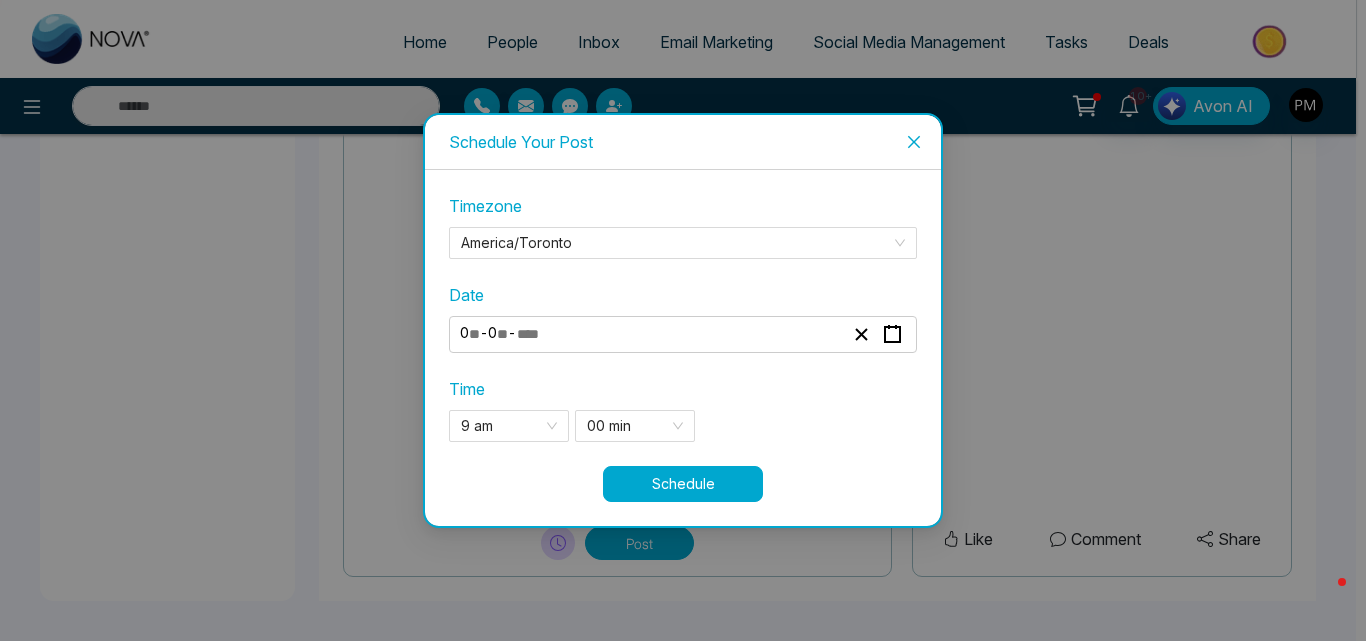 click on "Schedule" at bounding box center [683, 484] 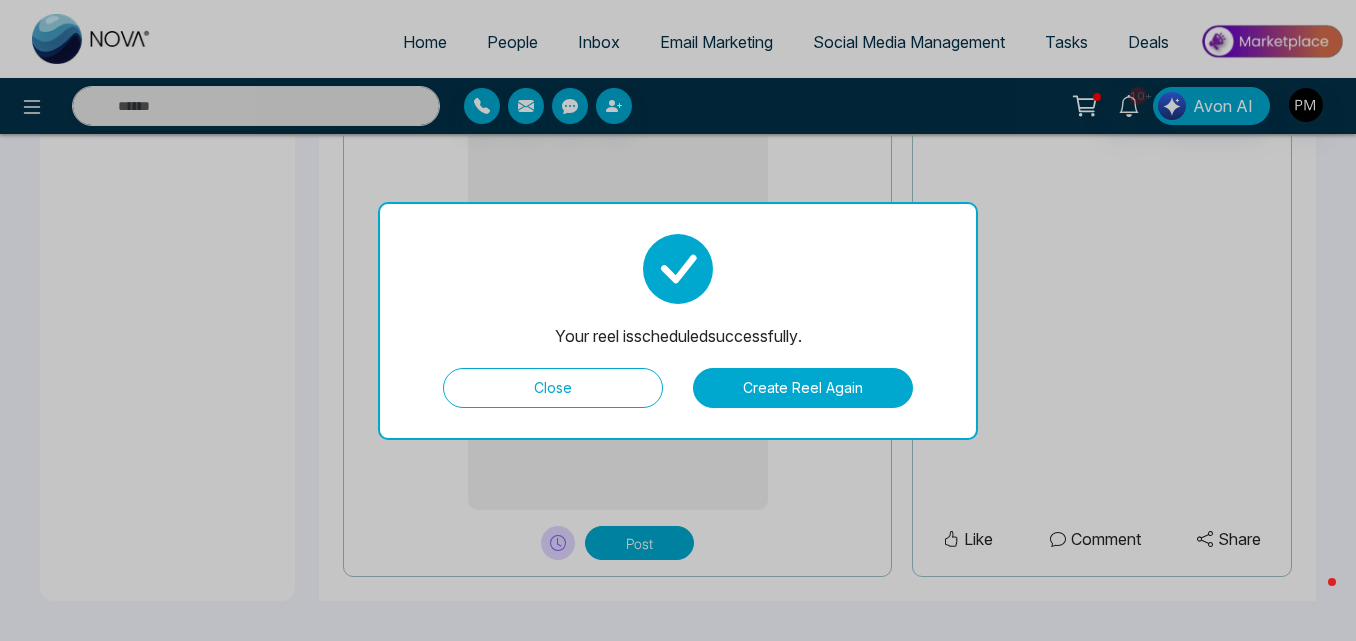click on "Close" at bounding box center (553, 388) 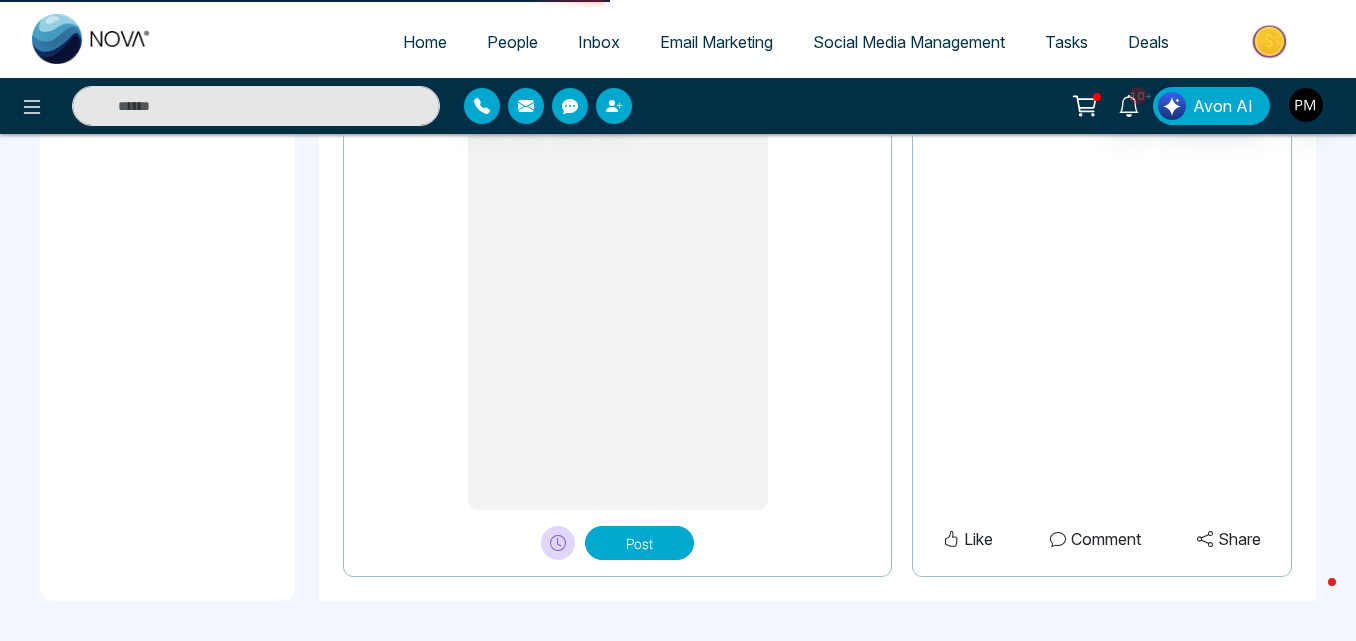 scroll, scrollTop: 0, scrollLeft: 0, axis: both 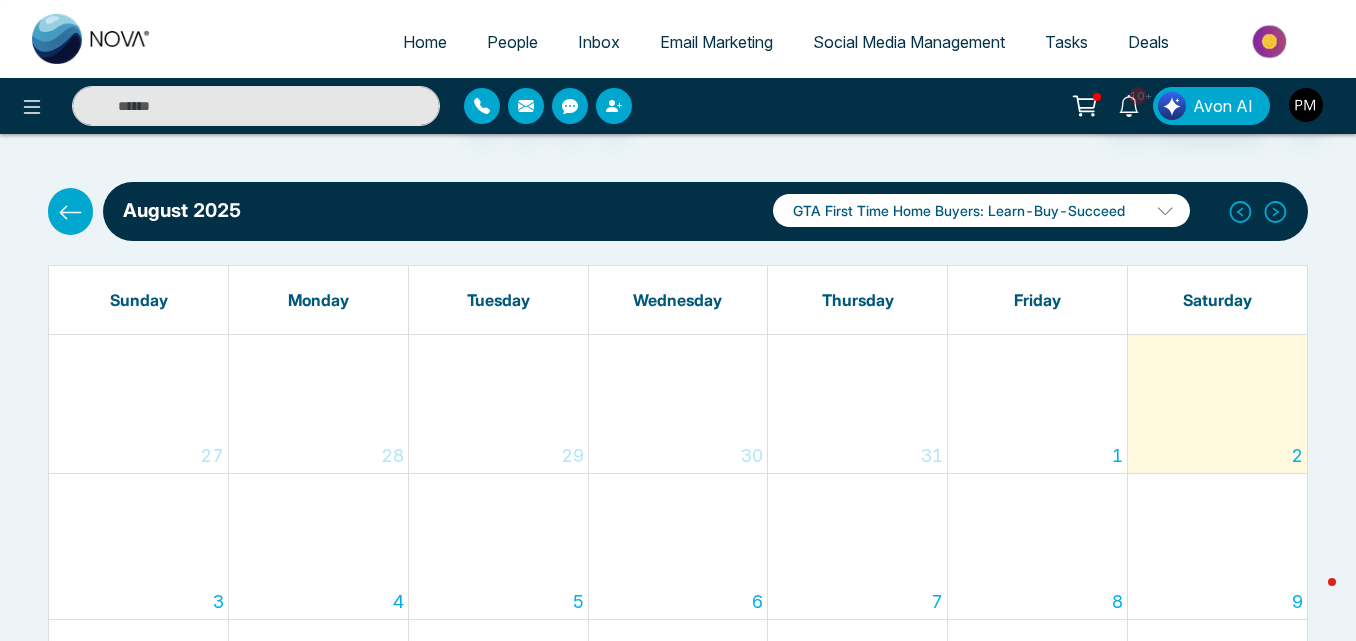 click on "People" at bounding box center [512, 42] 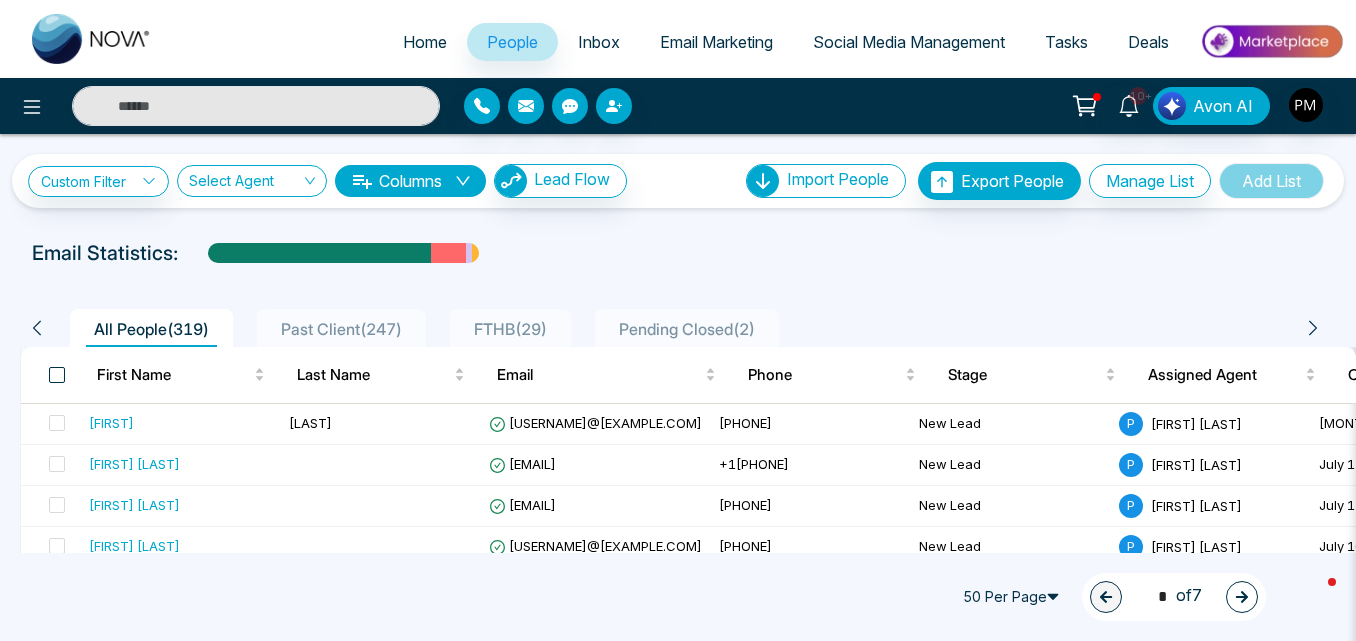 click at bounding box center [57, 375] 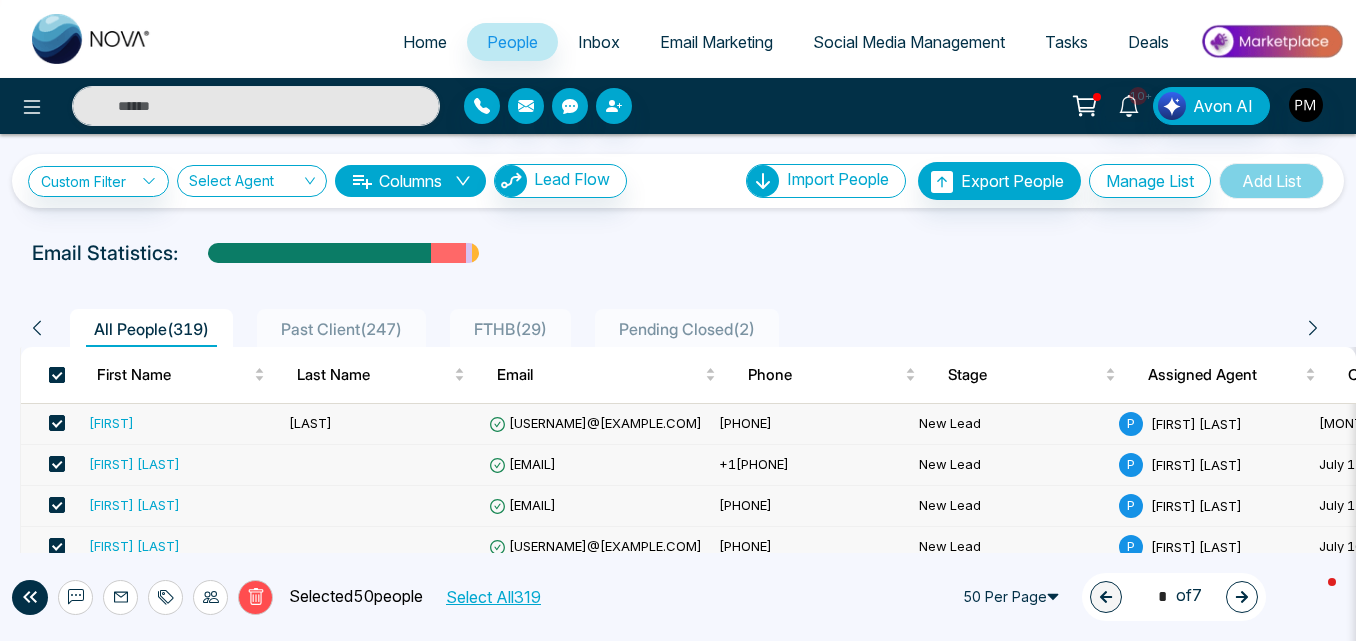 click at bounding box center [57, 375] 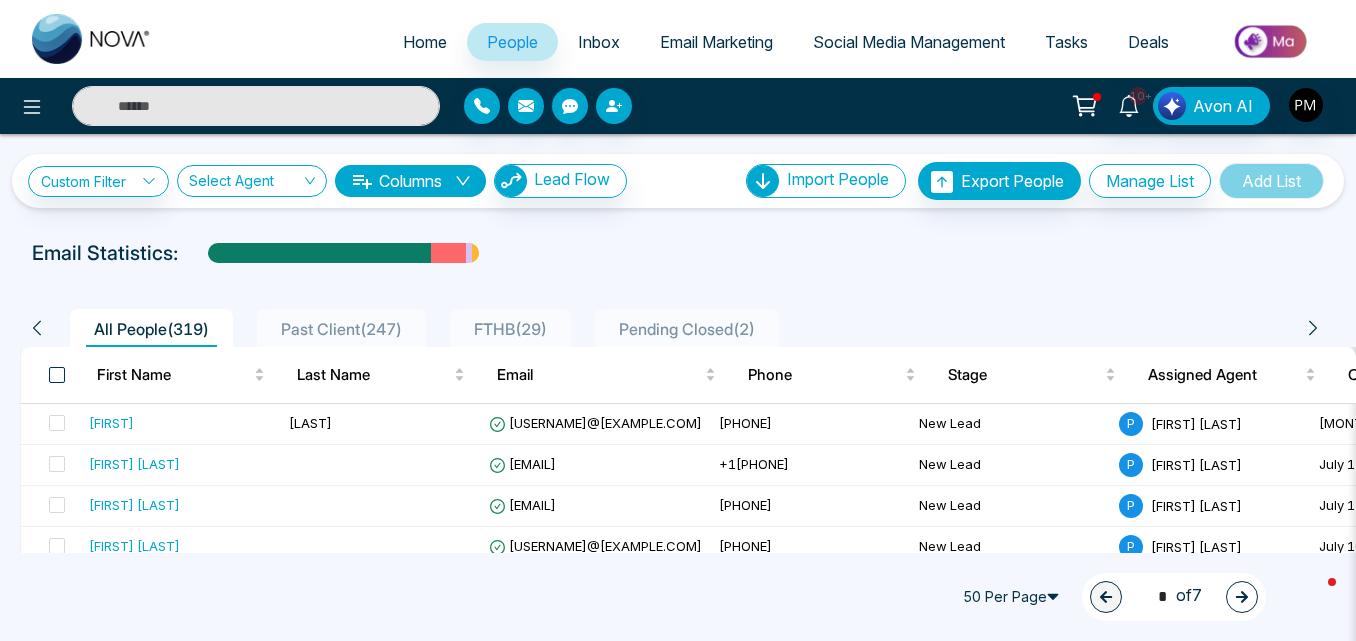 click at bounding box center [57, 375] 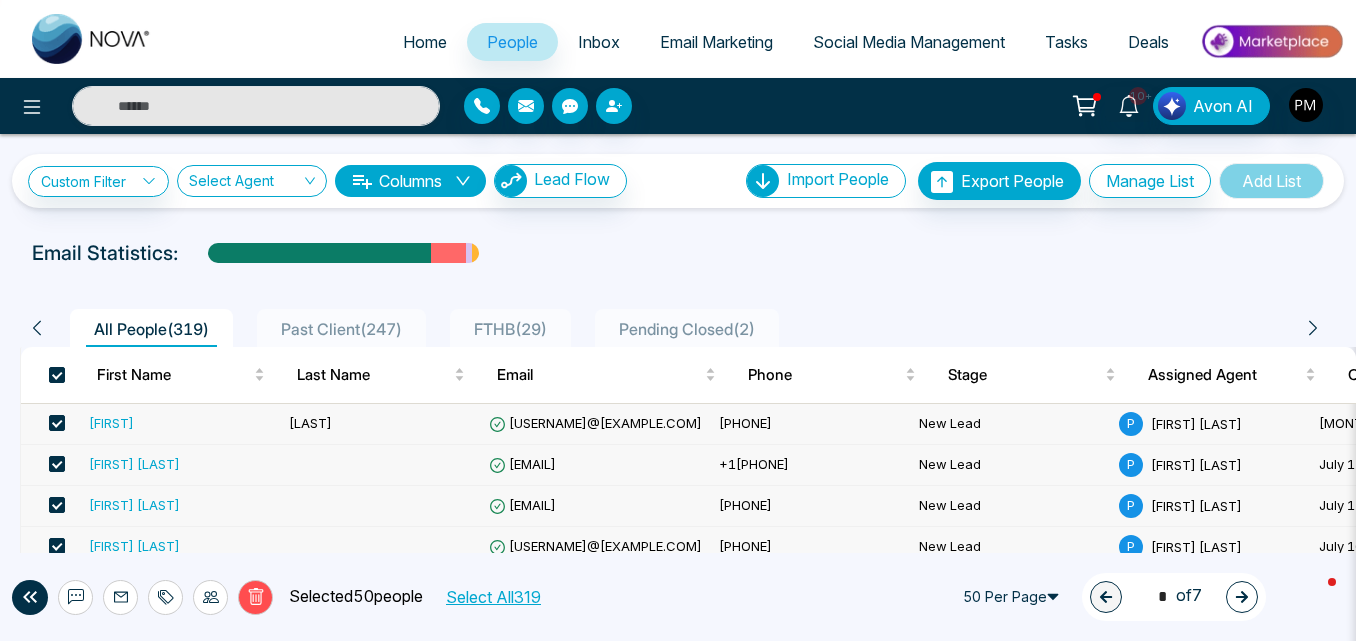 click on "Select All  319" at bounding box center (492, 597) 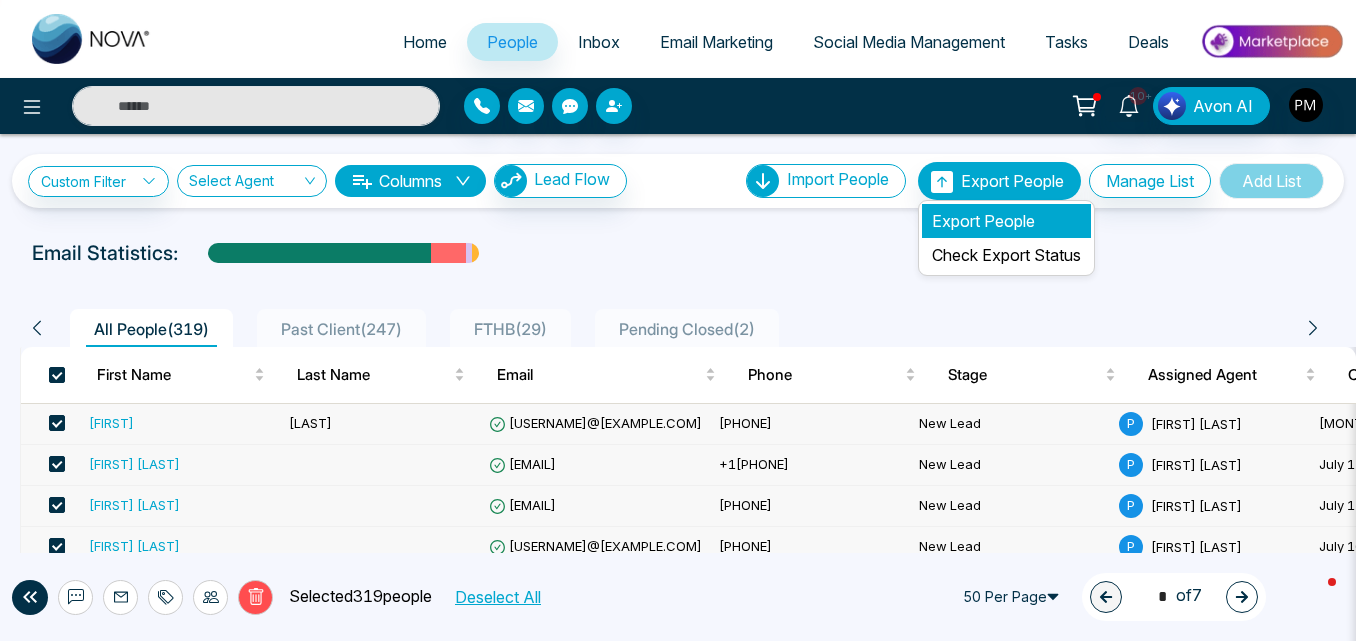click on "Export People" at bounding box center (1006, 221) 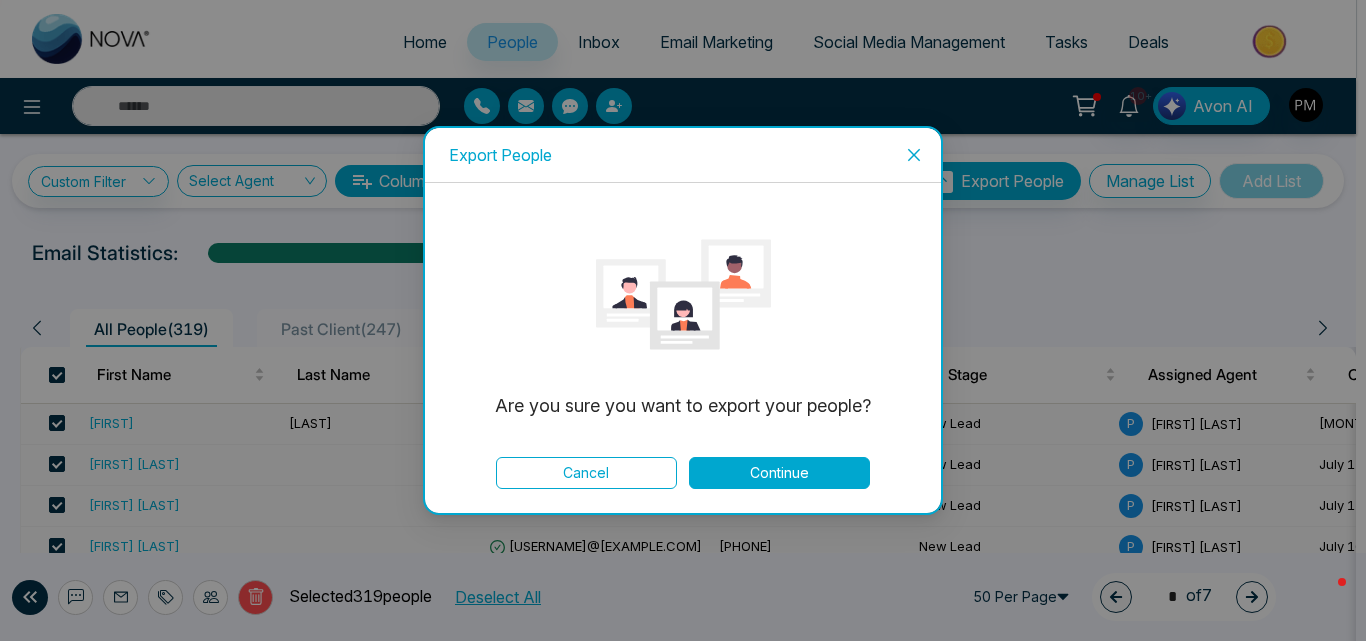 click on "Cancel" at bounding box center (586, 473) 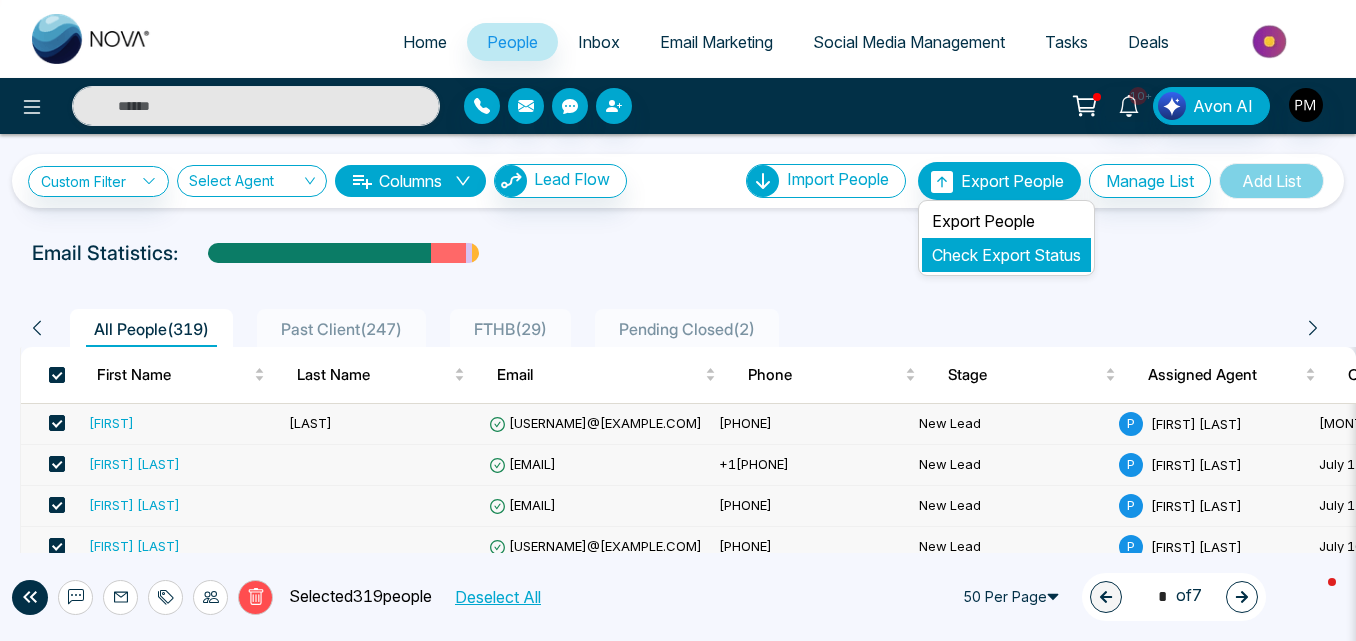 click on "Check Export Status" at bounding box center [1006, 255] 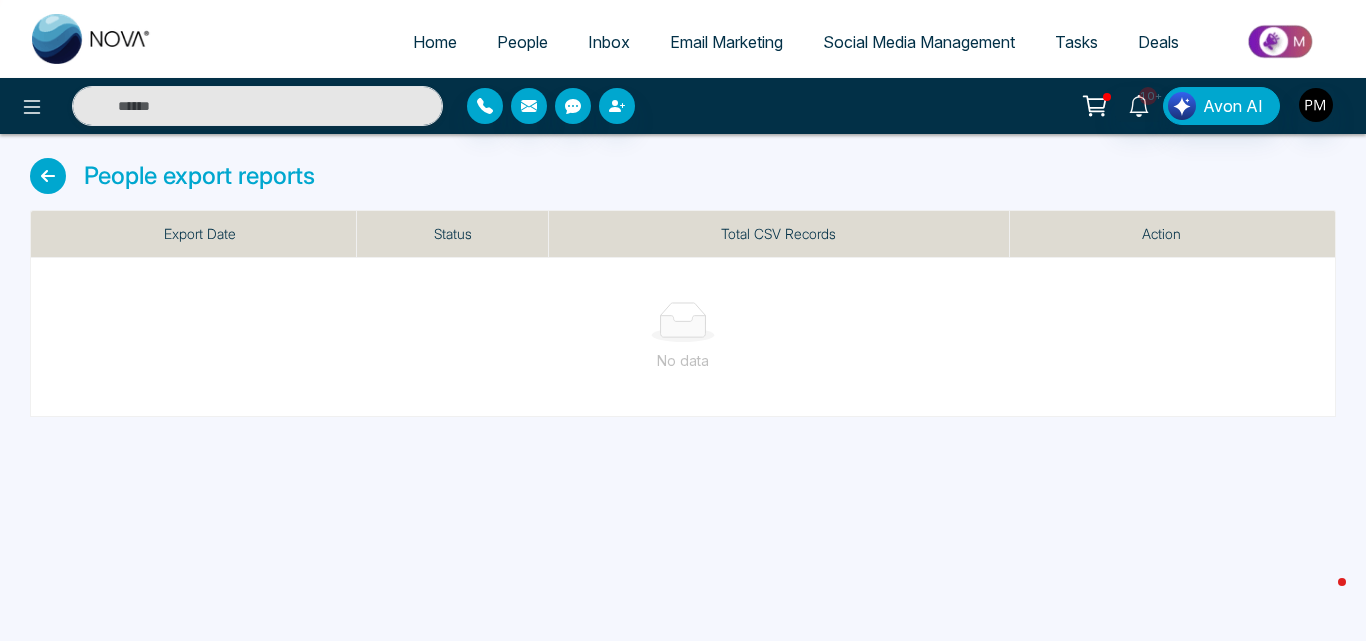 click on "Total CSV Records" at bounding box center [779, 234] 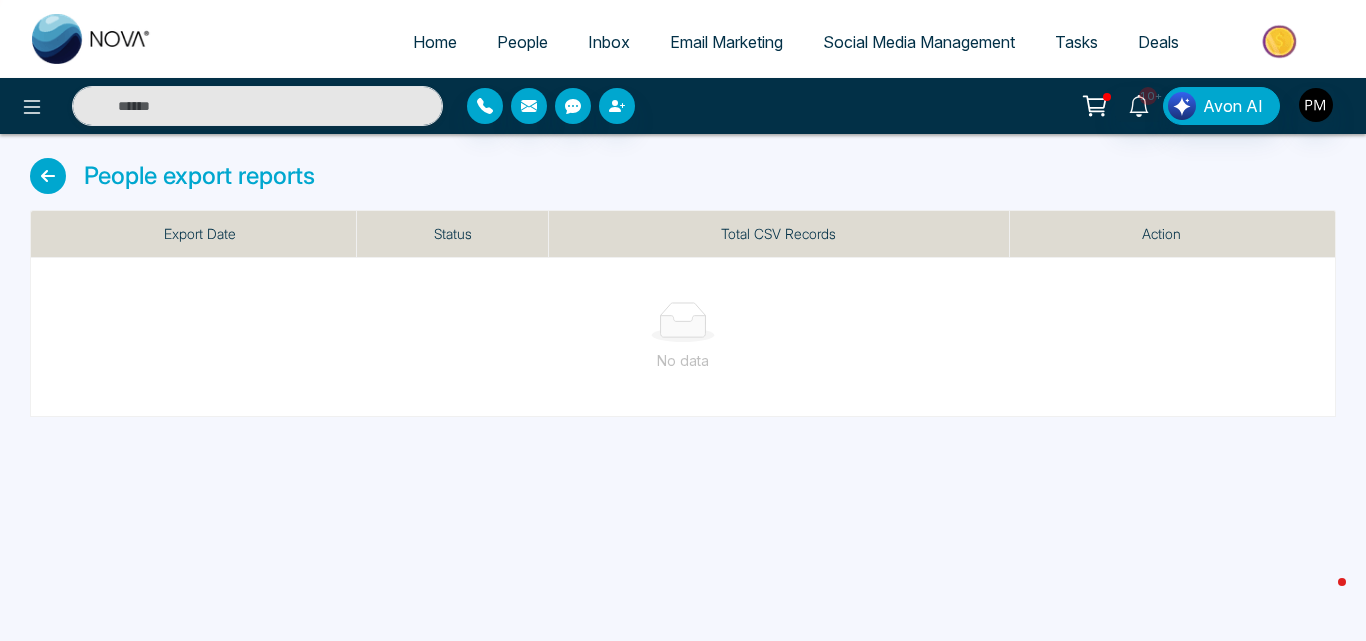 click at bounding box center (48, 176) 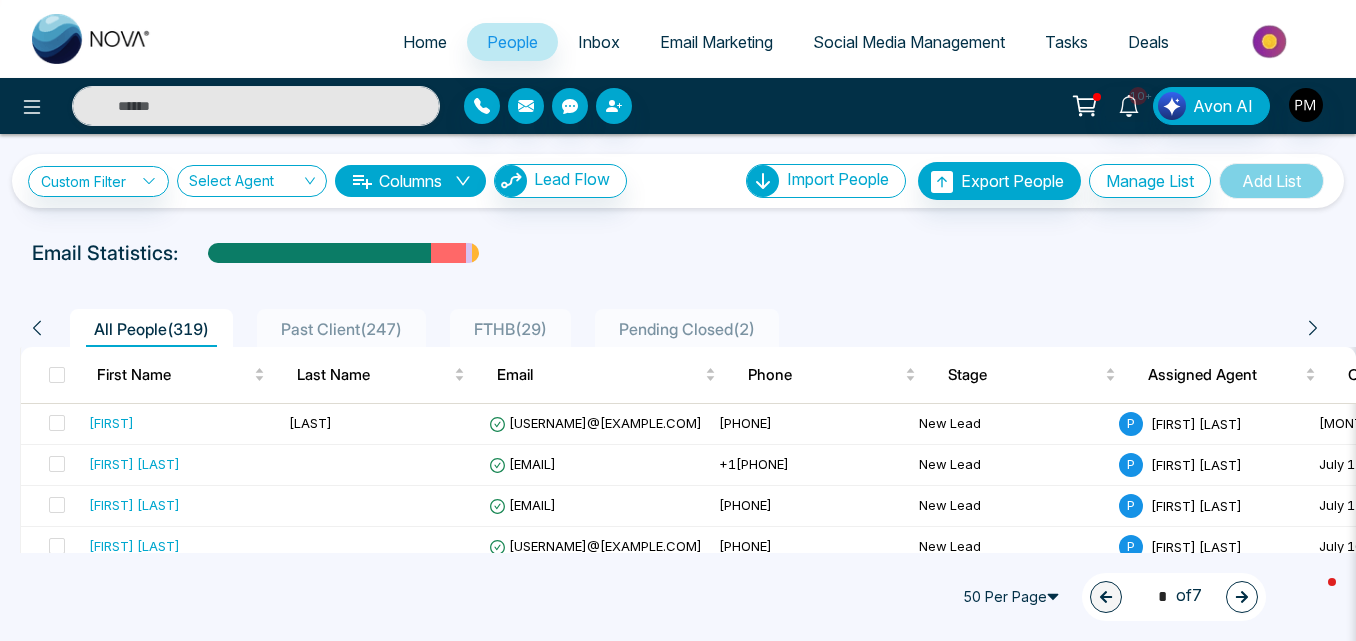 click on "**********" at bounding box center [678, 1343] 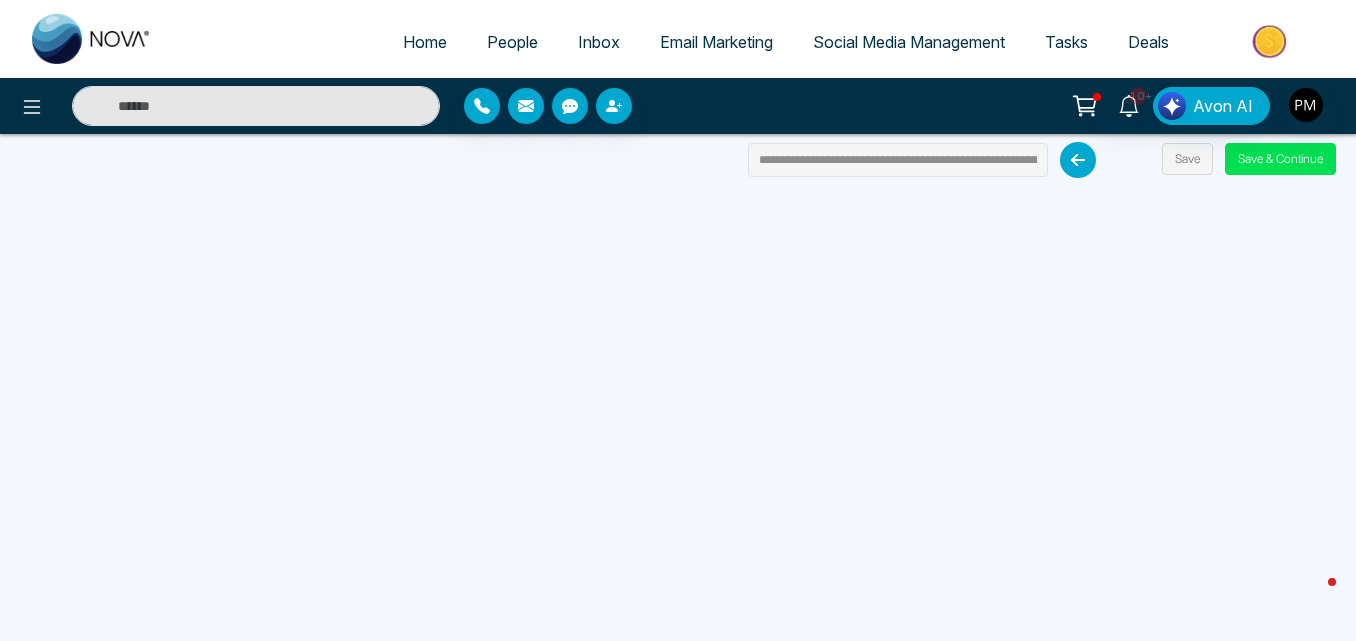 scroll, scrollTop: 190, scrollLeft: 0, axis: vertical 